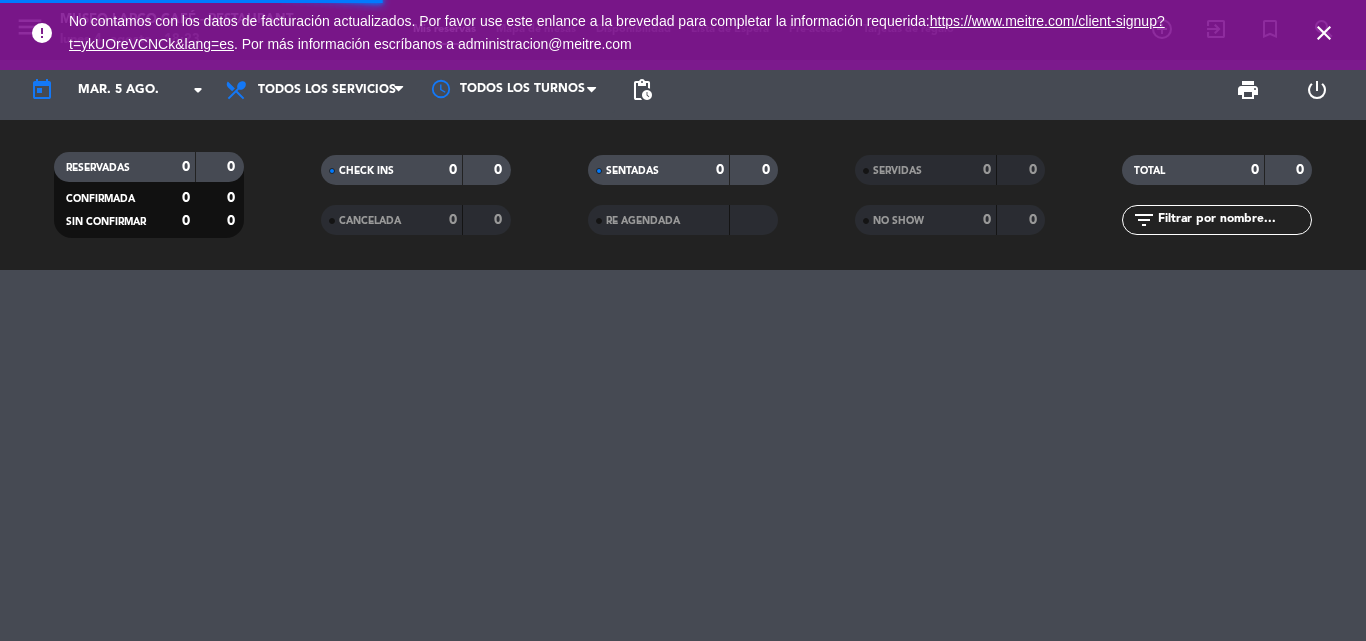 scroll, scrollTop: 0, scrollLeft: 0, axis: both 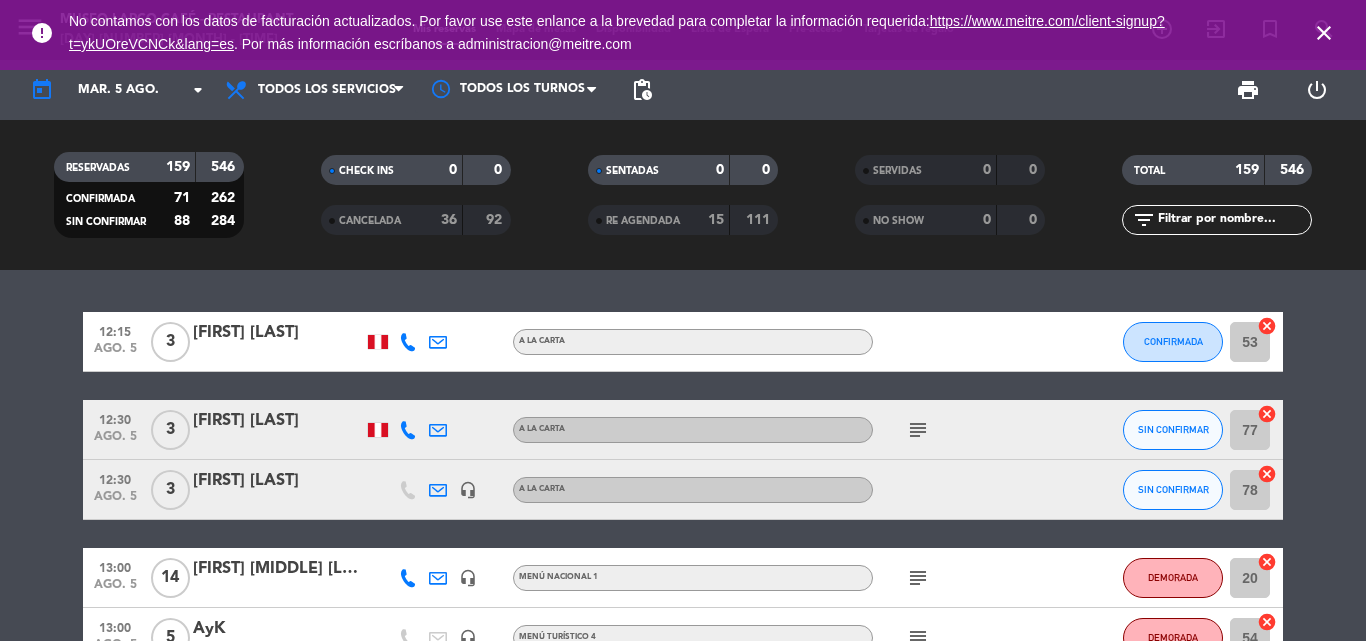 click on "[FIRST] [MIDDLE] [LAST]" 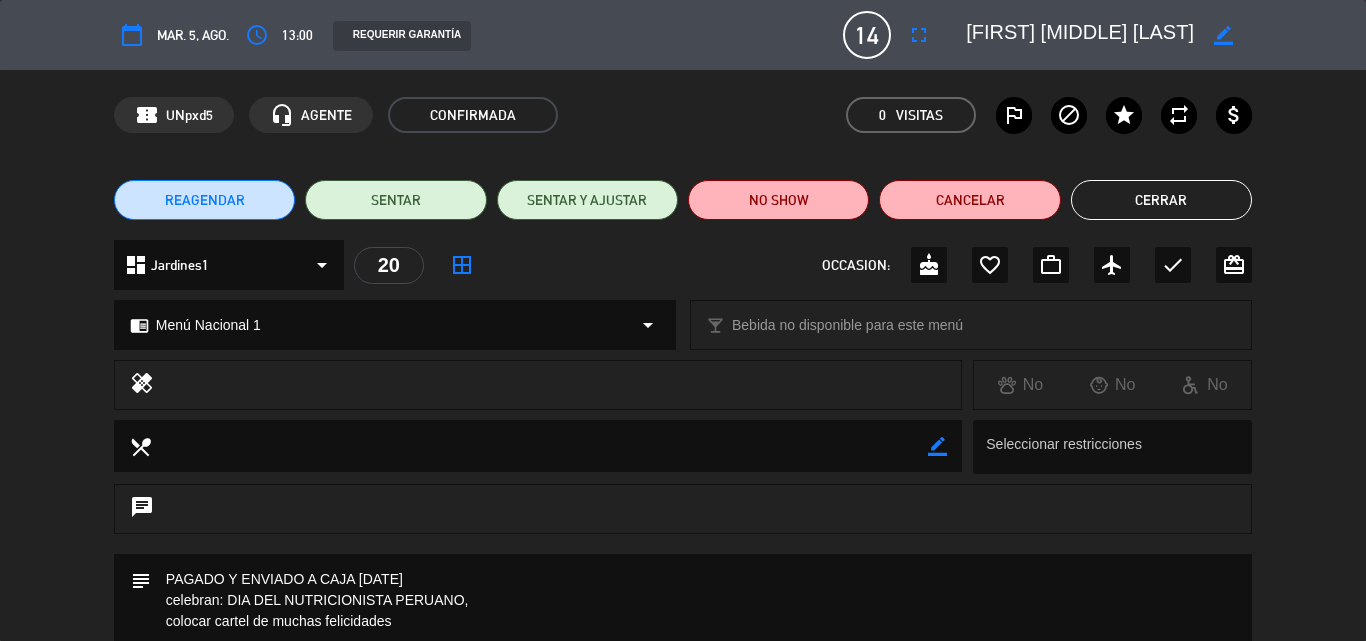 drag, startPoint x: 1157, startPoint y: 200, endPoint x: 883, endPoint y: 9, distance: 334.0015 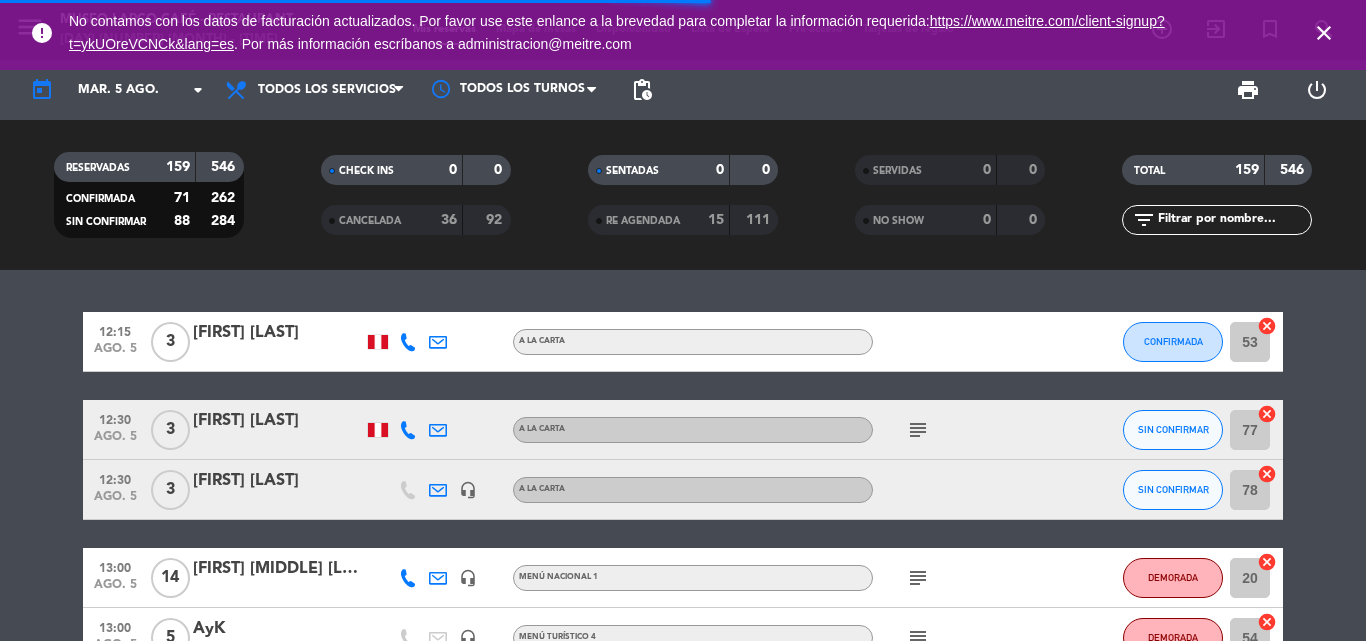 click 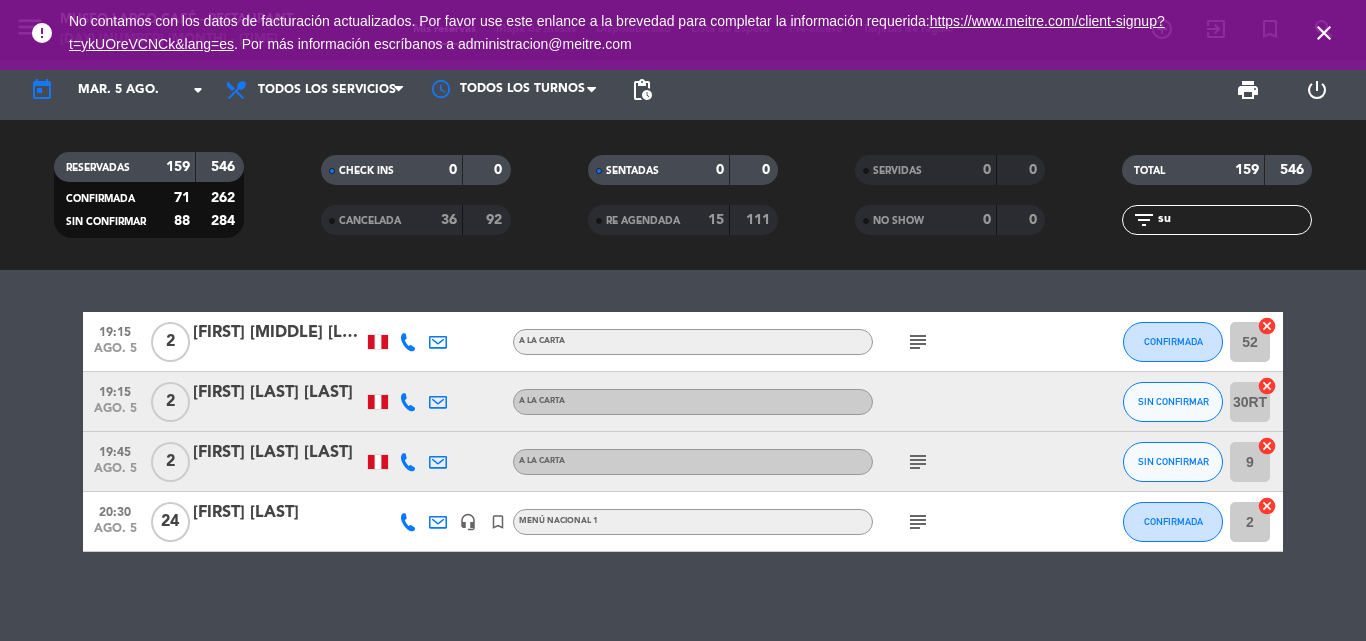 type on "su" 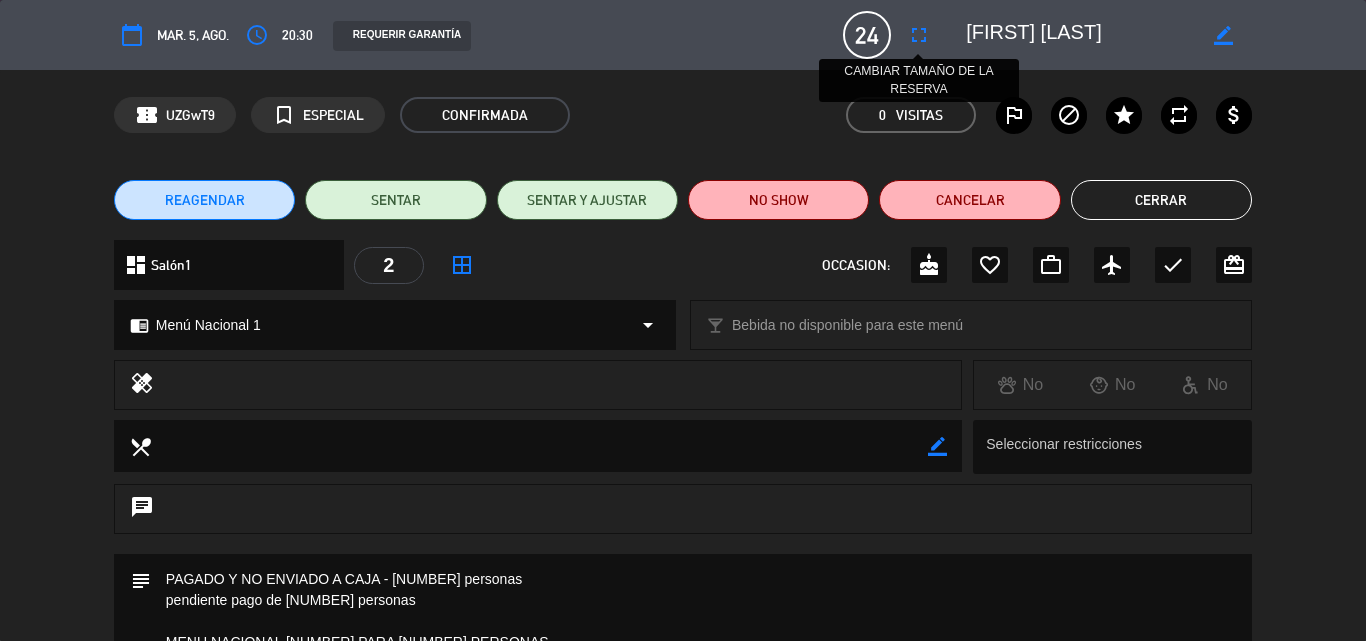 click on "fullscreen" at bounding box center [919, 35] 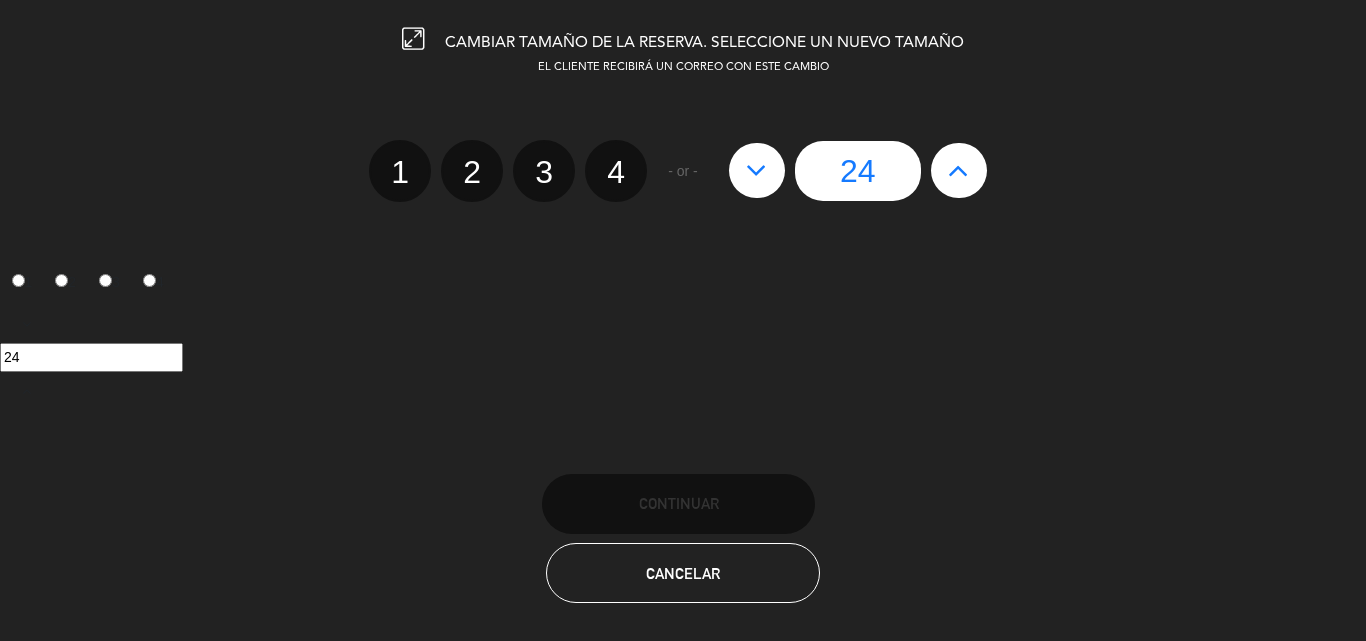 drag, startPoint x: 968, startPoint y: 155, endPoint x: 818, endPoint y: 296, distance: 205.86646 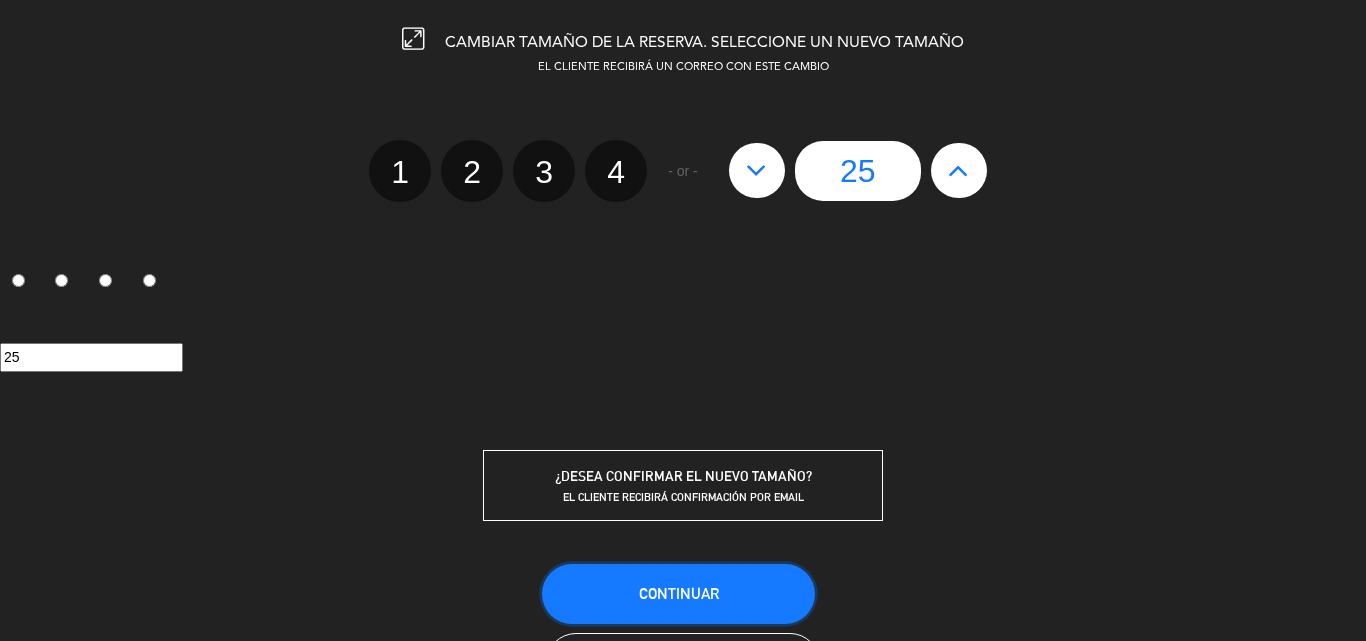click on "Continuar" at bounding box center [679, 593] 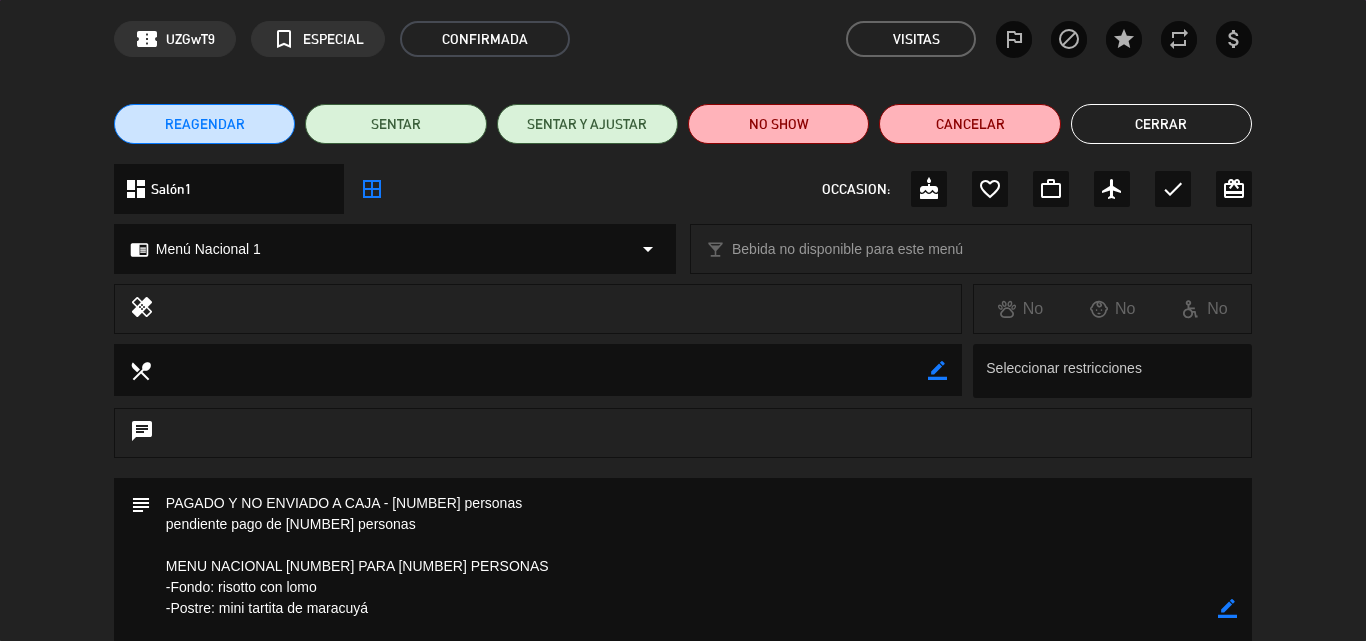 scroll, scrollTop: 200, scrollLeft: 0, axis: vertical 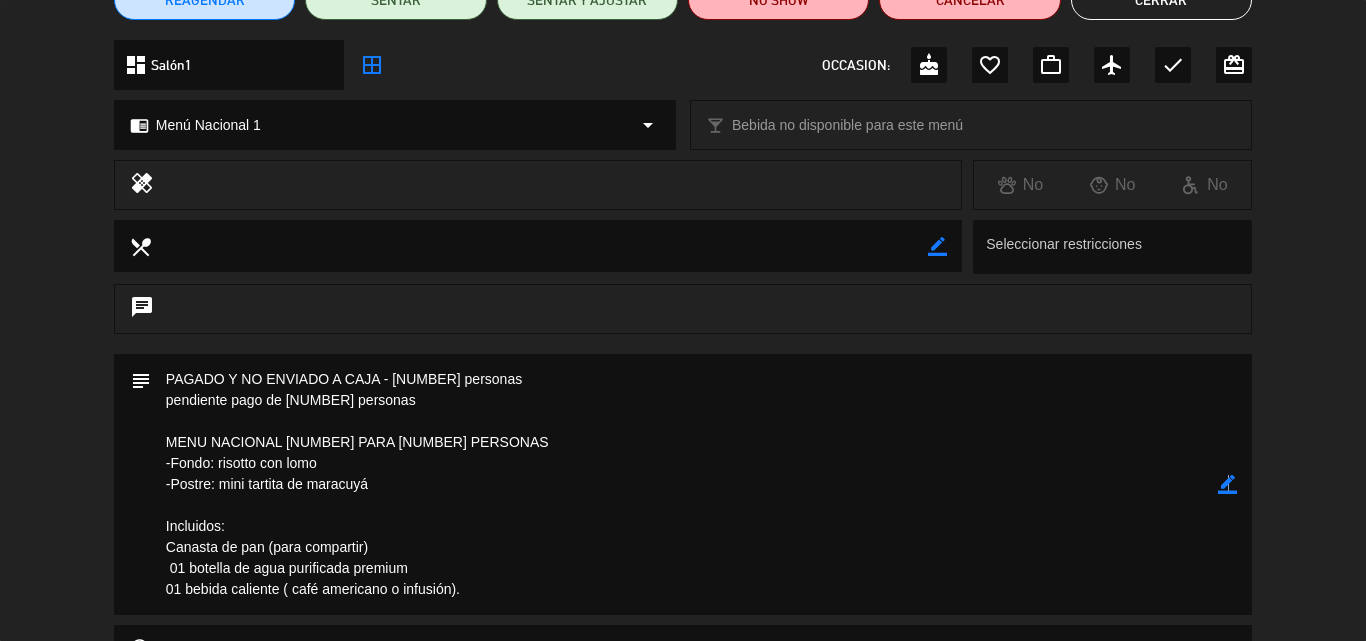 click on "border_color" 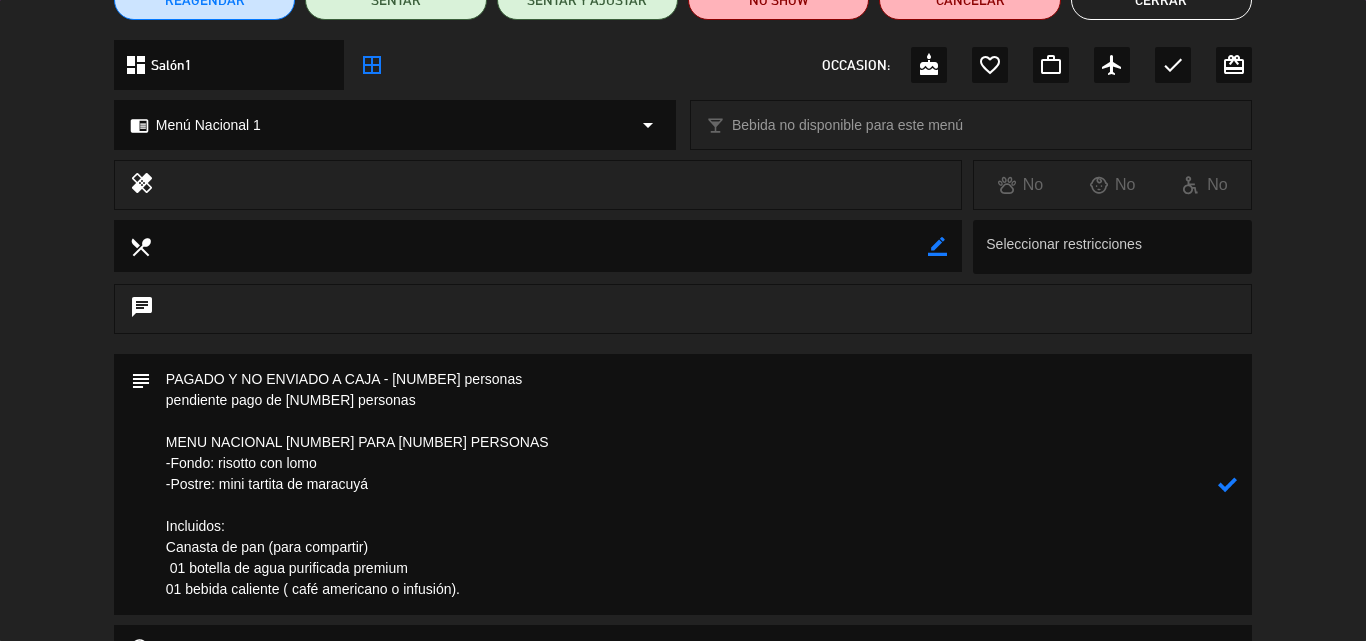 click 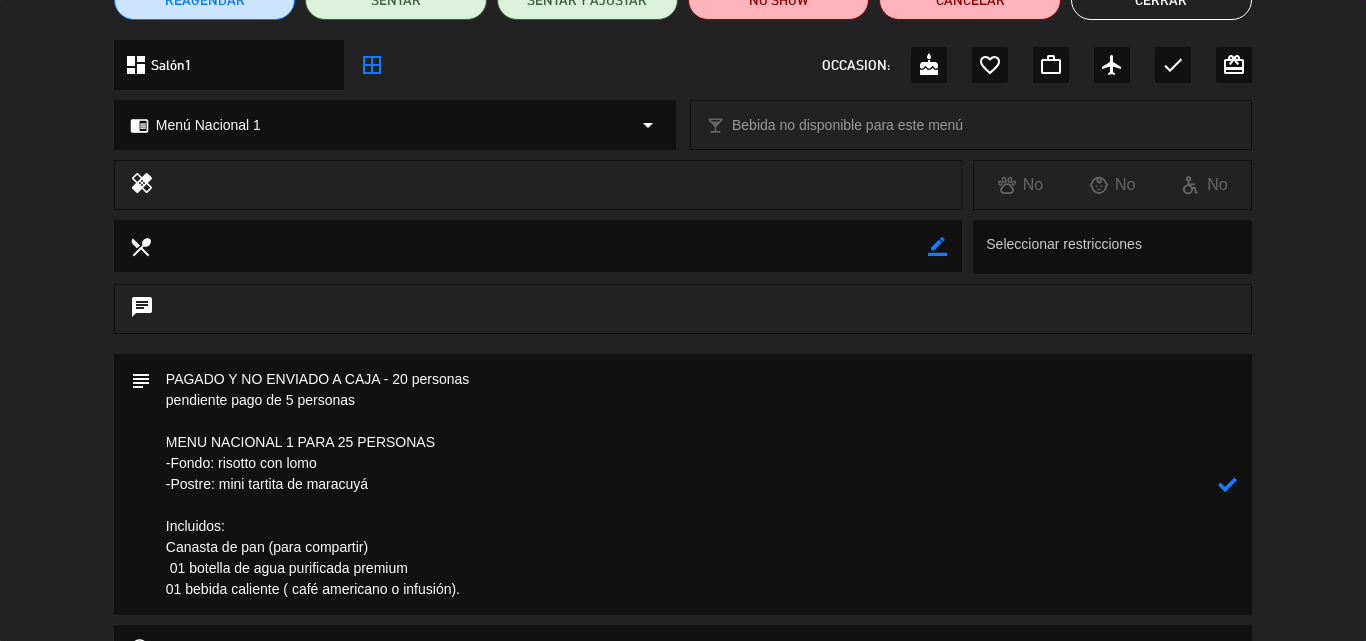 type on "PAGADO Y NO ENVIADO A CAJA - 20 personas
pendiente pago de 5 personas
MENU NACIONAL 1 PARA 25 PERSONAS
-Fondo: risotto con lomo
-Postre: mini tartita de maracuyá
Incluidos:
Canasta de pan (para compartir)
01 botella de agua purificada premium
01 bebida caliente ( café americano o infusión)." 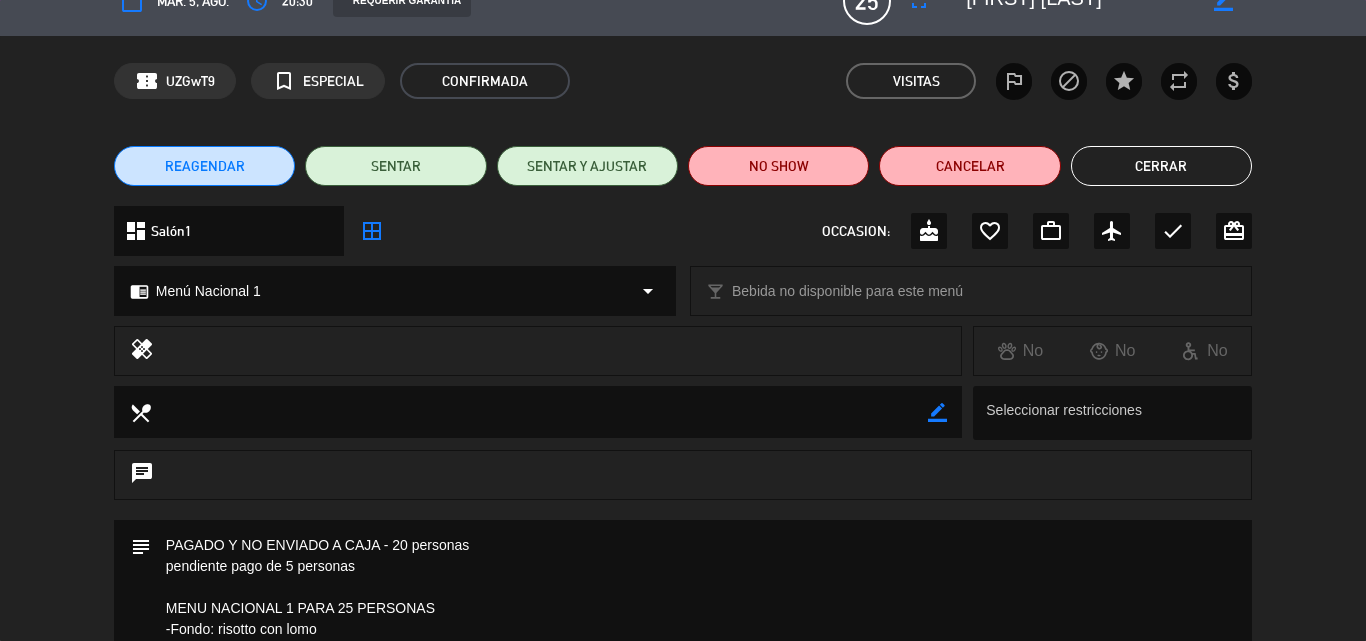 scroll, scrollTop: 0, scrollLeft: 0, axis: both 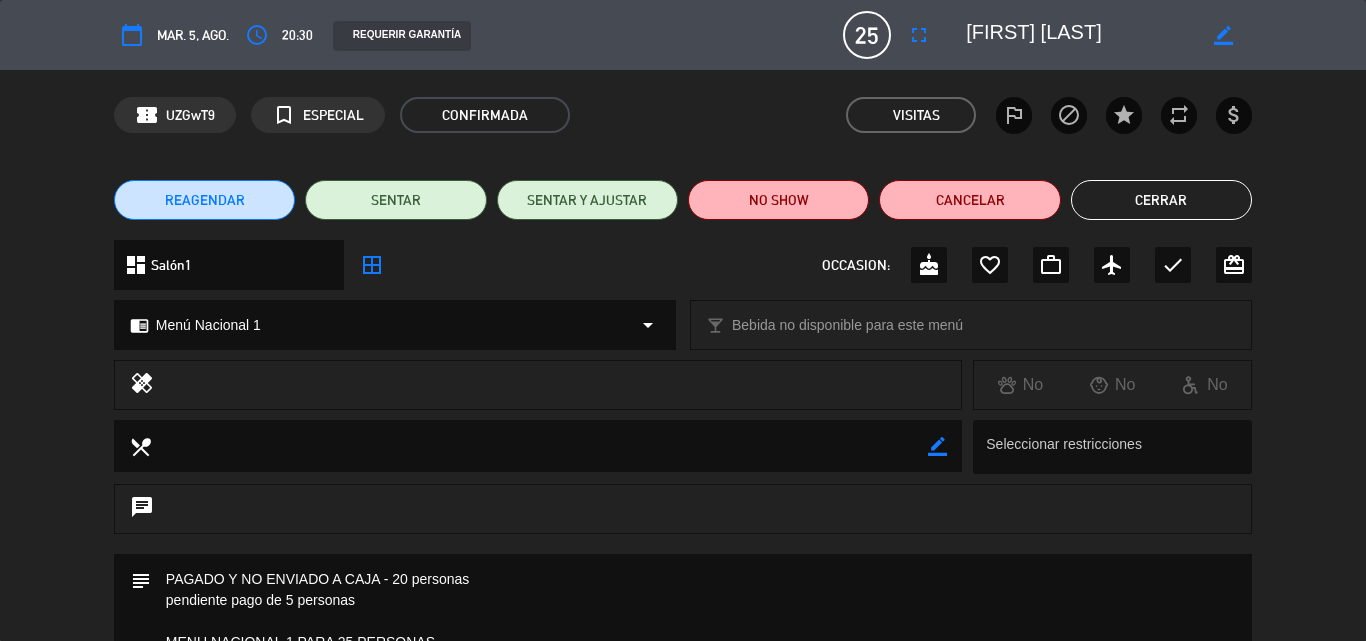 click on "Cerrar" 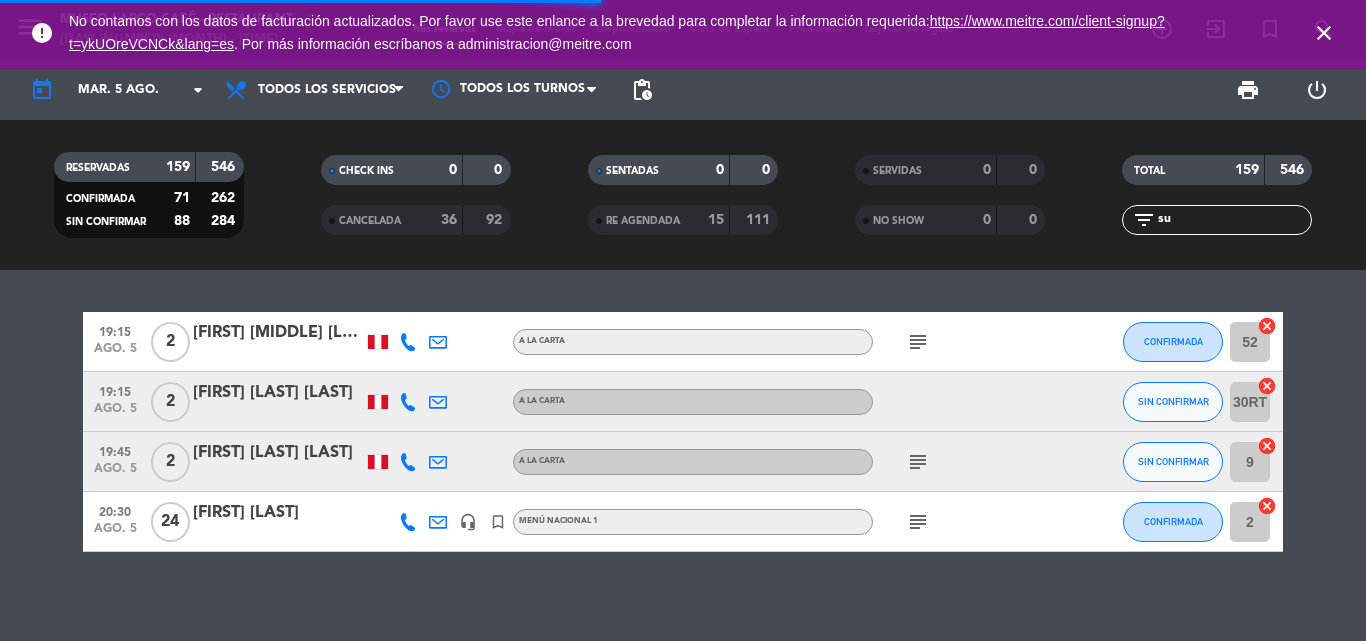 drag, startPoint x: 1188, startPoint y: 219, endPoint x: 1099, endPoint y: 221, distance: 89.02247 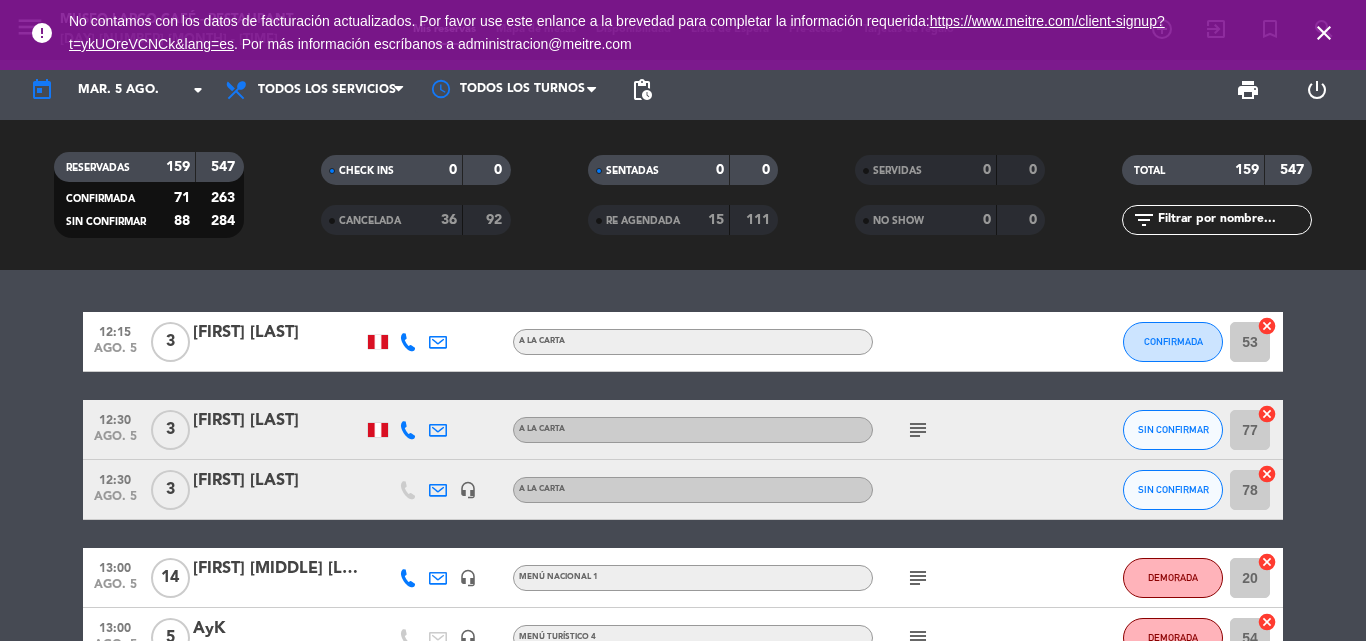 type 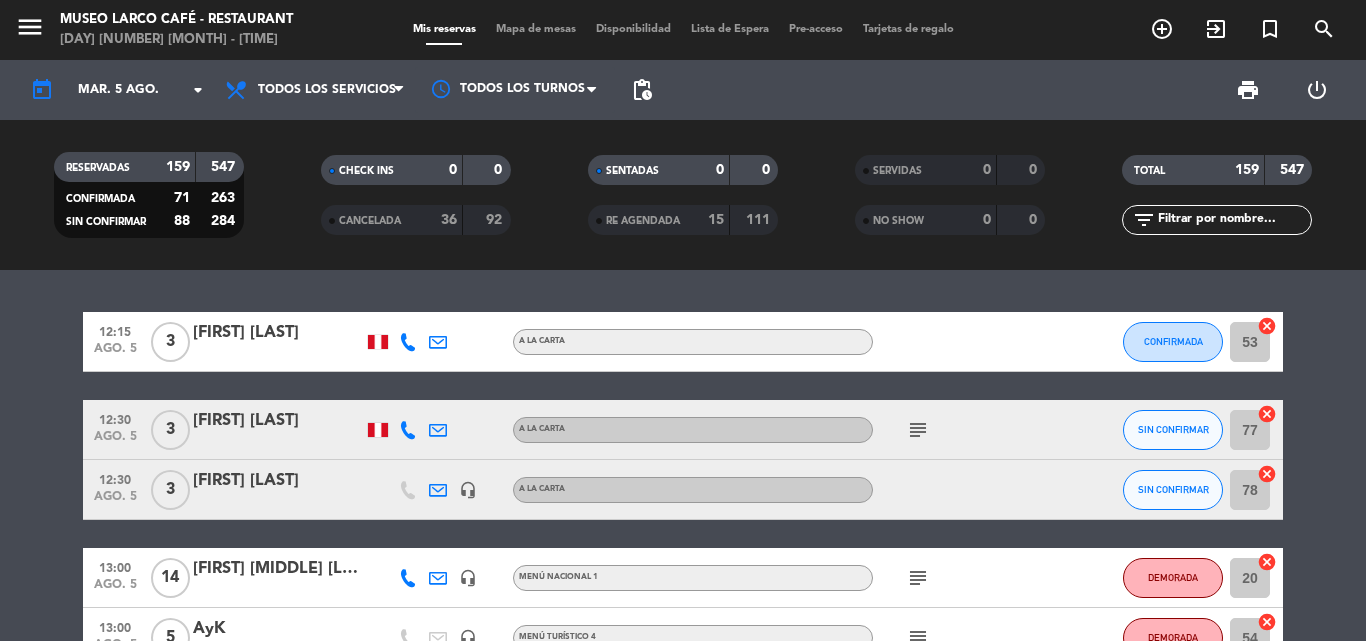 click on "Mapa de mesas" at bounding box center (536, 29) 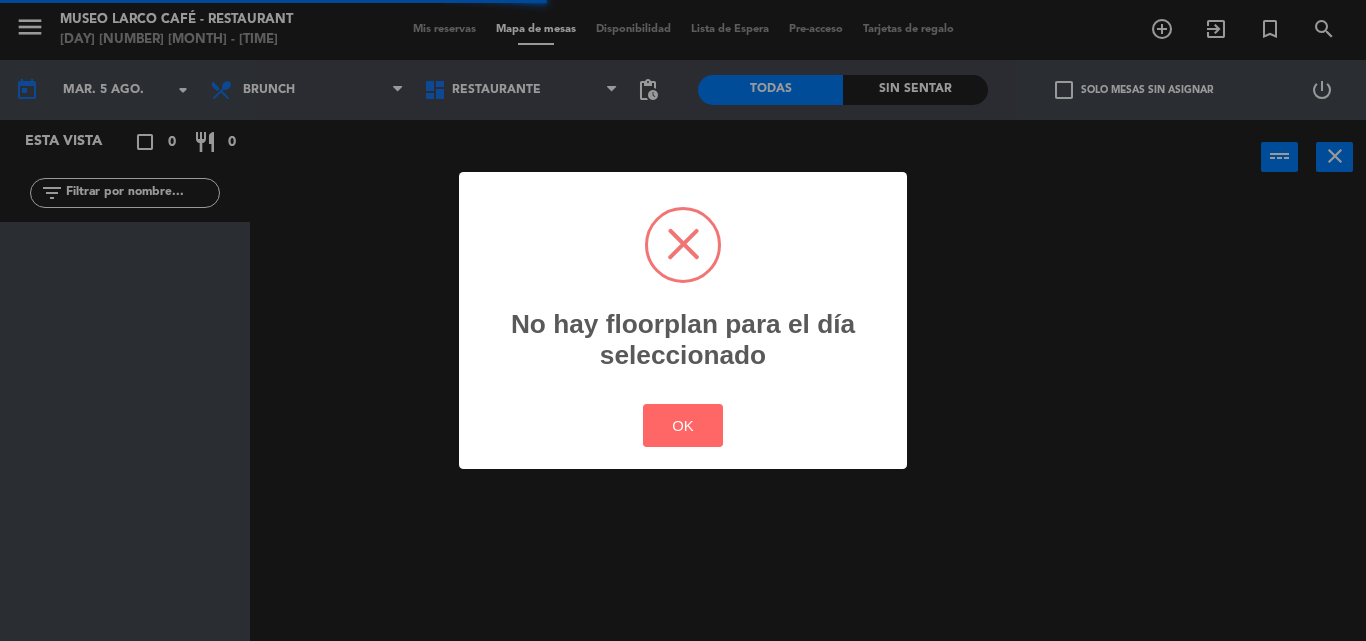 click on "? ! i     No hay floorplan para el día seleccionado × OK Cancel" at bounding box center (683, 320) 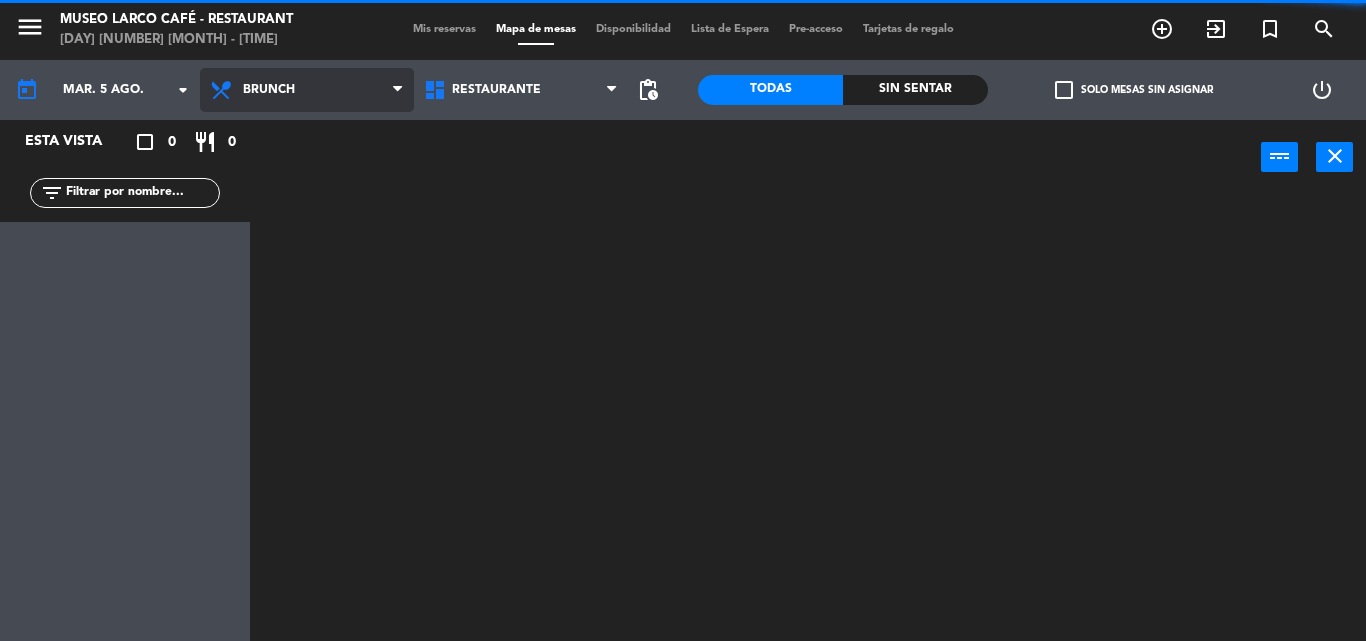 click on "Brunch" at bounding box center (269, 90) 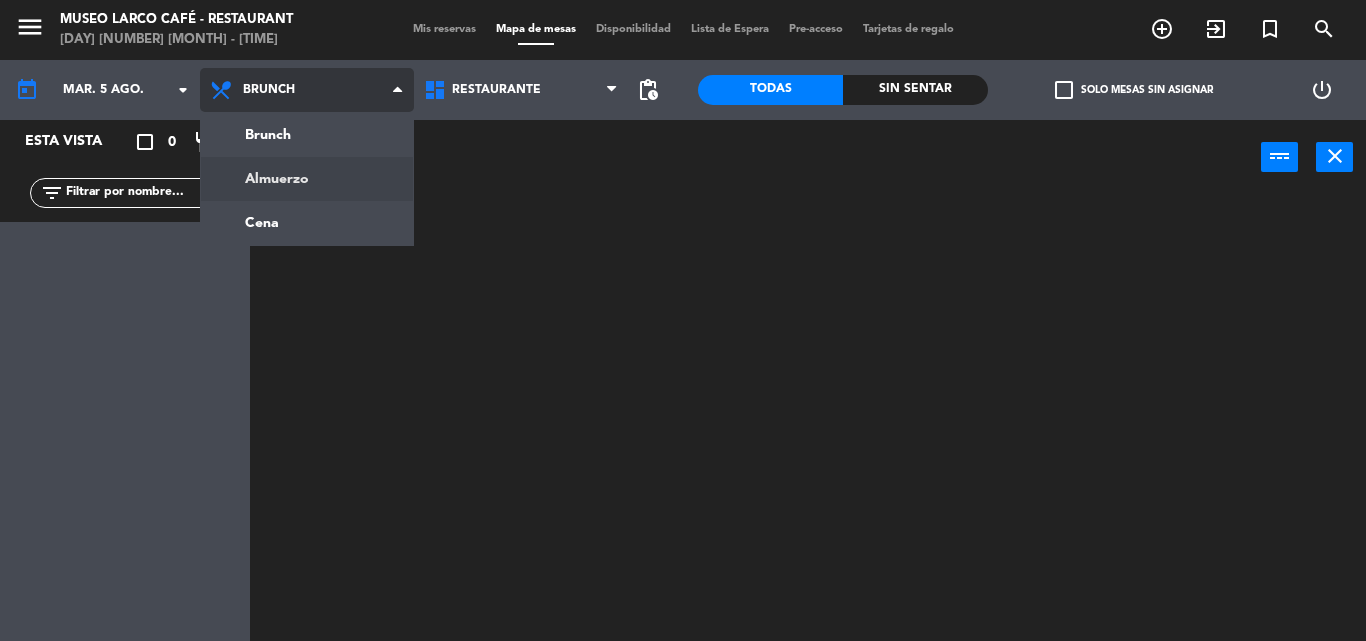 click on "menu  Museo Larco Café - Restaurant   lunes 4. agosto - 18:25   Mis reservas   Mapa de mesas   Disponibilidad   Lista de Espera   Pre-acceso   Tarjetas de regalo  add_circle_outline exit_to_app turned_in_not search today    mar. 5 ago. arrow_drop_down  Brunch  Almuerzo  Cena  Brunch  Brunch  Almuerzo  Cena  Restaurante   Roof Top   Restaurante   Restaurante   Roof Top  pending_actions  Todas  Sin sentar  check_box_outline_blank   Solo mesas sin asignar   power_settings_new   Esta vista   crop_square  0  restaurant  0 filter_list power_input close" 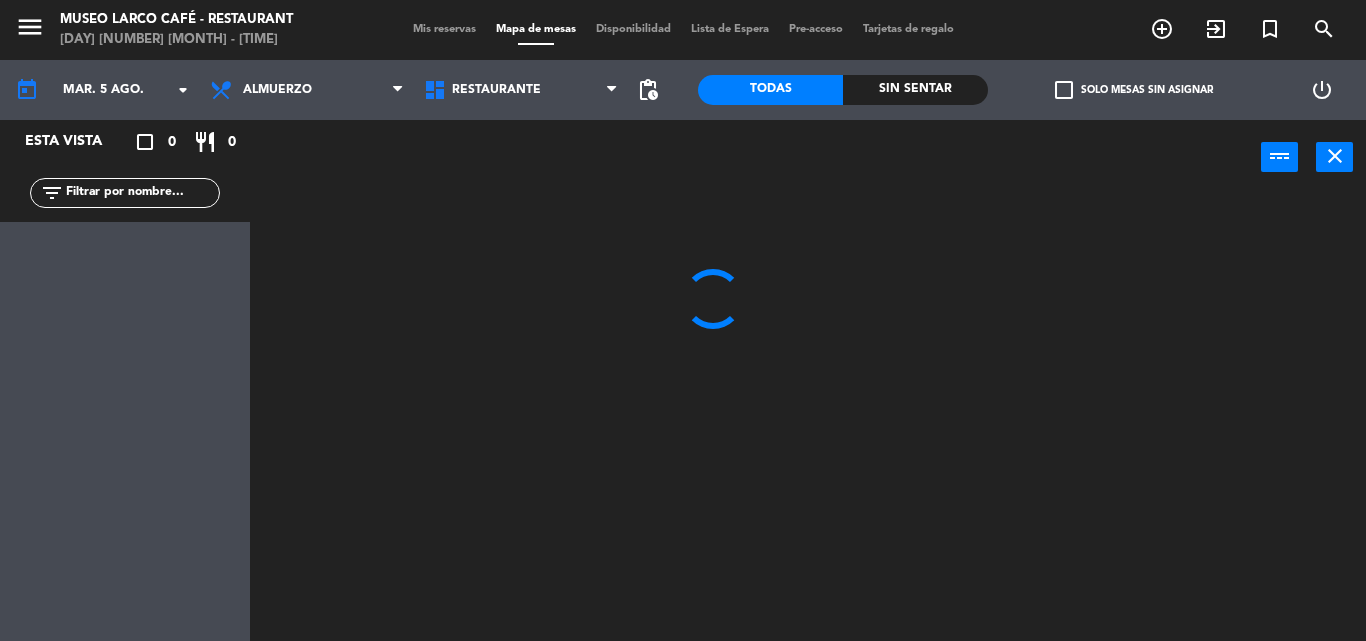 click 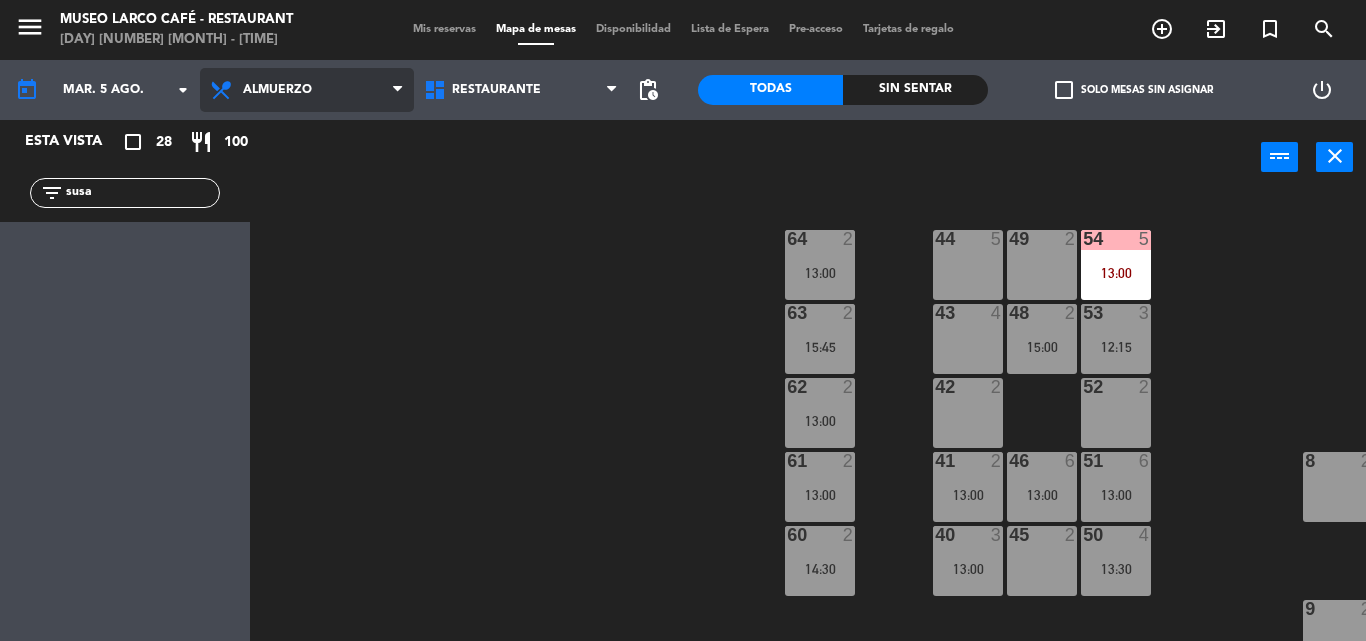 type on "susa" 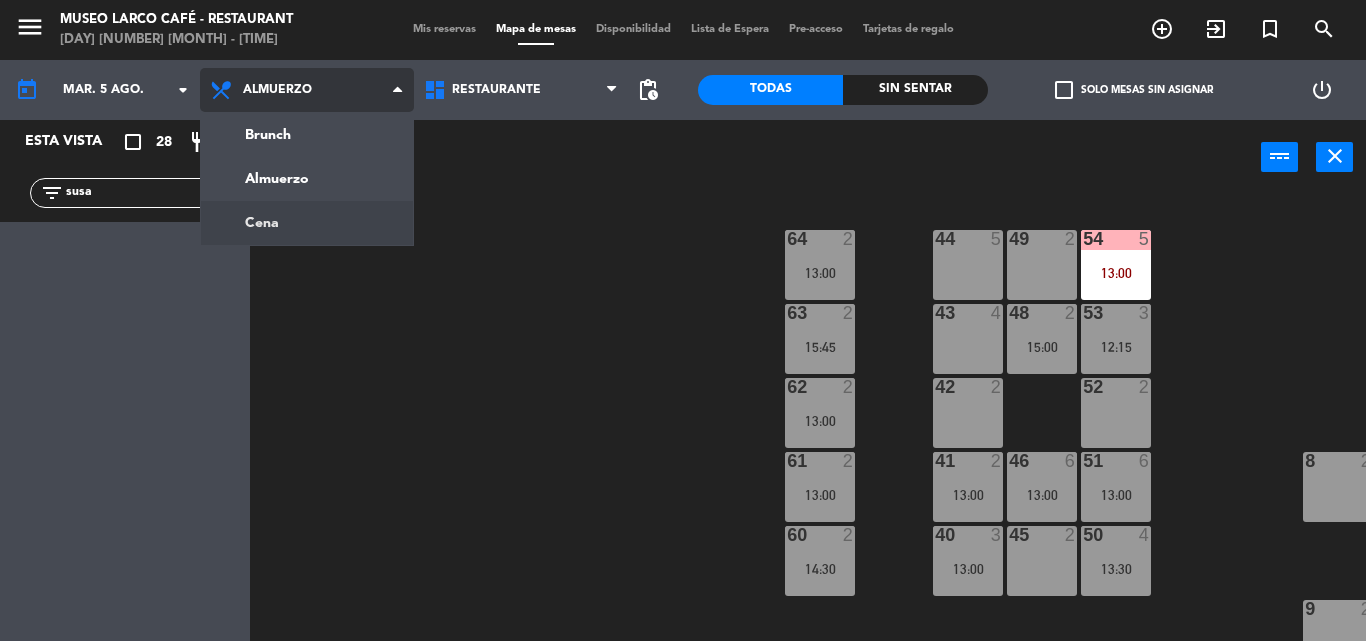 click on "menu  Museo Larco Café - Restaurant   [DAY] [NUMBER] [MONTH] - [TIME]   Mis reservas   Mapa de mesas   Disponibilidad   Lista de Espera   Pre-acceso   Tarjetas de regalo  add_circle_outline exit_to_app turned_in_not search today    mar. 5 ago. arrow_drop_down  Brunch  Almuerzo  Cena  Almuerzo  Brunch  Almuerzo  Cena  Restaurante   Roof Top   Restaurante   Restaurante   Roof Top  pending_actions  Todas  Sin sentar  check_box_outline_blank   Solo mesas sin asignar   power_settings_new   Esta vista   crop_square  28  restaurant  100 filter_list susa power_input close 44  5  49  2  54  5   13:00  64  2   13:00  48  2   15:00  53  3   12:15  63  2   15:45  43  4  62  2   13:00  42  2  52  2  41  2   13:00  46  6   13:00  51  6   13:00  61  2   13:00  7  4  6  4  8  2  5  7  40  3   13:00  45  2  50  4   13:30  60  2   14:30  9  2  4  4  12  4  13  2  34  2  36  2  38  2  35  2  37  2  39  2   14:00  33  2  10  2  11  4  3  4  14  2  20  14   13:00  21  14   13:00  22  14   13:00  23  14   13:00  24  8   16:30  25  8  26" 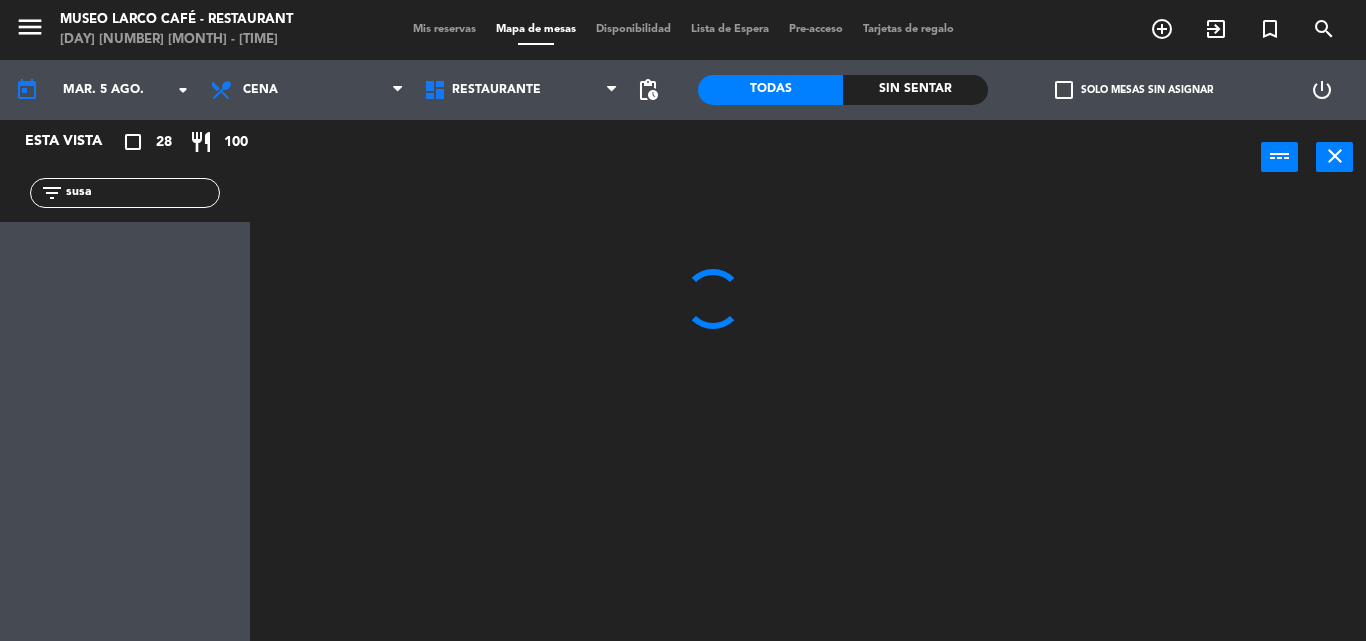 click on "susa" 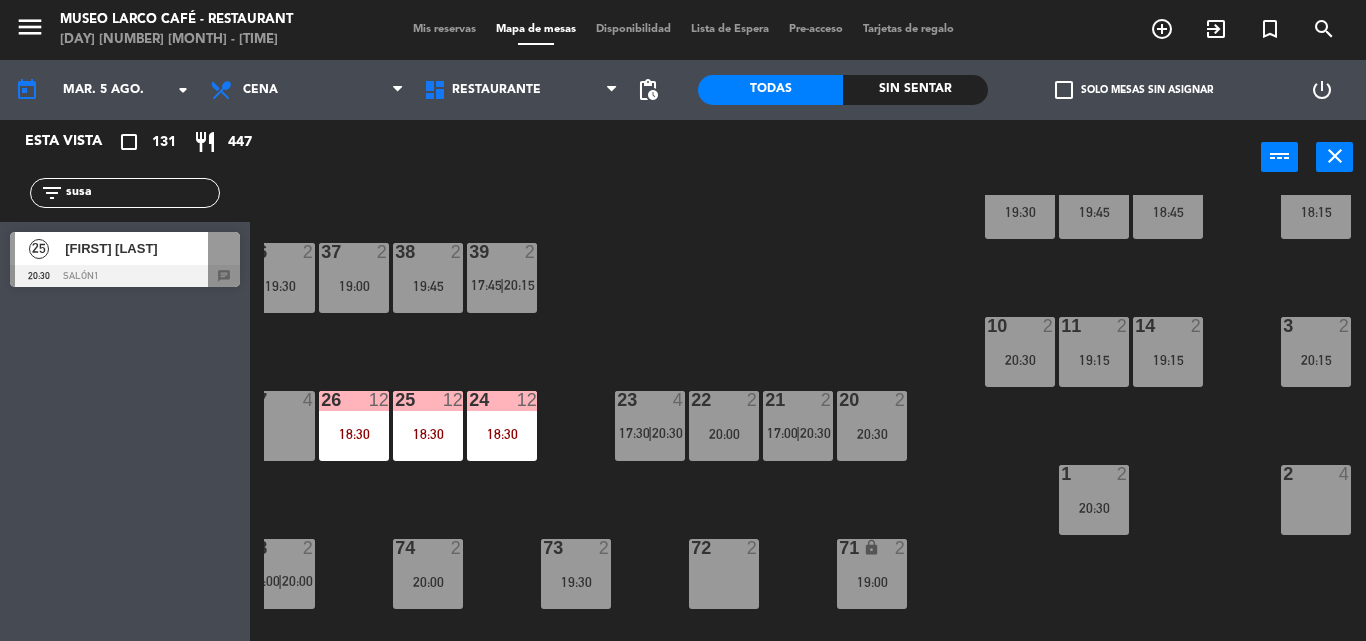 scroll, scrollTop: 200, scrollLeft: 318, axis: both 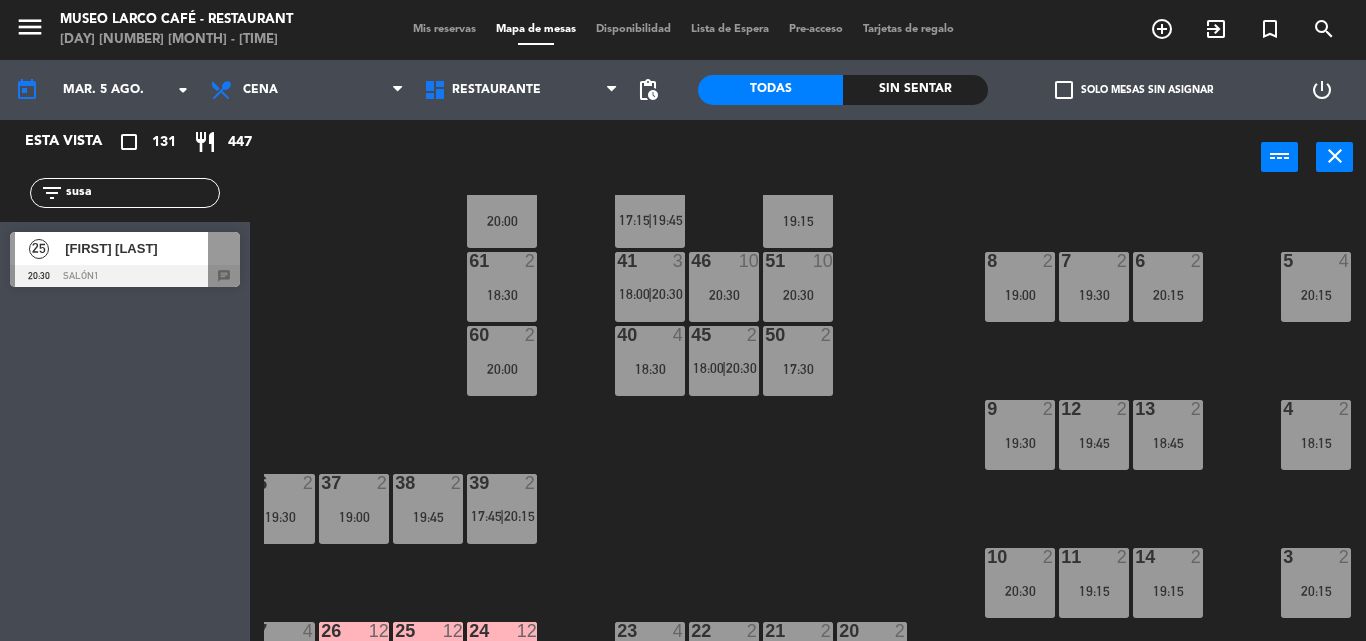 click on "[FIRST] [LAST]" at bounding box center (136, 248) 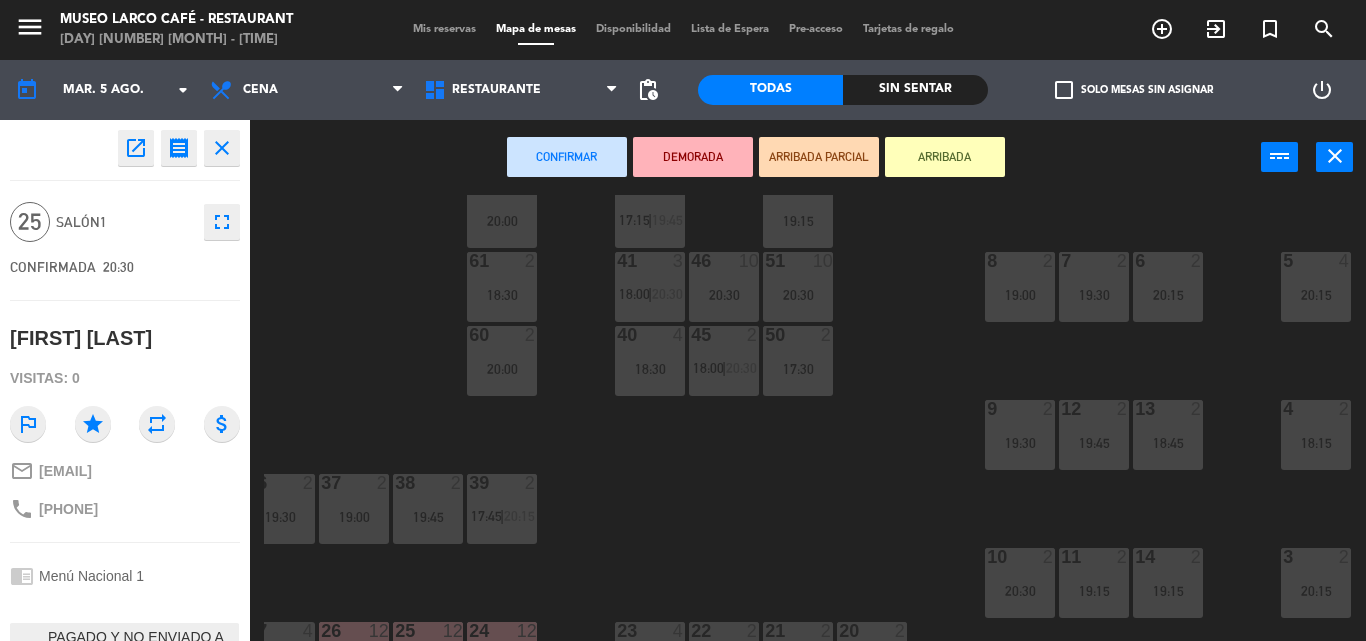 click on "44  2   20:30  49  2   20:15  54  4   19:45  64  2  48  7   18:00    |    20:30     53  7   18:00    |    20:30     63  2   20:15  43  2   18:00    |    20:30     62  2   20:00  42  2   17:15    |    19:45     52  2   19:15  41  3   18:00    |    20:30     46  10   20:30  51  10   20:30  61  2   18:30  7  2   19:30  6  2   20:15  8  2   19:00  5  4   20:15  40  4   18:30  45  2   18:00    |    20:30     50  2   17:30  60  2   20:00  9  2   19:30  4  2   18:15  12  2   19:45  13  2   18:45  34  2   19:15  36  2   19:30  38  2   19:45  35  2   20:00  37  2   19:00  39  2   17:45    |    20:15     33  2   18:30  10  2   20:30  11  2   19:15  3  2   20:15  14  2   19:15  20  2   20:30  21  2   17:00    |    20:30     22  2   20:00  23  4   17:30    |    20:30     24  12   18:30  25  12   18:30  26  12   18:30  27  4  32  7   18:45  1  2   20:30  2  4  28  2   17:00    |    20:00     71 lock  2   19:00  74  2   20:00  72  2  86  2   19:30  73  2   19:30  80  3   19:45  85  2   20:15  29  2   17:00    |    19:45" 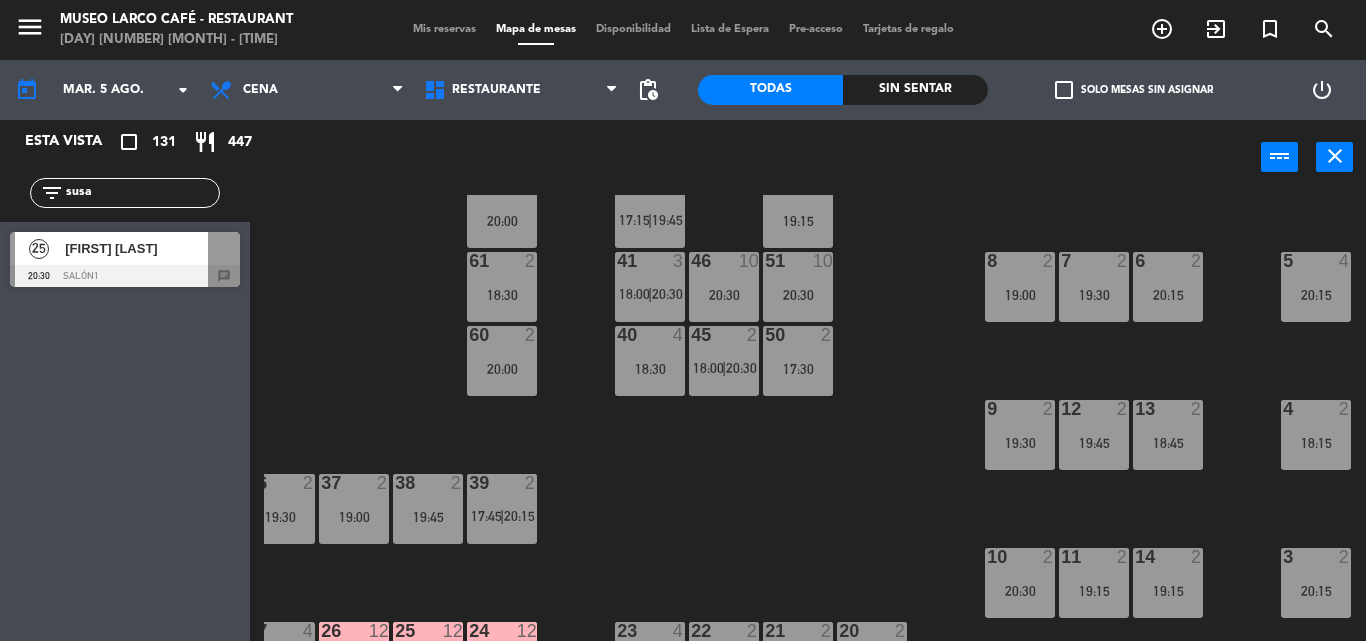 click on "Mis reservas" at bounding box center (444, 29) 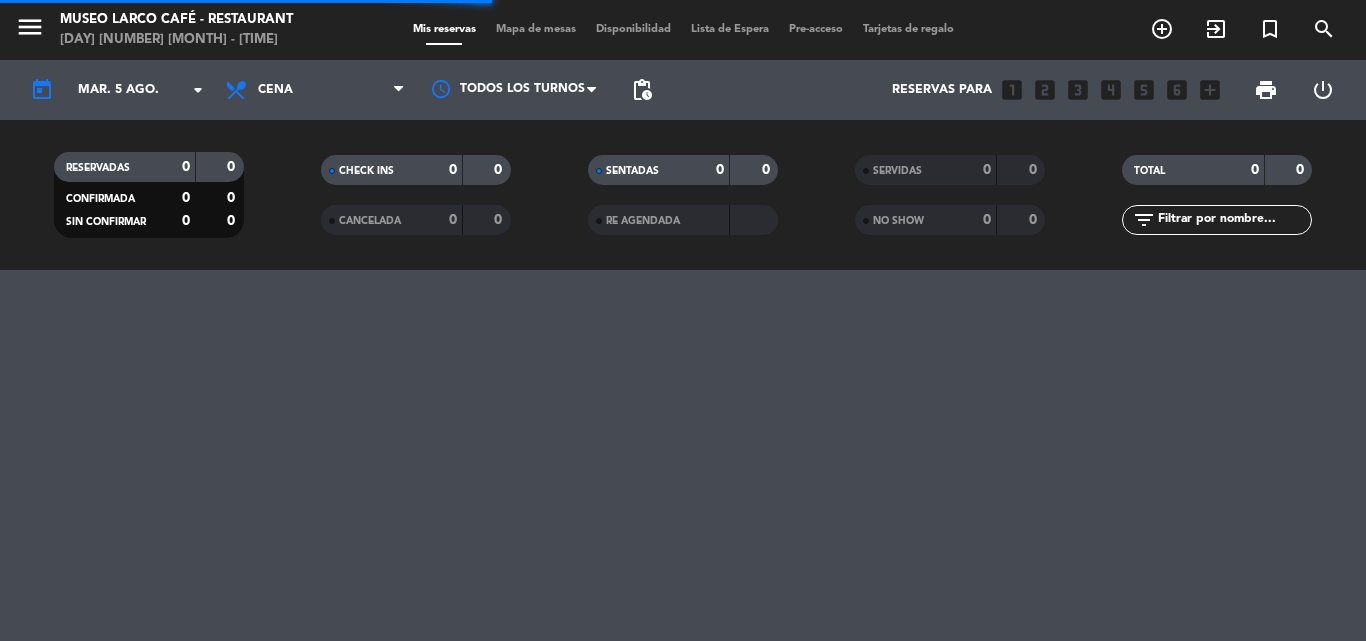 click 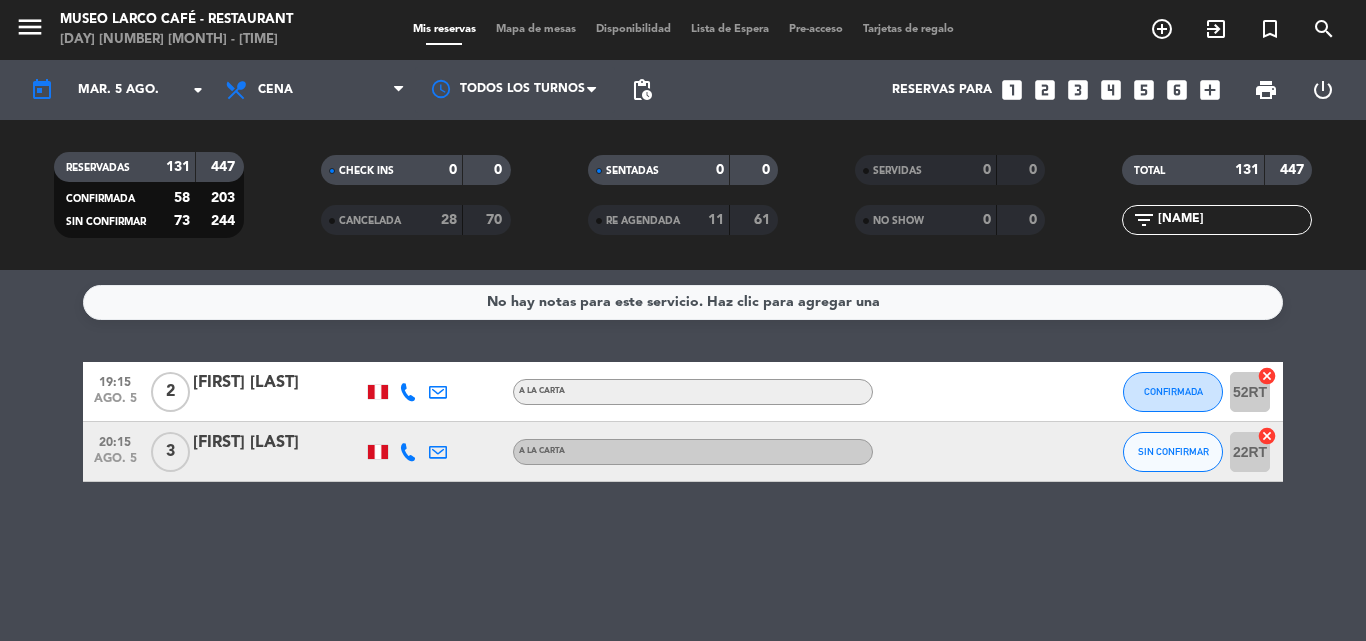 click on "[FIRST] [LAST] A la carta CONFIRMADA 52RT  cancel   [HOUR]   ago. [NUMBER]   [NUMBER]   [FIRST] [LAST]   A la carta SIN CONFIRMAR 22RT  cancel" 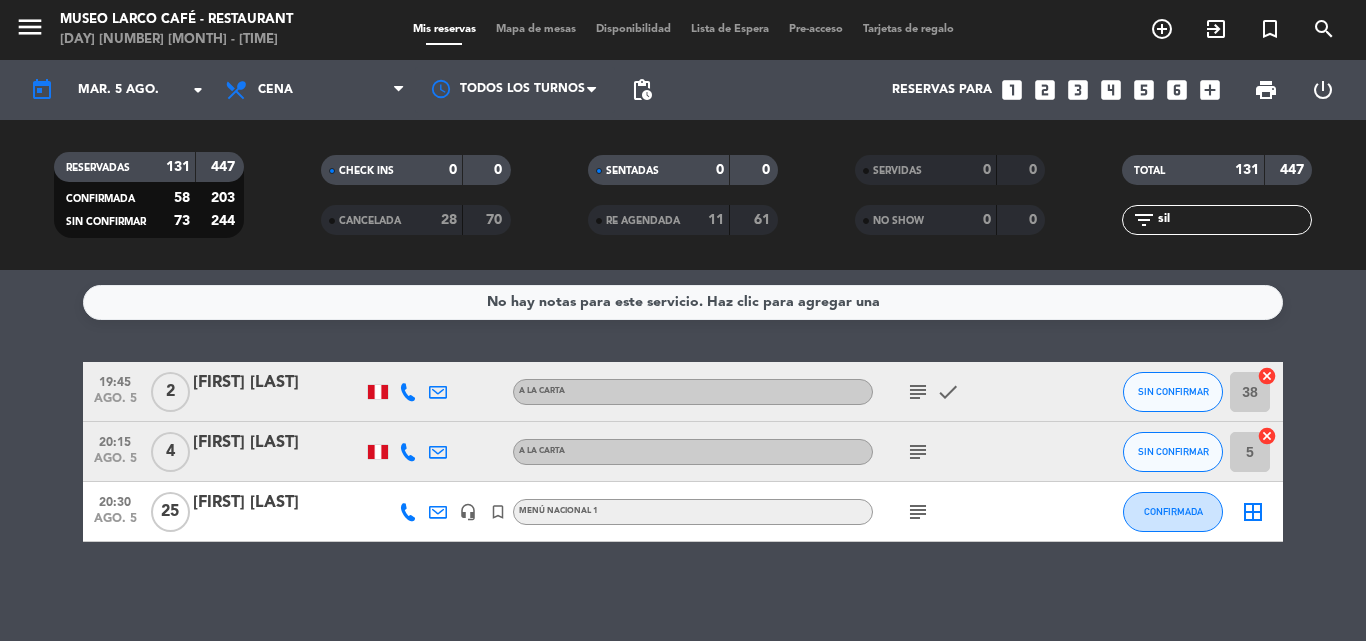 click on "subject" 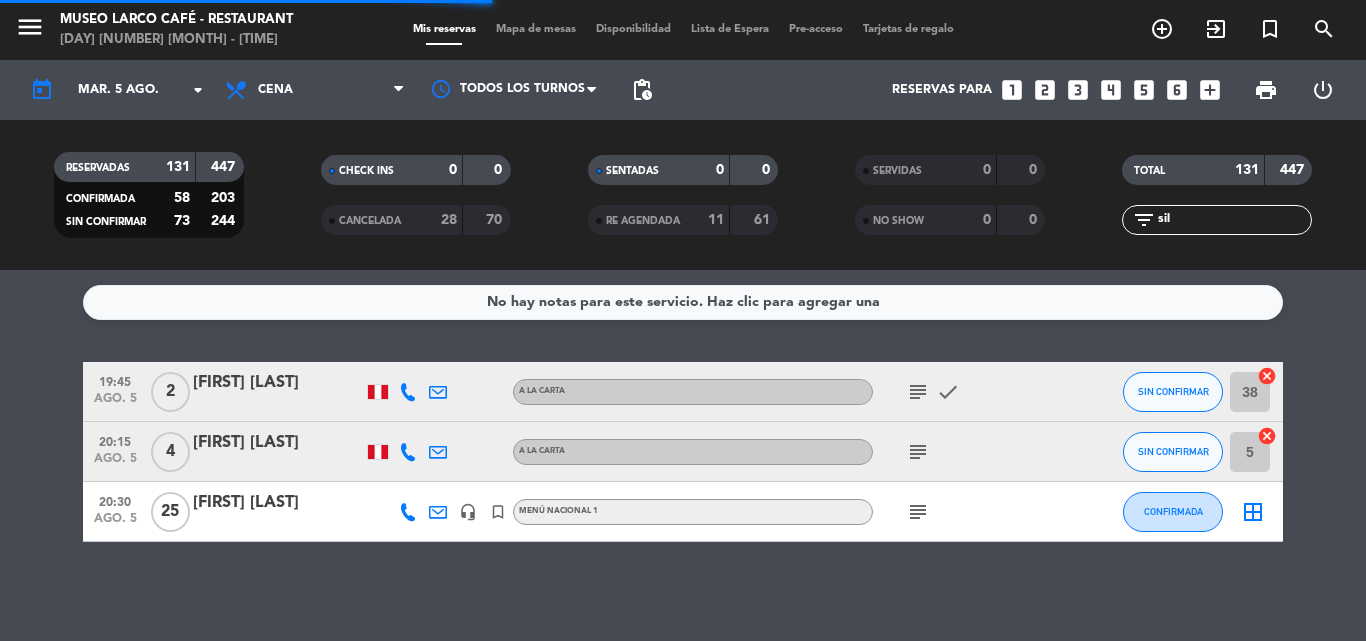drag, startPoint x: 1189, startPoint y: 214, endPoint x: 1042, endPoint y: 237, distance: 148.78844 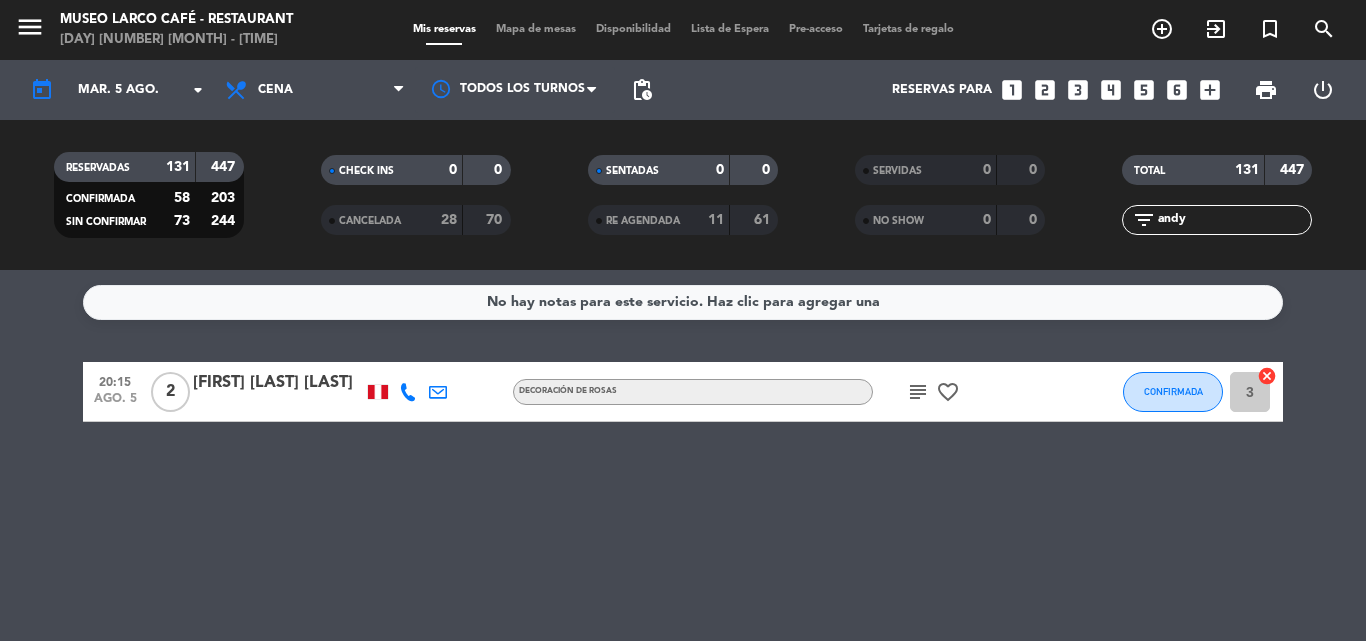 click on "cancel" 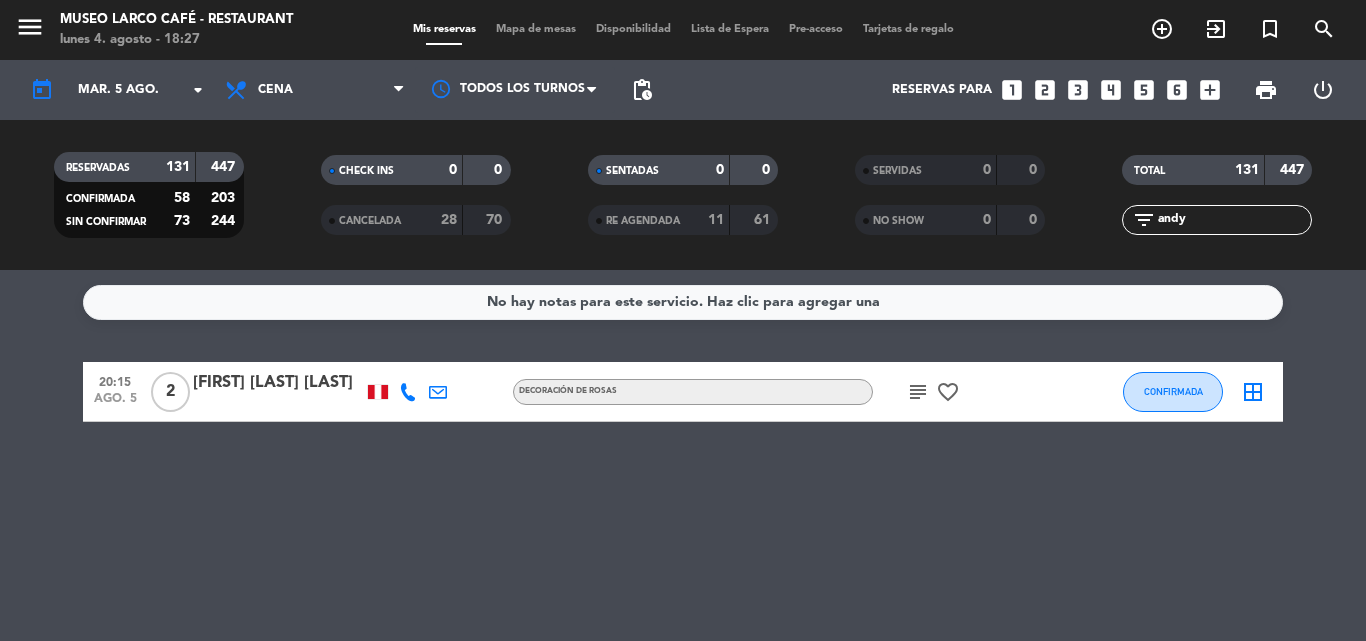 drag, startPoint x: 1094, startPoint y: 224, endPoint x: 838, endPoint y: 224, distance: 256 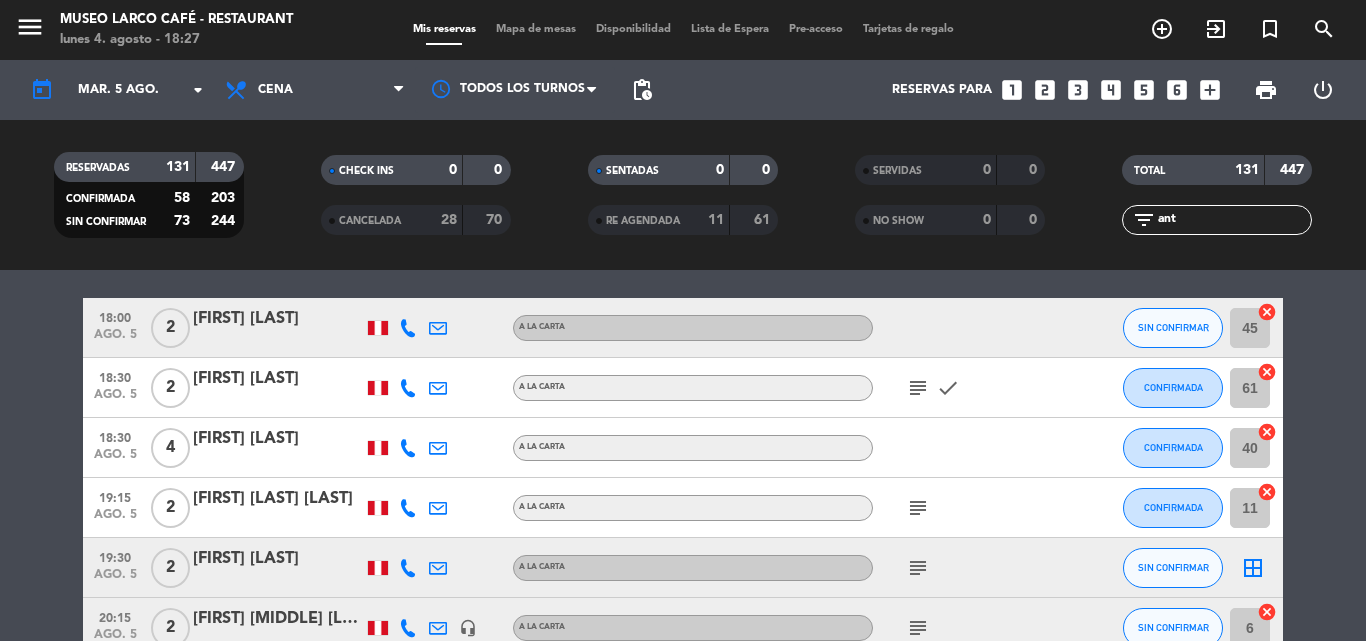 scroll, scrollTop: 100, scrollLeft: 0, axis: vertical 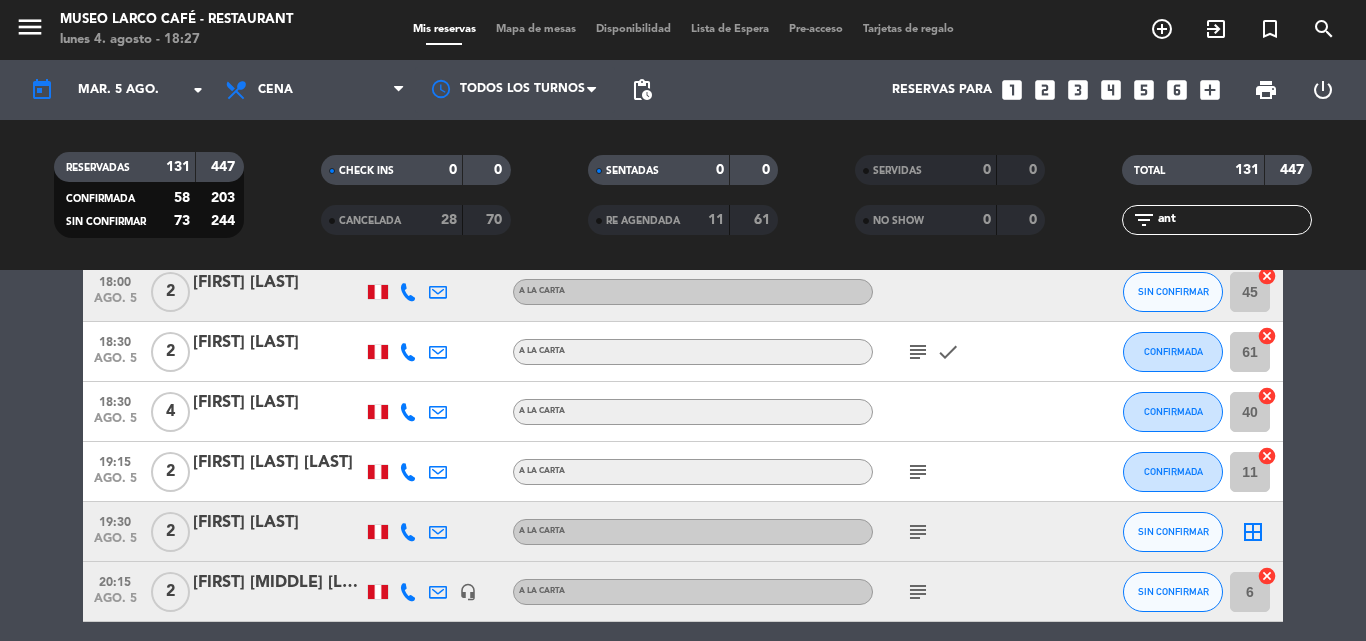 drag, startPoint x: 1266, startPoint y: 572, endPoint x: 1225, endPoint y: 477, distance: 103.4698 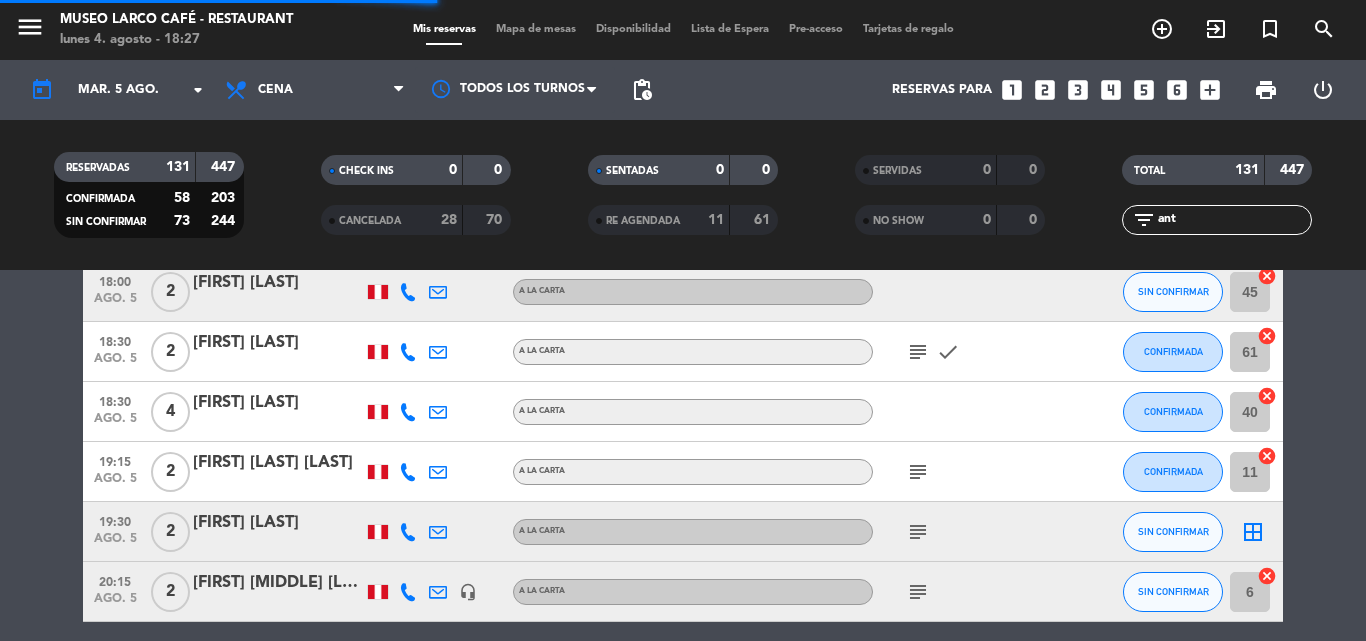 drag, startPoint x: 1191, startPoint y: 220, endPoint x: 933, endPoint y: 220, distance: 258 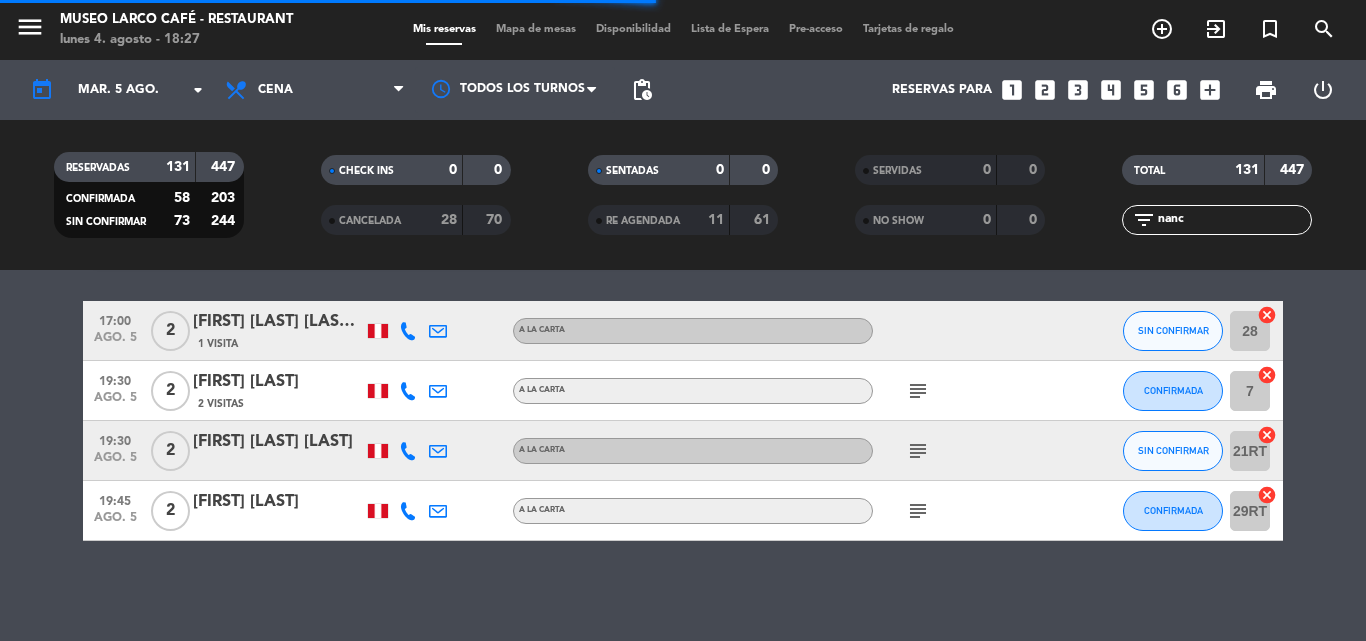 scroll, scrollTop: 0, scrollLeft: 0, axis: both 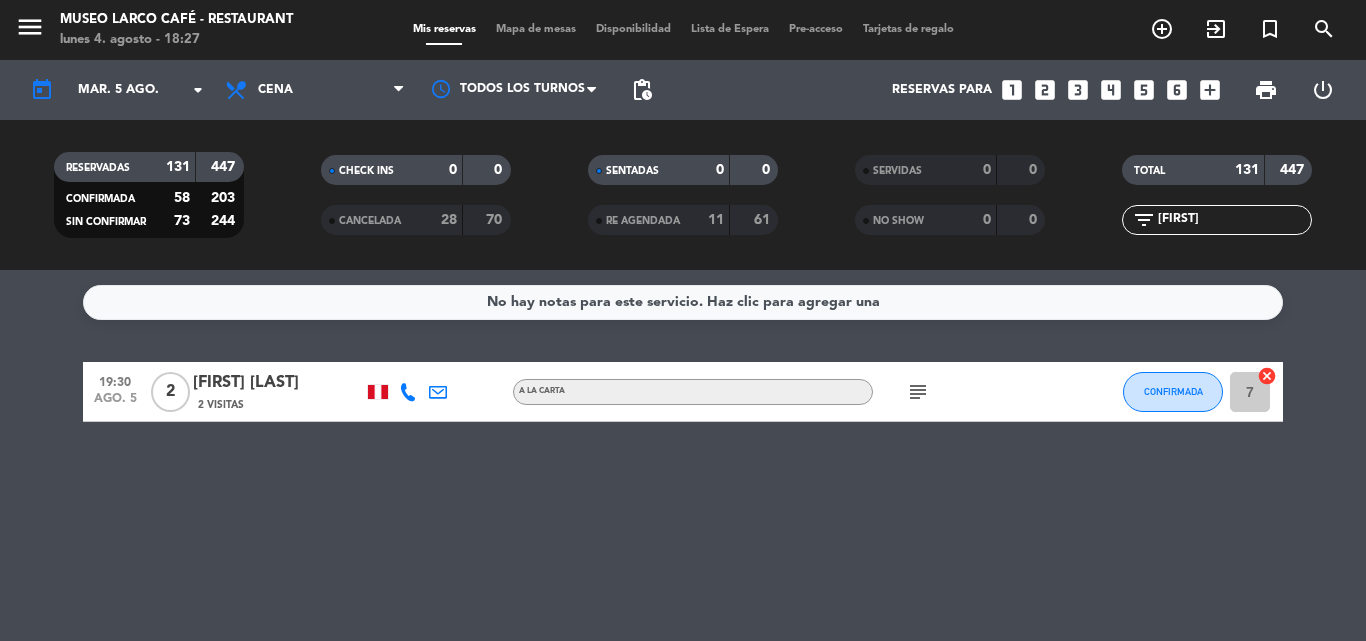 drag, startPoint x: 1267, startPoint y: 372, endPoint x: 963, endPoint y: 55, distance: 439.2095 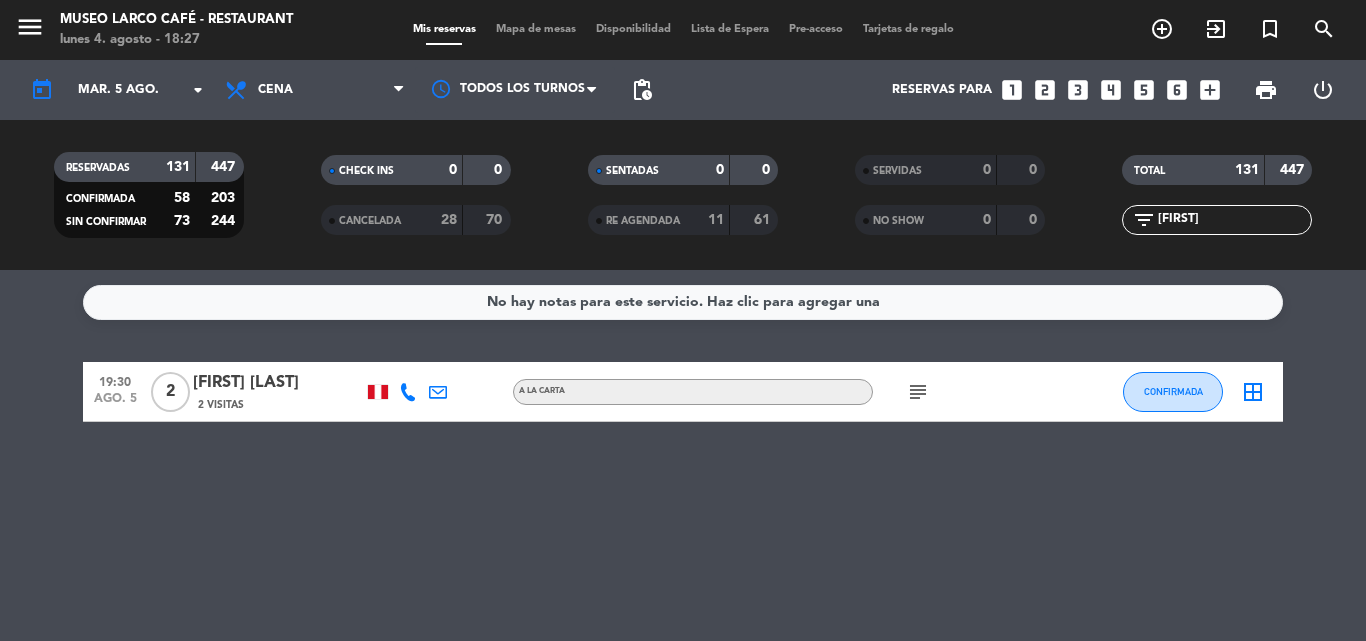 drag, startPoint x: 1210, startPoint y: 221, endPoint x: 758, endPoint y: 232, distance: 452.13382 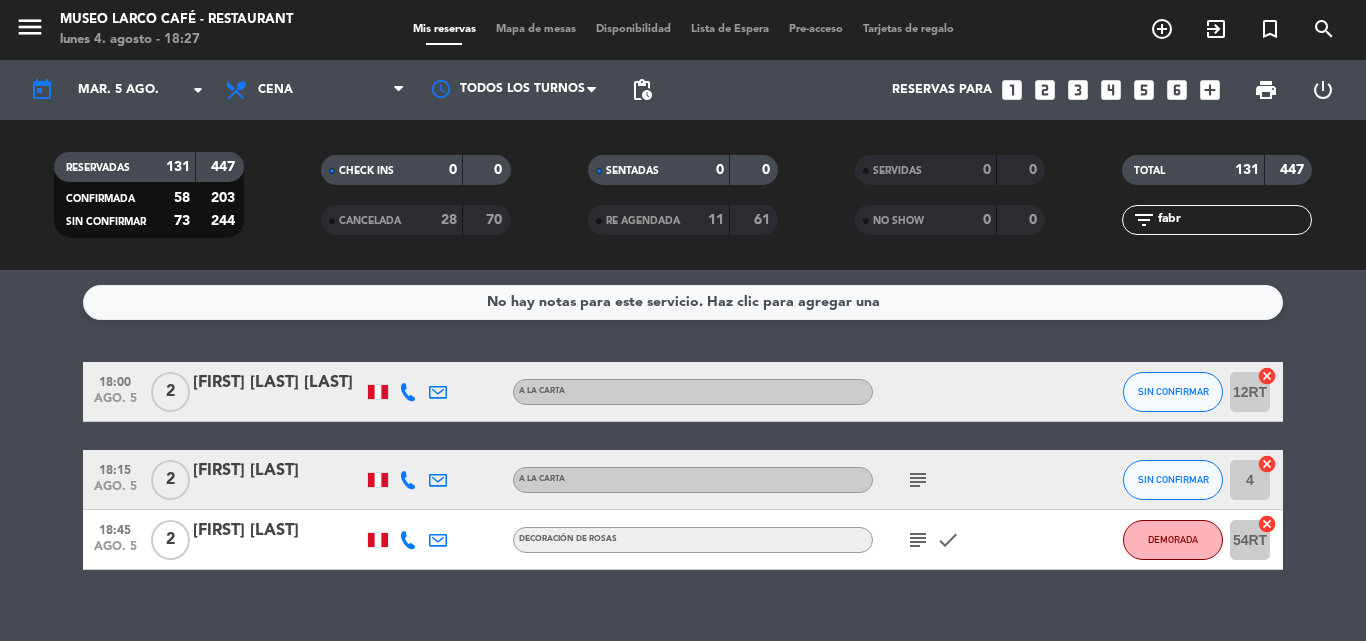 type on "fabr" 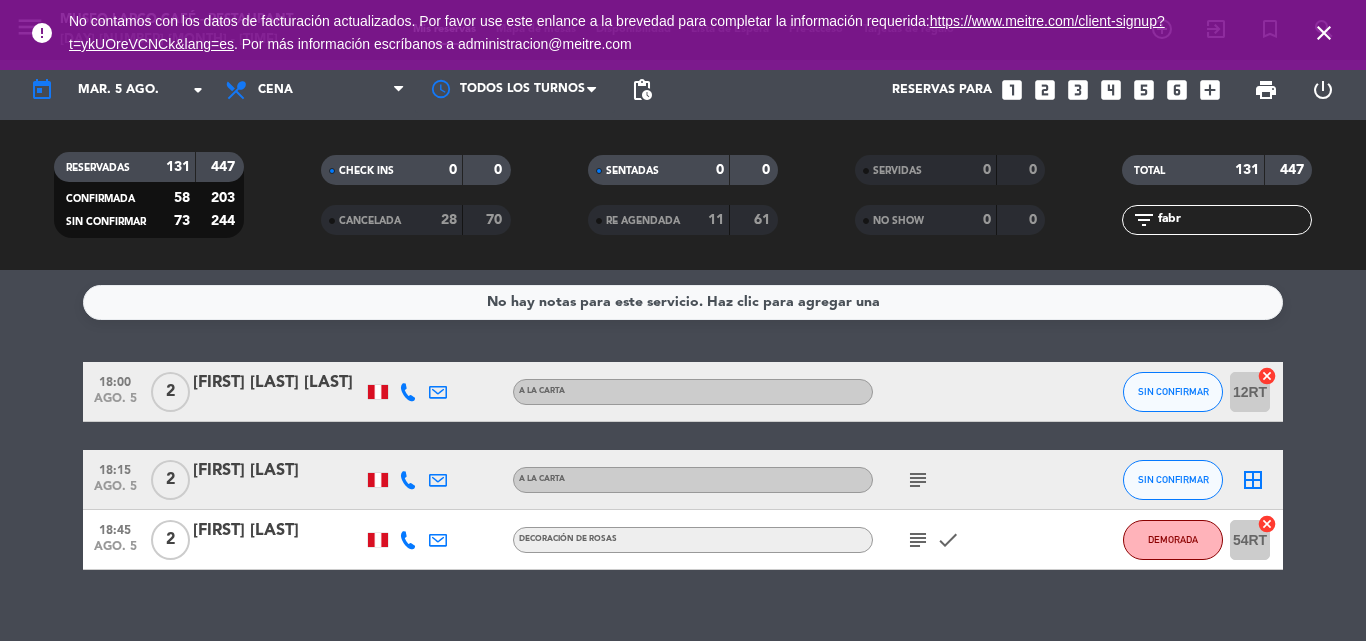 click on "close" at bounding box center (1324, 33) 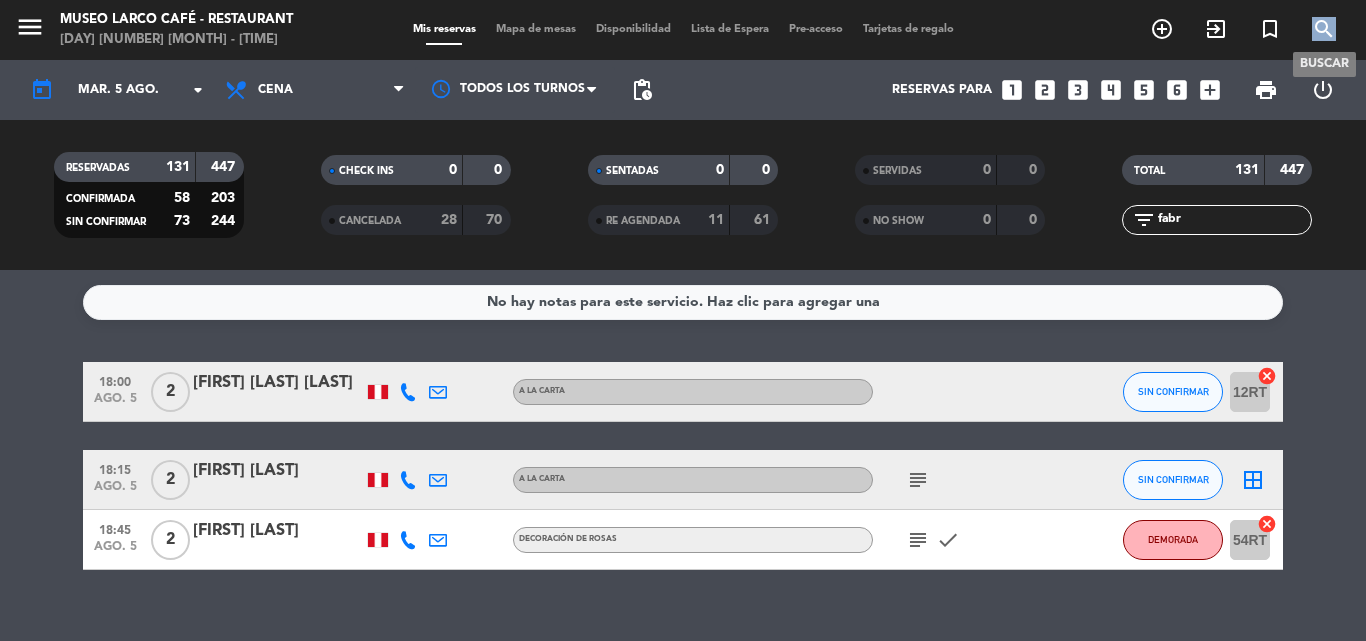 click on "search" at bounding box center (1324, 29) 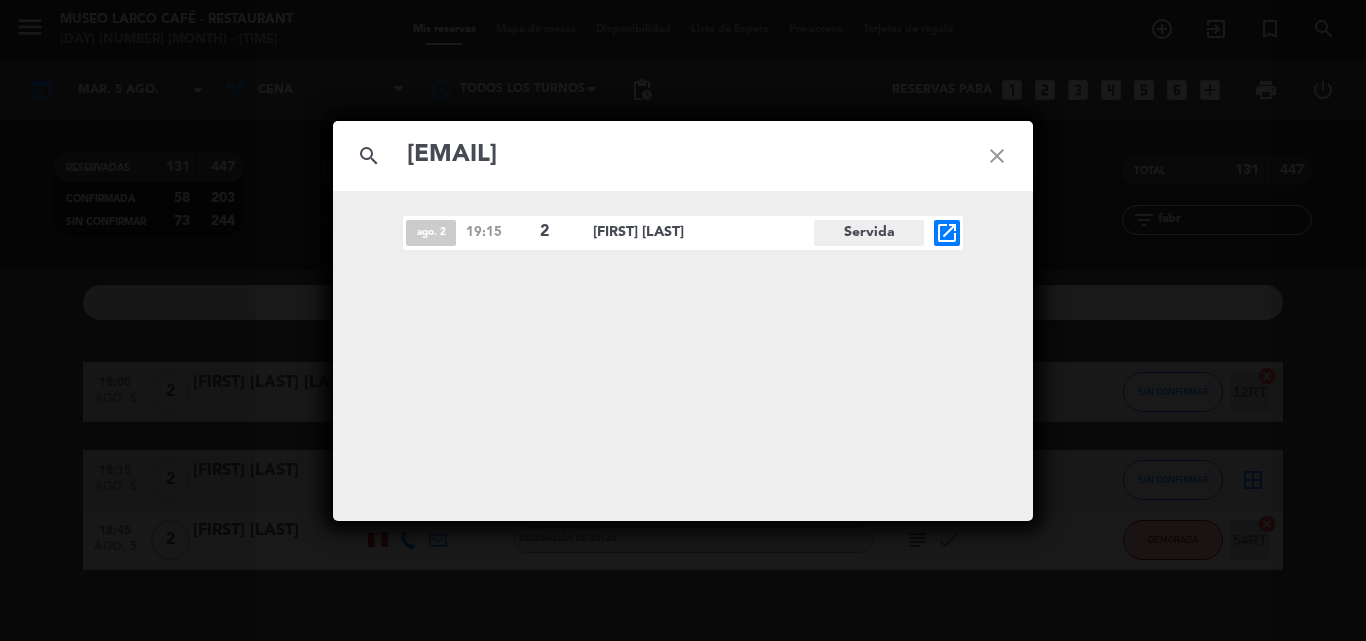 type on "[EMAIL]" 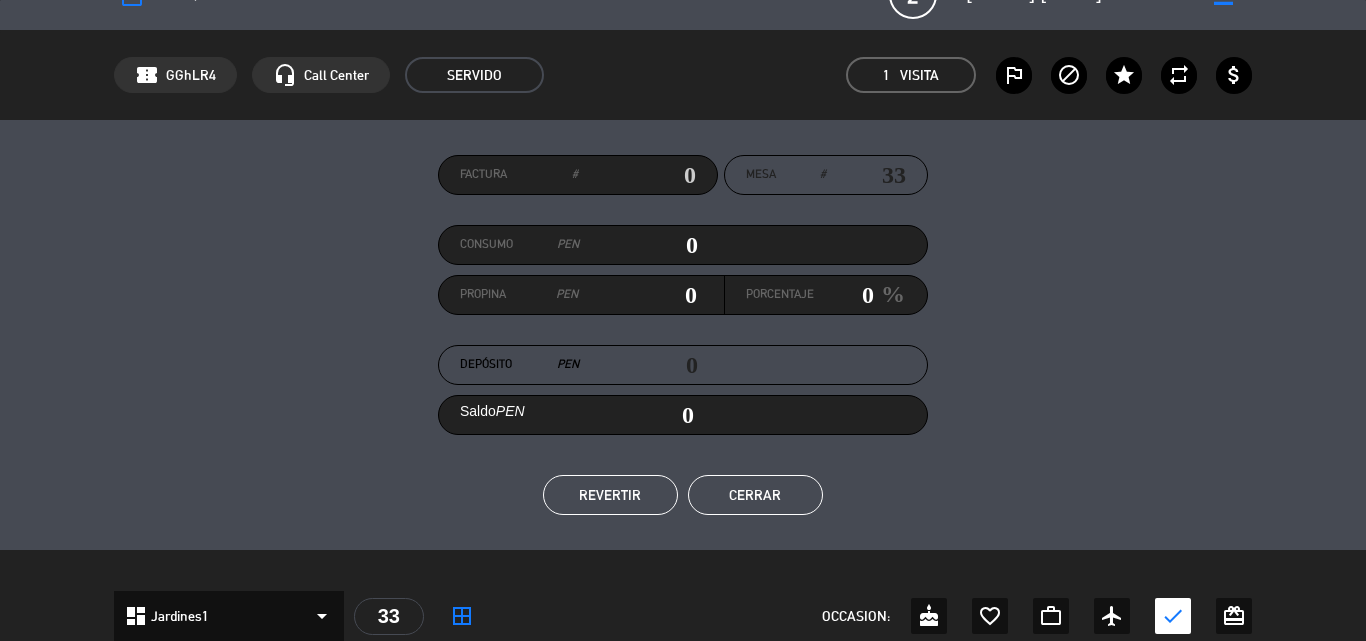 scroll, scrollTop: 0, scrollLeft: 0, axis: both 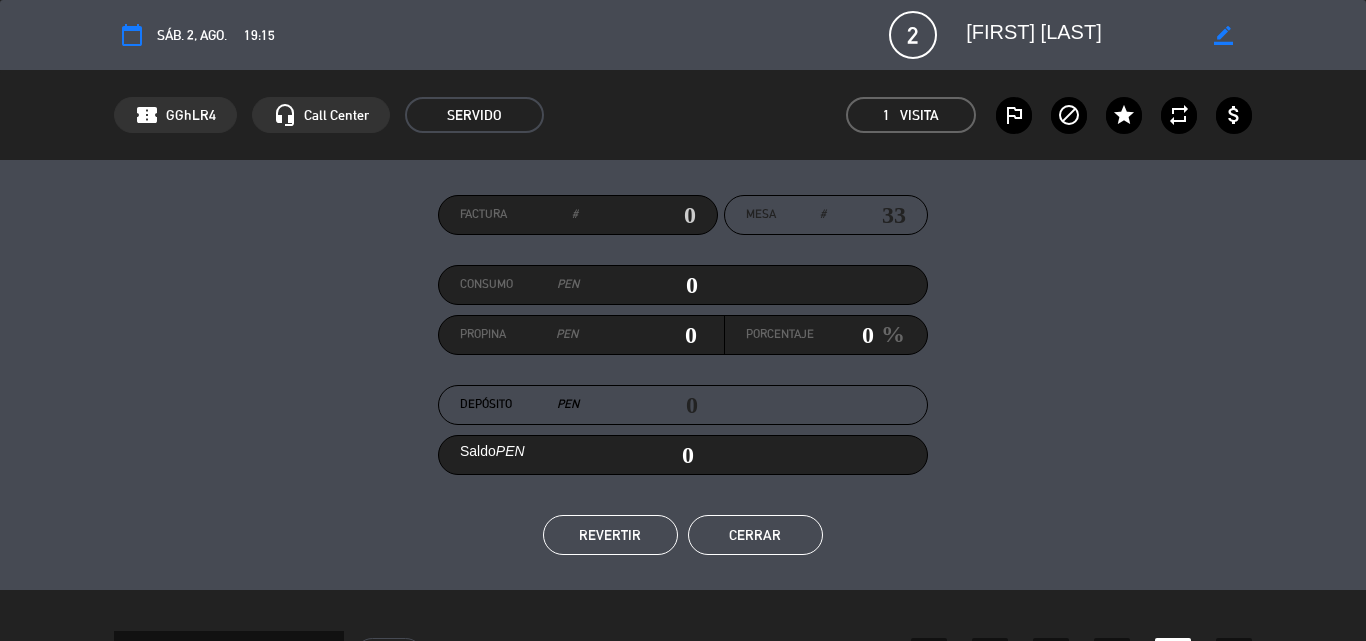 drag, startPoint x: 1147, startPoint y: 32, endPoint x: 952, endPoint y: 37, distance: 195.06409 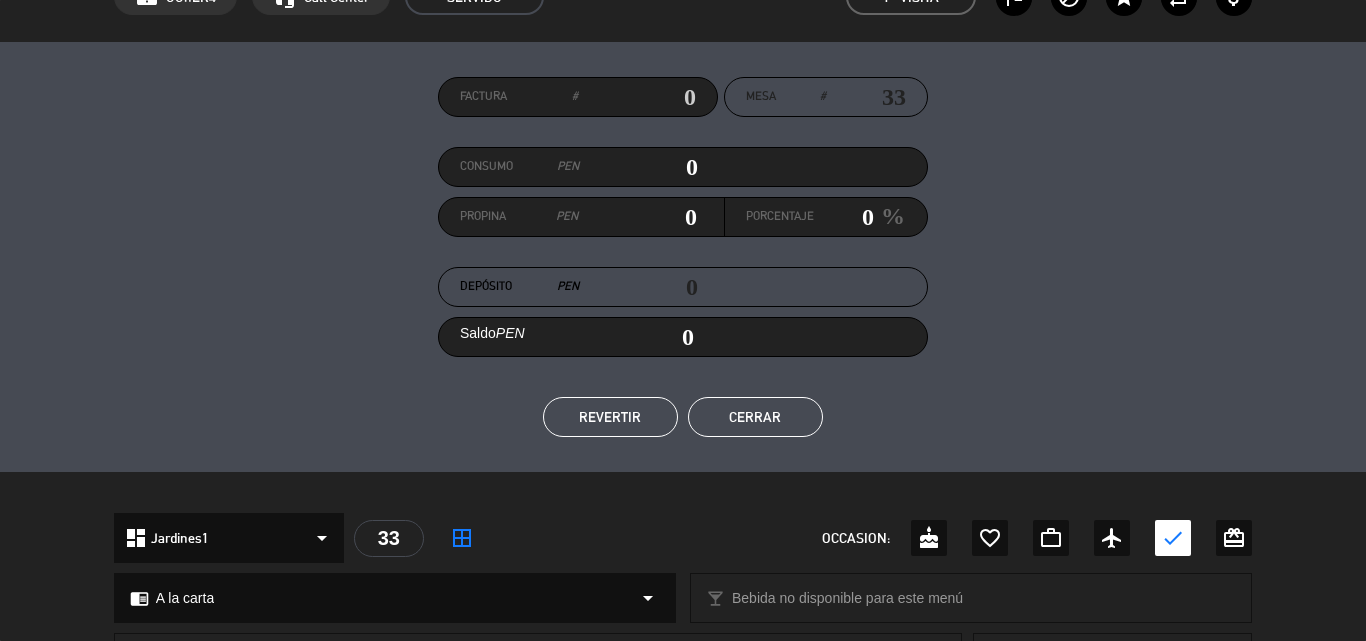 scroll, scrollTop: 0, scrollLeft: 0, axis: both 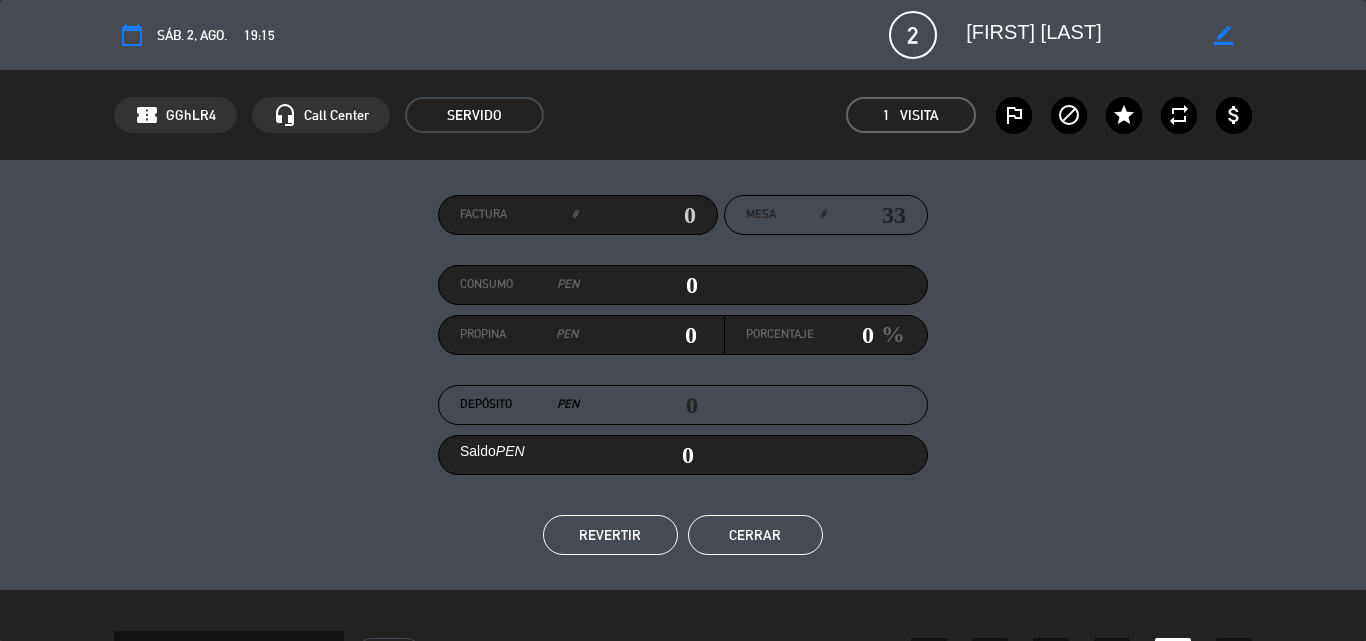 drag, startPoint x: 780, startPoint y: 538, endPoint x: 326, endPoint y: 59, distance: 659.9674 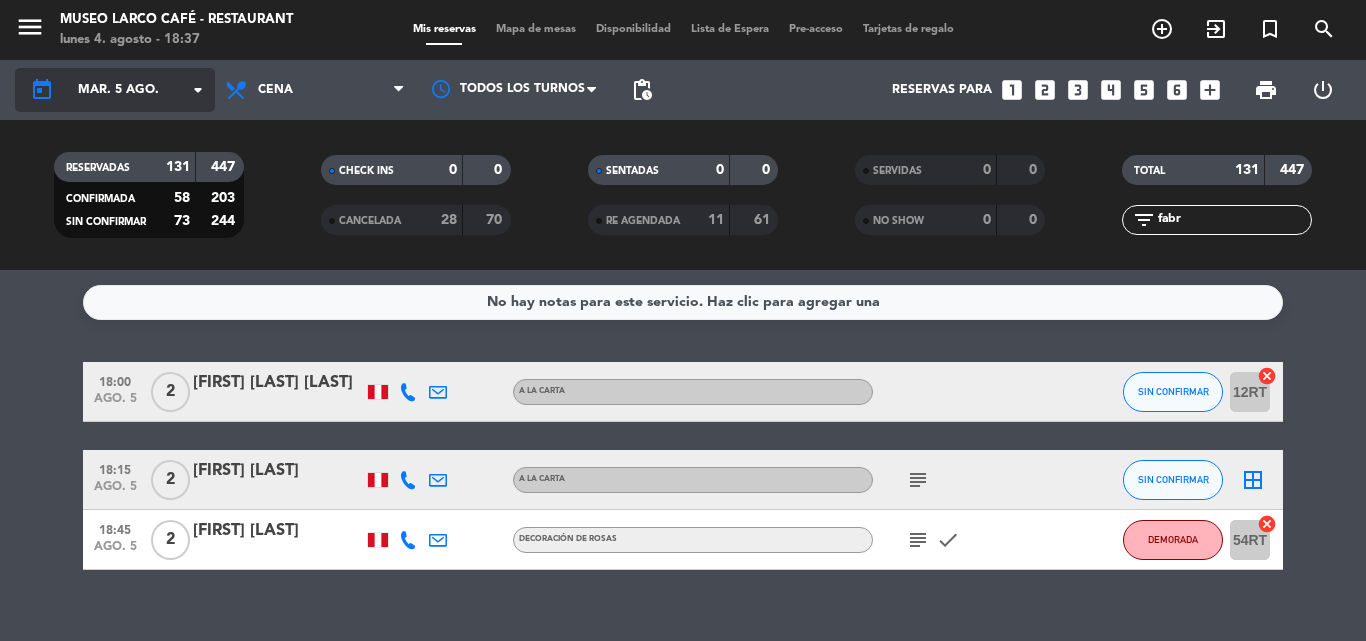 click on "mar. 5 ago." 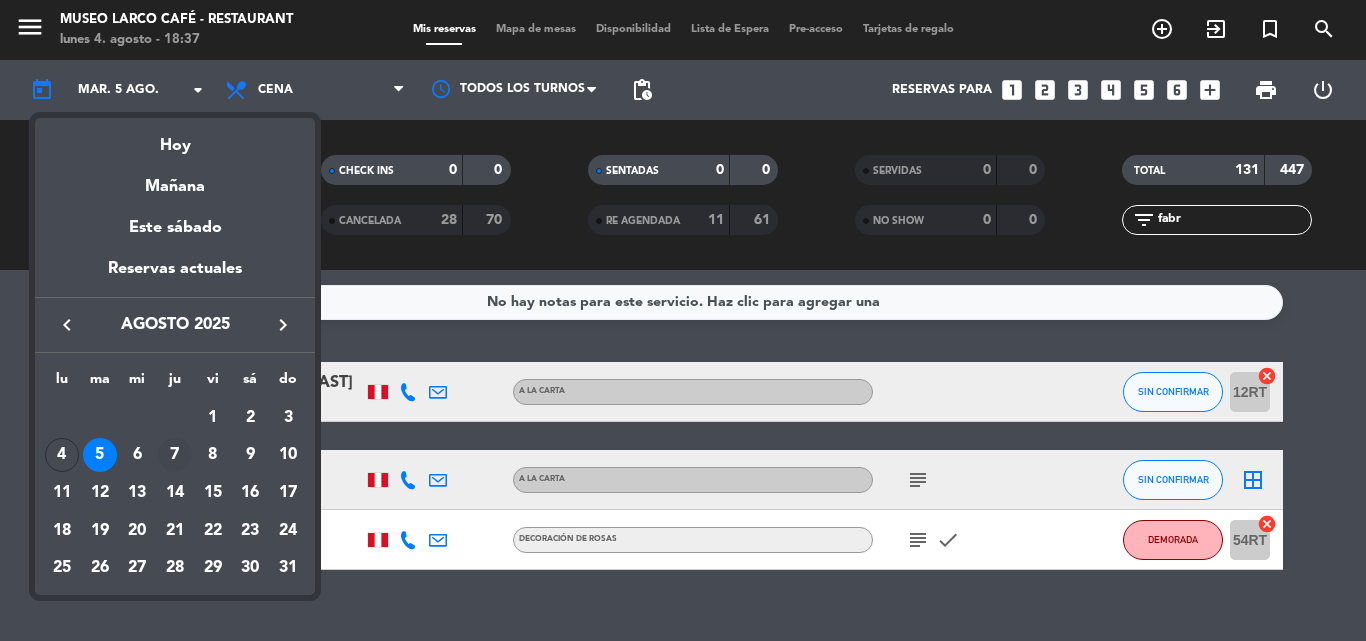 click on "7" at bounding box center [175, 455] 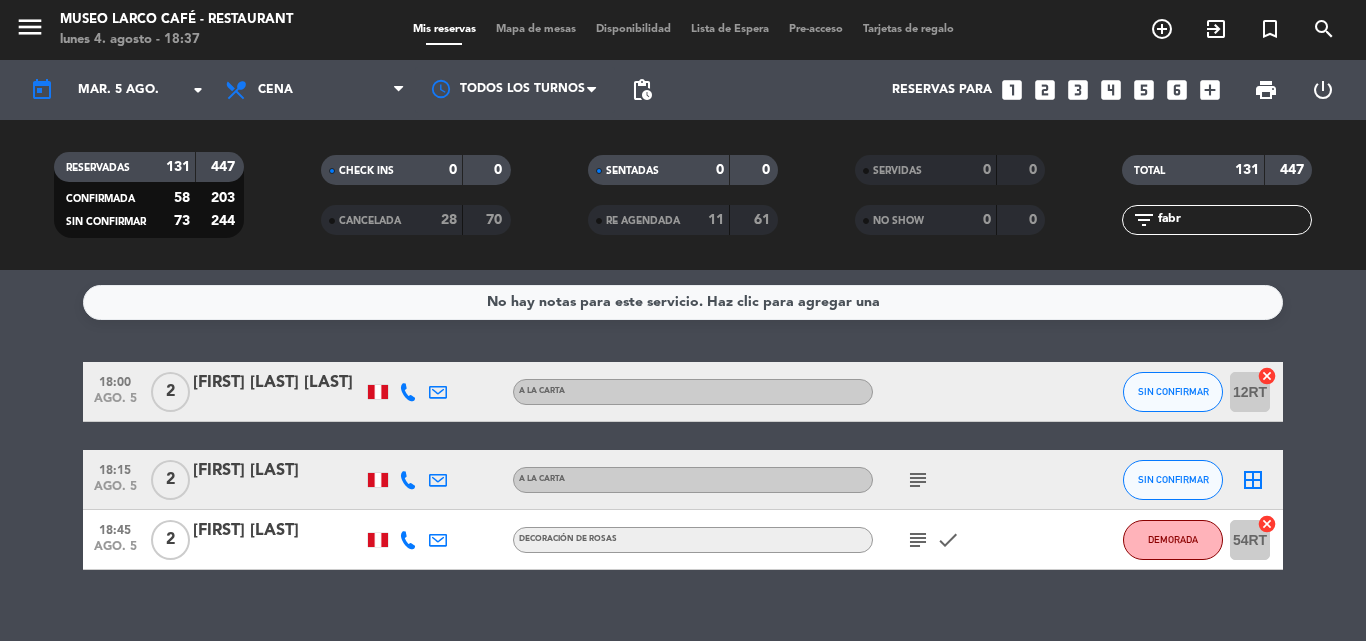 type on "jue. 7 ago." 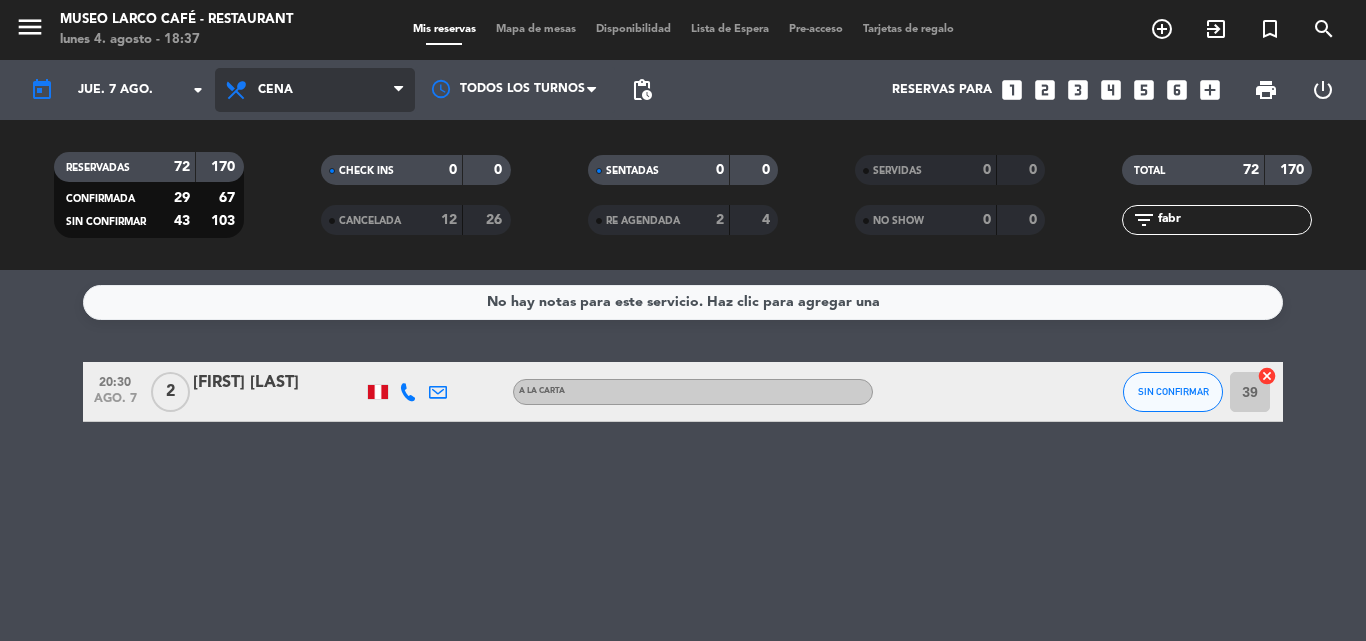 click on "Cena" at bounding box center [315, 90] 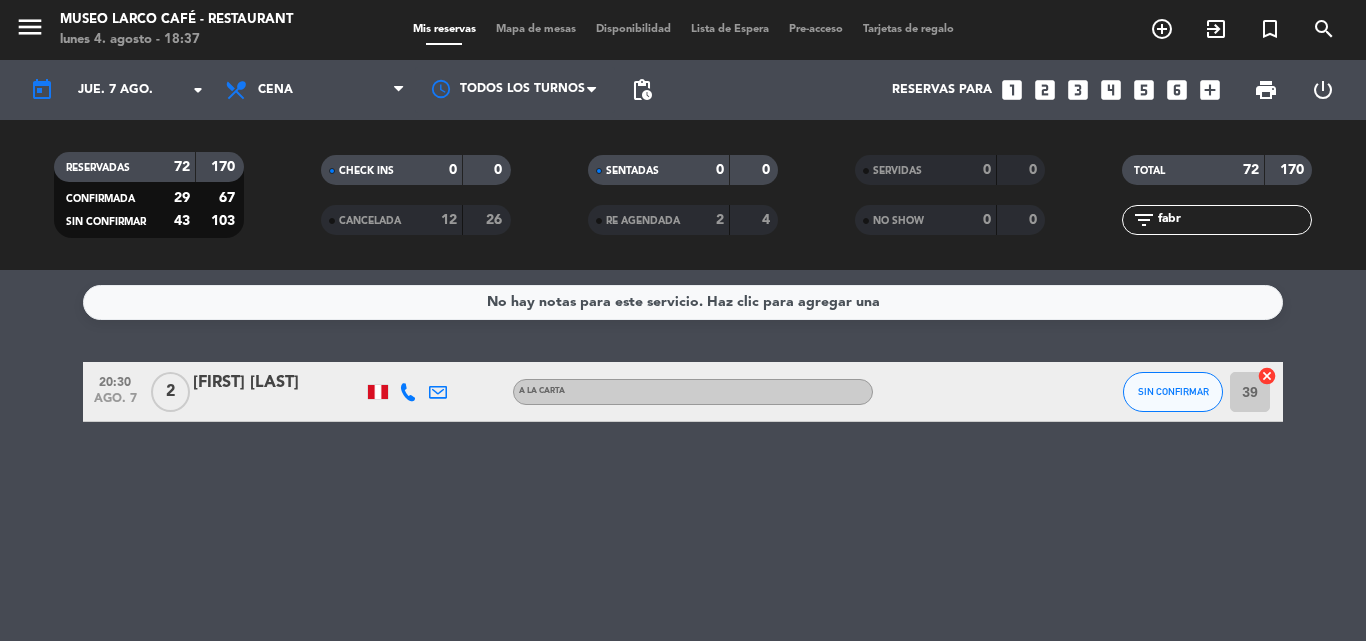 click on "No hay notas para este servicio. Haz clic para agregar una   20:30   ago. 7   2   [FIRST] [LAST]   A la carta SIN CONFIRMAR 39  cancel" 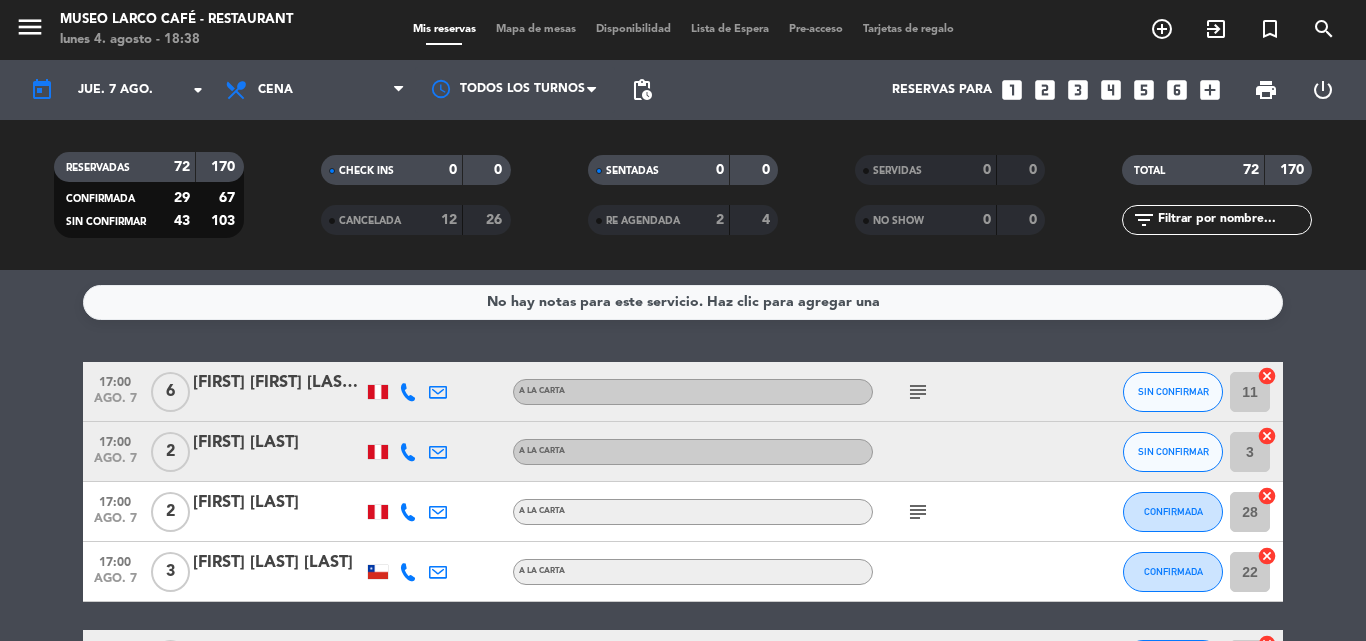 type 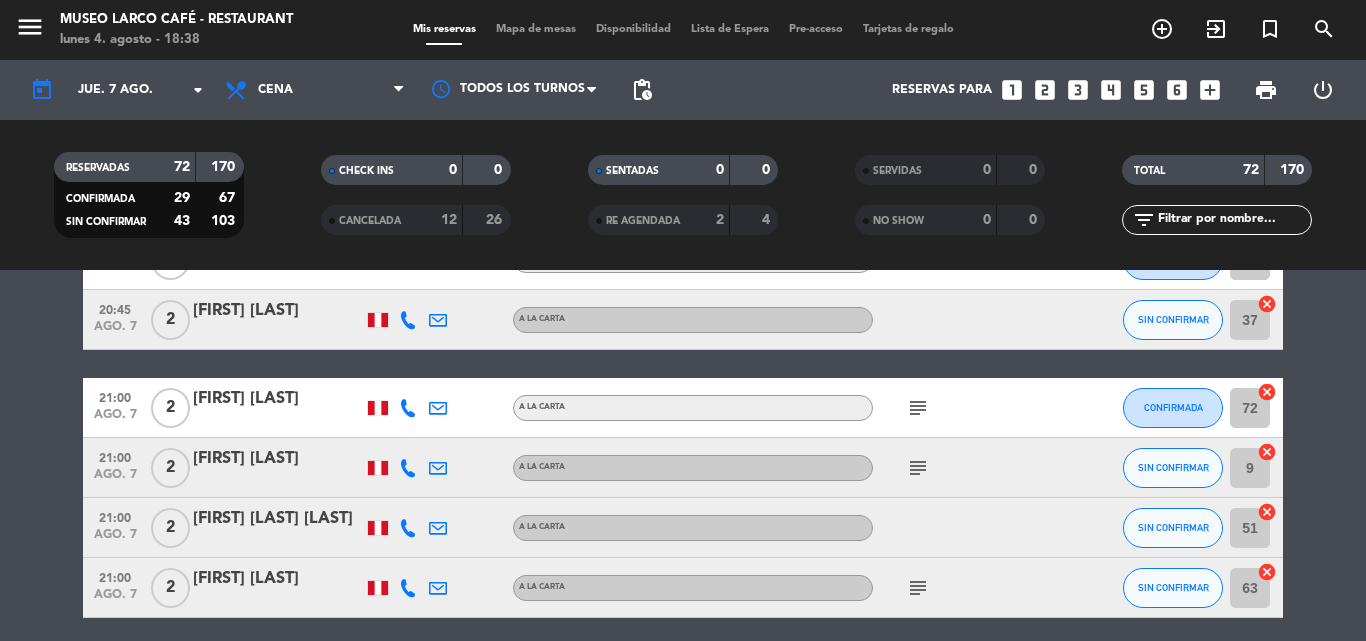 scroll, scrollTop: 4489, scrollLeft: 0, axis: vertical 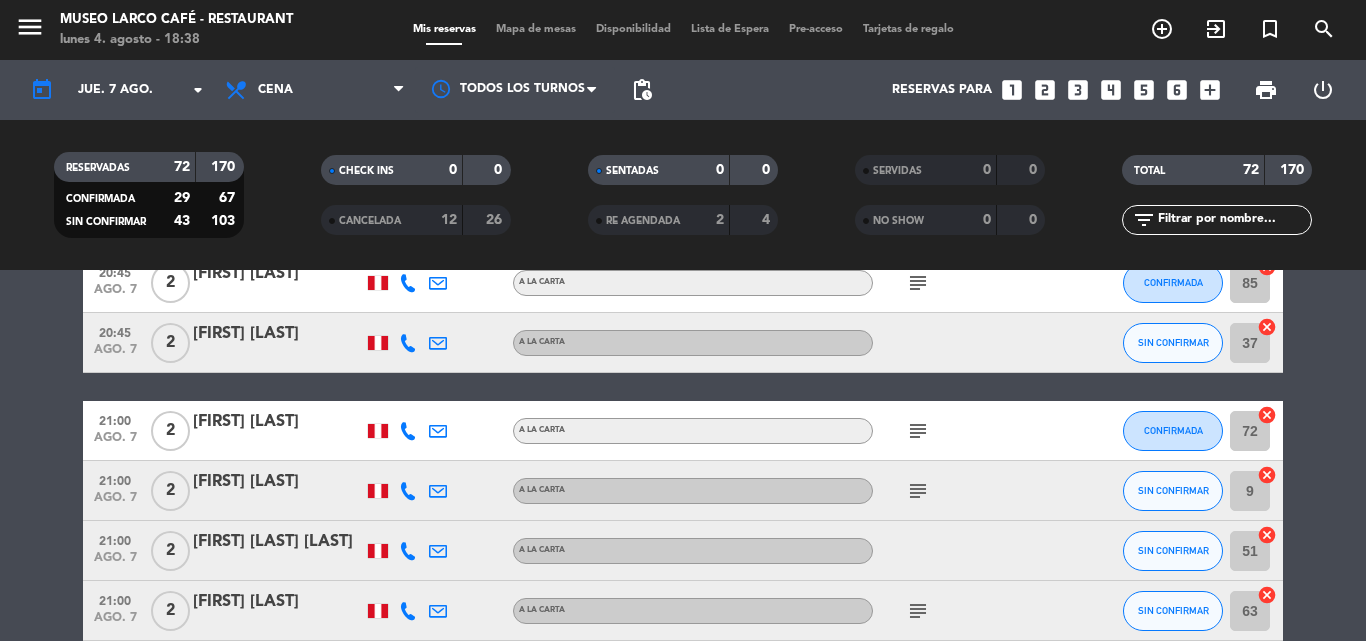 click on "subject" 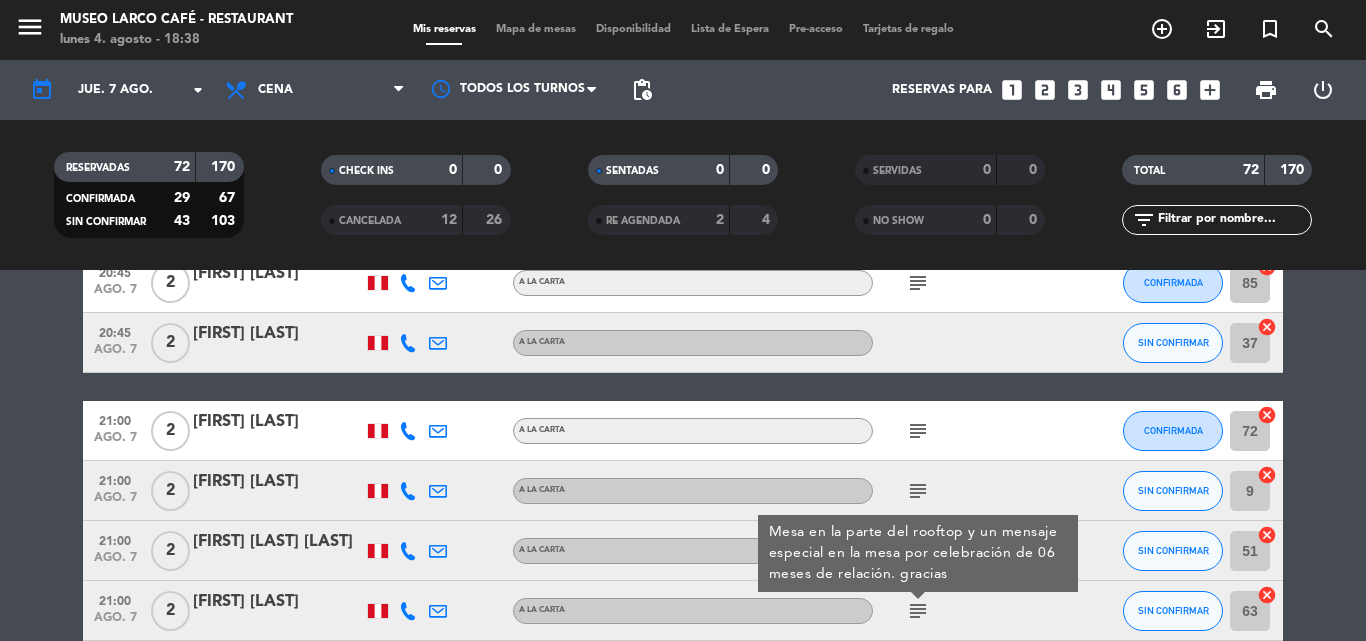 click on "subject" 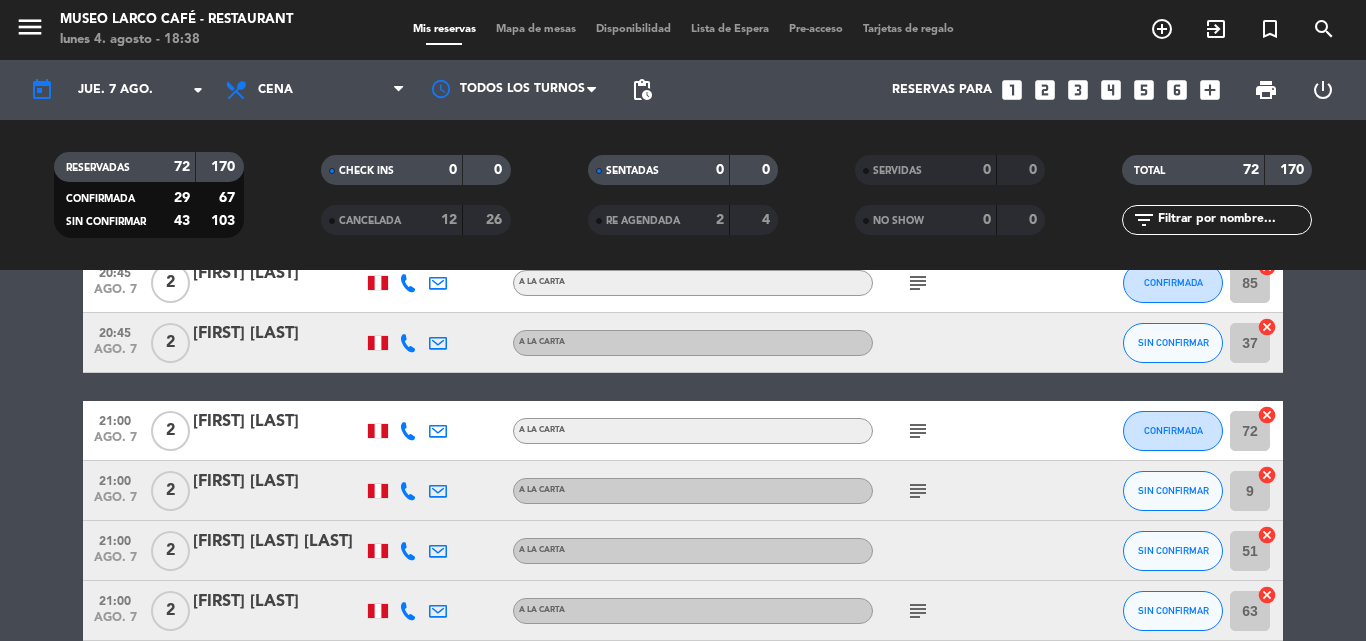 click on "[FIRST] [LAST]" 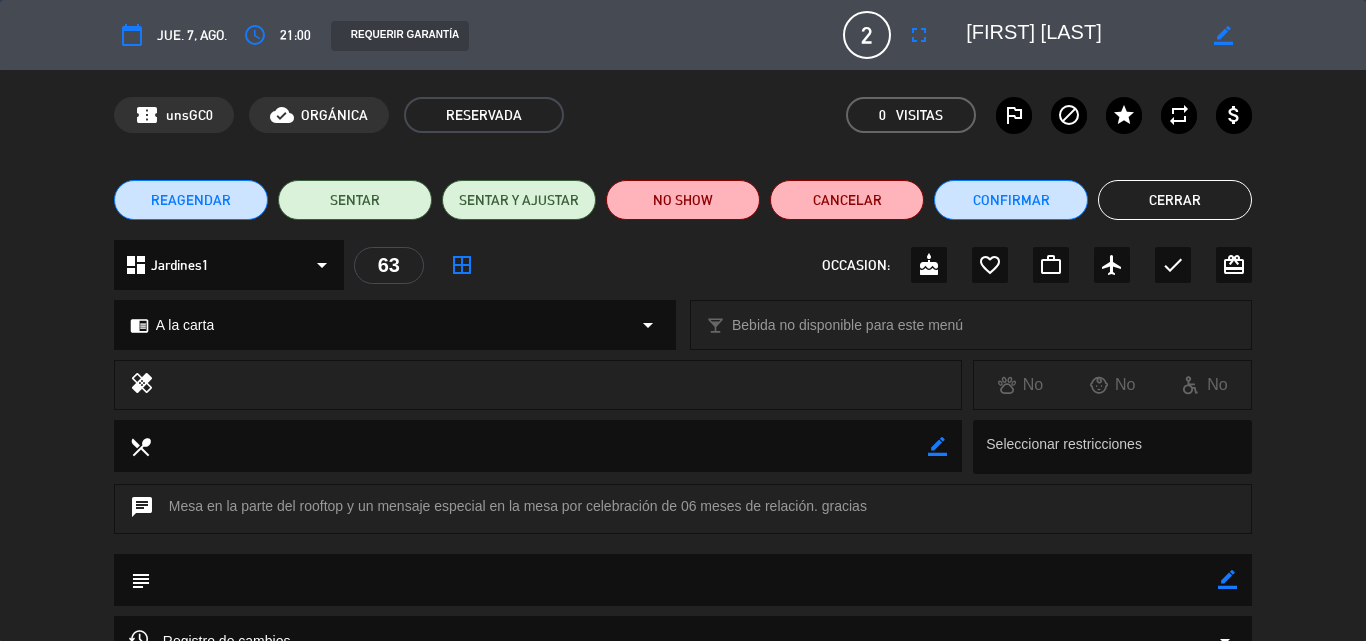click on "border_color" 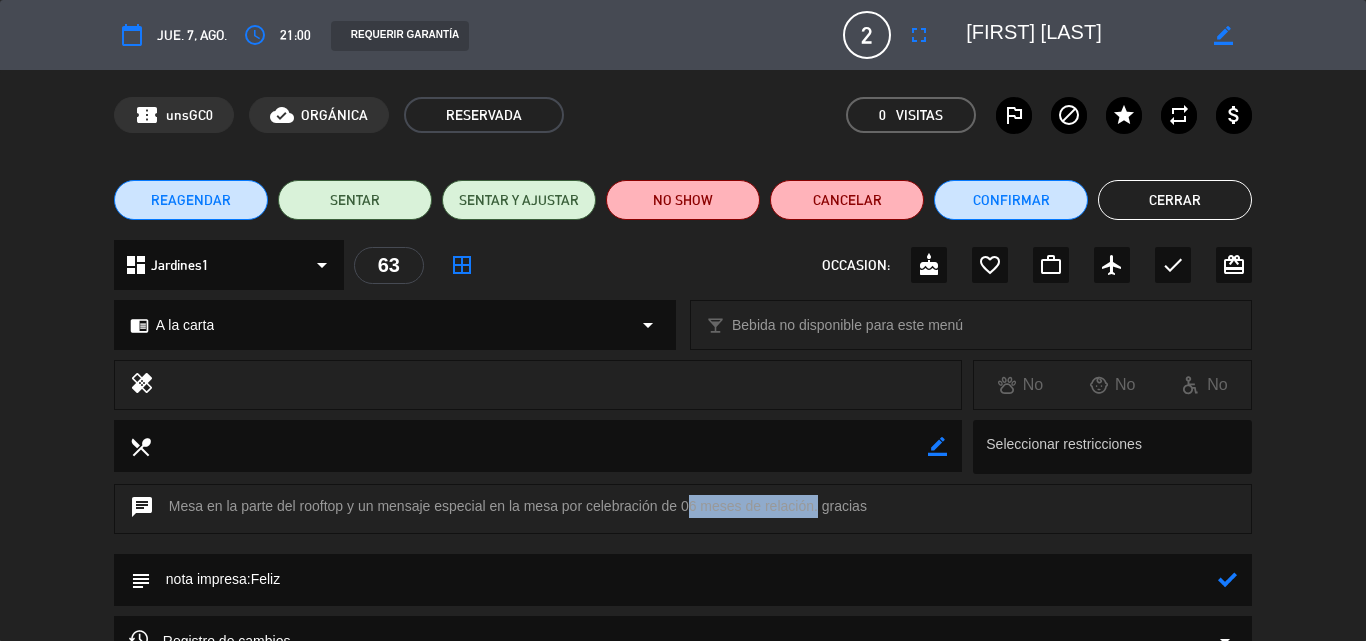 drag, startPoint x: 681, startPoint y: 506, endPoint x: 811, endPoint y: 504, distance: 130.01538 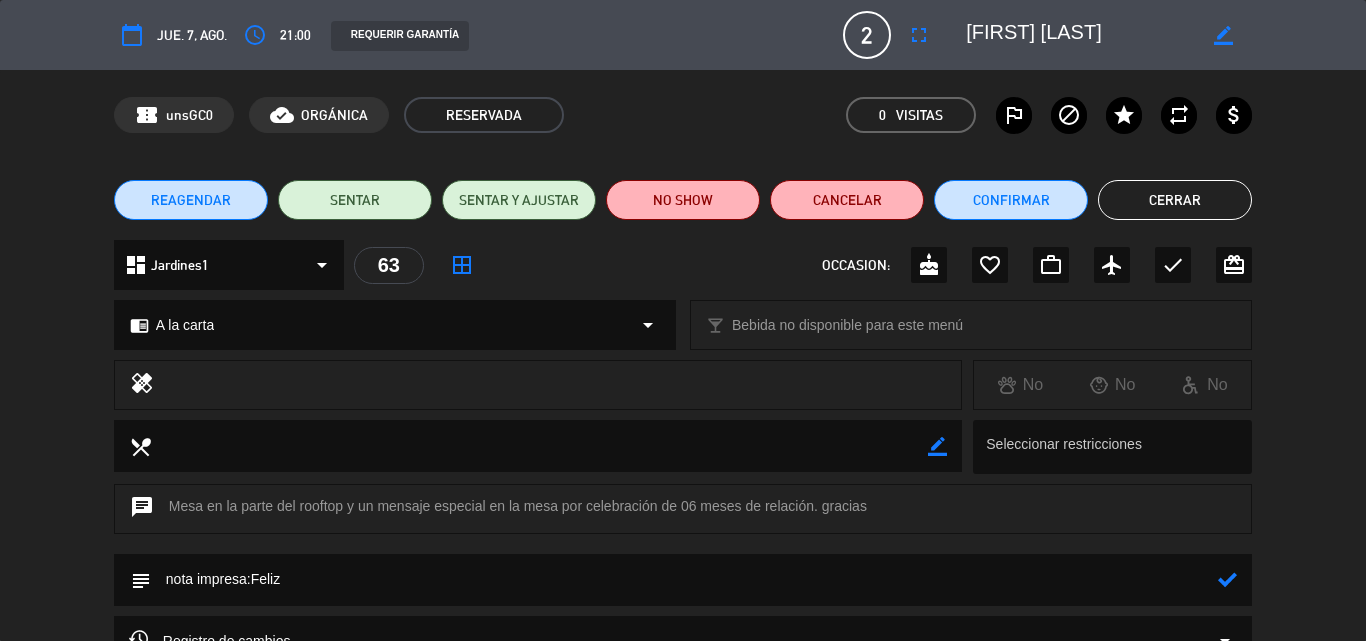 click 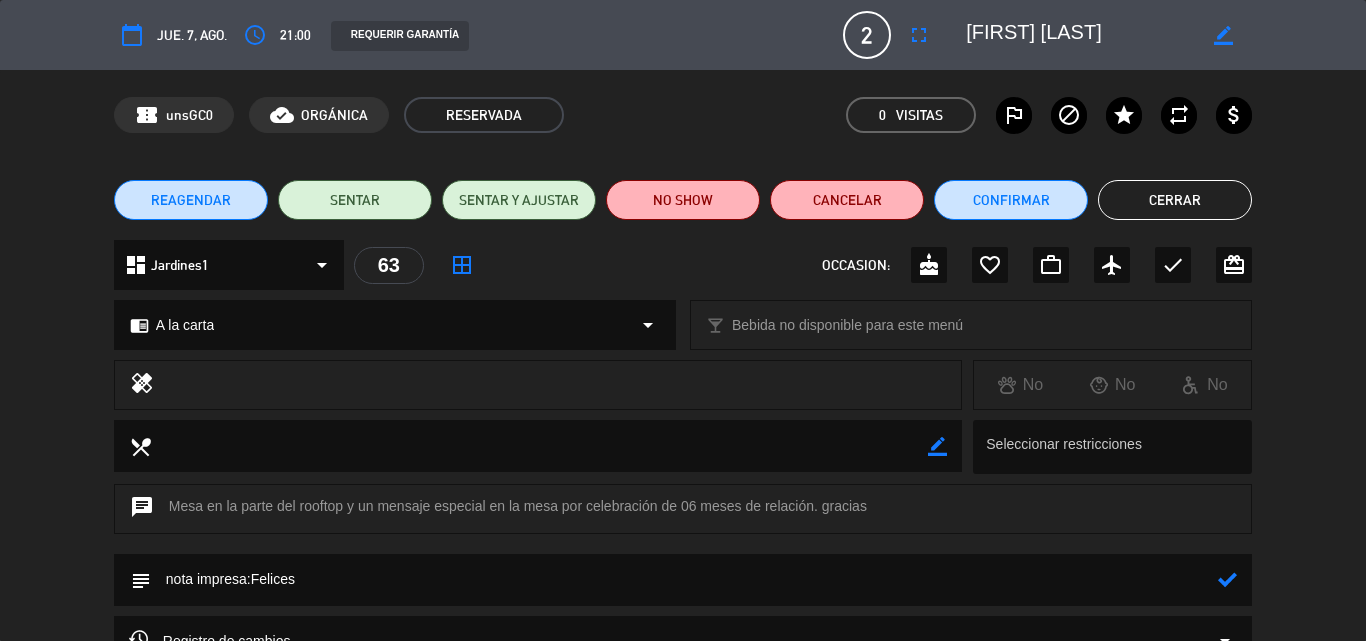paste on "06 meses de relación" 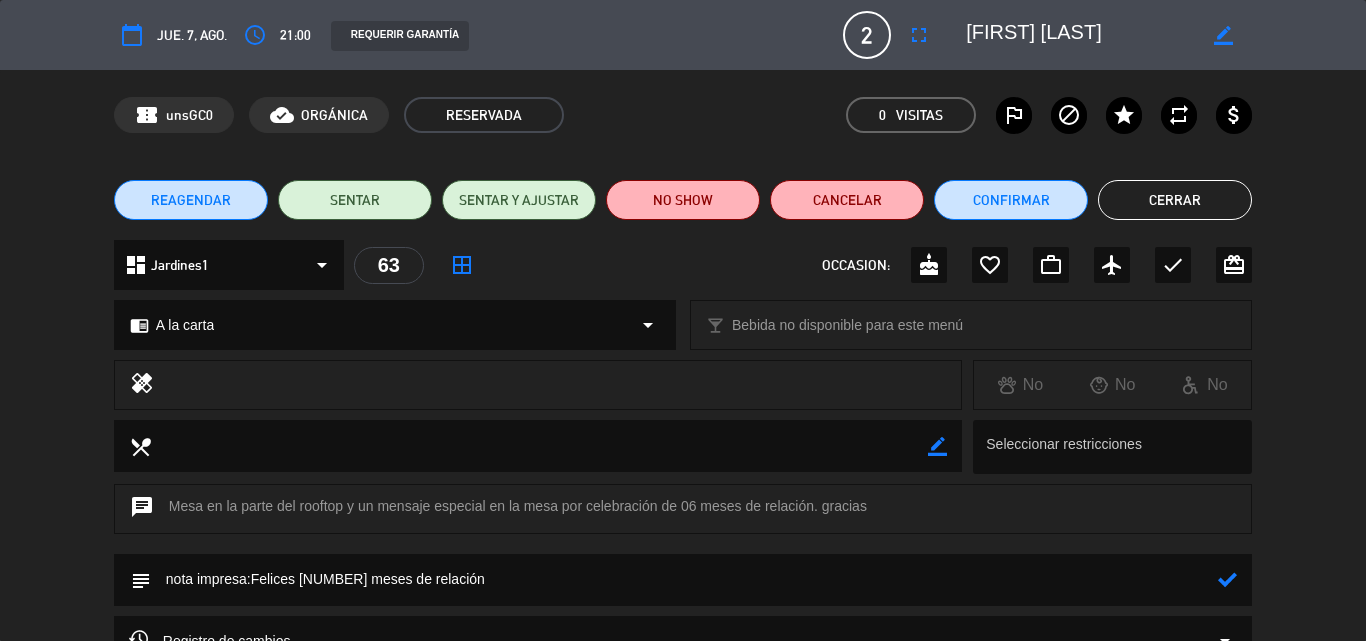 click 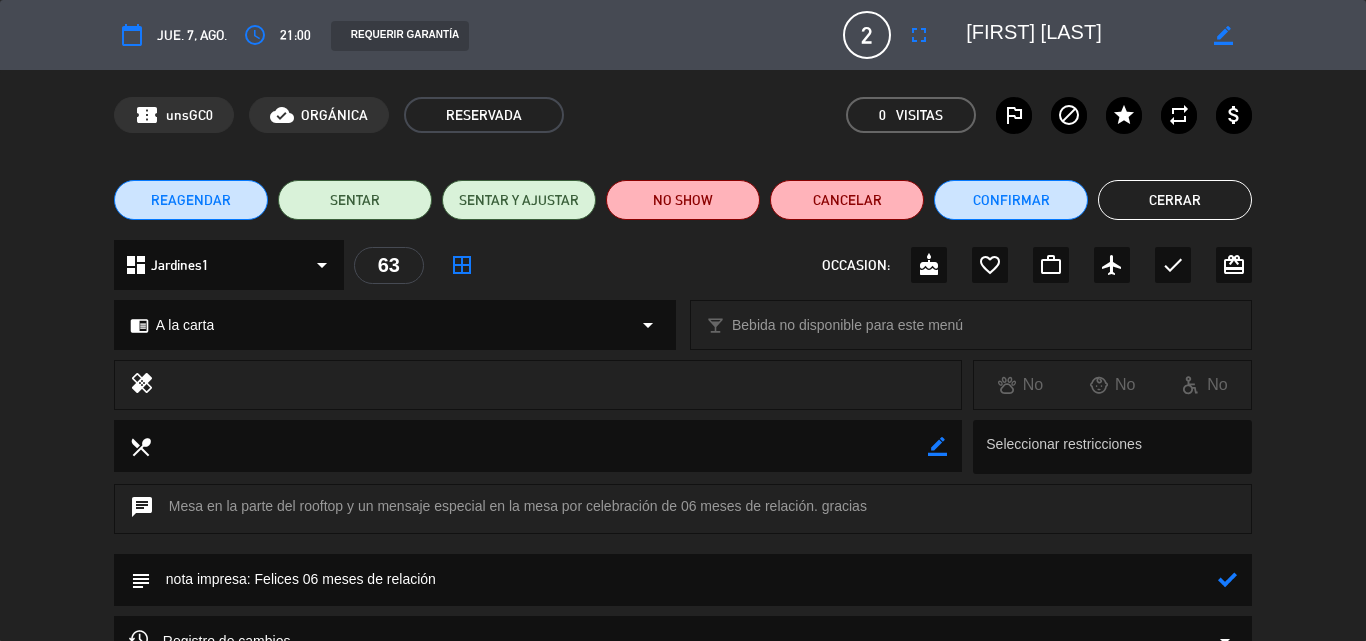 type on "nota impresa: Felices 06 meses de relación" 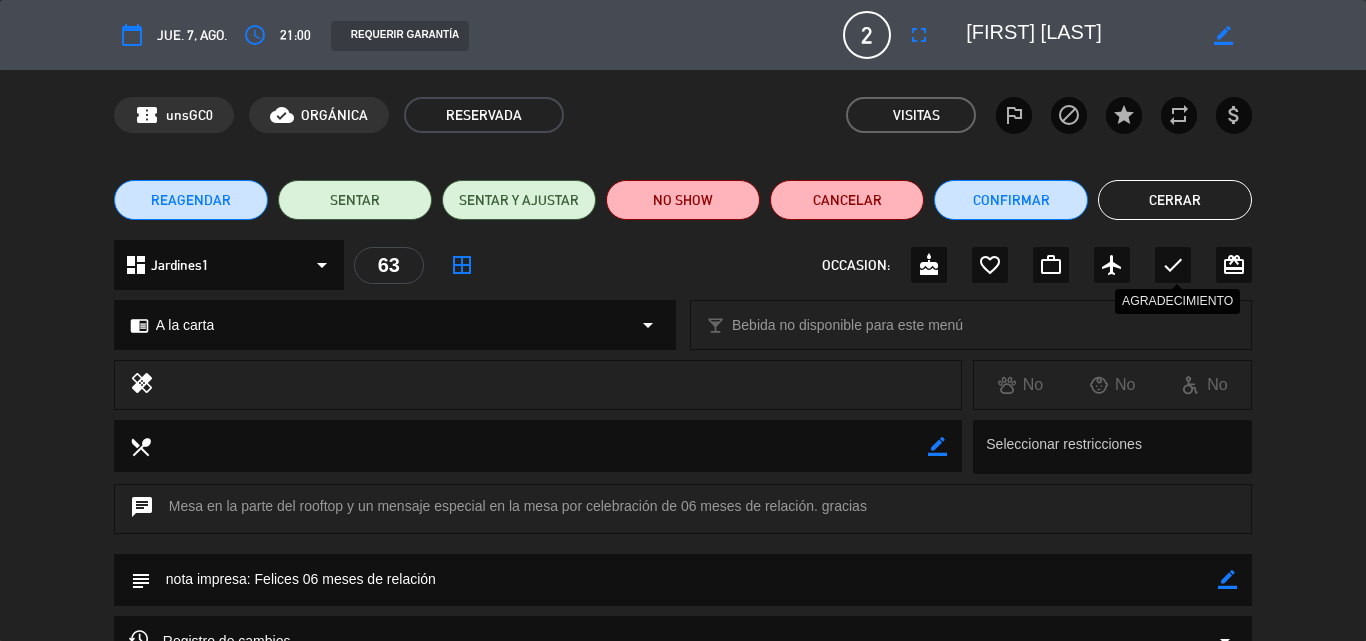 click on "check" 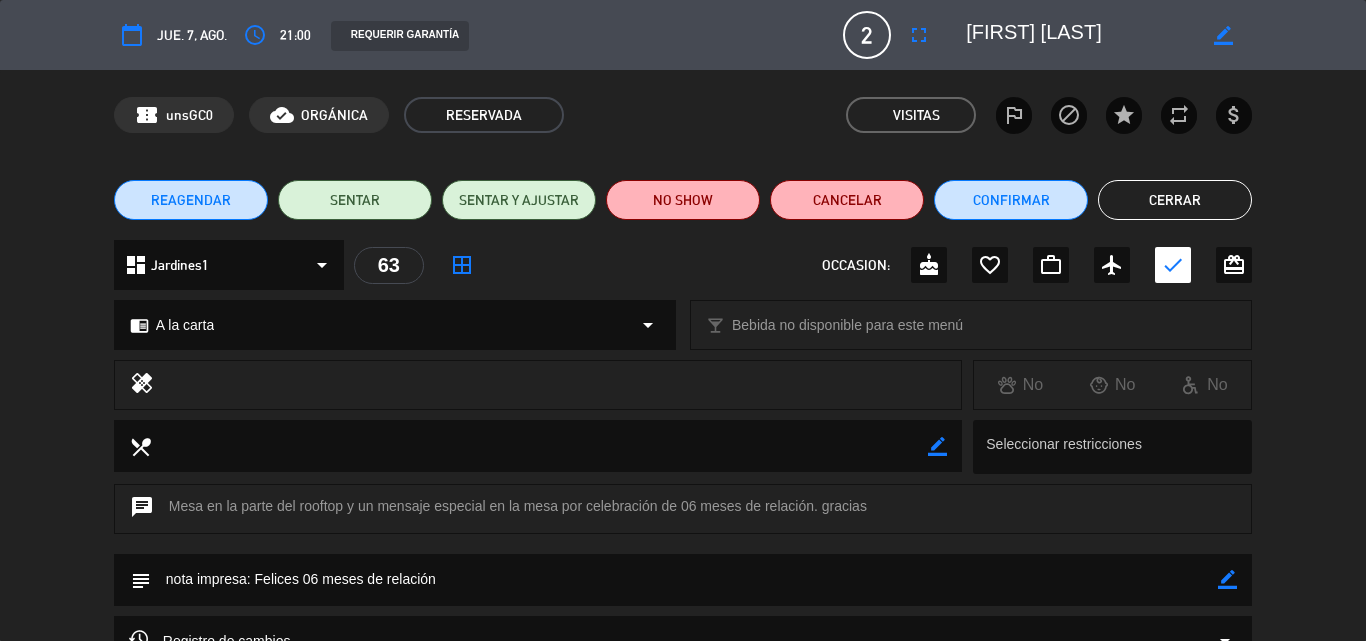 click on "Cerrar" 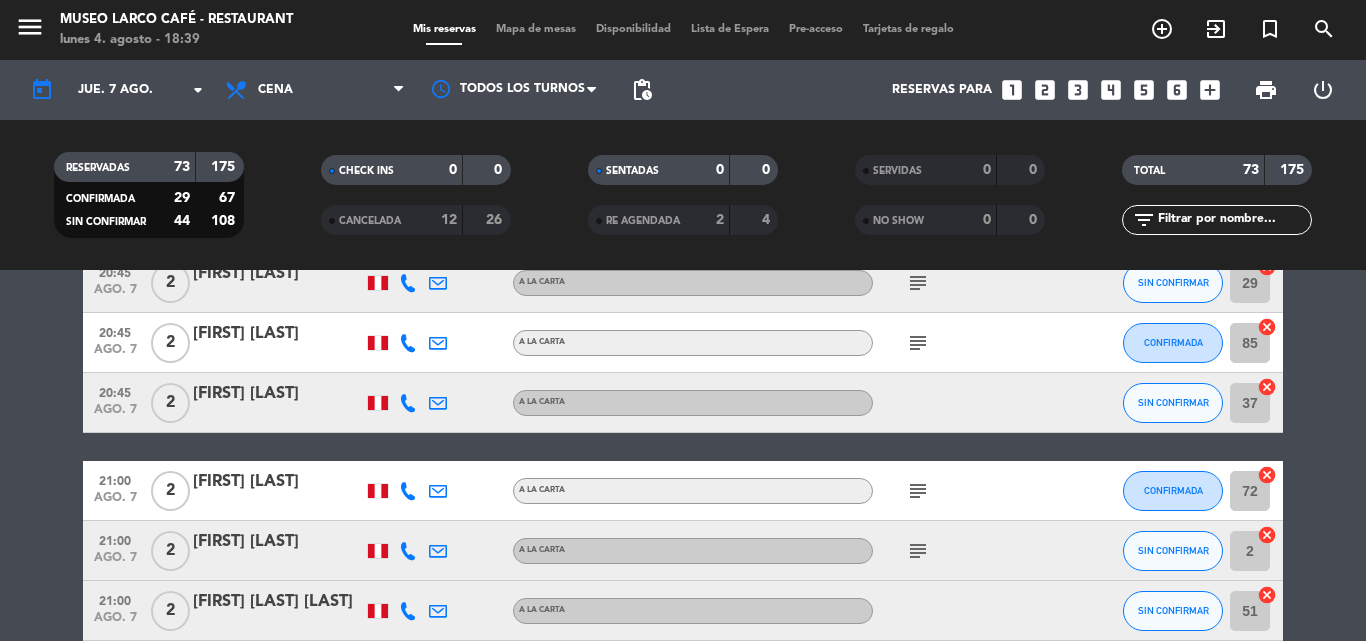 scroll, scrollTop: 4589, scrollLeft: 0, axis: vertical 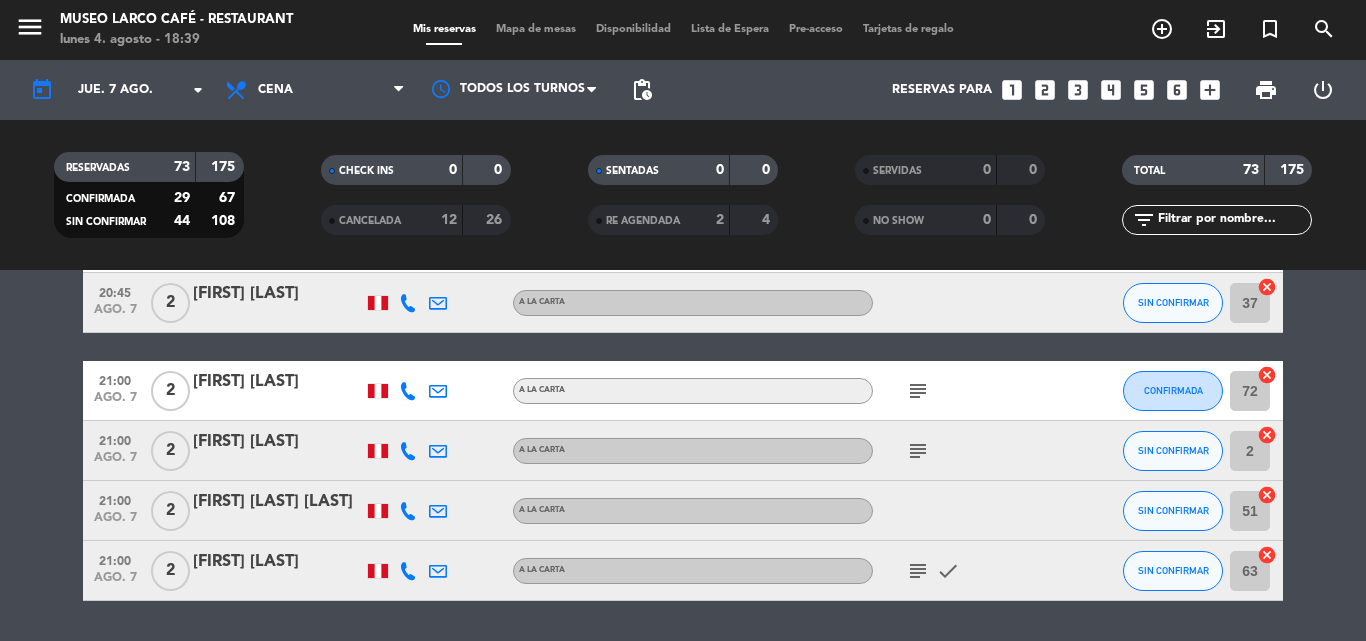 click on "subject" 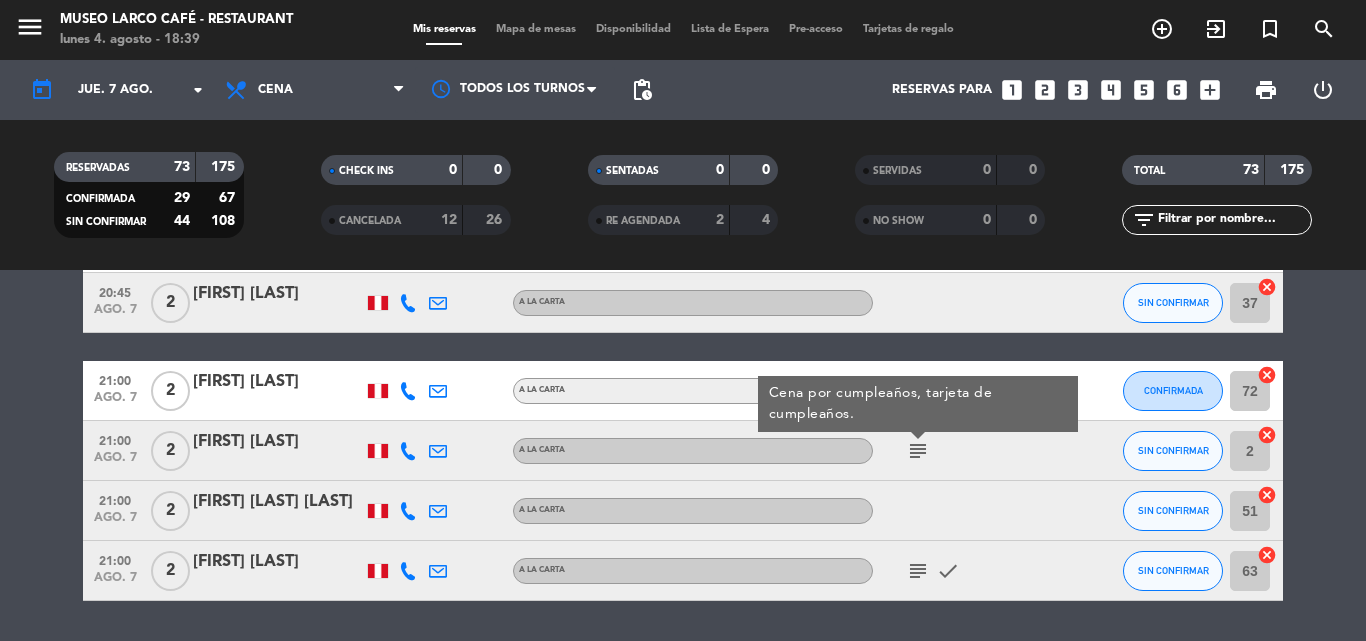 click on "subject" 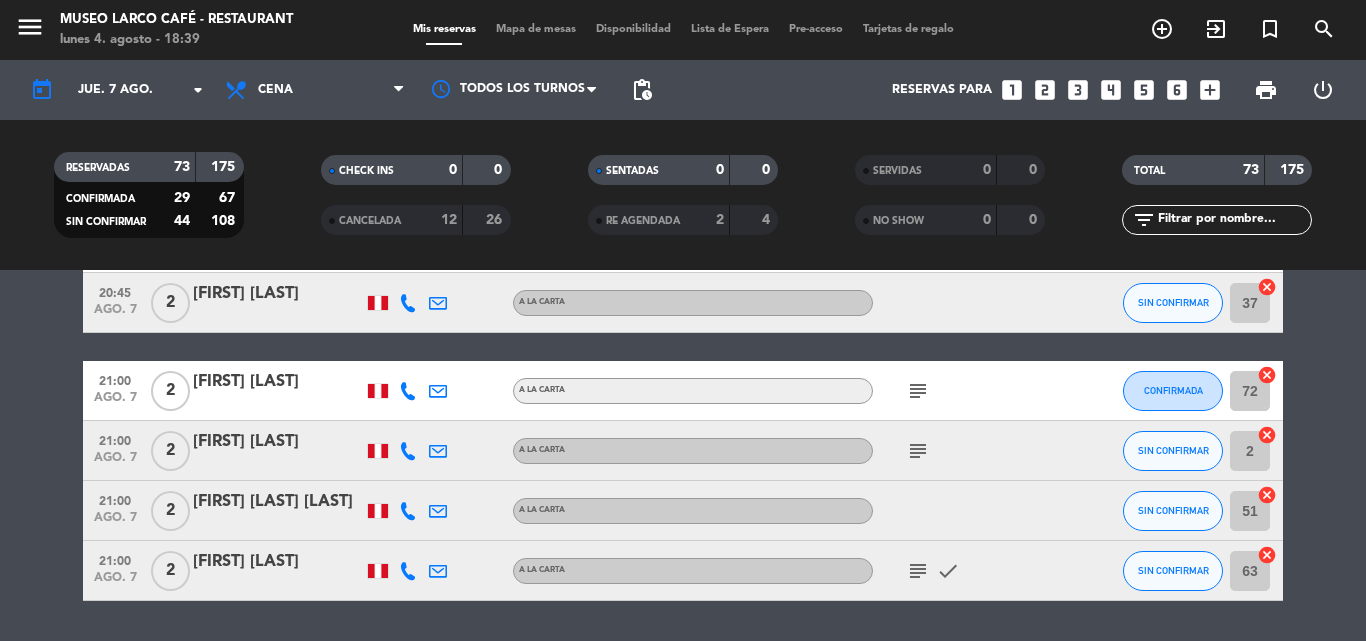 scroll, scrollTop: 4489, scrollLeft: 0, axis: vertical 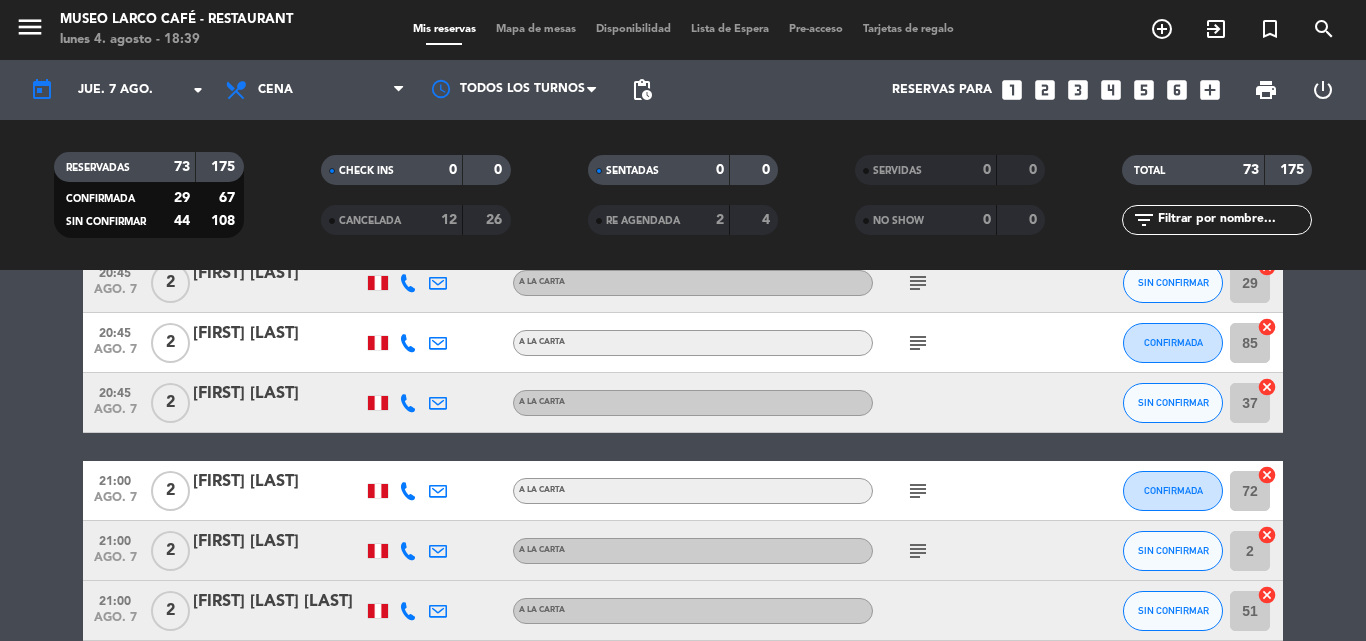 click on "subject" 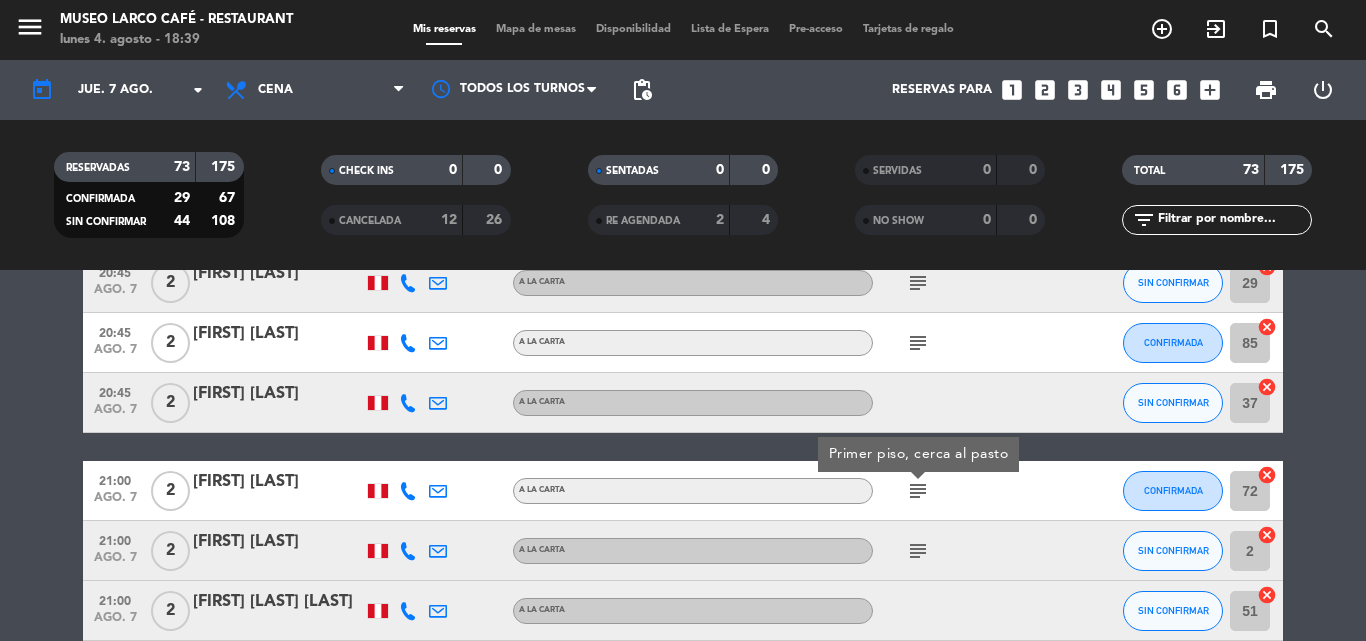 click on "subject" 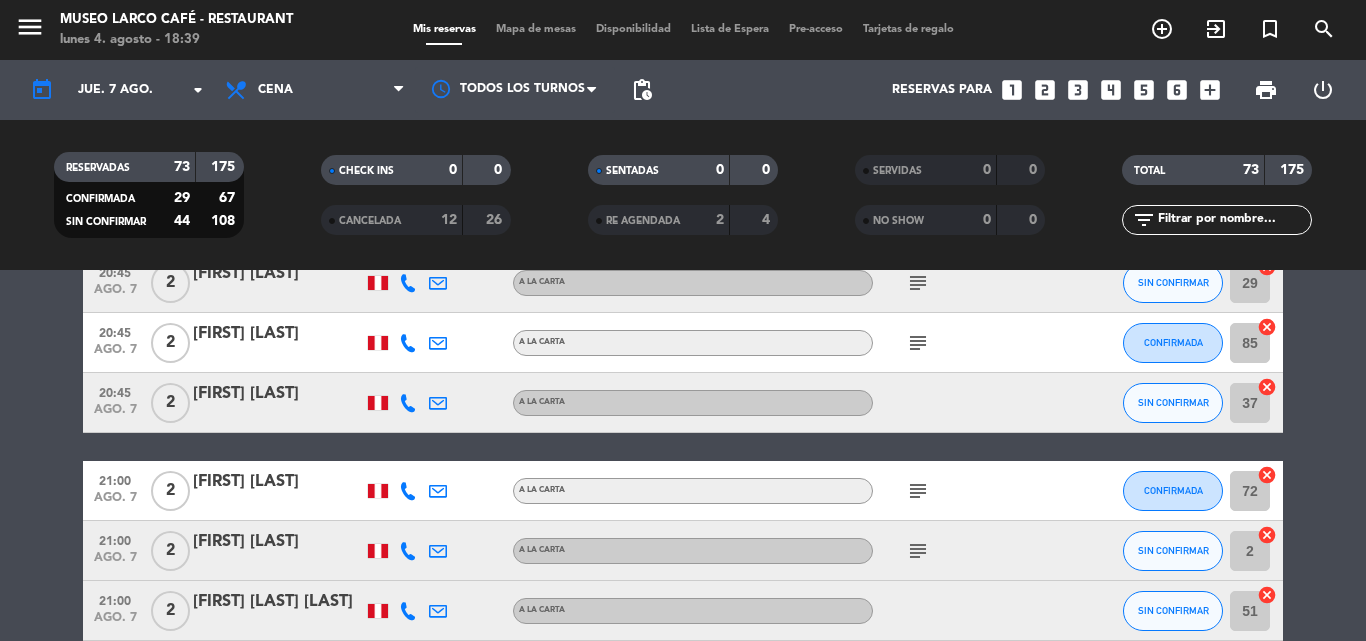 scroll, scrollTop: 4389, scrollLeft: 0, axis: vertical 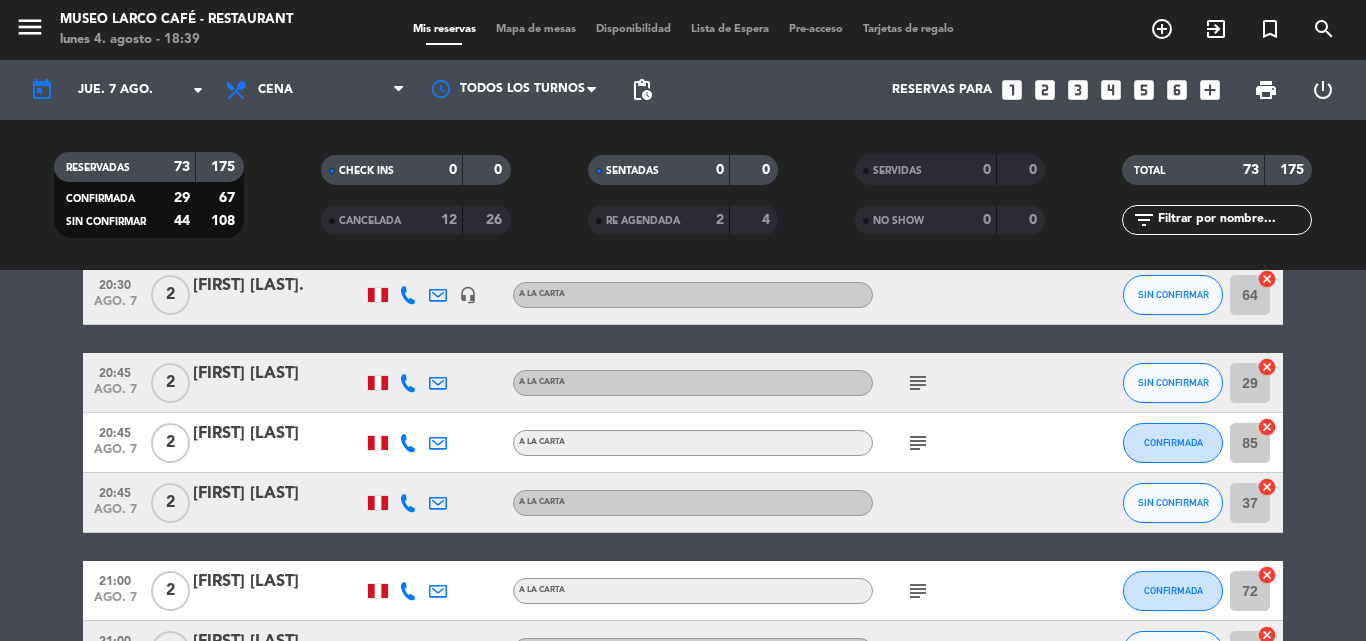 click on "subject" 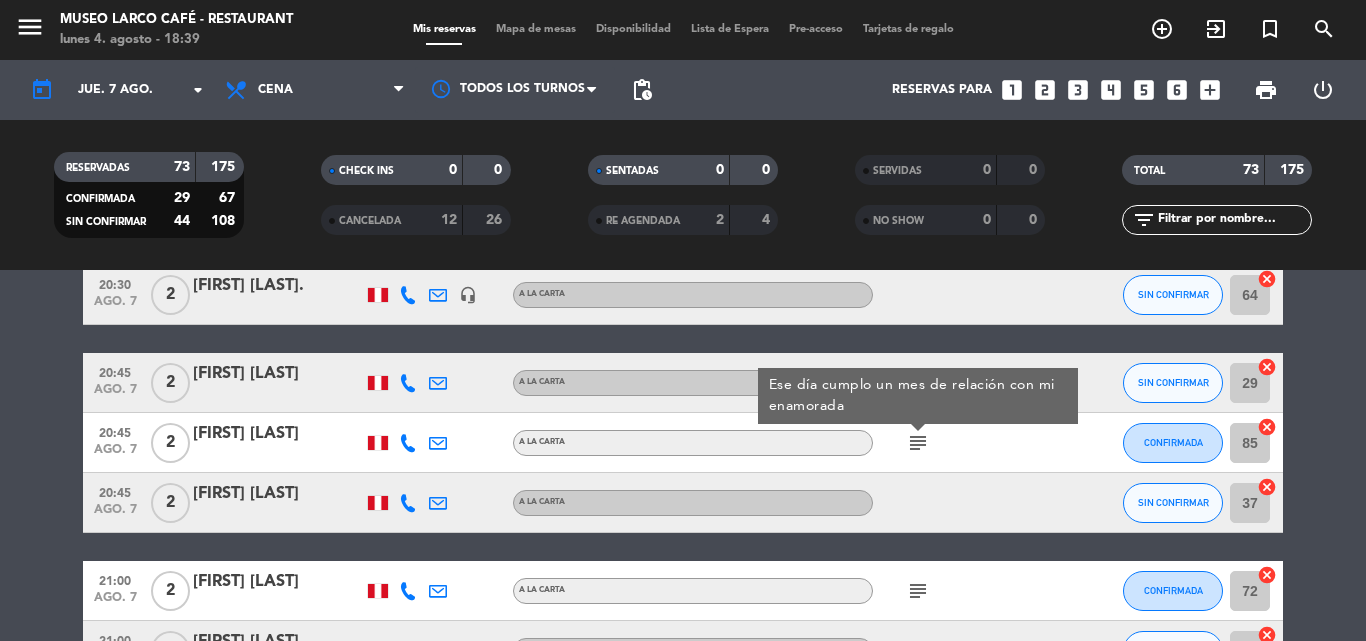click on "subject" 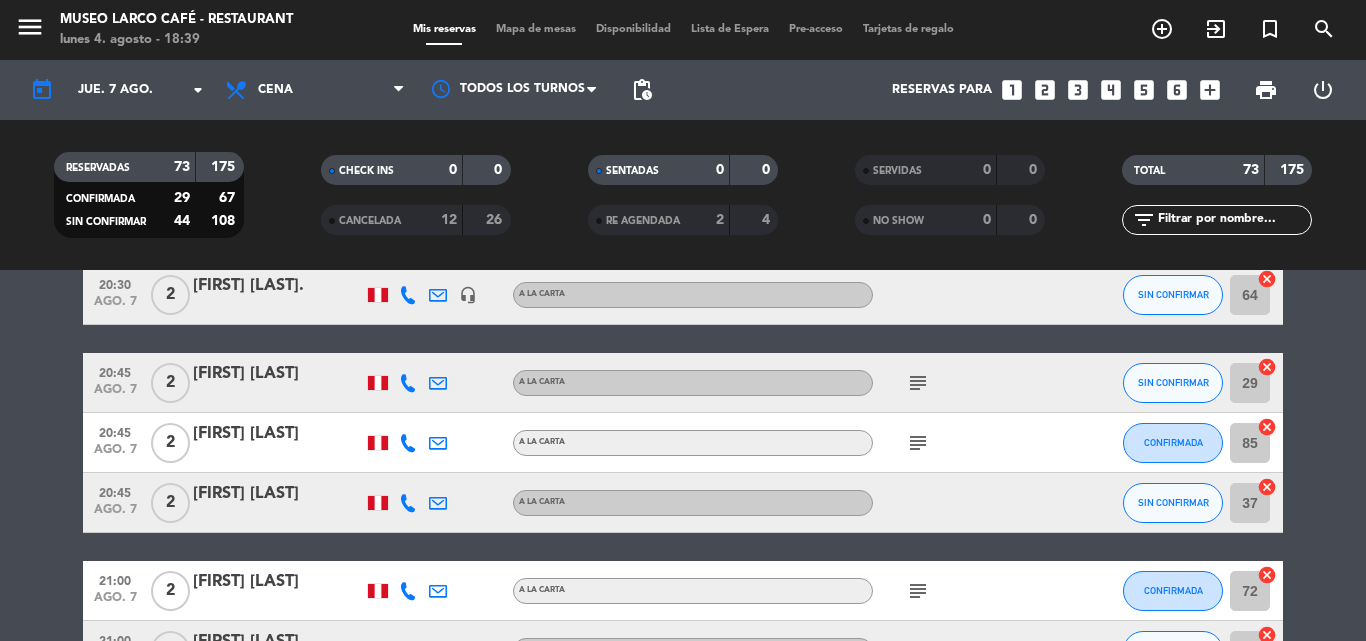 click on "subject" 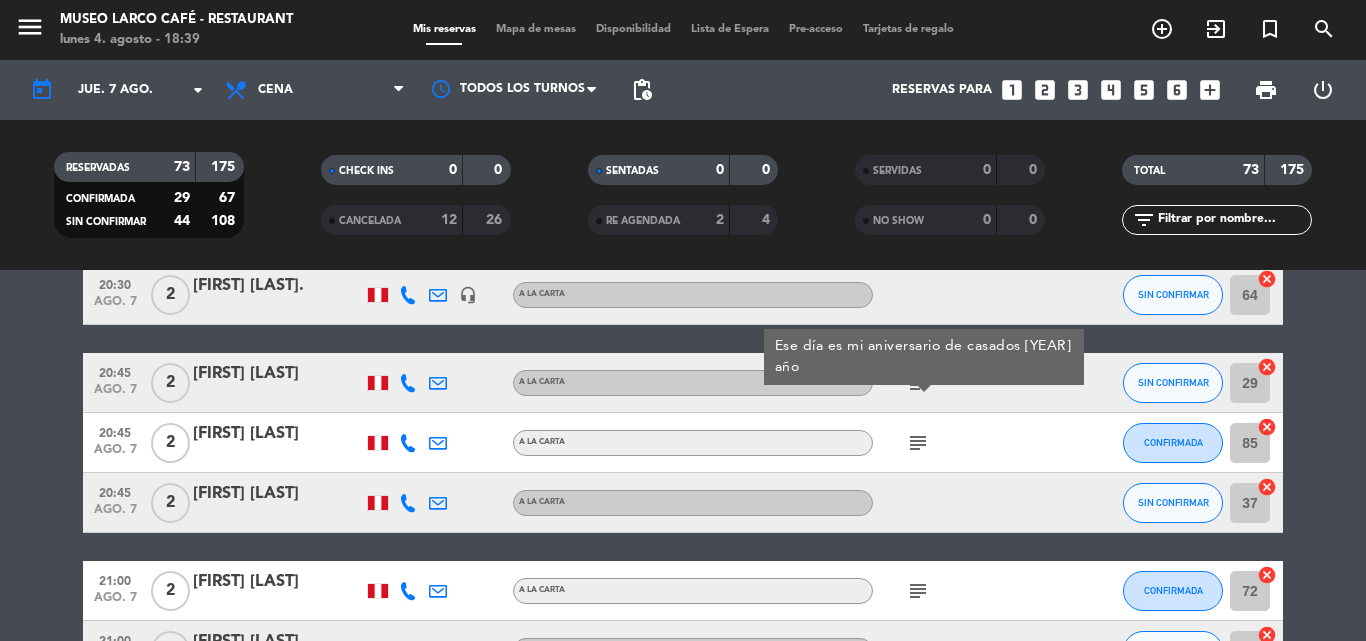 click on "subject" 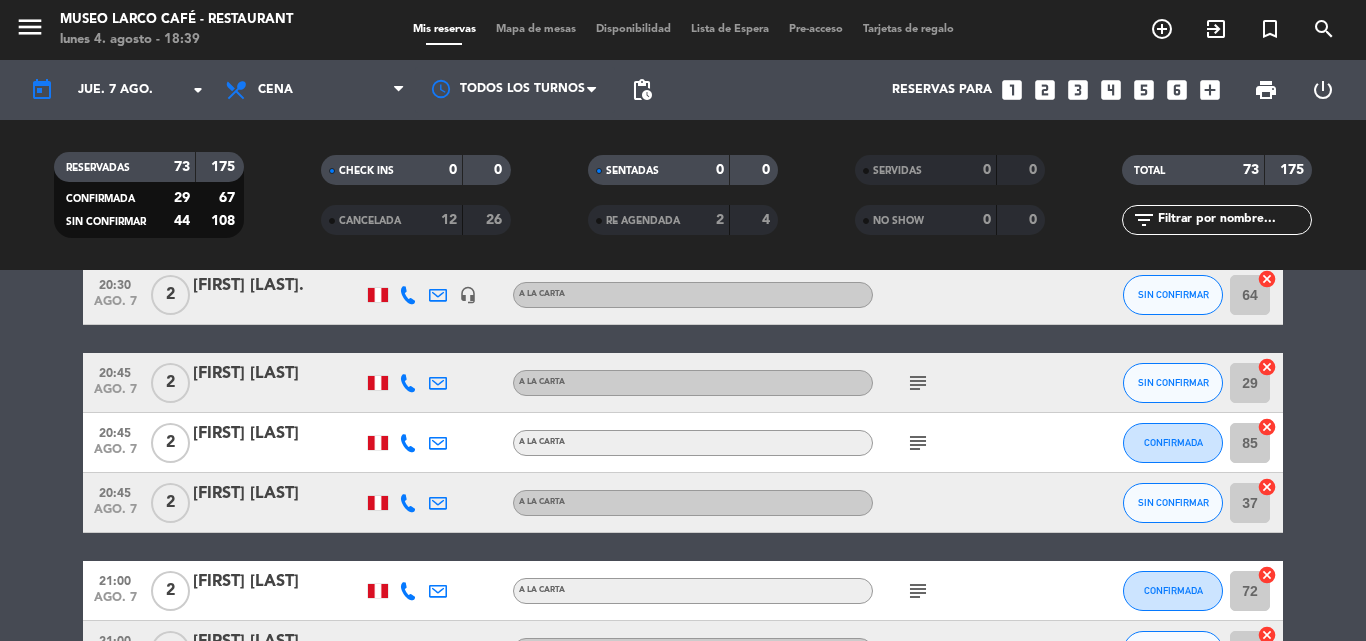click on "[FIRST] [LAST]" 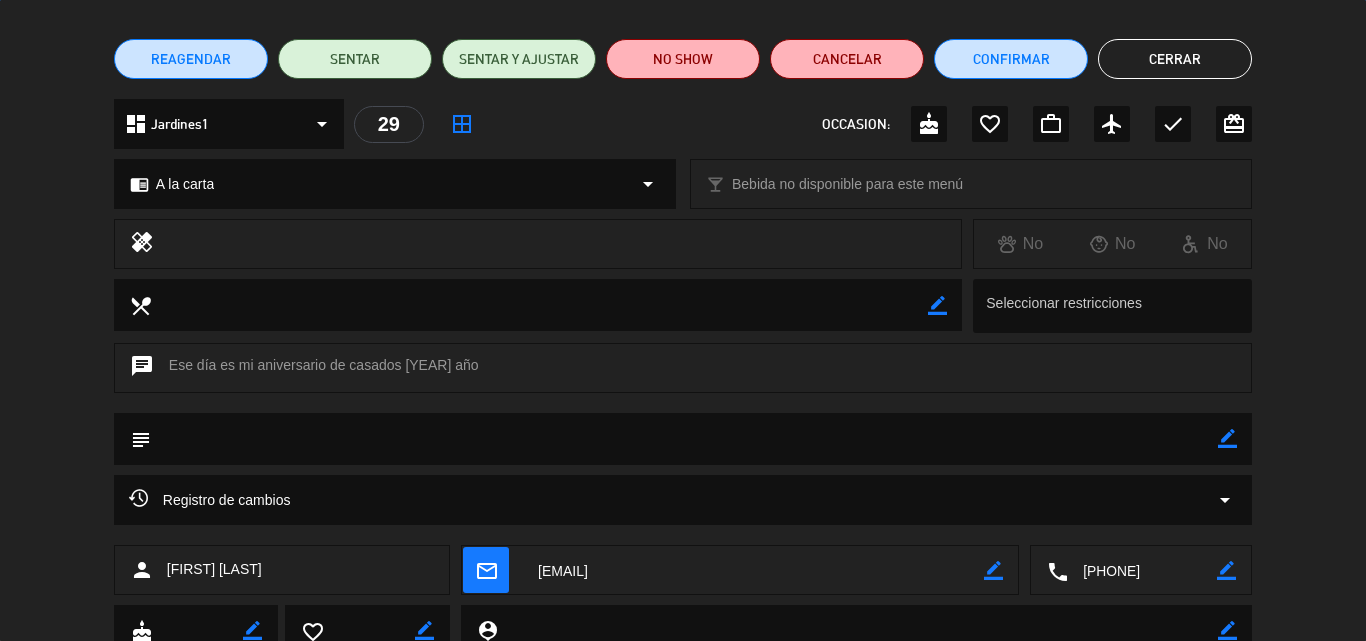 scroll, scrollTop: 216, scrollLeft: 0, axis: vertical 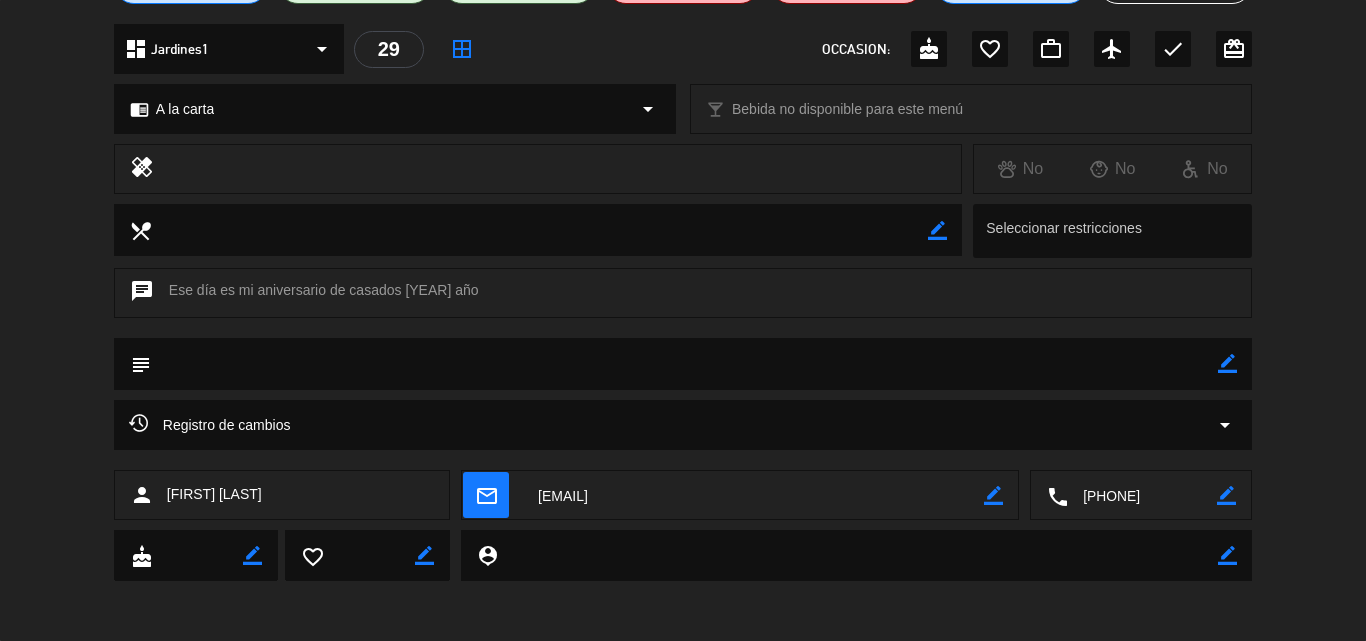 click 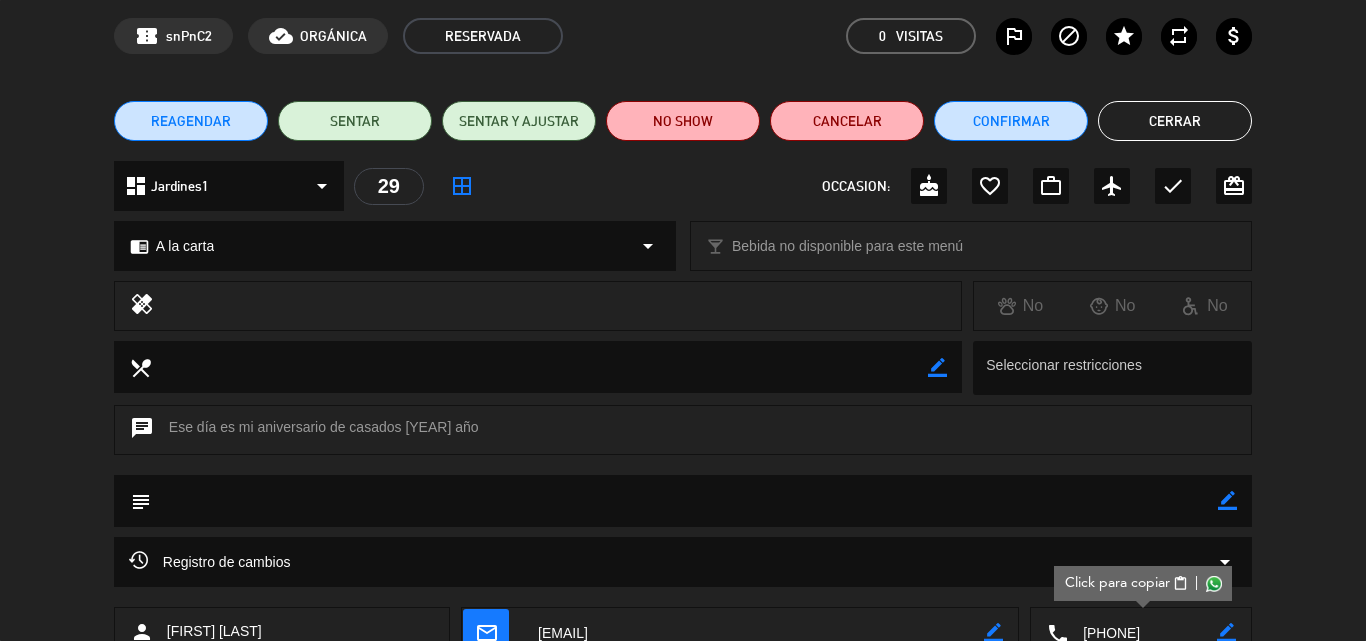 scroll, scrollTop: 0, scrollLeft: 0, axis: both 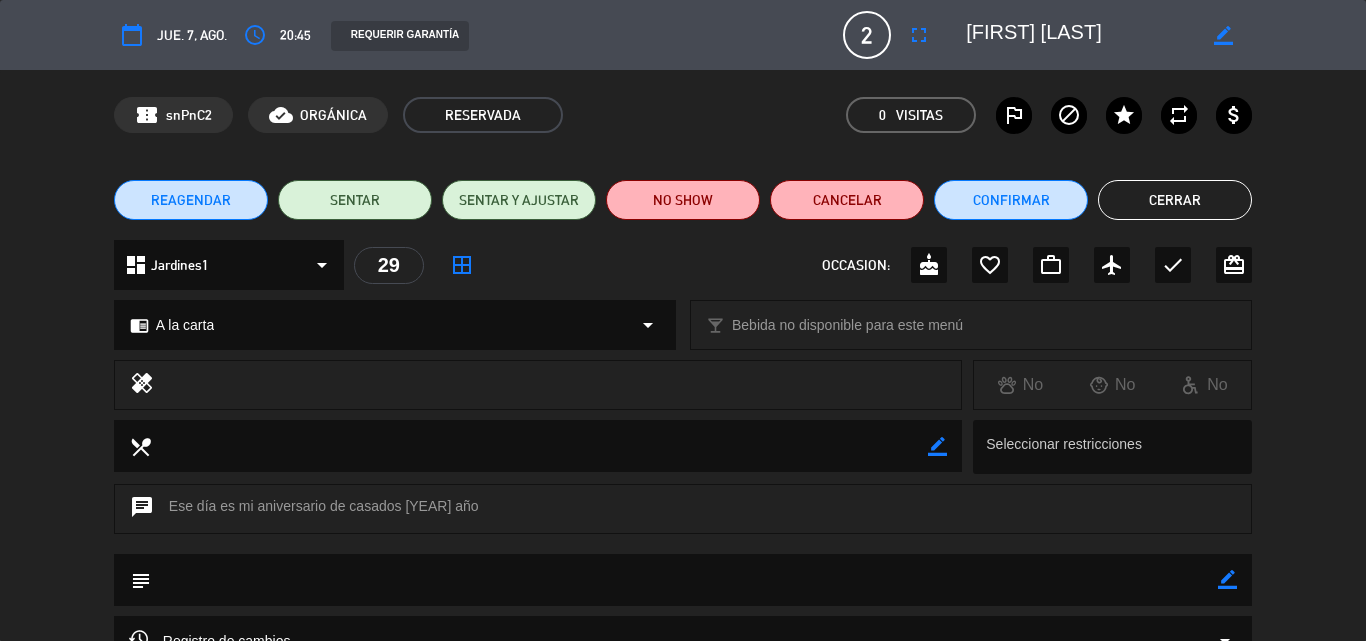 drag, startPoint x: 1129, startPoint y: 30, endPoint x: 944, endPoint y: 31, distance: 185.0027 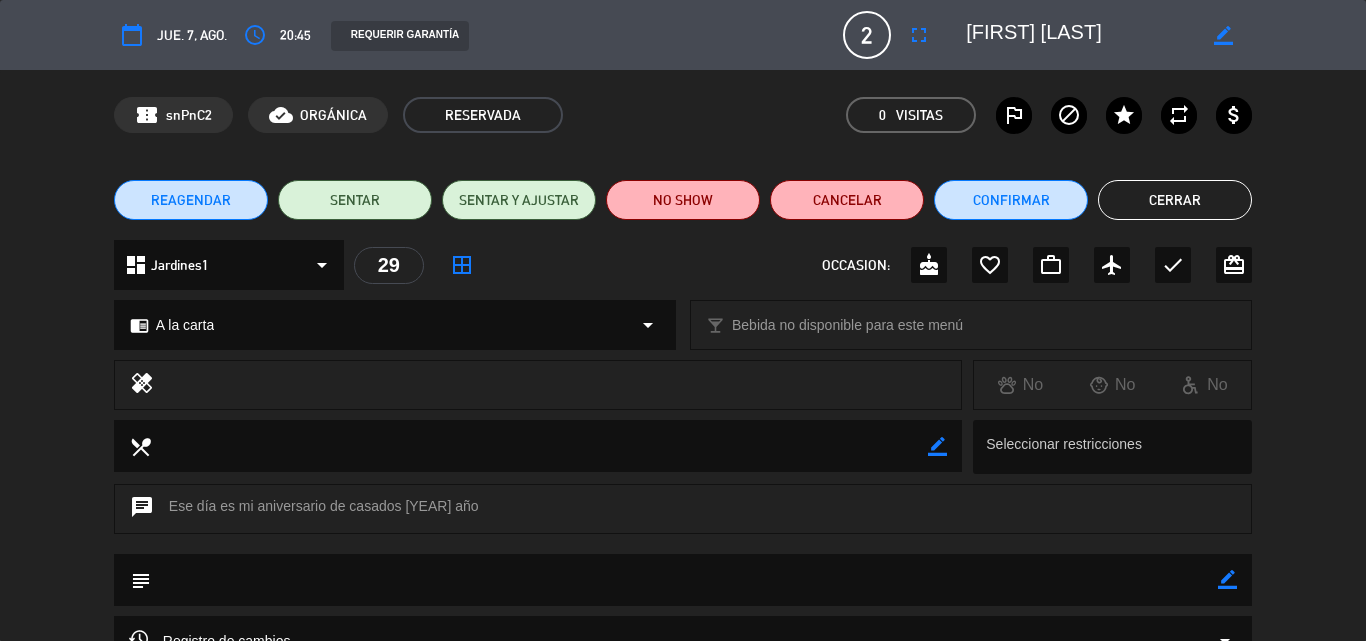 click on "border_color" 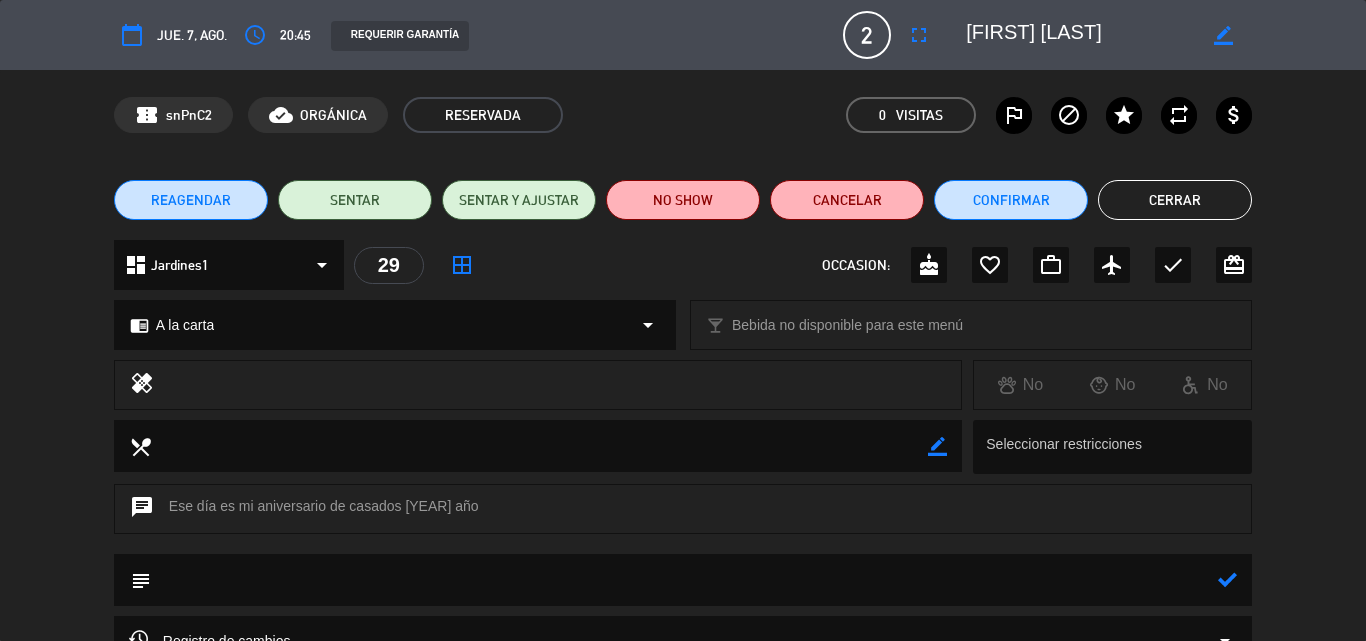 click 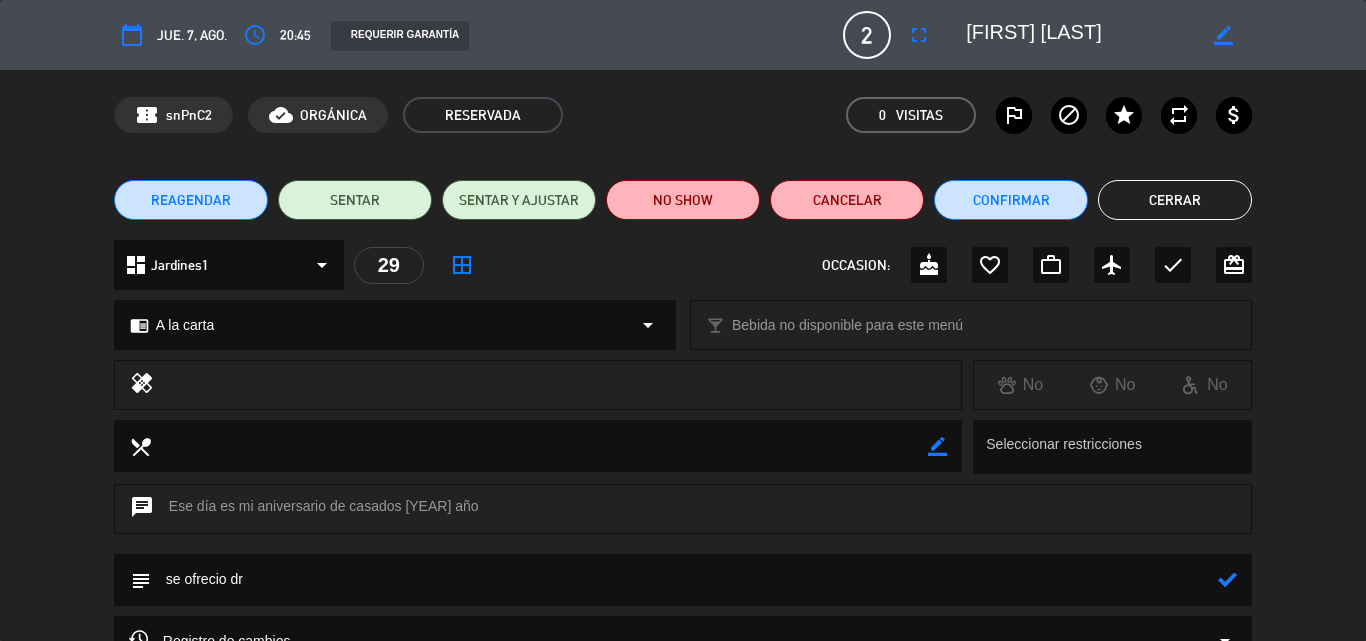 type on "se ofrecio dr" 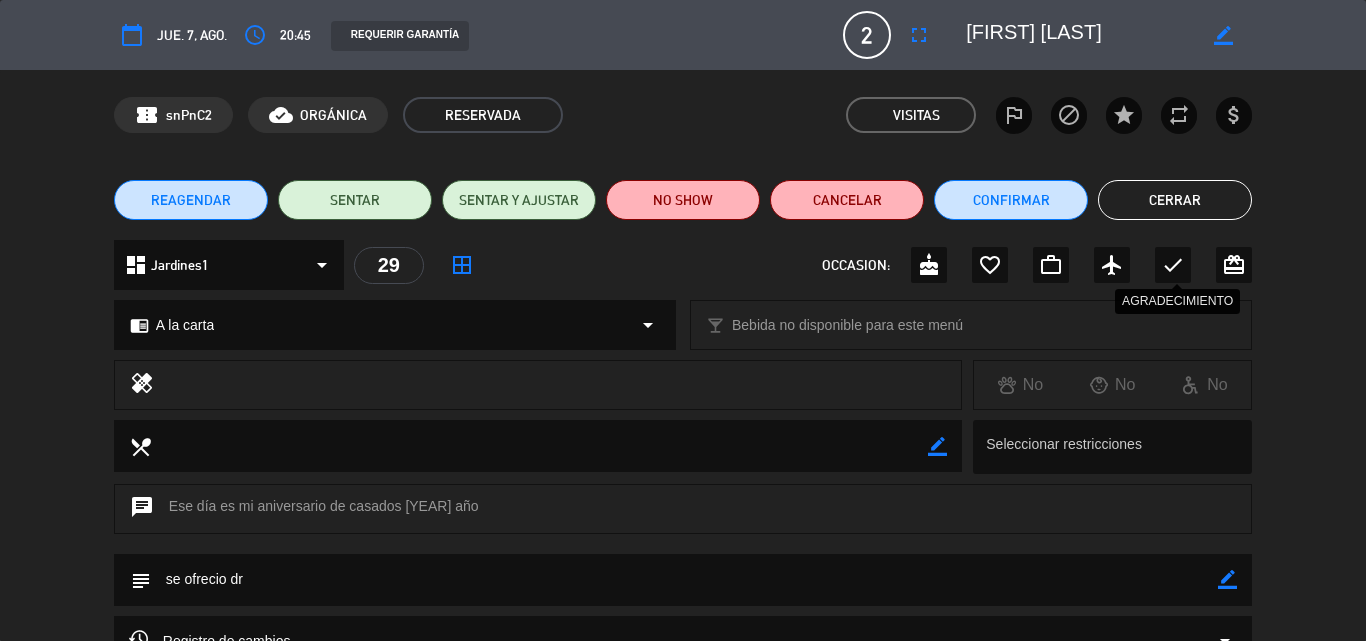 click on "check" 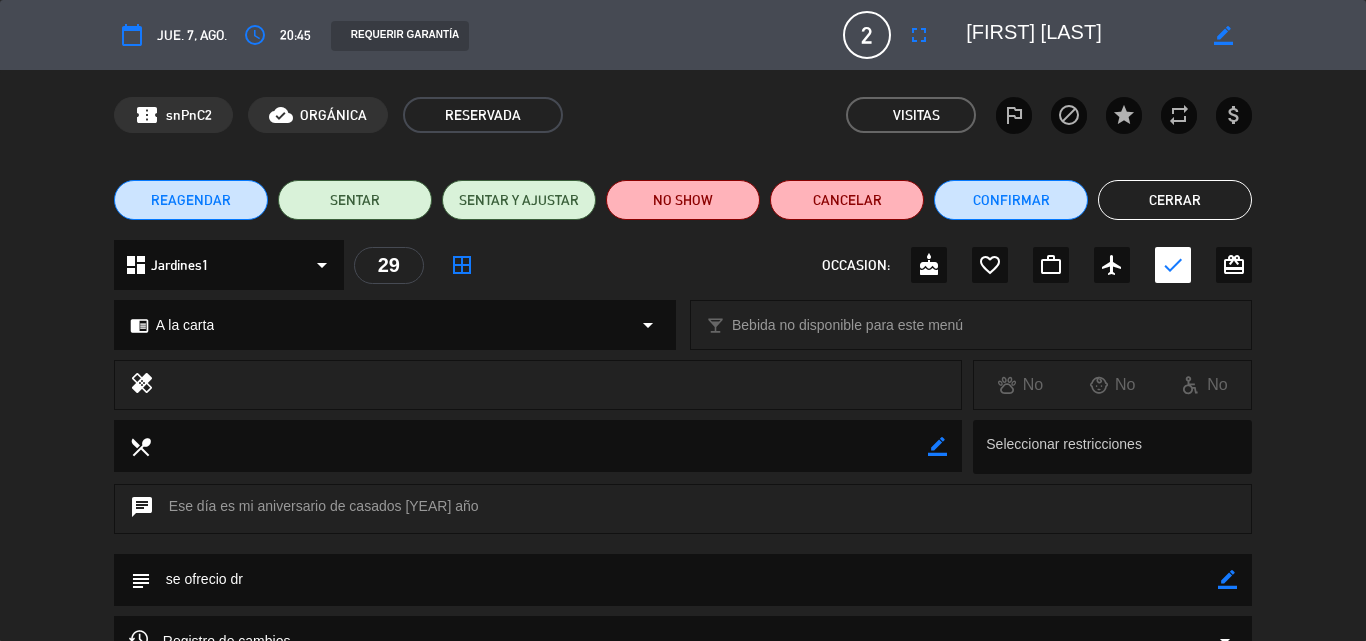 click on "Cerrar" 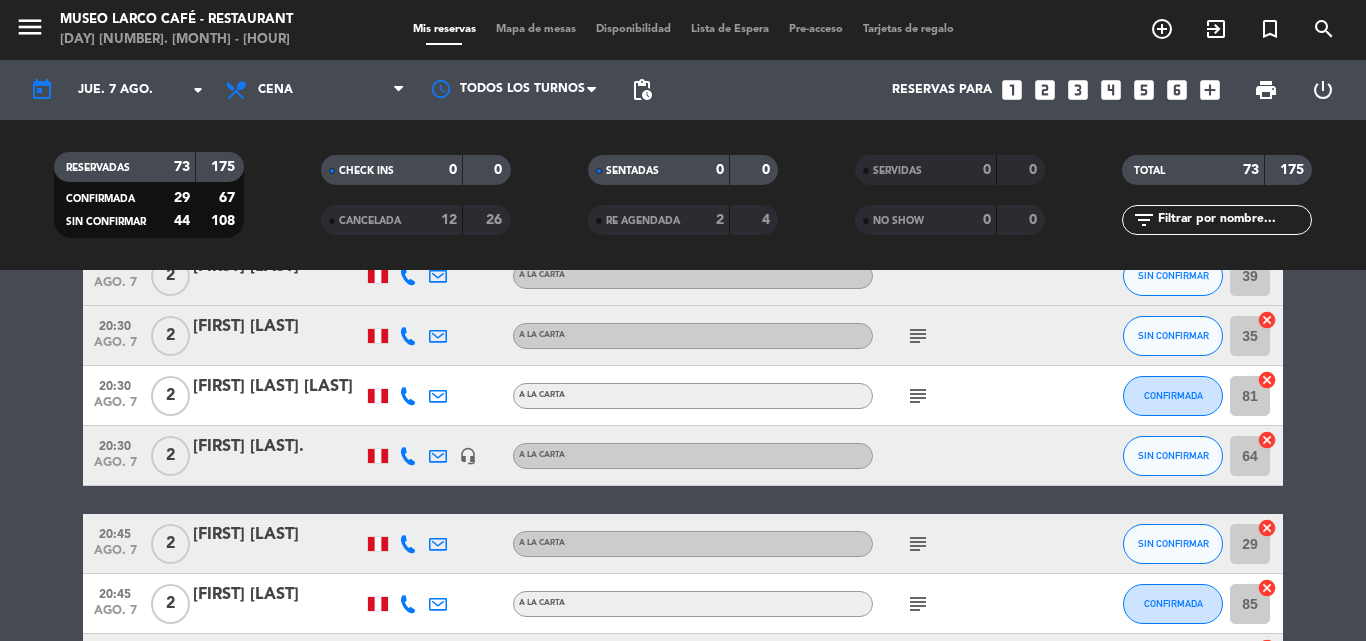 scroll, scrollTop: 4189, scrollLeft: 0, axis: vertical 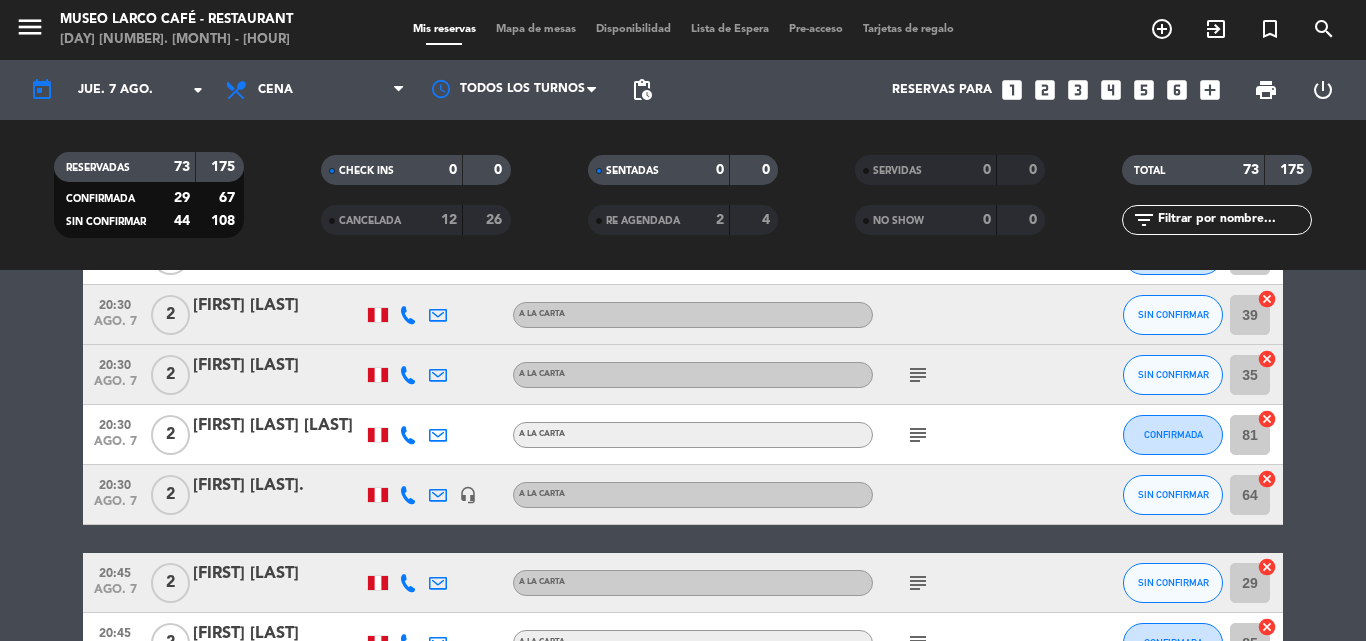 click on "subject" 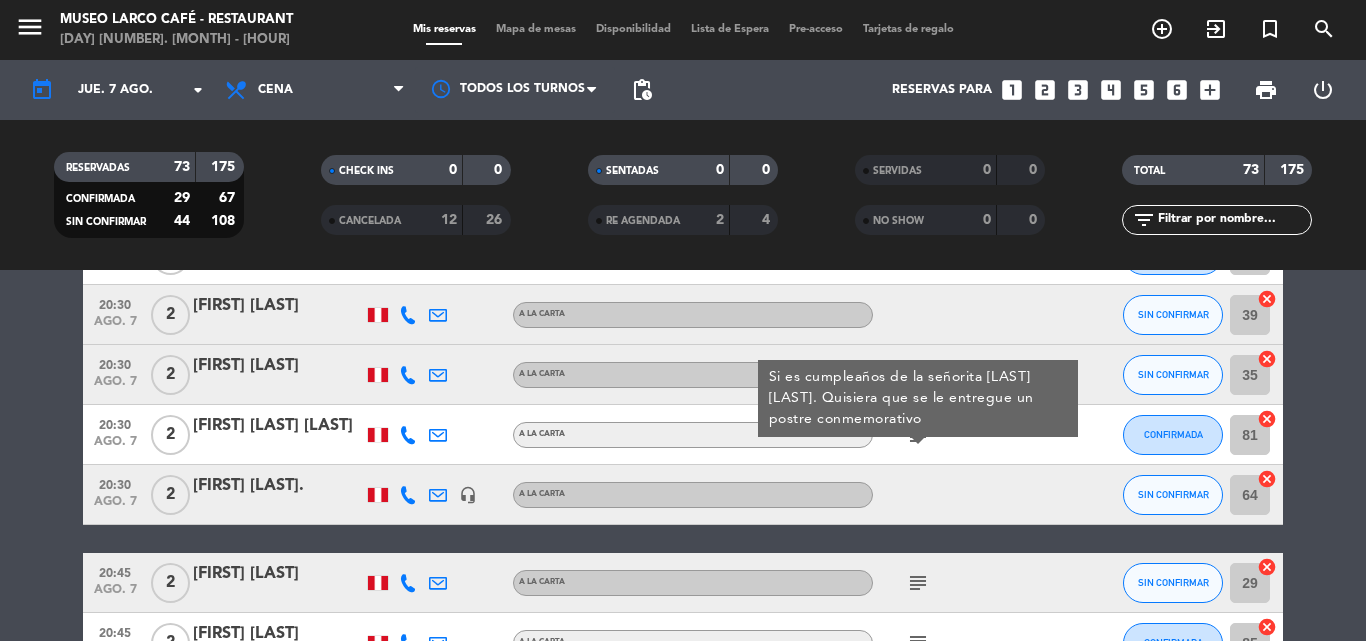 click on "[FIRST] [LAST] [LAST]" 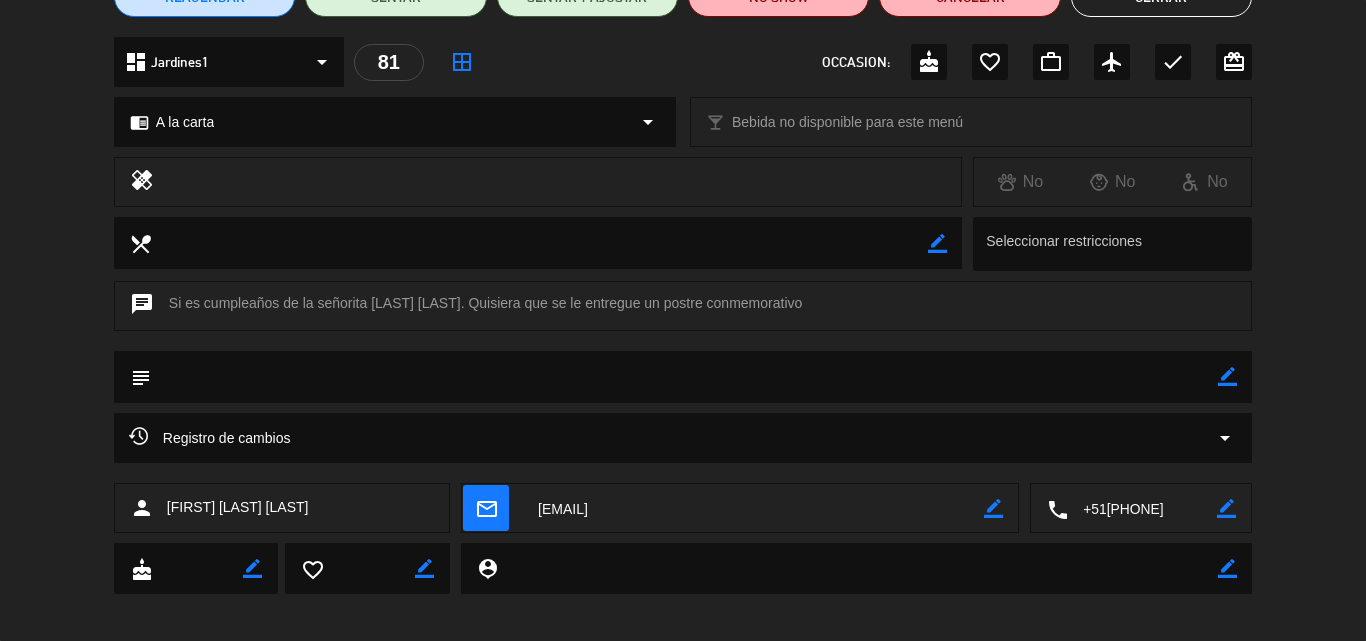 scroll, scrollTop: 216, scrollLeft: 0, axis: vertical 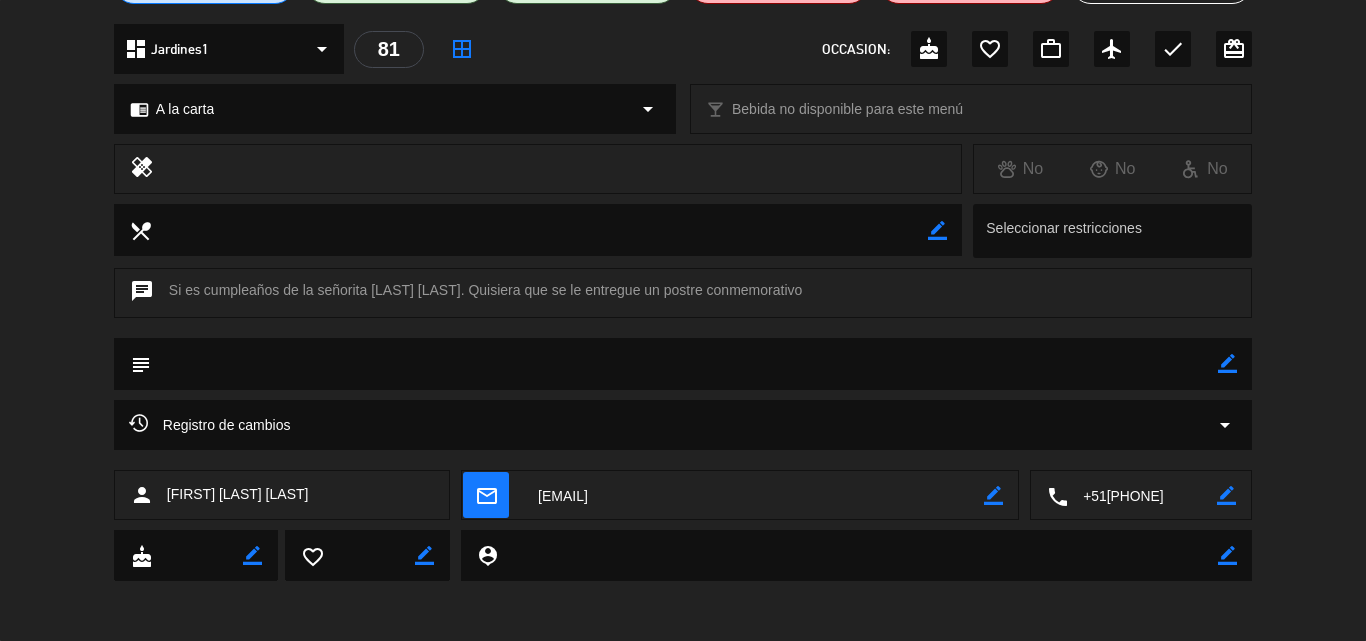click 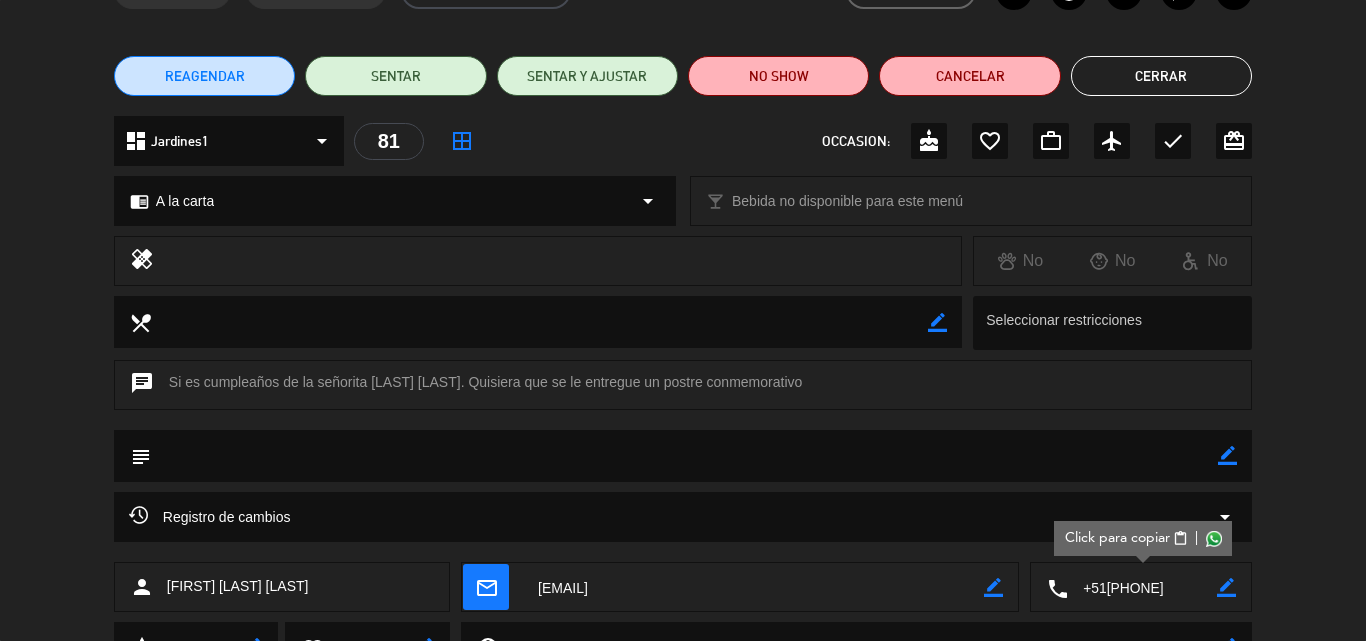 scroll, scrollTop: 0, scrollLeft: 0, axis: both 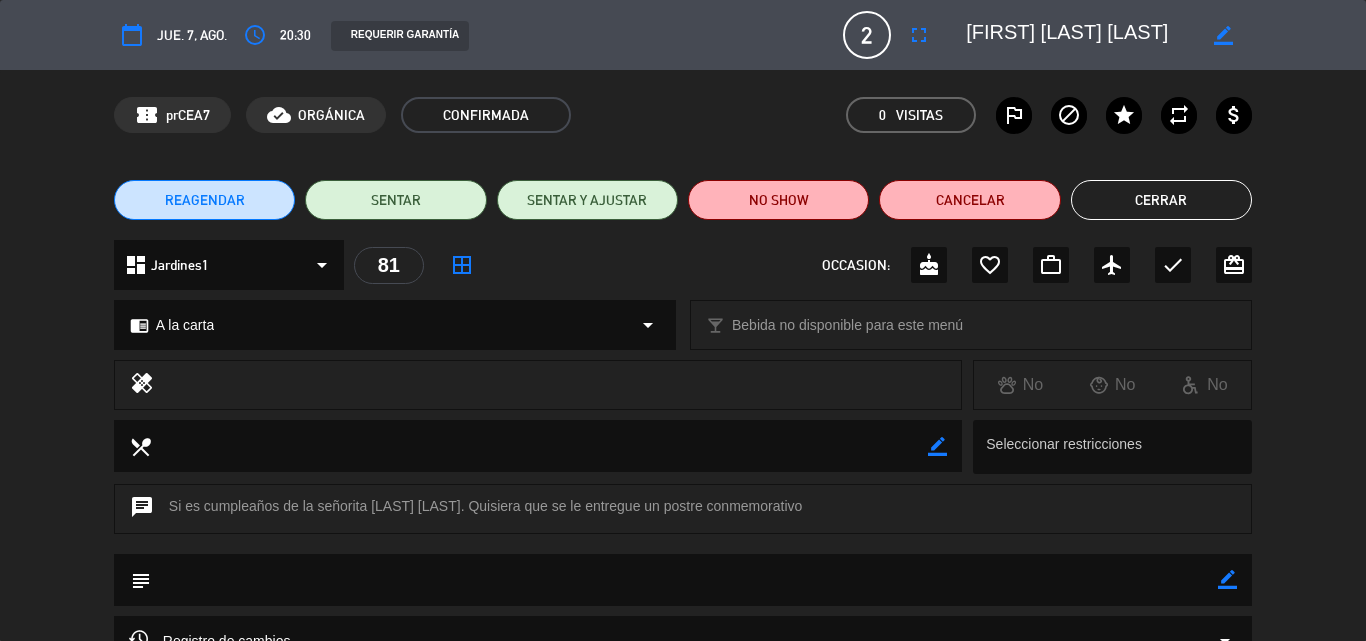 drag, startPoint x: 1178, startPoint y: 37, endPoint x: 953, endPoint y: 38, distance: 225.00223 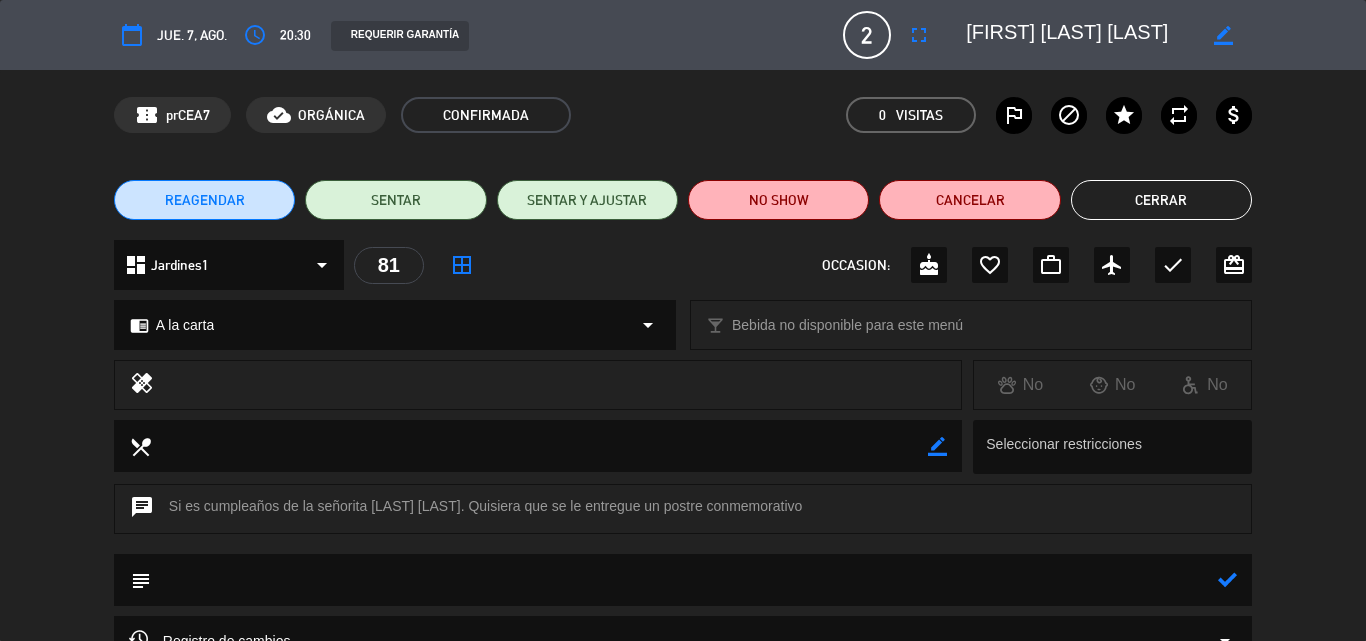click 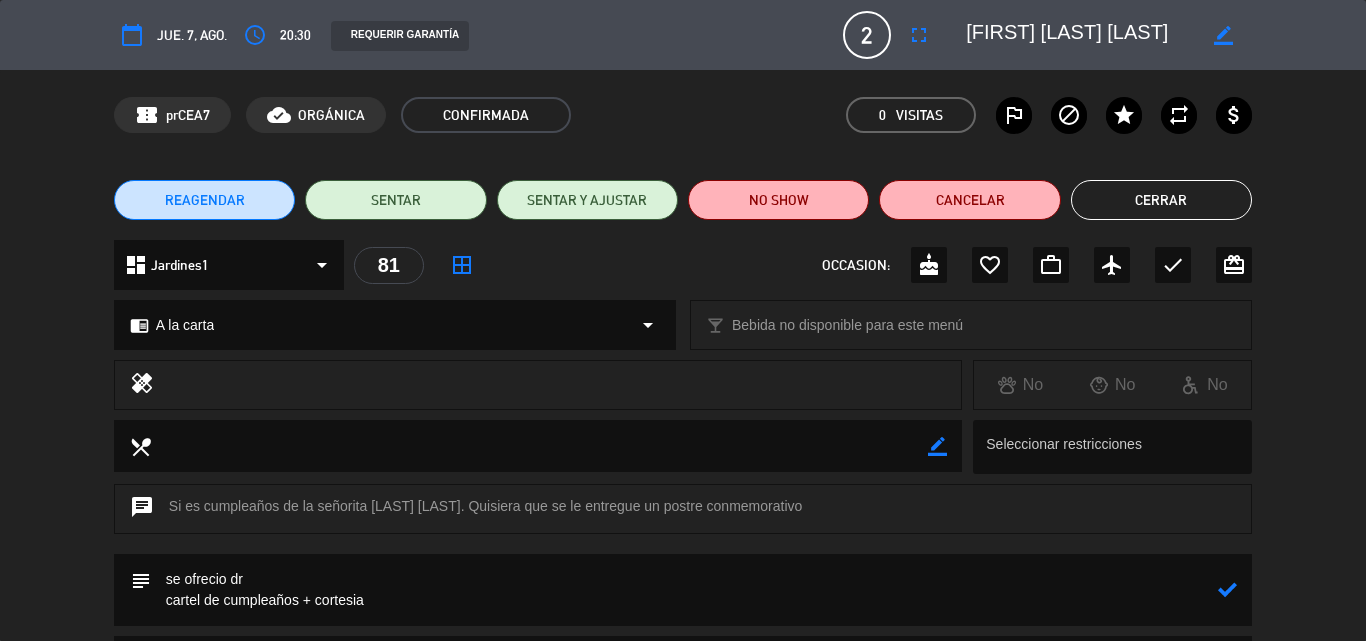 type on "se ofrecio dr
cartel de cumpleaños + cortesia" 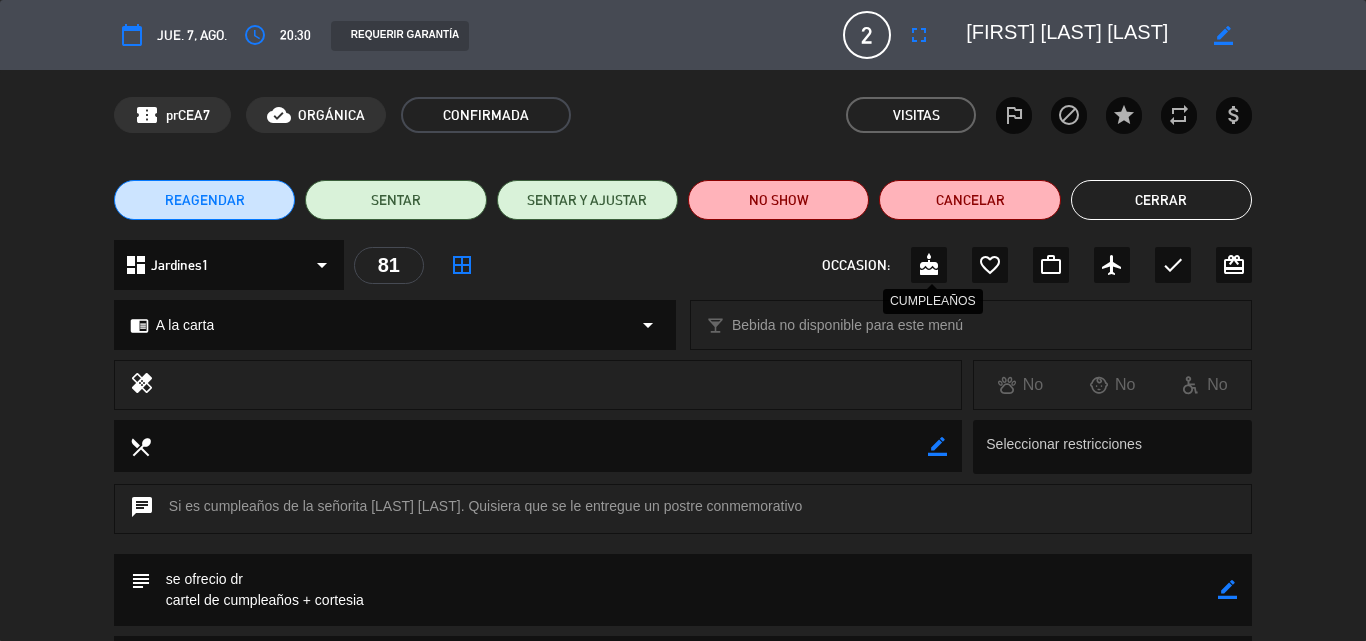 click on "cake" 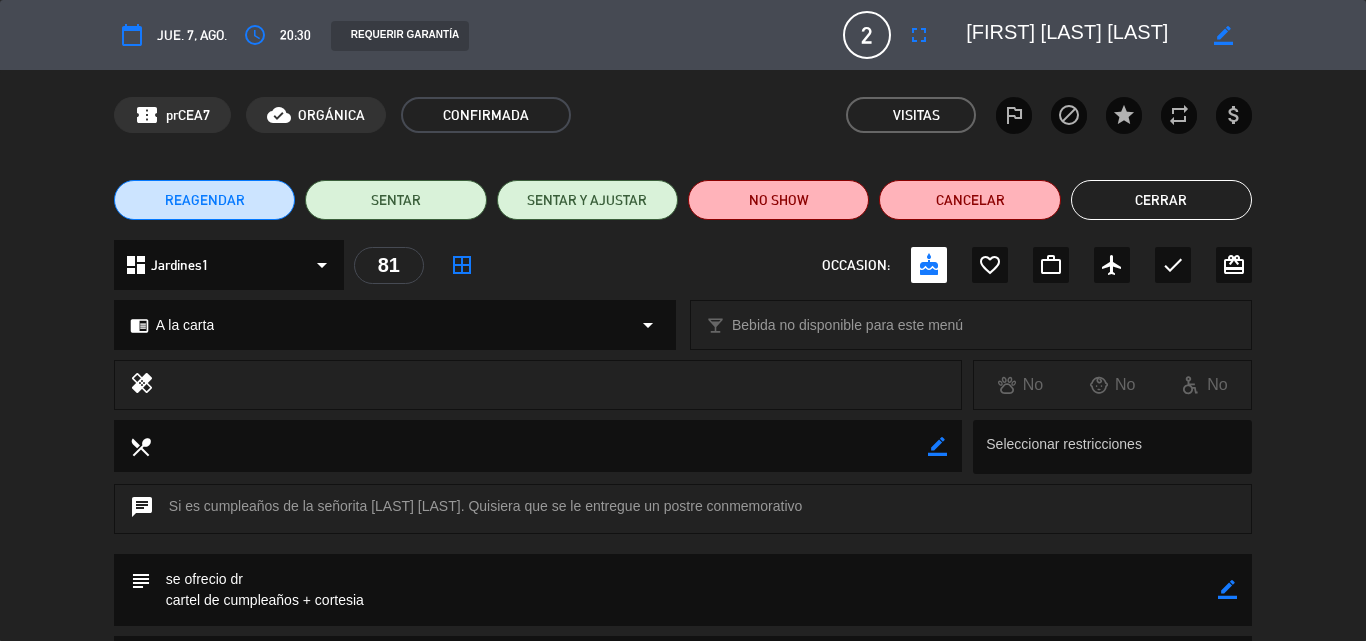 click on "Cerrar" 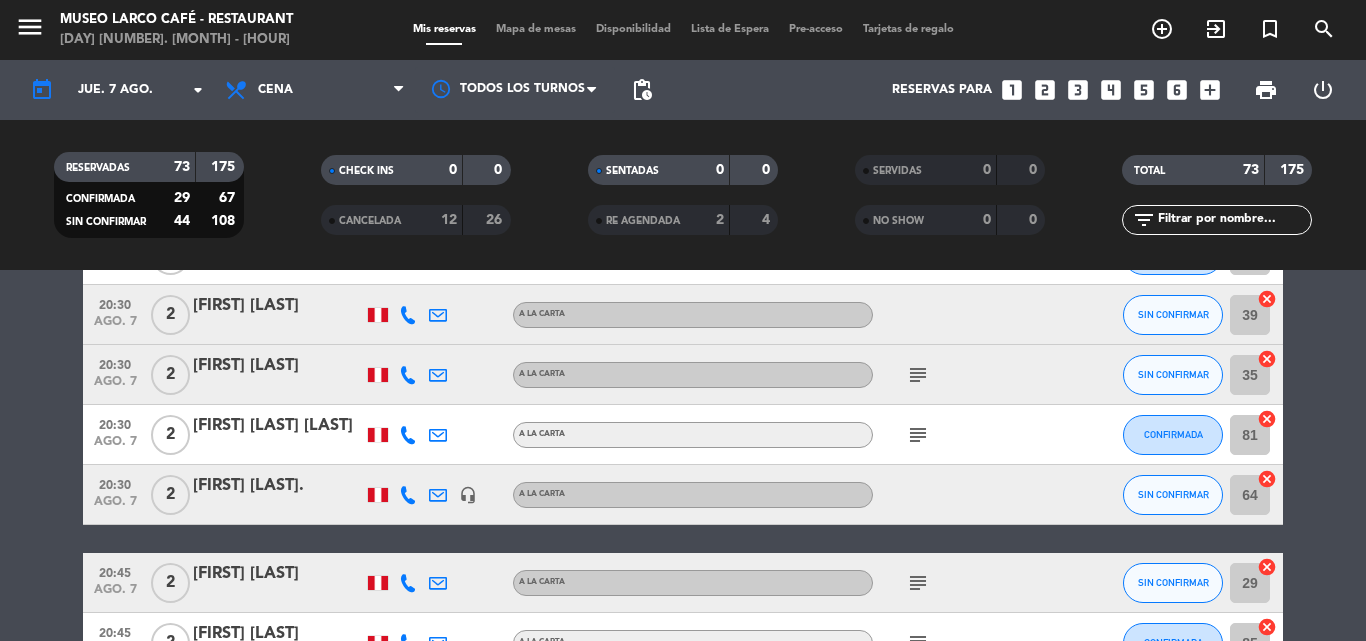 scroll, scrollTop: 4089, scrollLeft: 0, axis: vertical 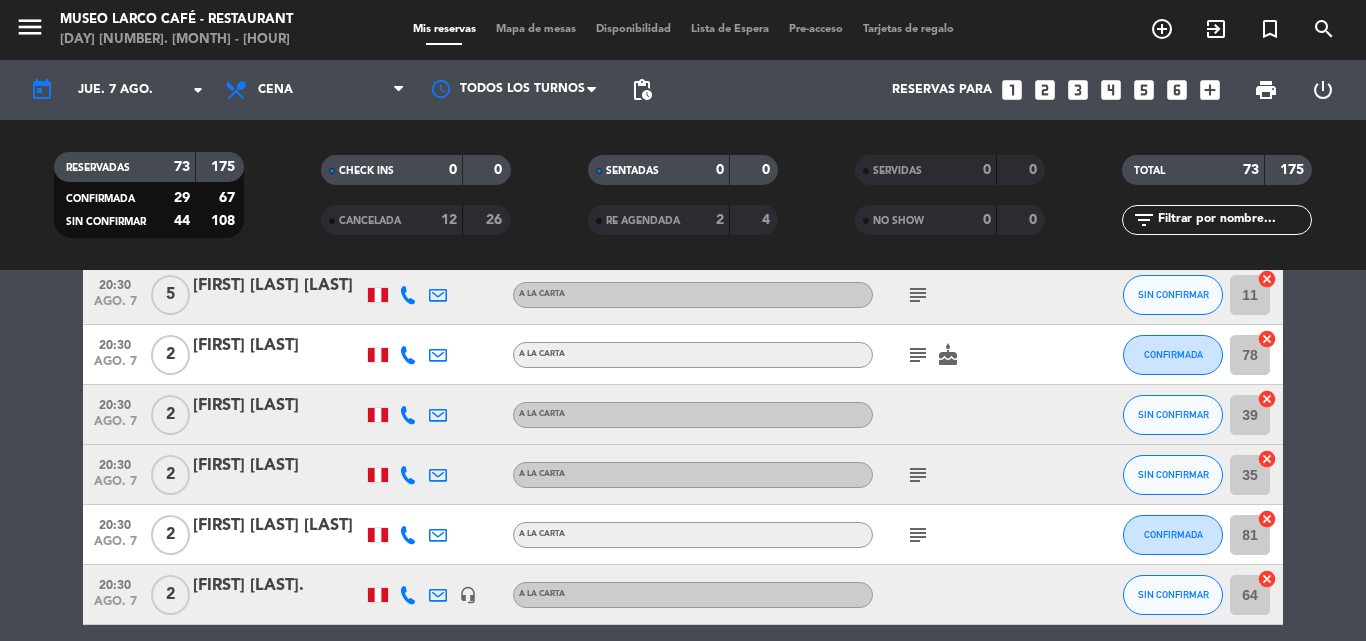 click on "subject" 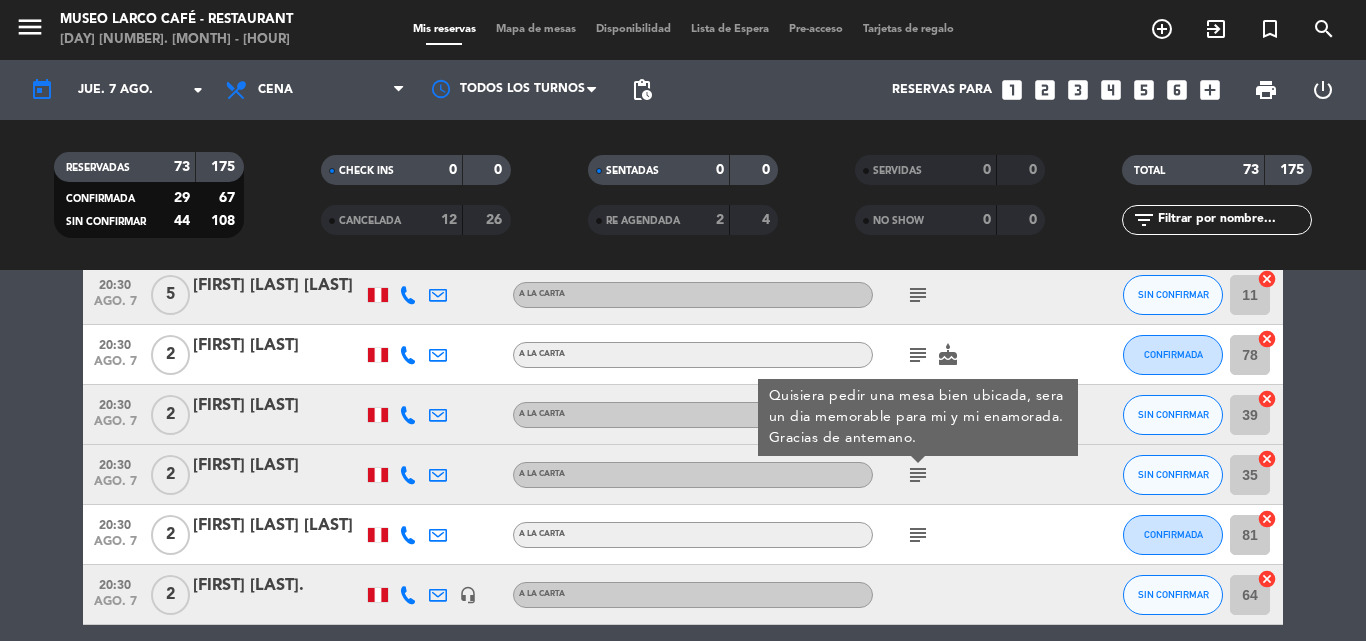click on "subject" 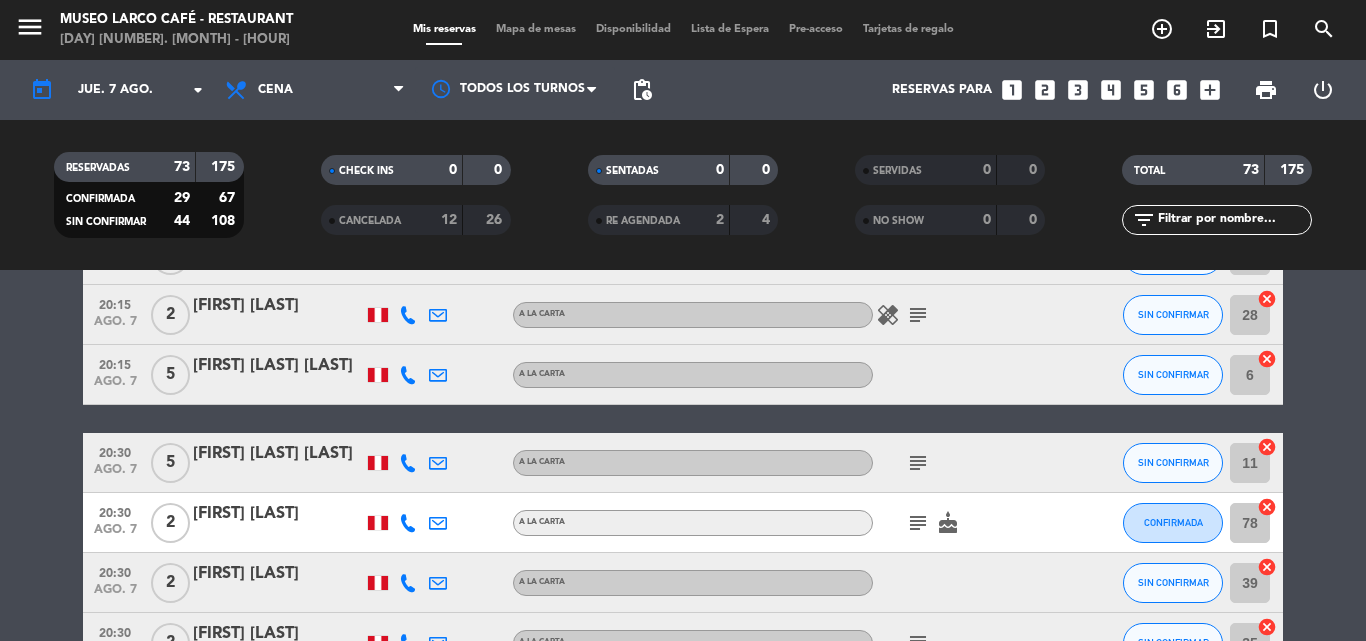 scroll, scrollTop: 3889, scrollLeft: 0, axis: vertical 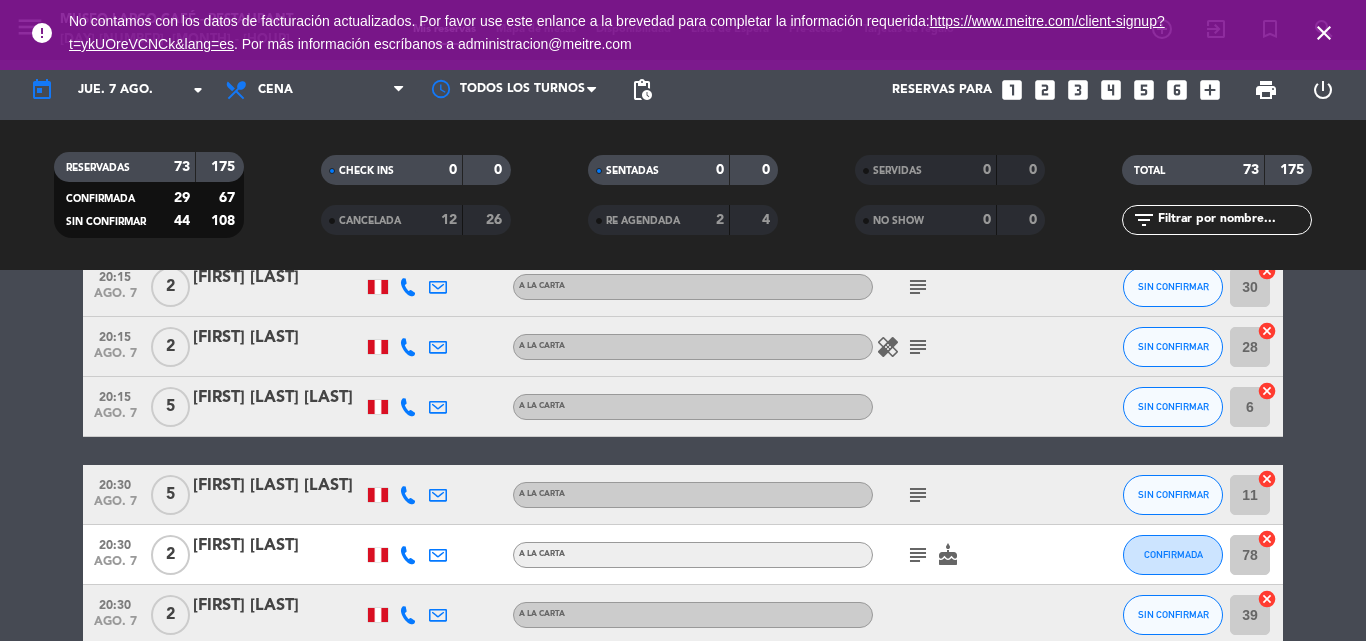 click on "subject" 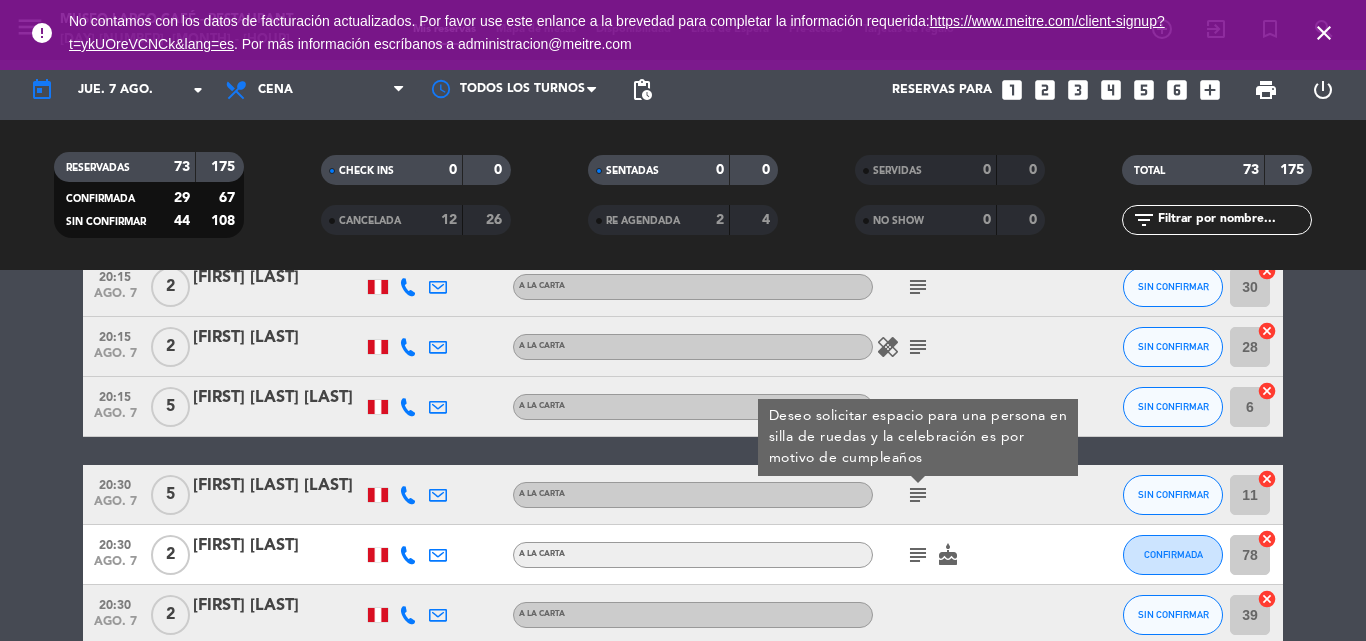 click on "subject" 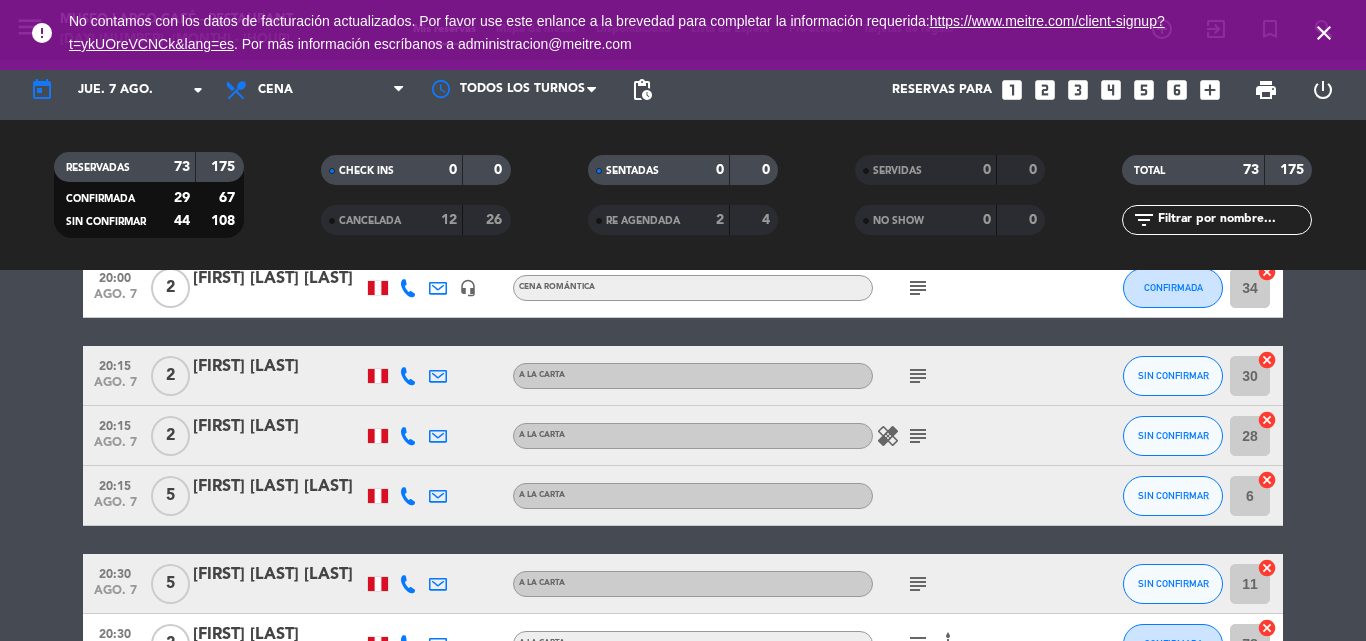 scroll, scrollTop: 3789, scrollLeft: 0, axis: vertical 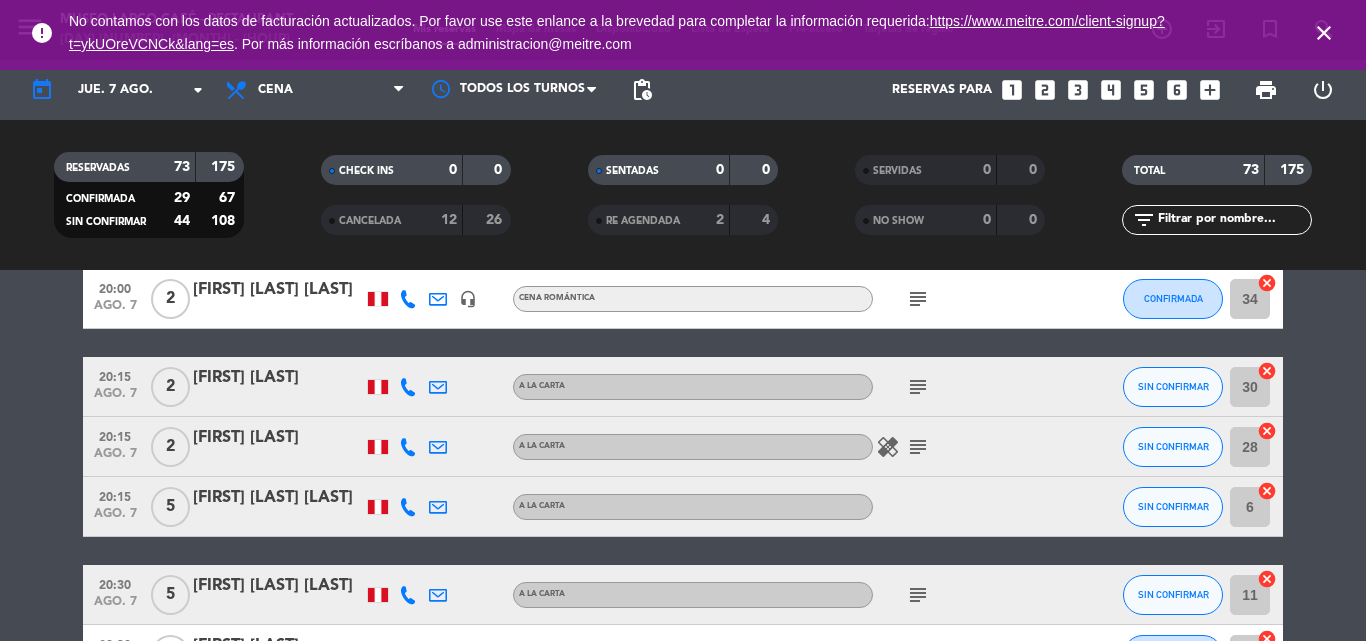 click on "subject" 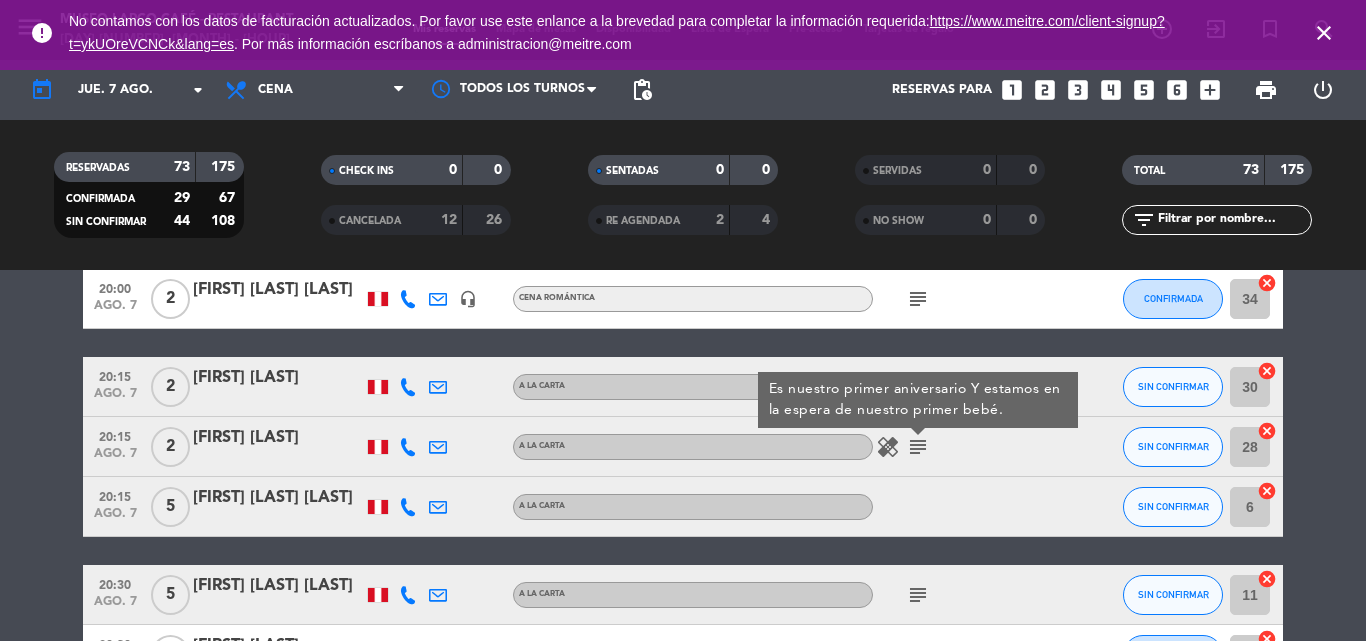 click on "[FIRST] [LAST]" 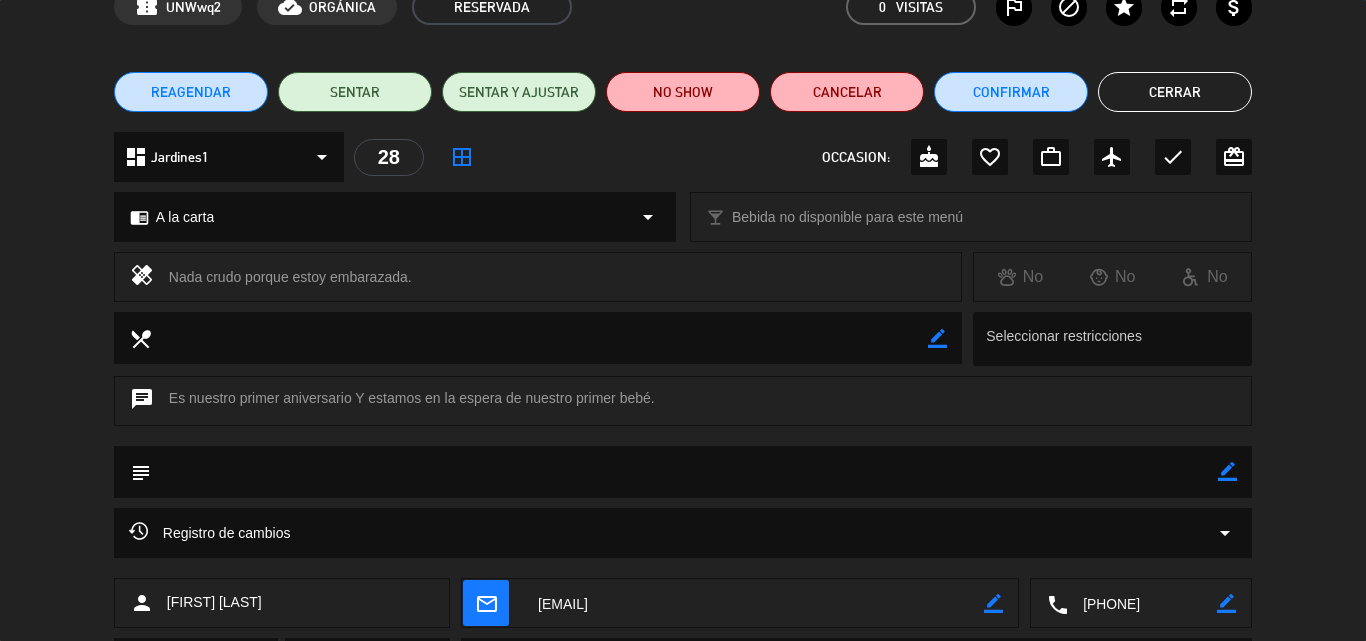scroll, scrollTop: 216, scrollLeft: 0, axis: vertical 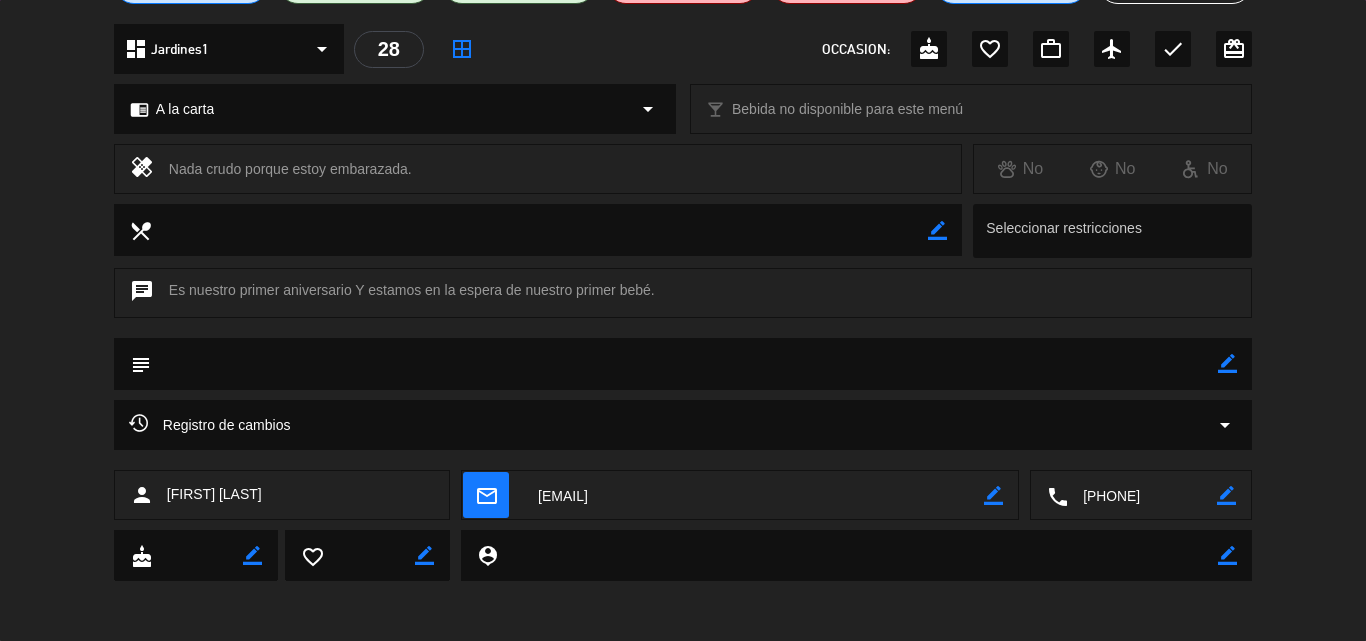 click 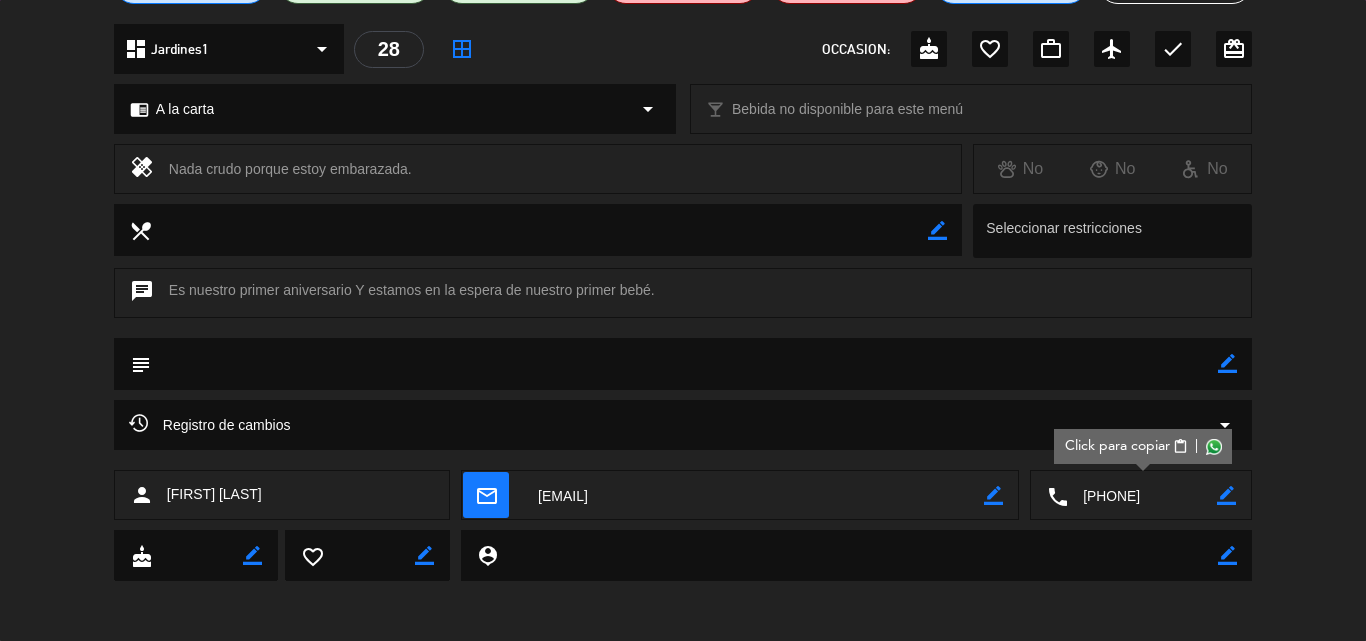 click on "border_color" 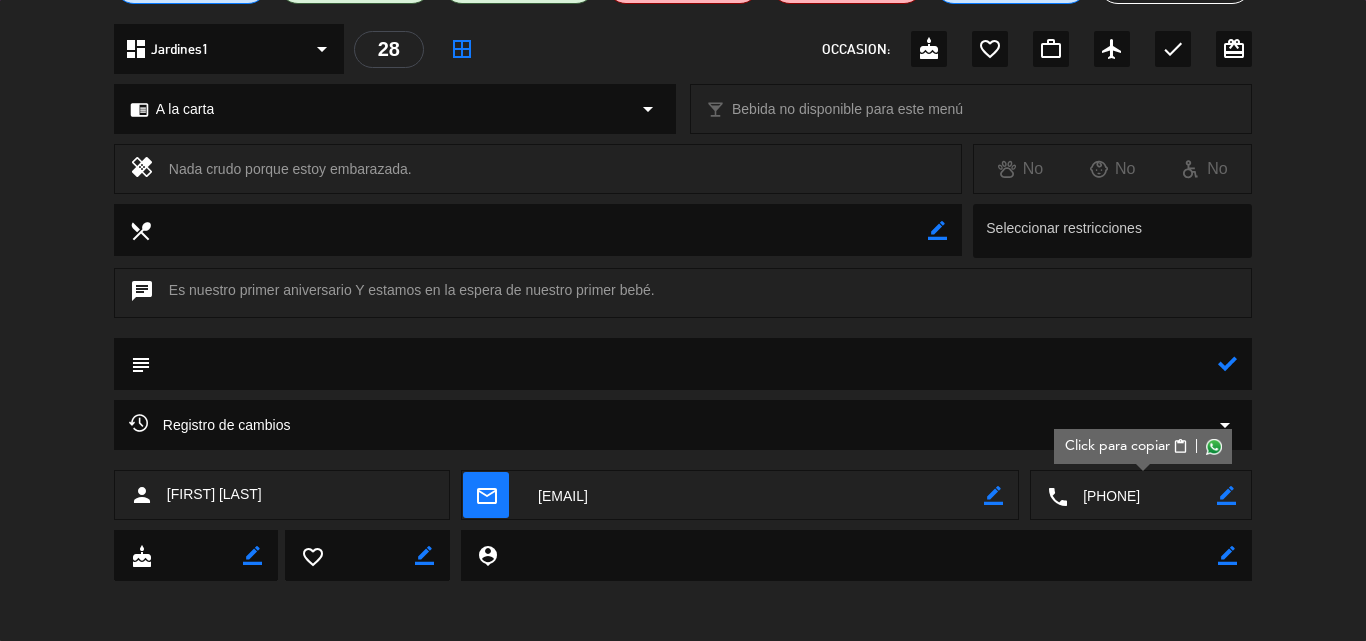 click 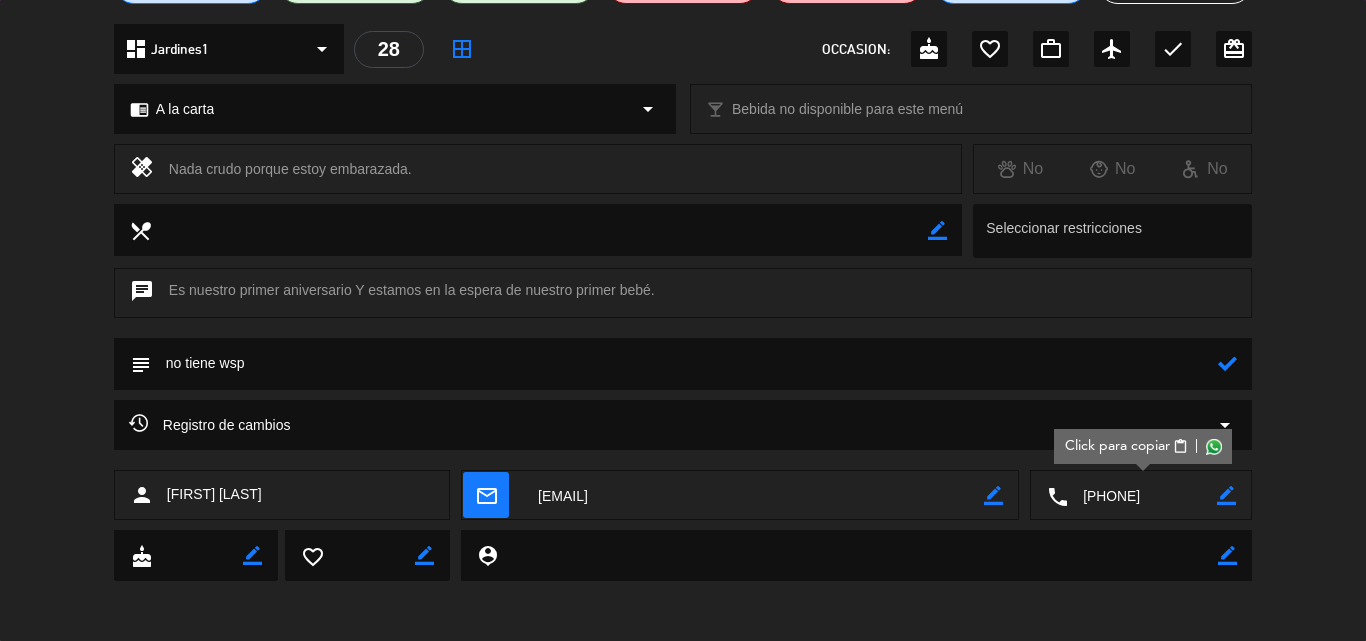 type on "no tiene wsp" 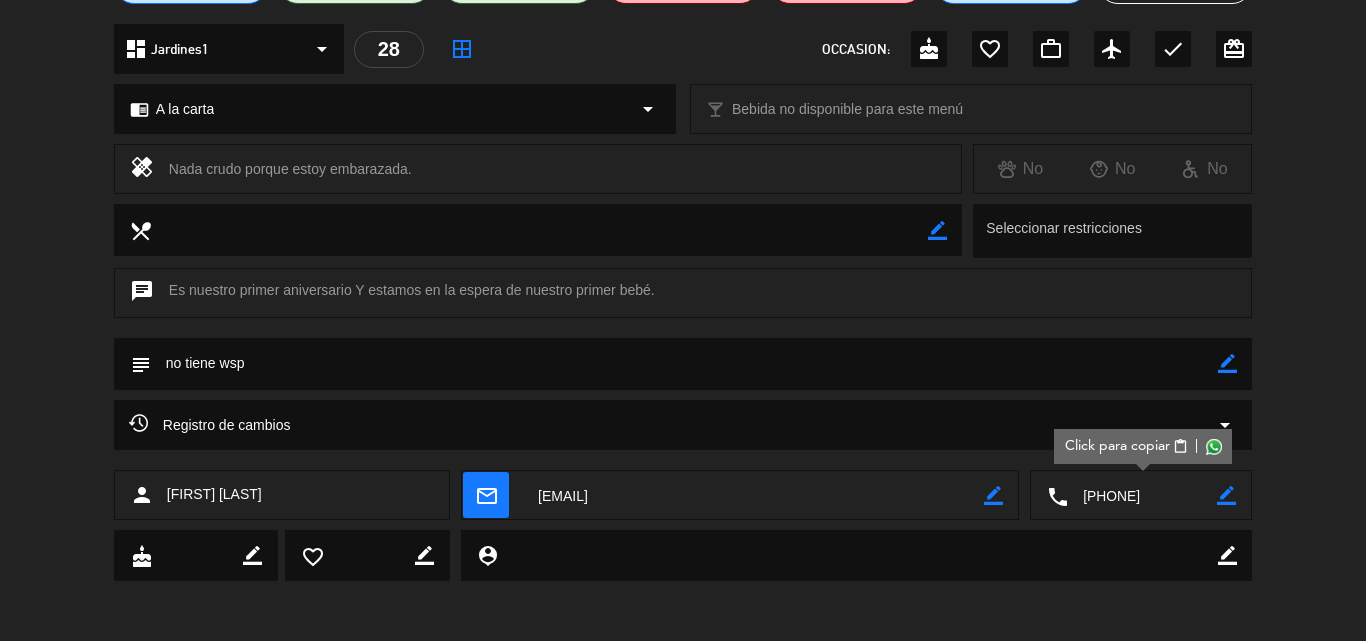 scroll, scrollTop: 0, scrollLeft: 0, axis: both 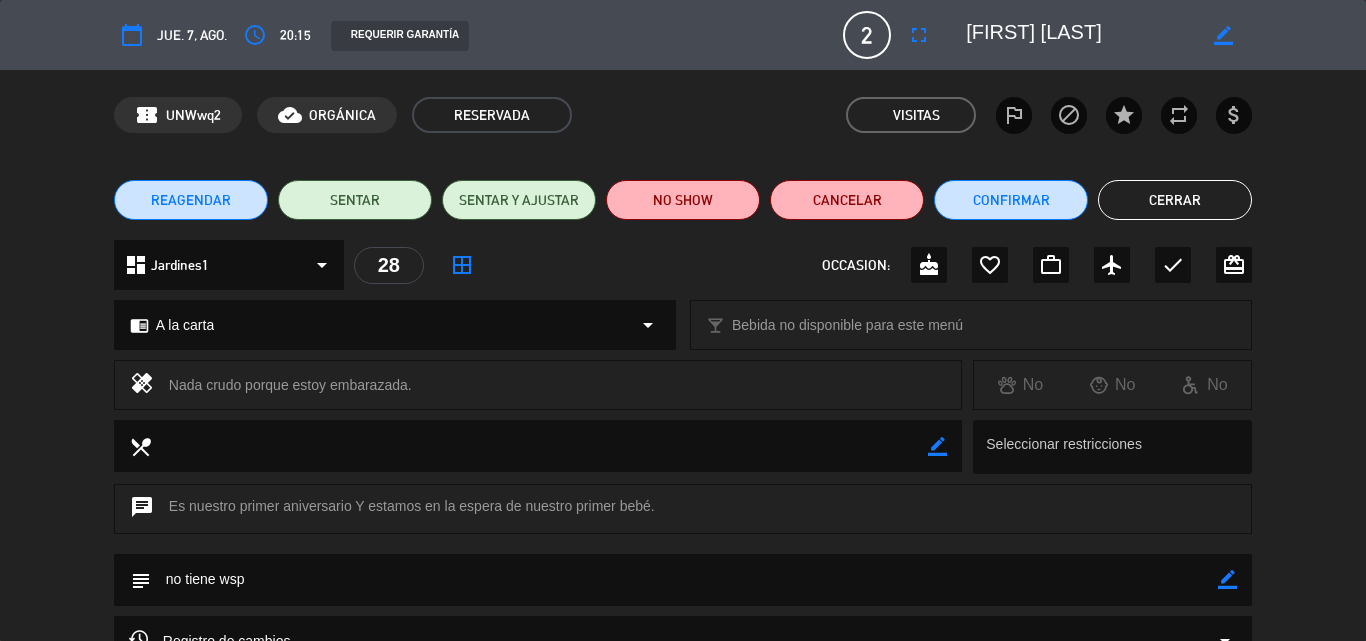 click on "Cerrar" 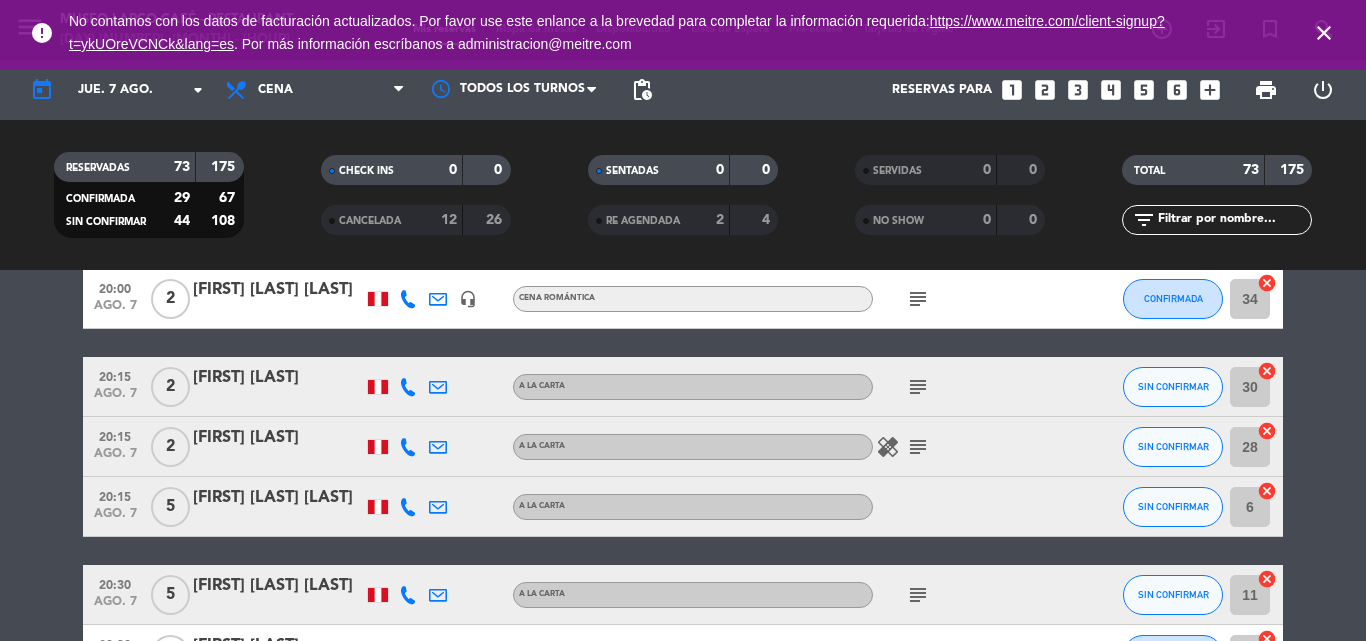 click on "subject" 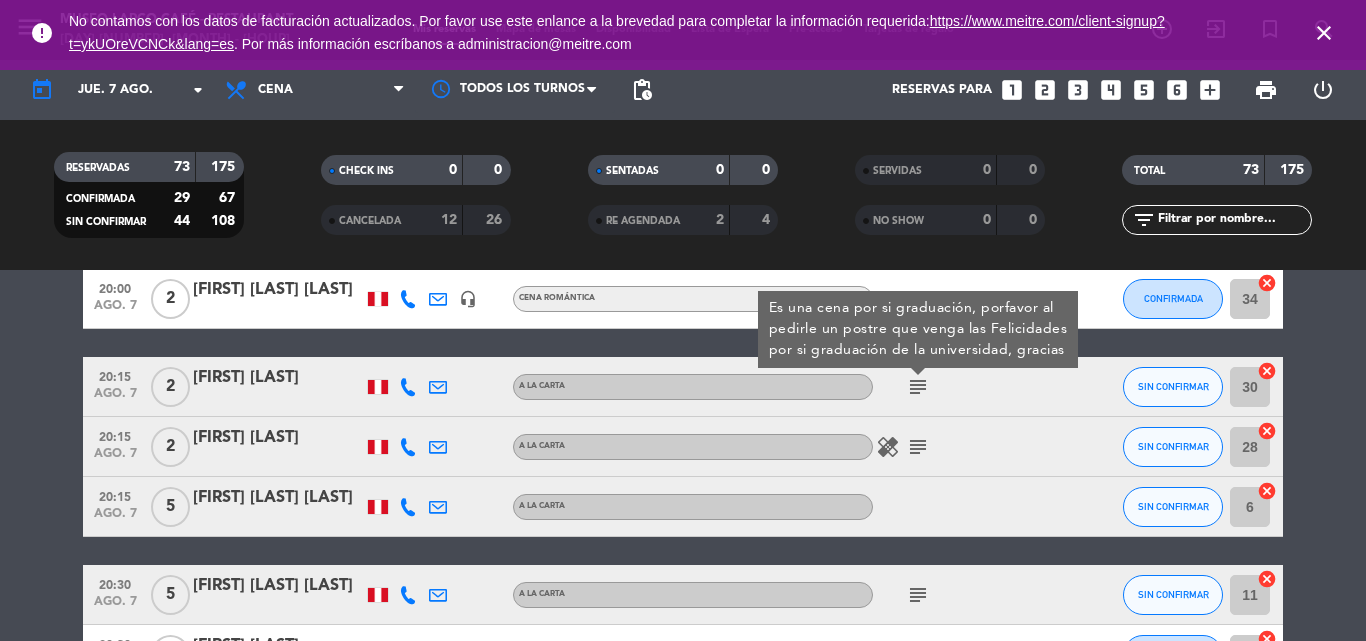 click on "[FIRST] [LAST]" 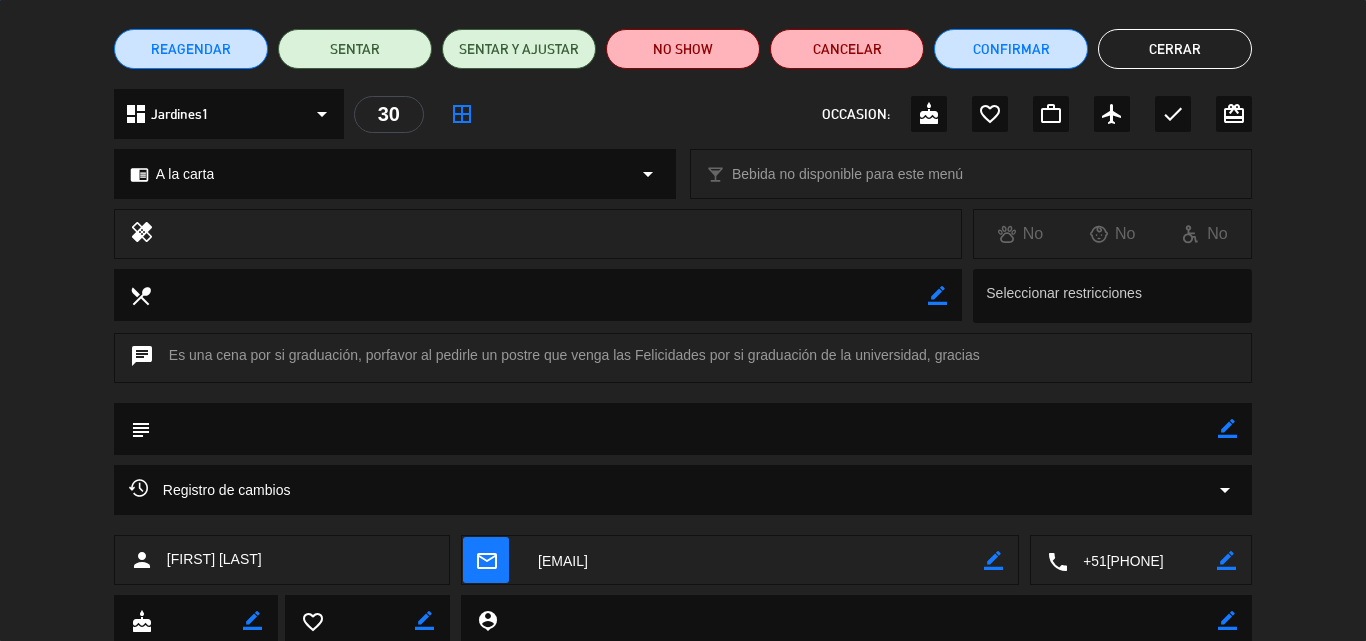 scroll, scrollTop: 216, scrollLeft: 0, axis: vertical 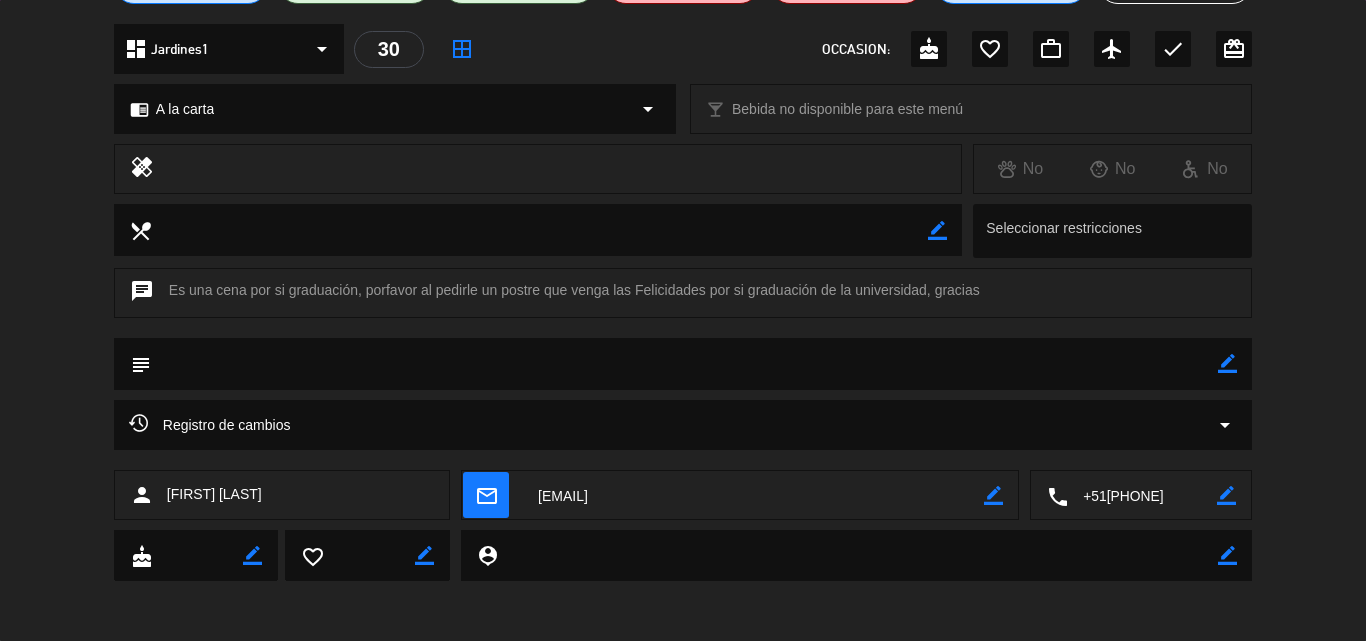 click 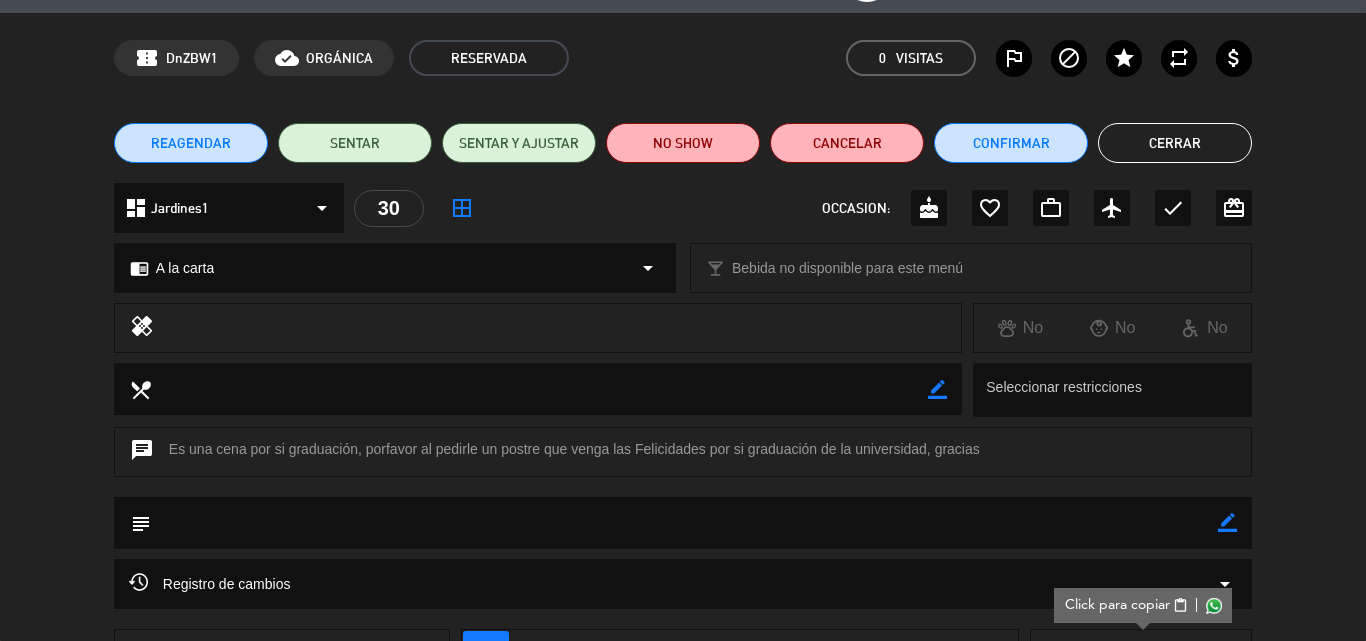 scroll, scrollTop: 0, scrollLeft: 0, axis: both 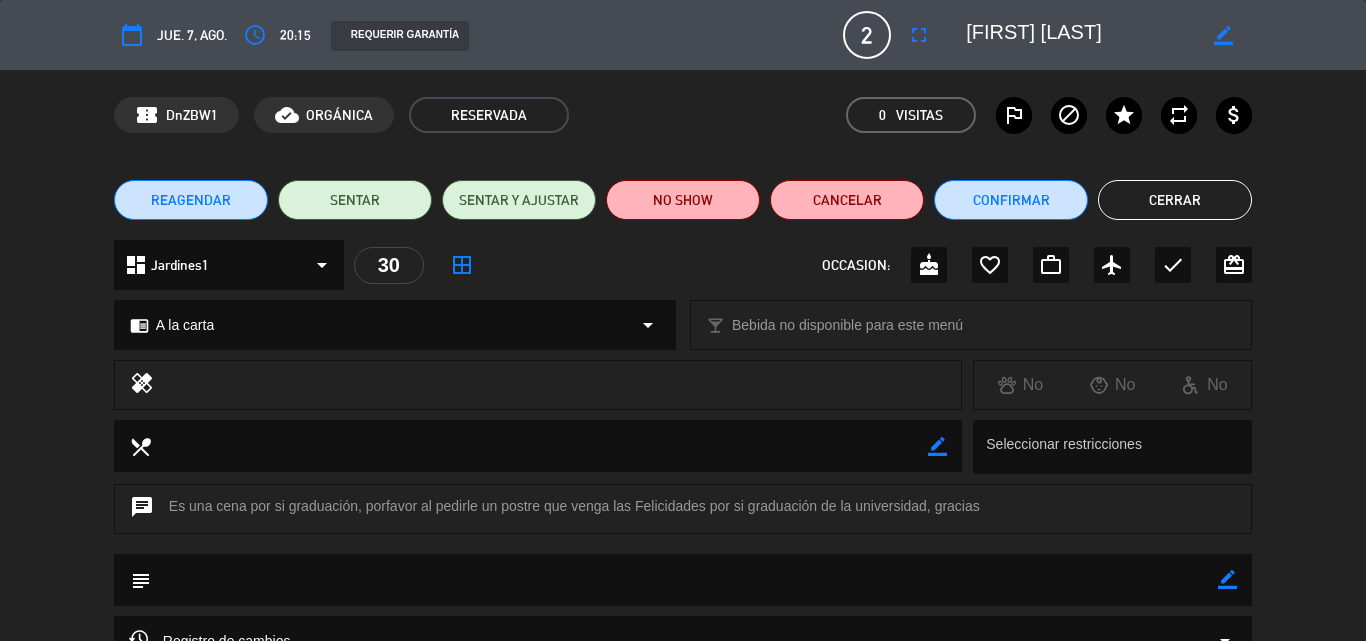 drag, startPoint x: 1086, startPoint y: 38, endPoint x: 939, endPoint y: 42, distance: 147.05441 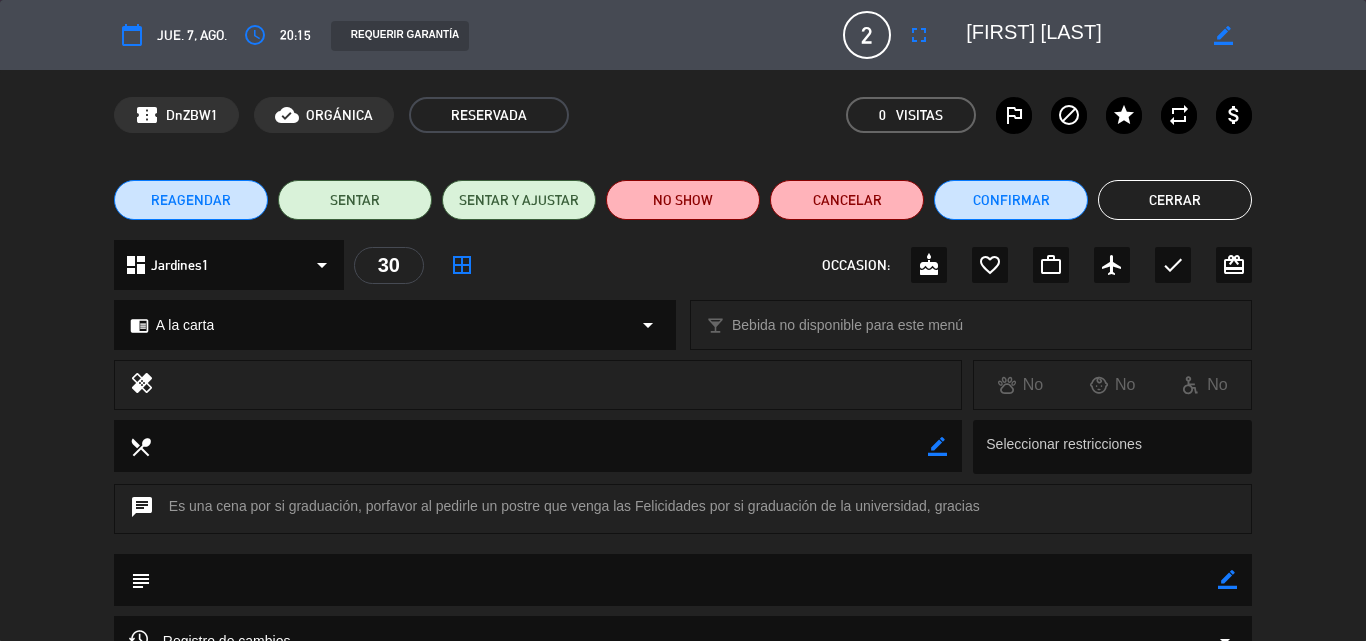 drag, startPoint x: 1223, startPoint y: 576, endPoint x: 914, endPoint y: 595, distance: 309.5836 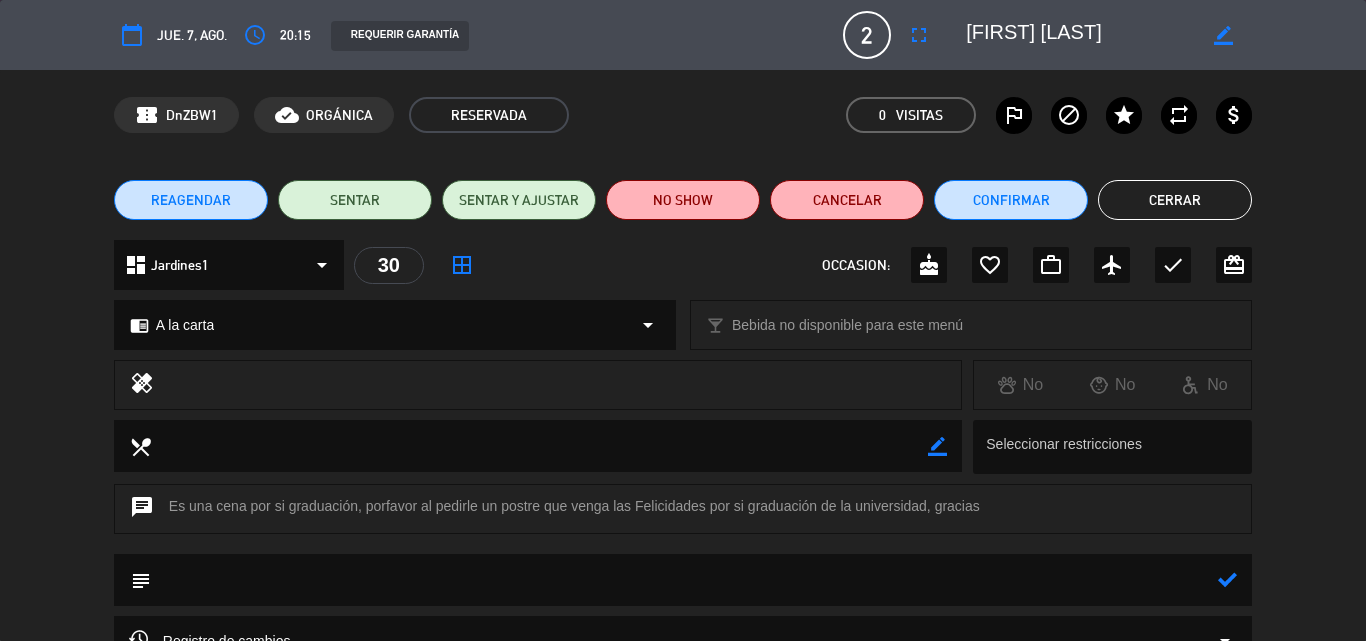 click 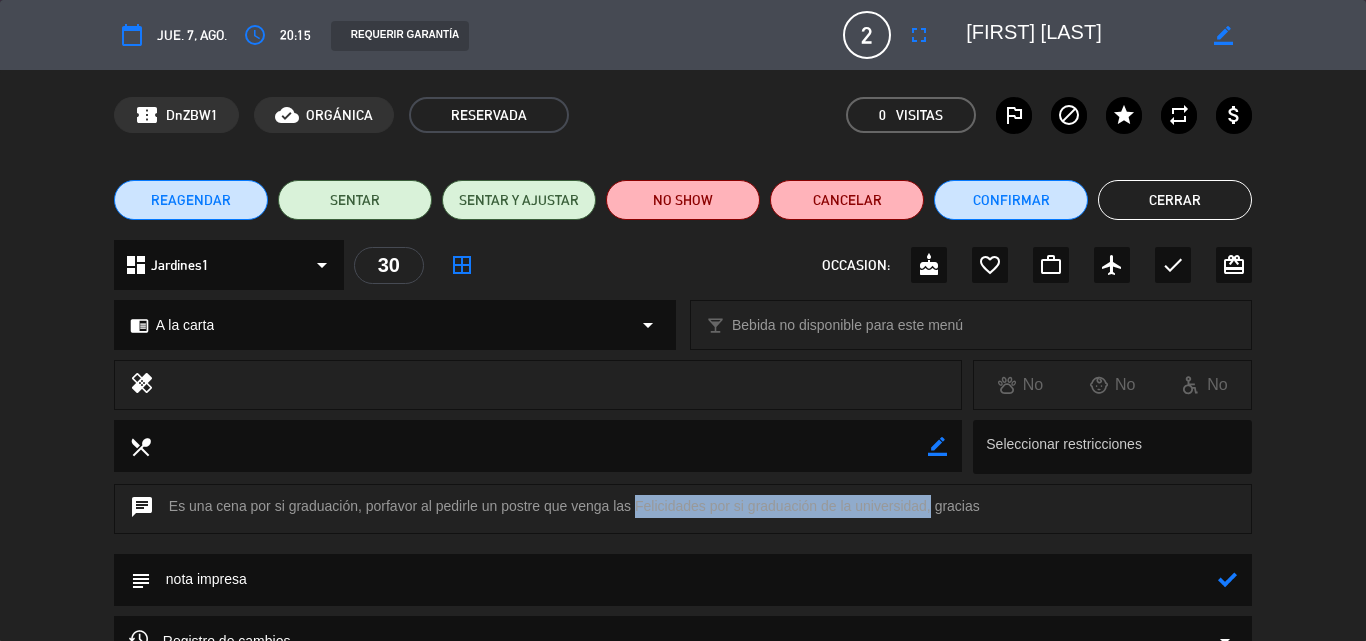 drag, startPoint x: 634, startPoint y: 504, endPoint x: 924, endPoint y: 504, distance: 290 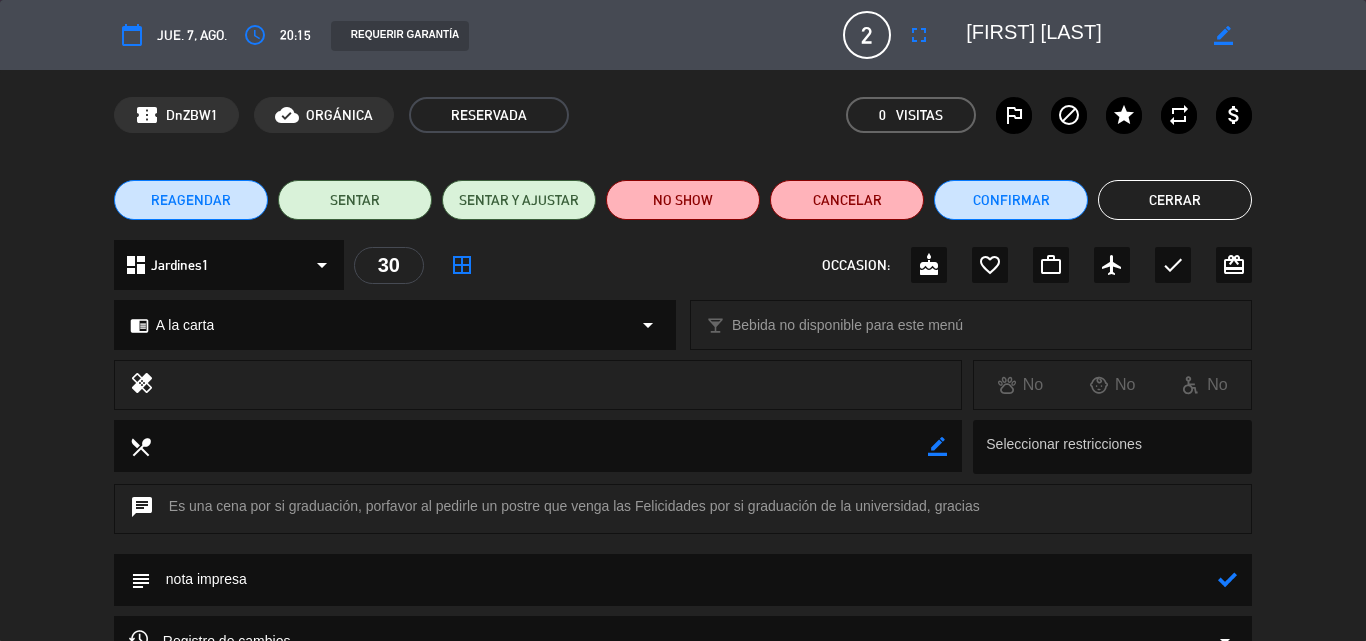 click 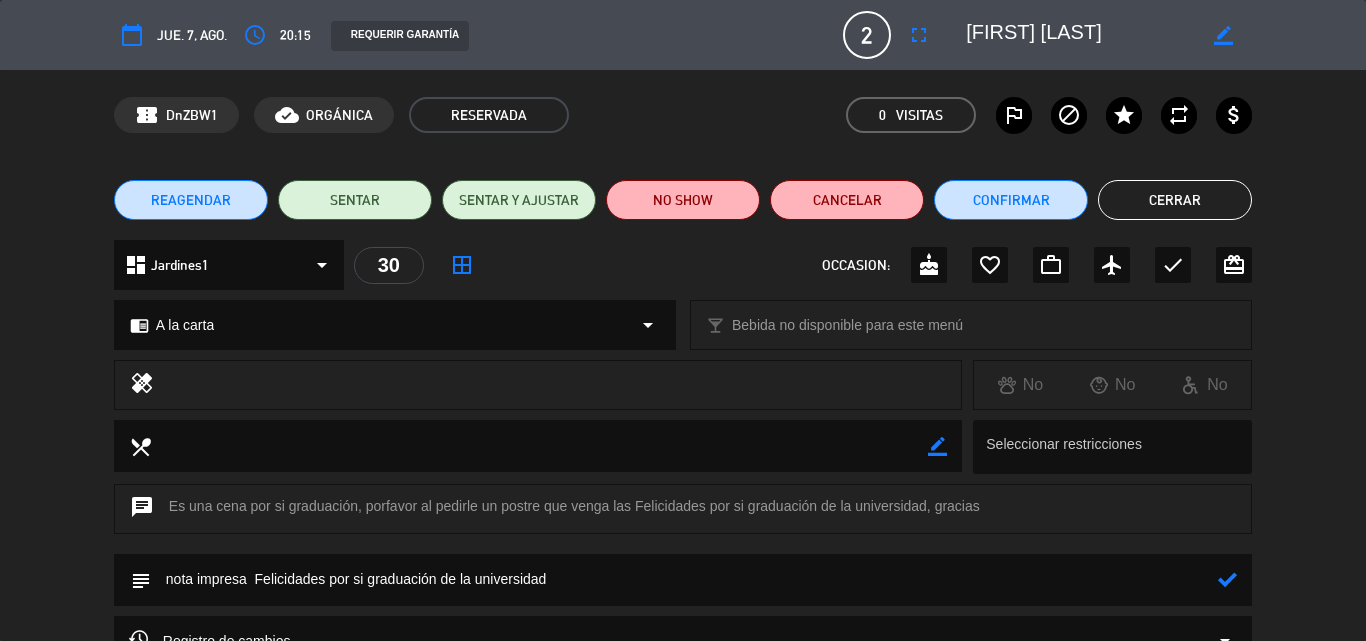 type on "nota impresa  Felicidades por si graduación de la universidad" 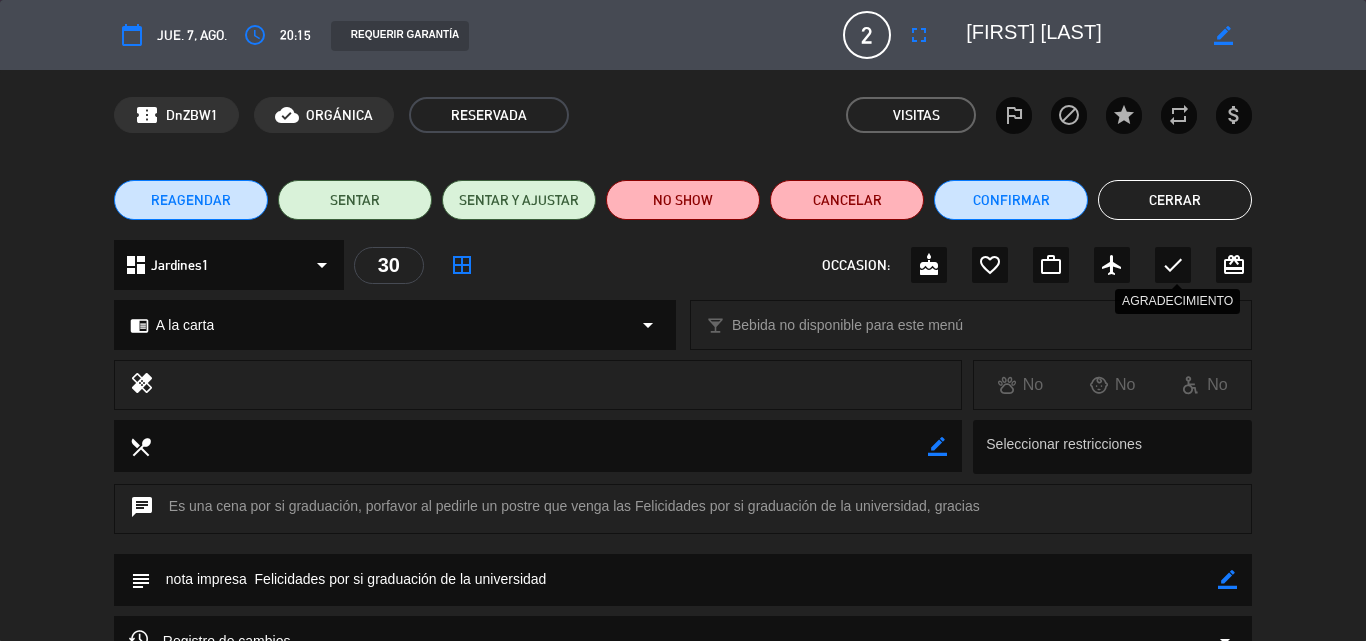click on "check" 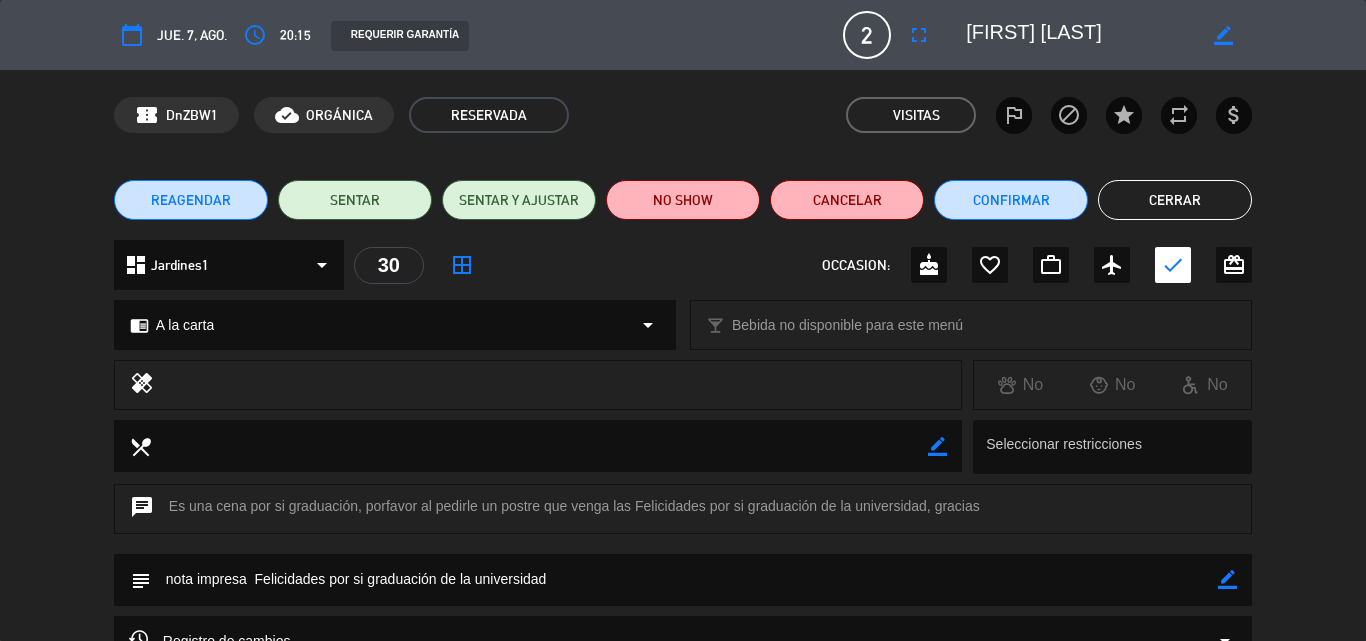 click on "Cerrar" 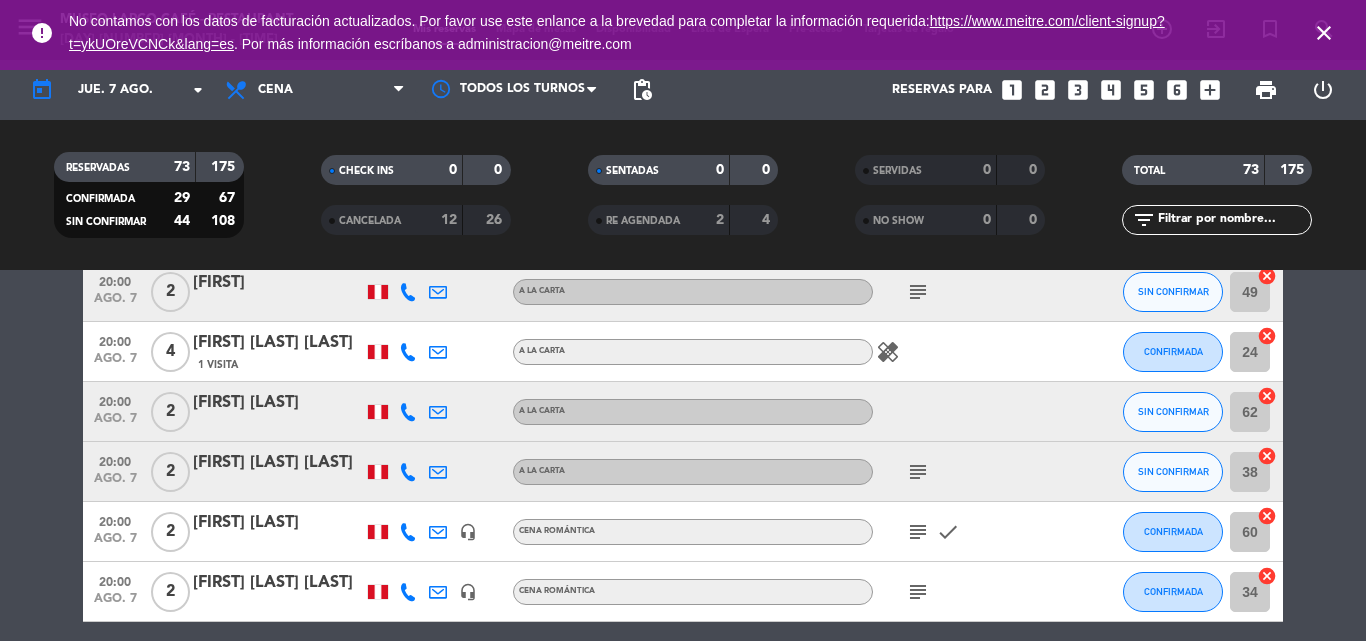 scroll, scrollTop: 3489, scrollLeft: 0, axis: vertical 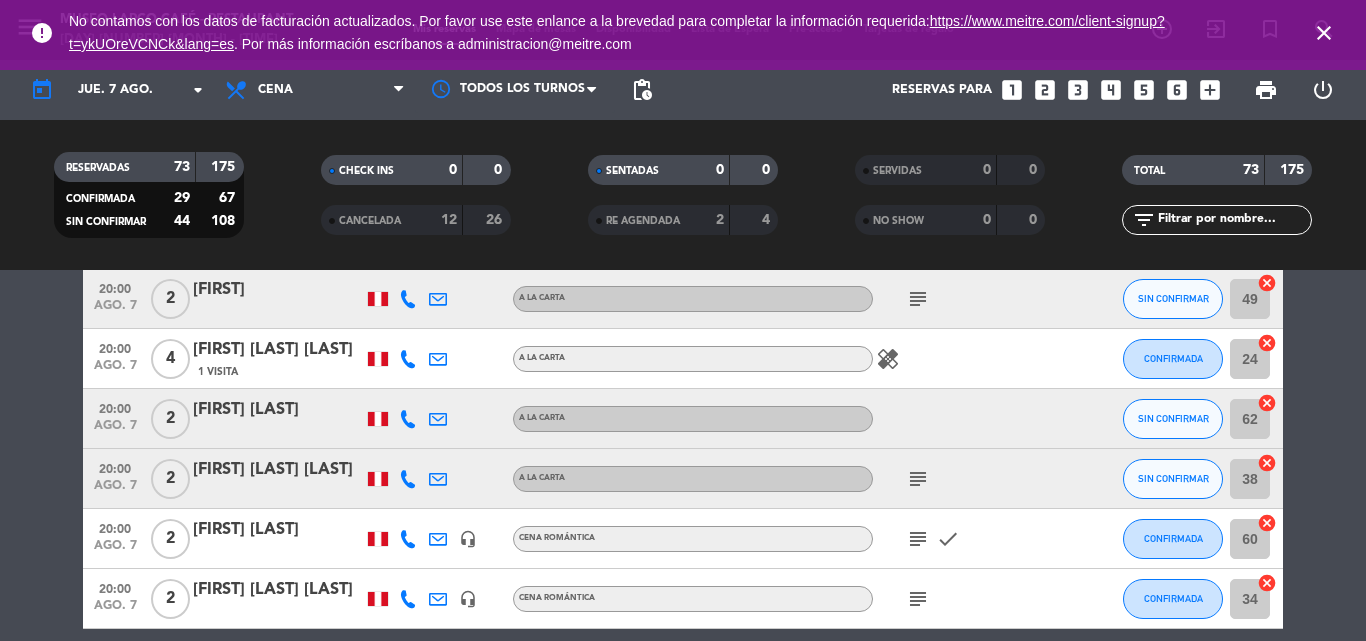 click on "subject" 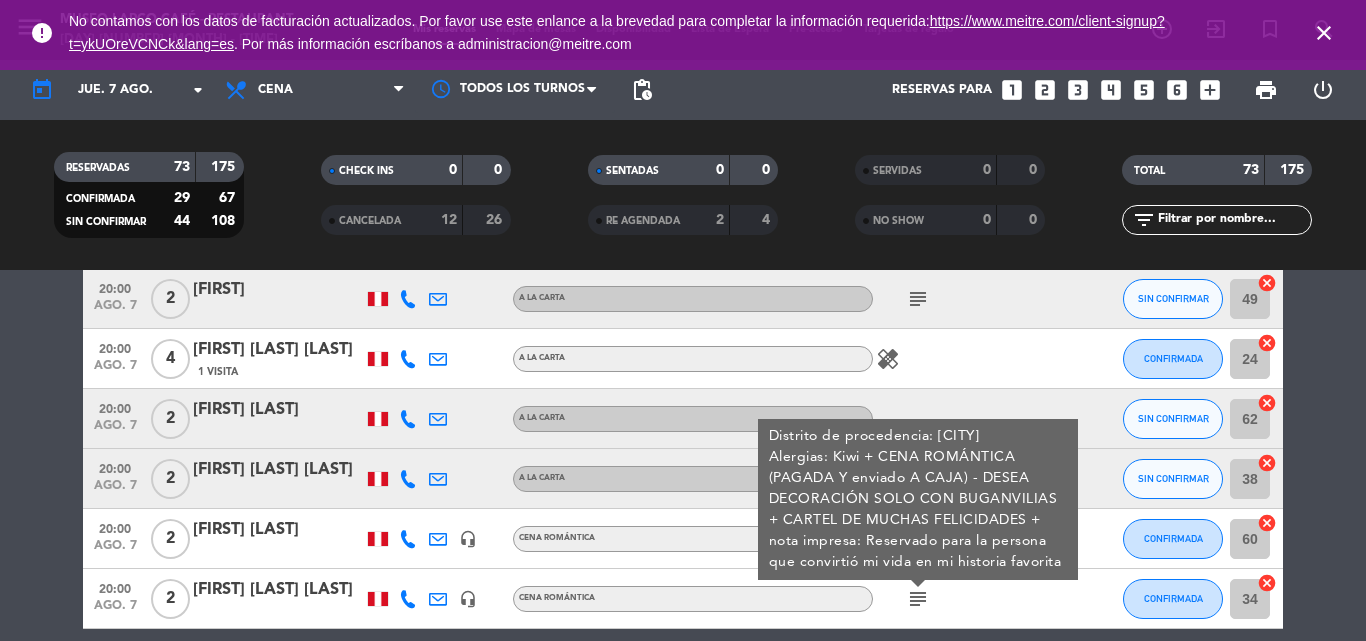 click on "subject" 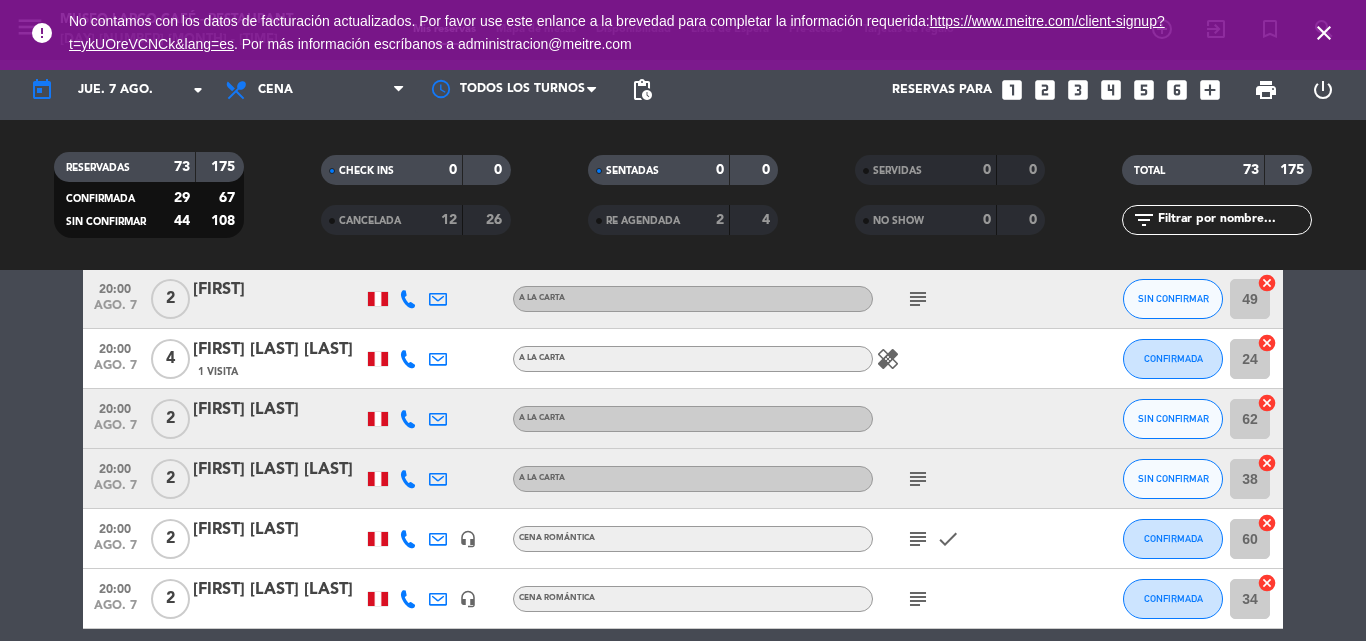 click on "subject" 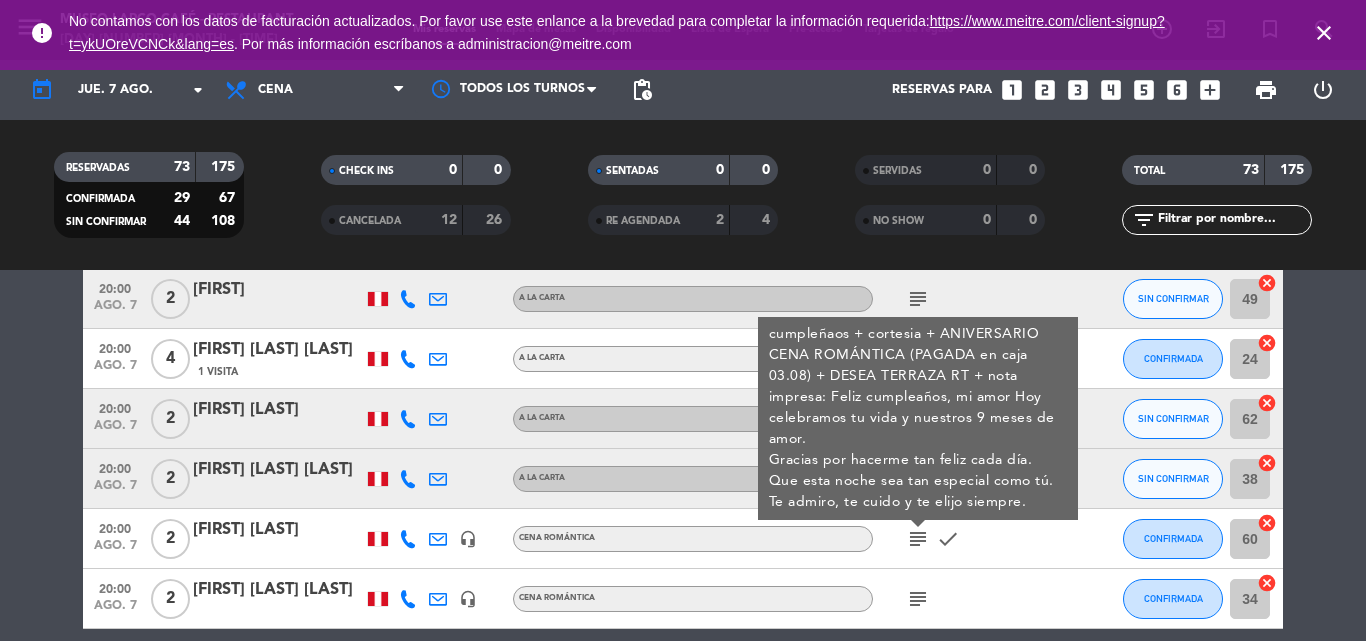 click on "subject" 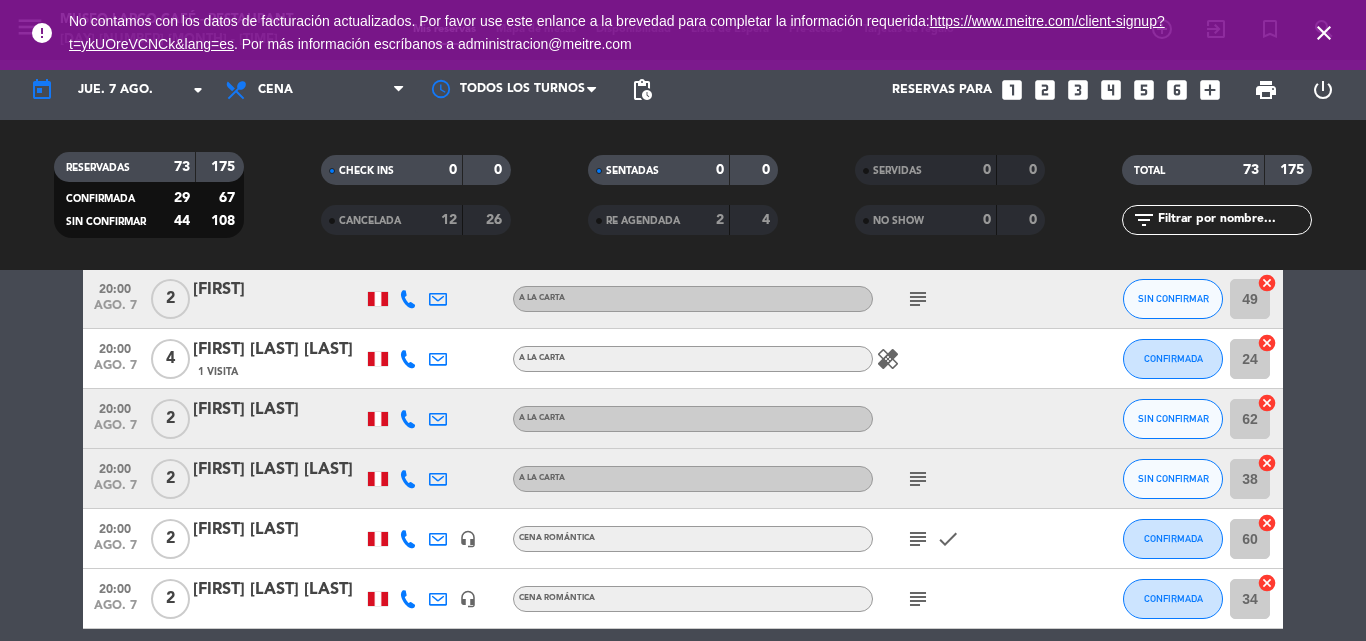 click on "subject" 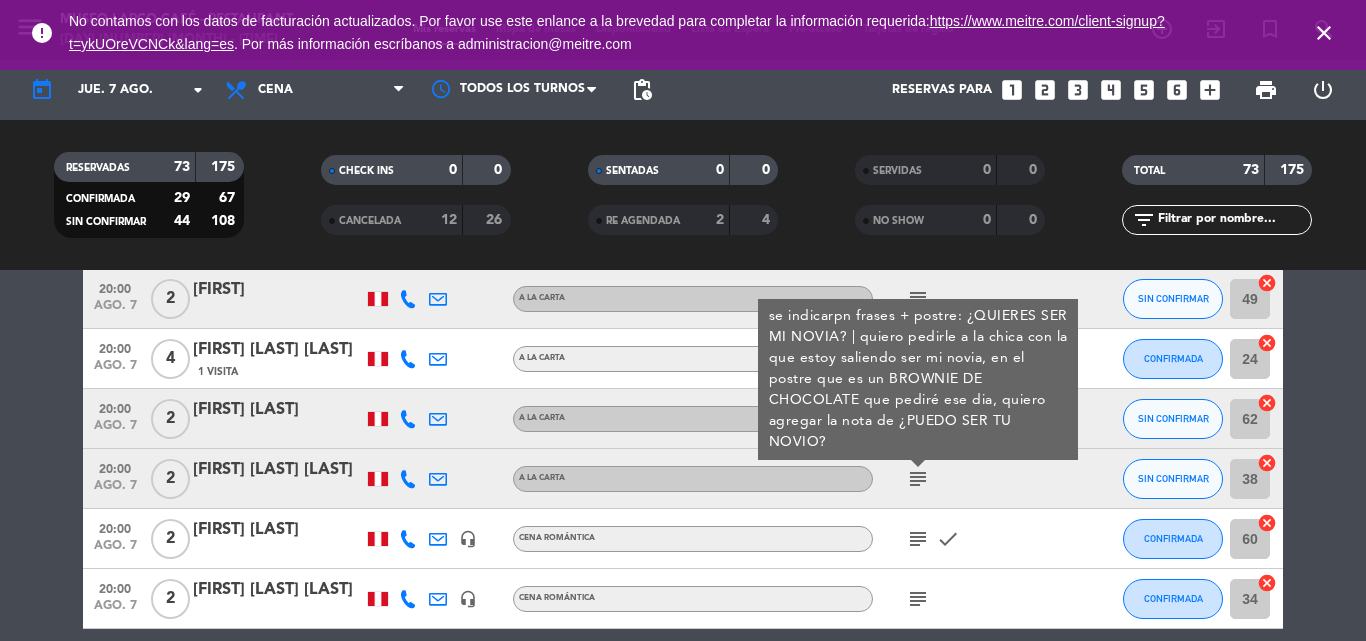 click on "subject" 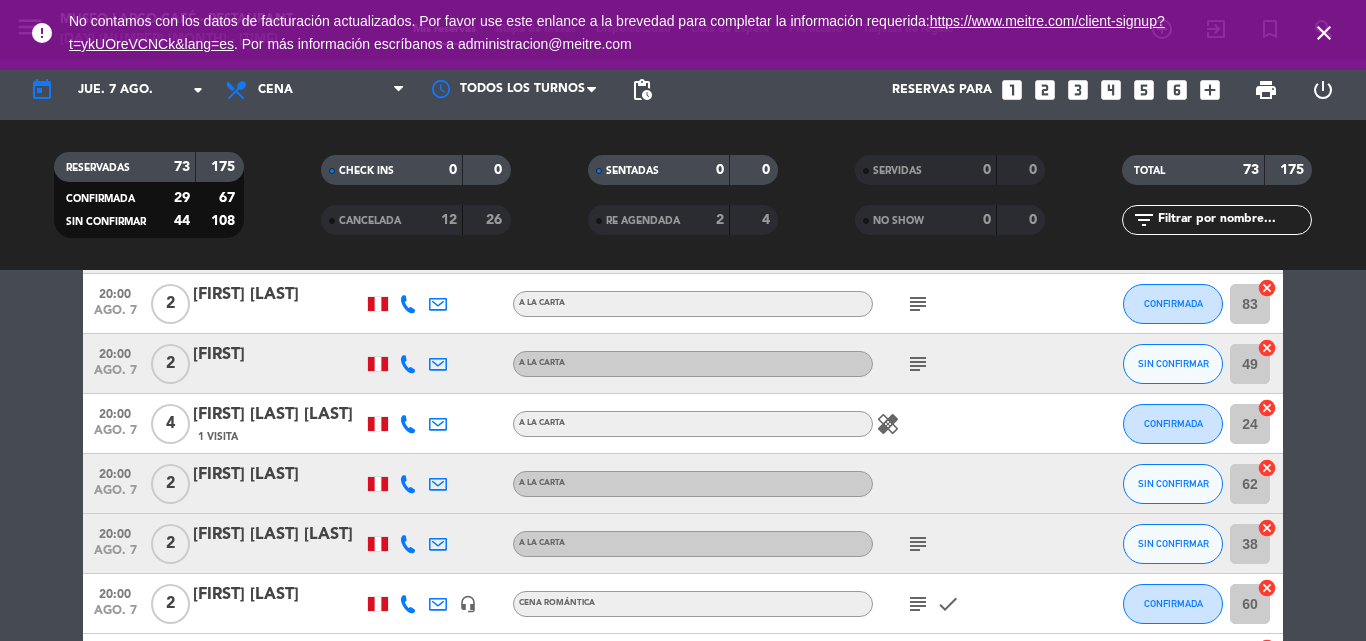 scroll, scrollTop: 3389, scrollLeft: 0, axis: vertical 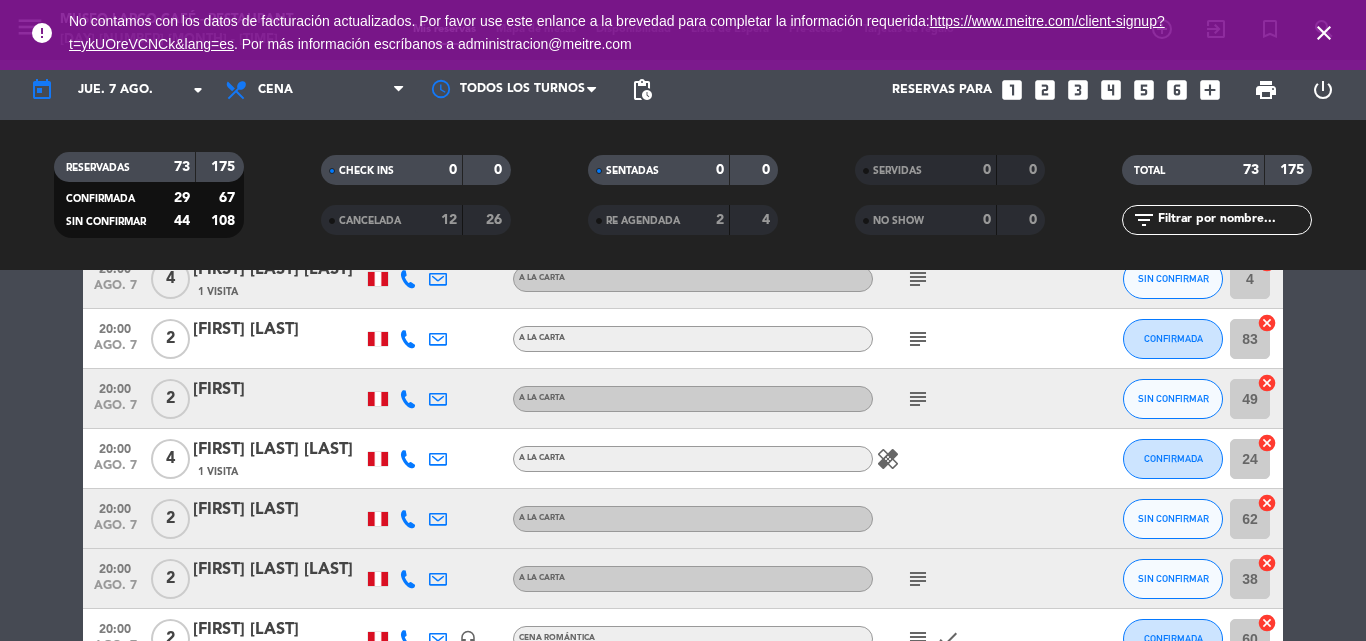 click on "subject" 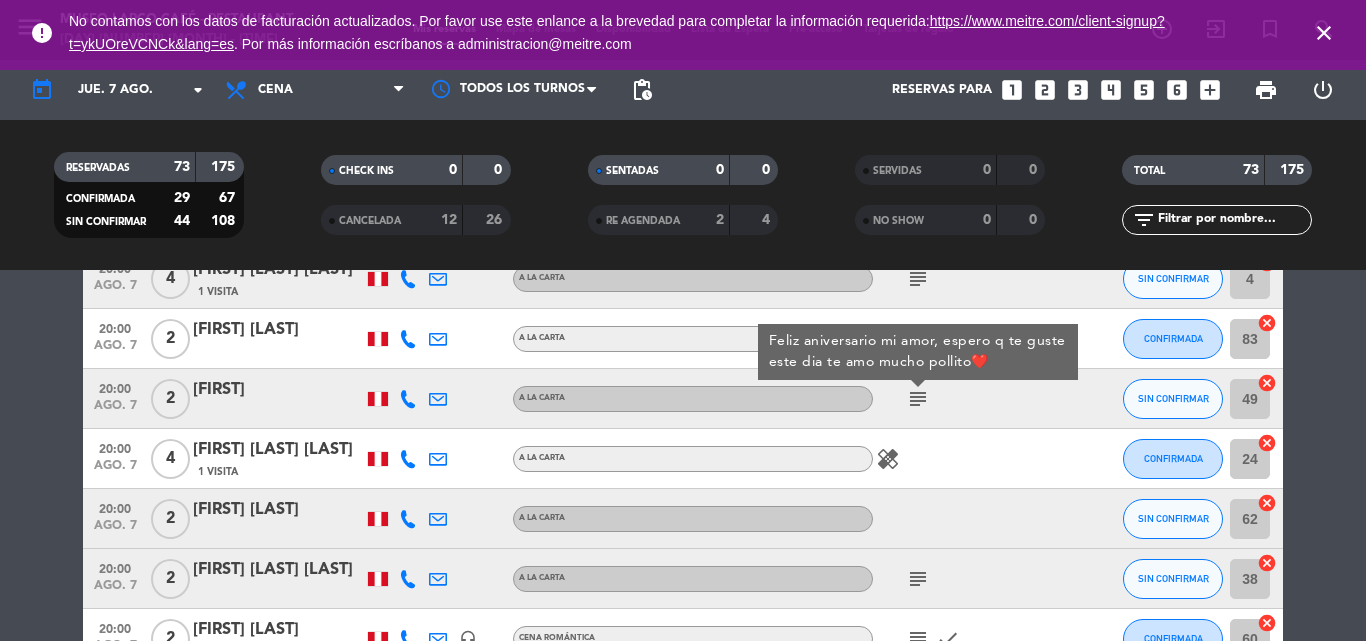 click on "[FIRST]" 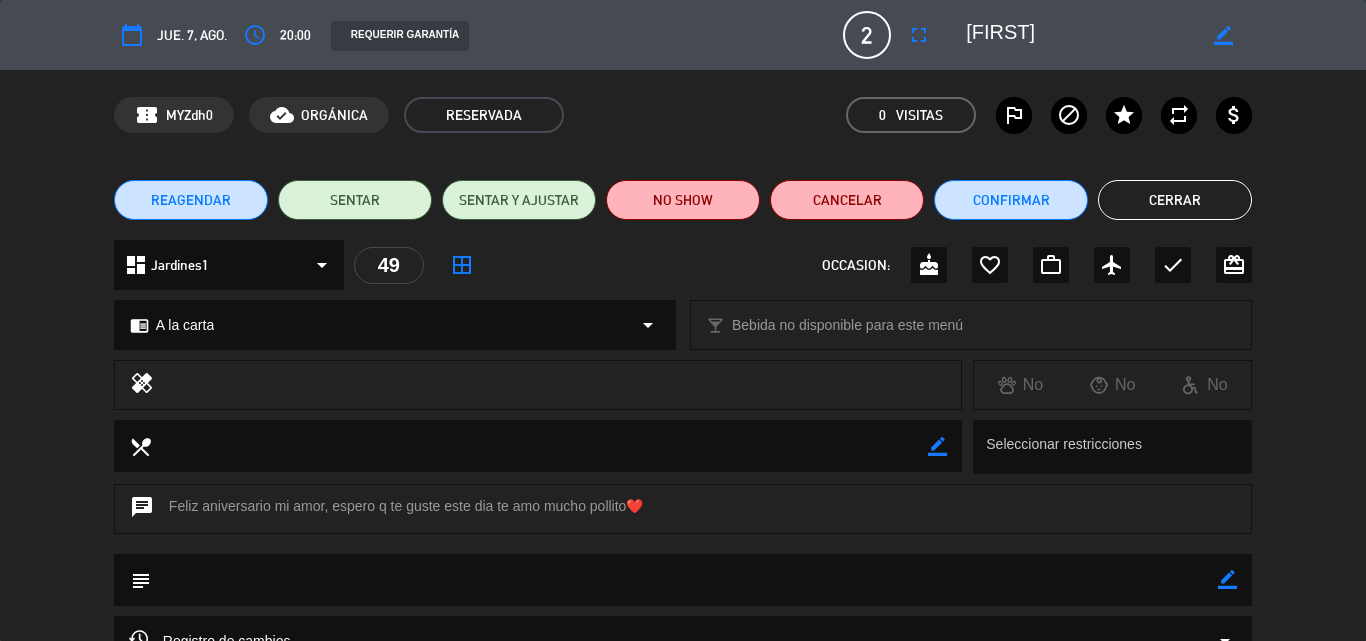 drag, startPoint x: 1229, startPoint y: 578, endPoint x: 1197, endPoint y: 582, distance: 32.24903 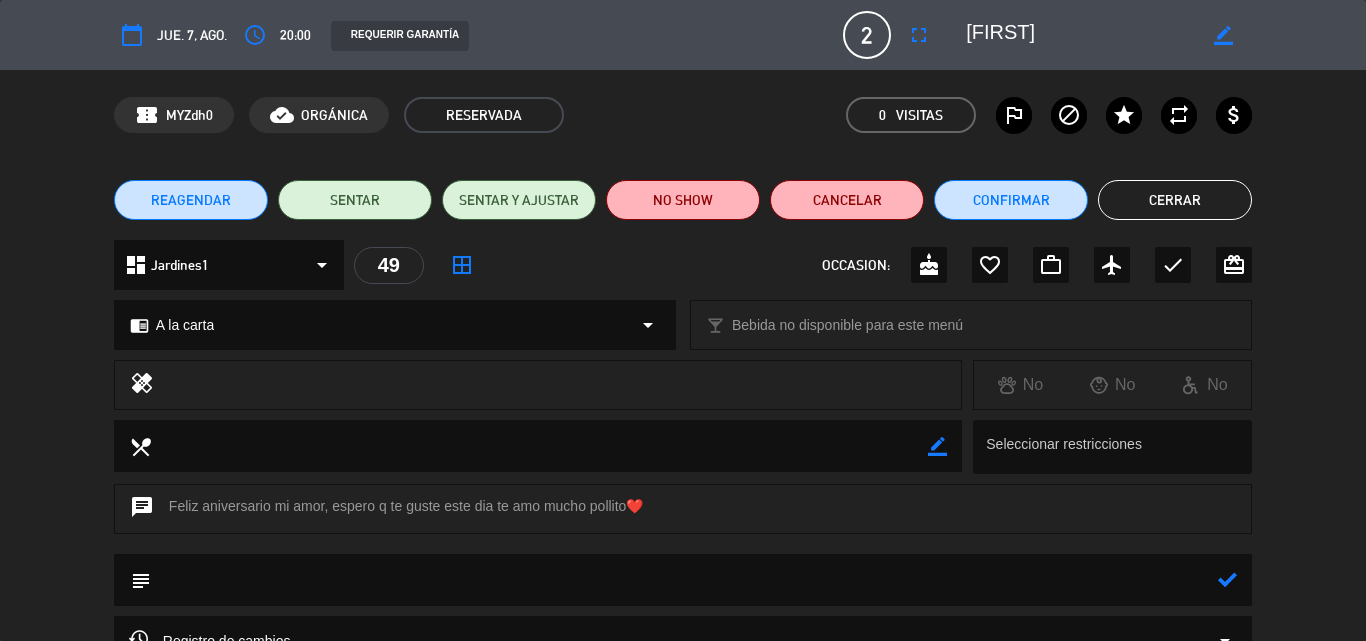 click 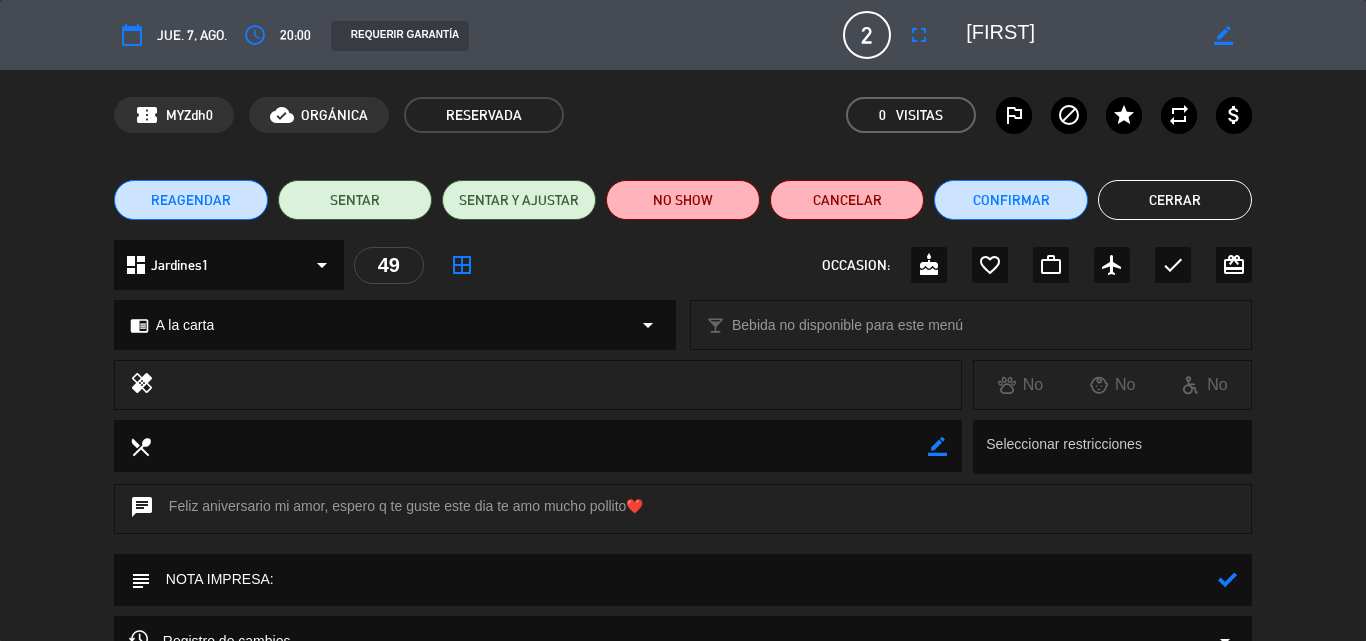drag, startPoint x: 172, startPoint y: 505, endPoint x: 642, endPoint y: 505, distance: 470 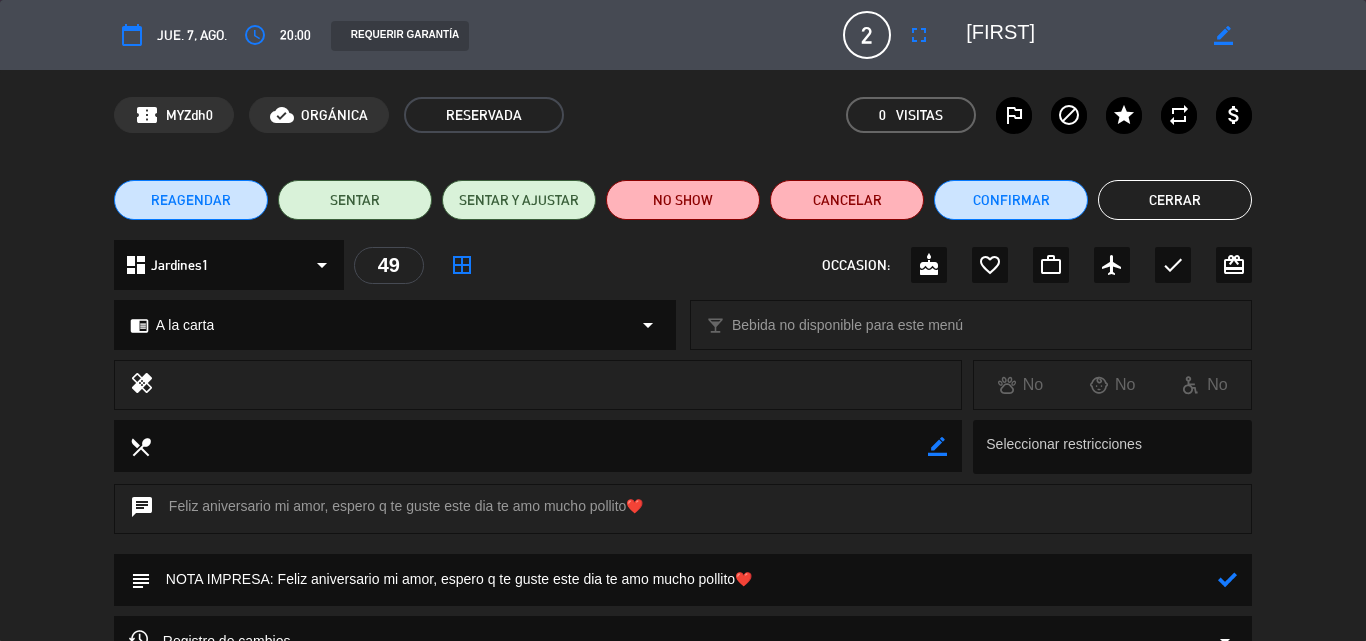 type on "NOTA IMPRESA: Feliz aniversario mi amor, espero q te guste este dia te amo mucho pollito❤️" 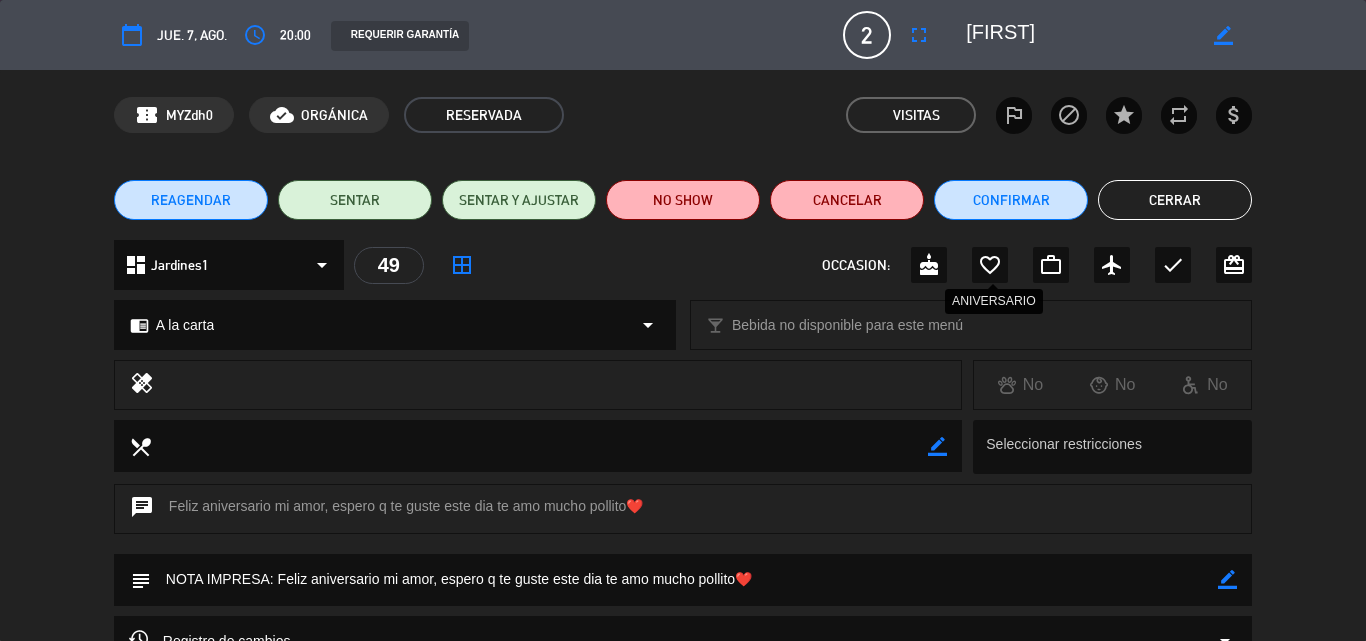 click on "favorite_border" 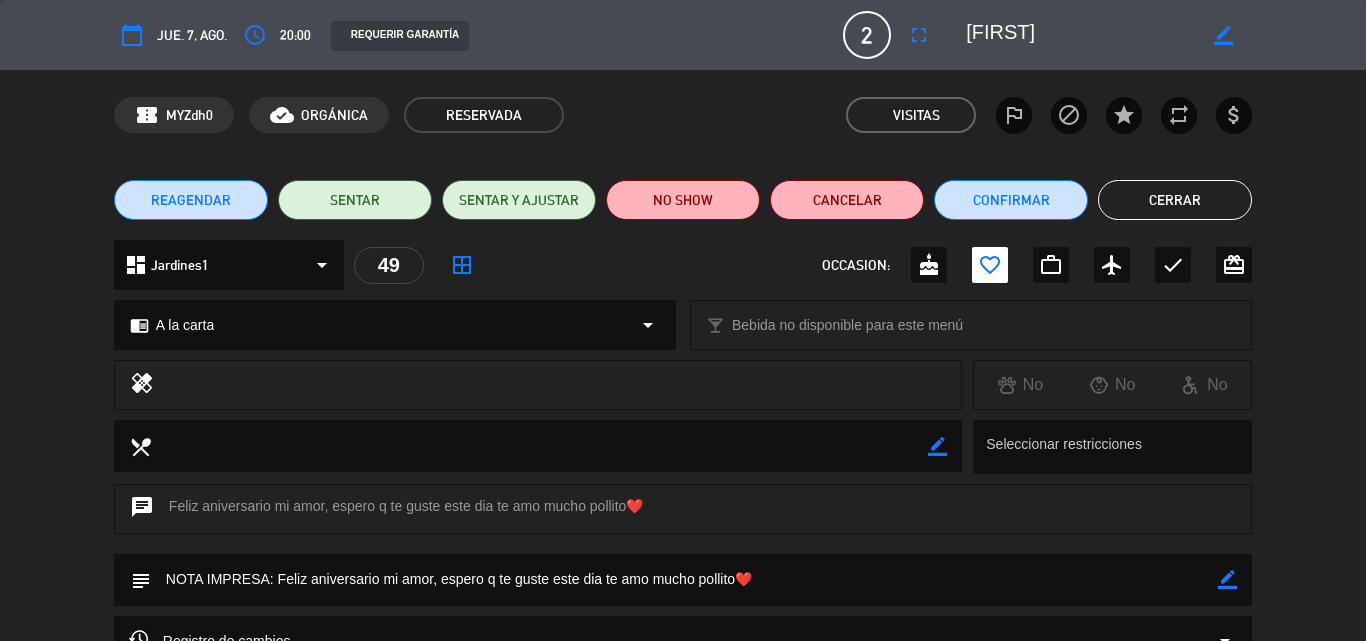 click on "Cerrar" 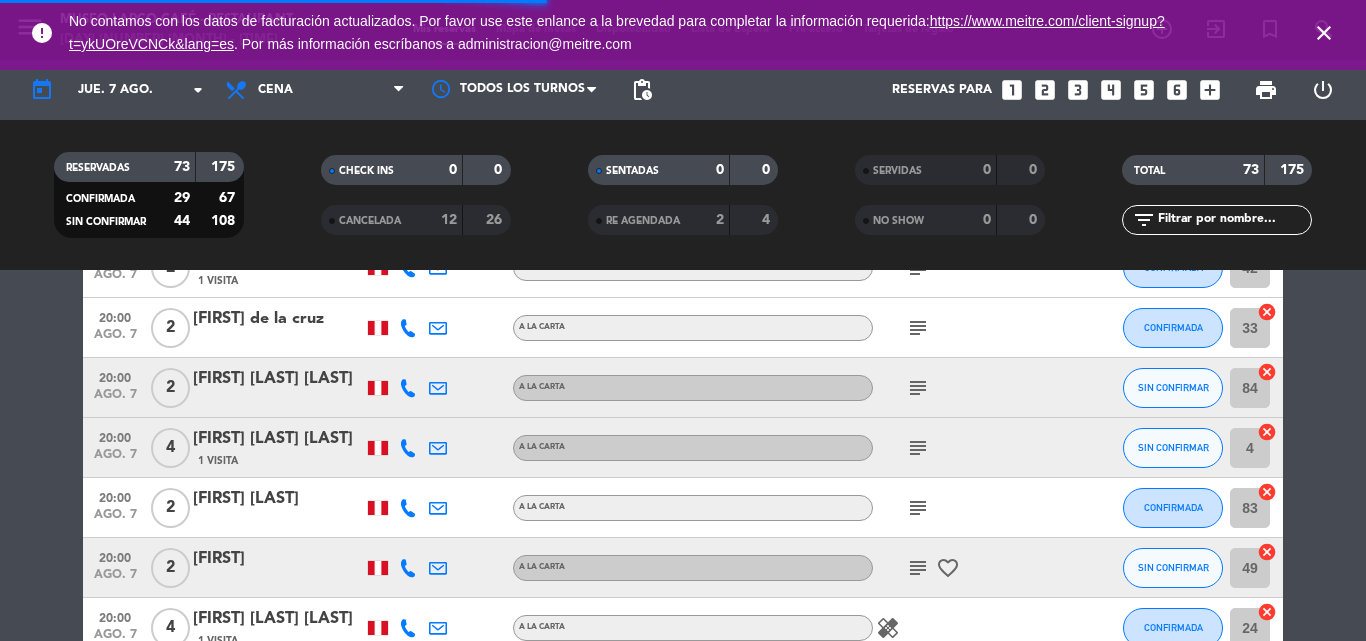 scroll, scrollTop: 3189, scrollLeft: 0, axis: vertical 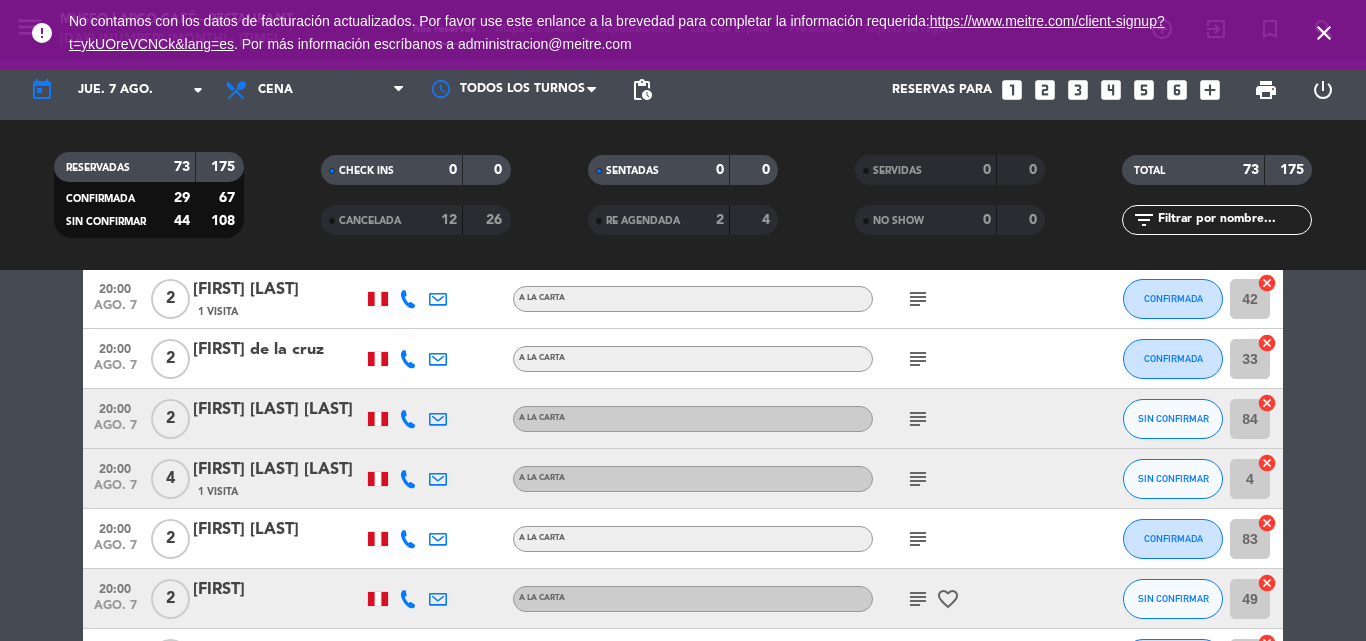 click on "subject" 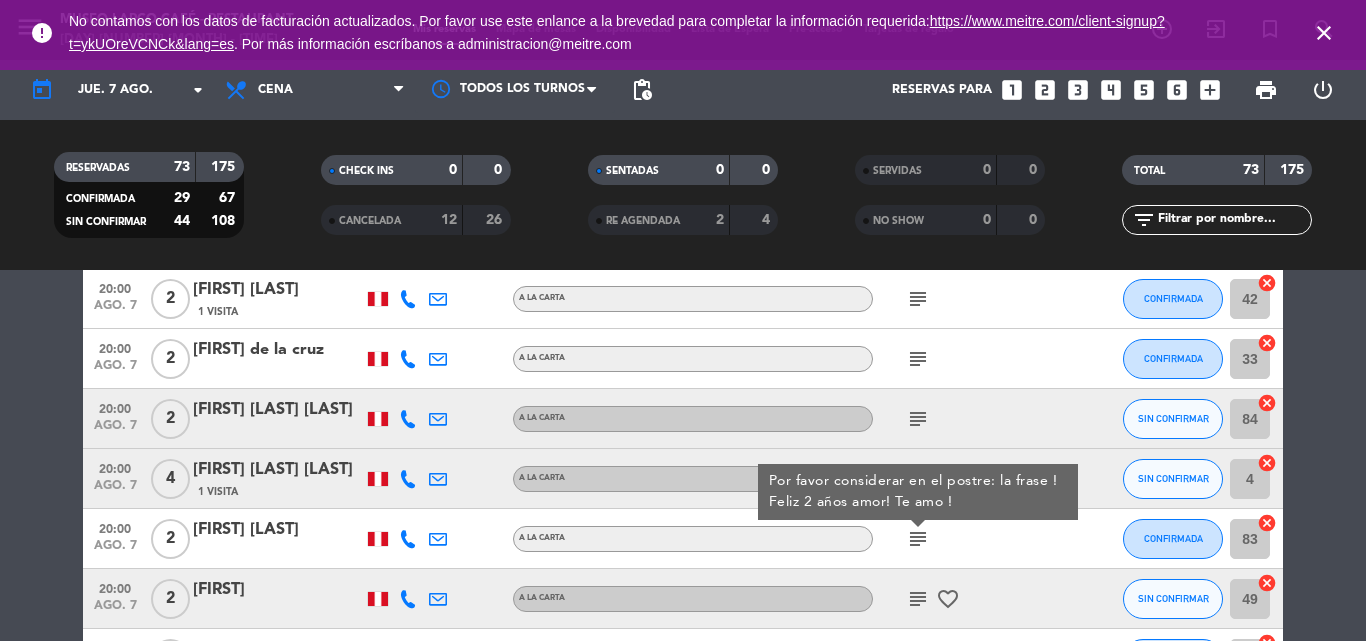 click on "[FIRST] [LAST]" 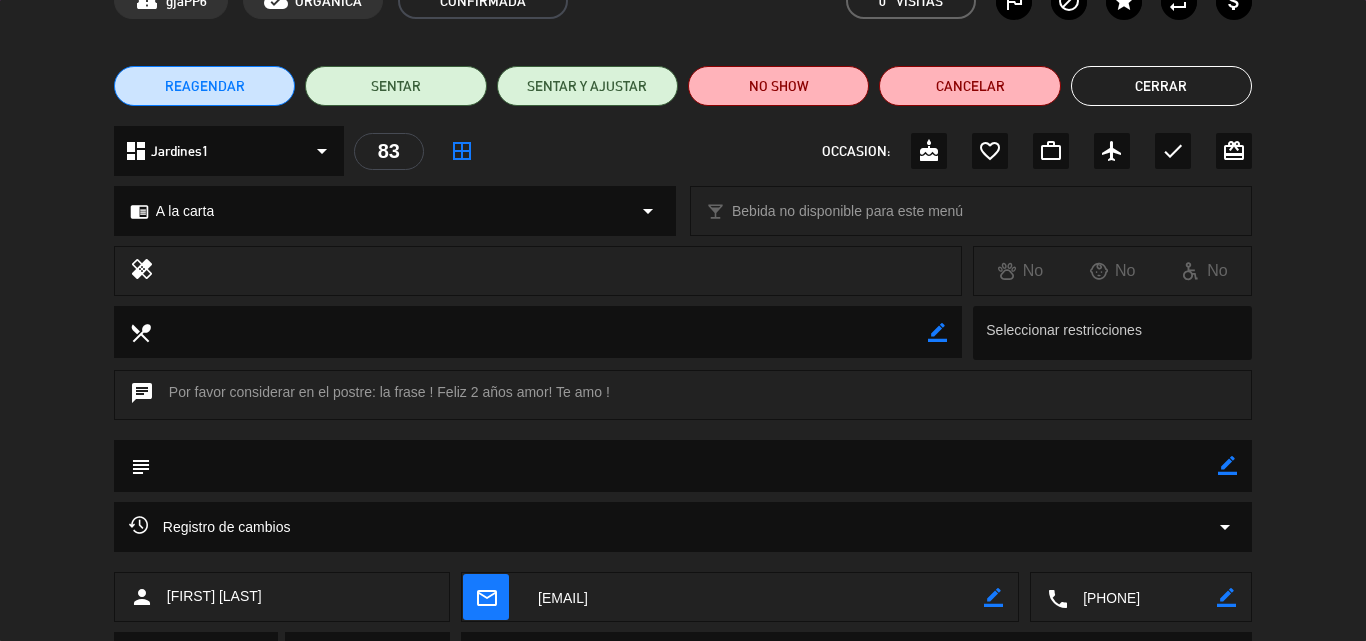 scroll, scrollTop: 216, scrollLeft: 0, axis: vertical 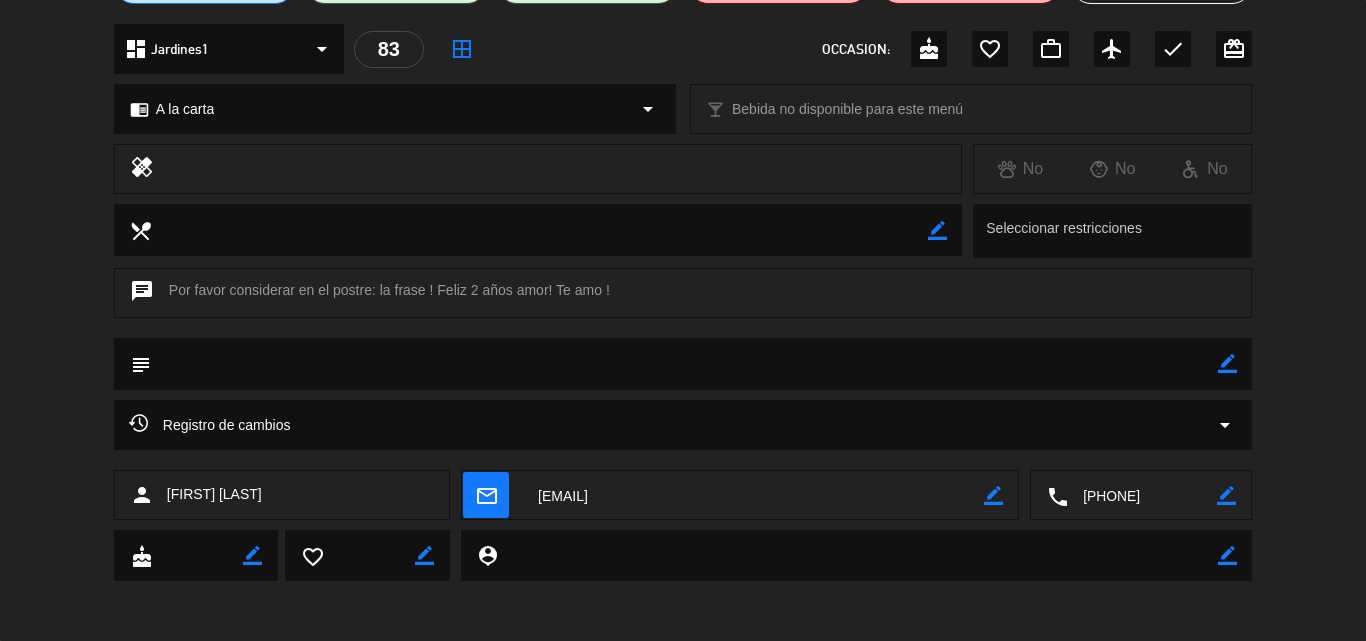 click 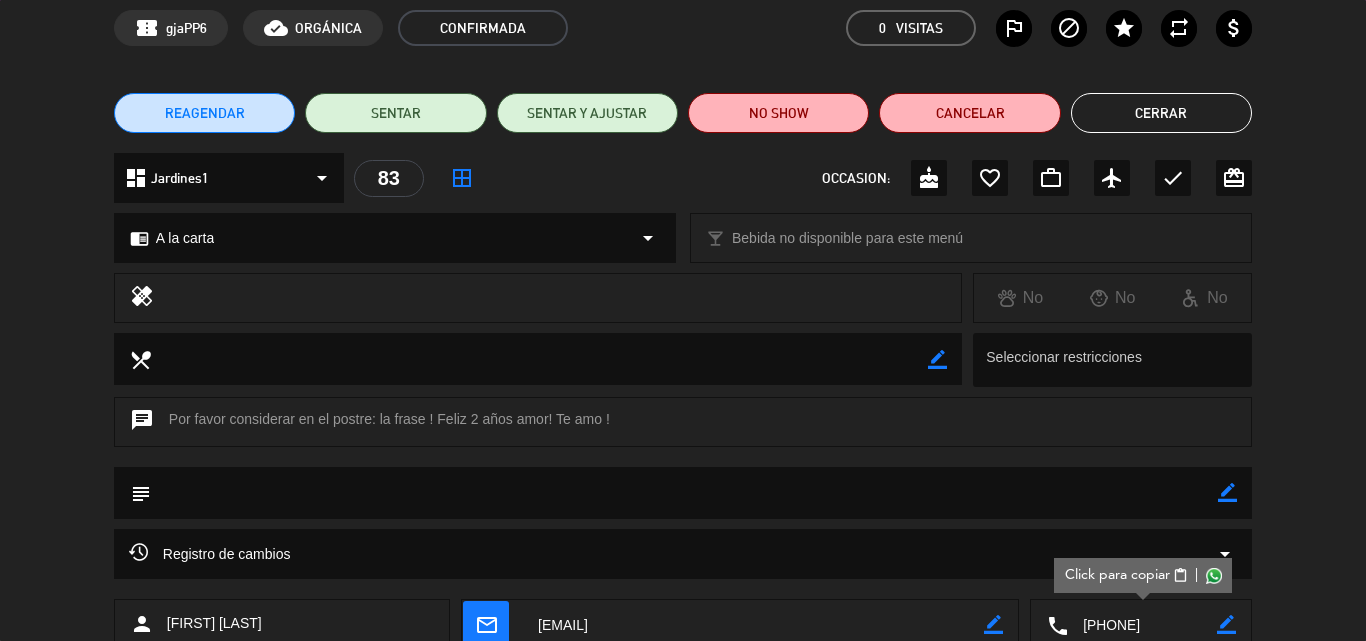 scroll, scrollTop: 0, scrollLeft: 0, axis: both 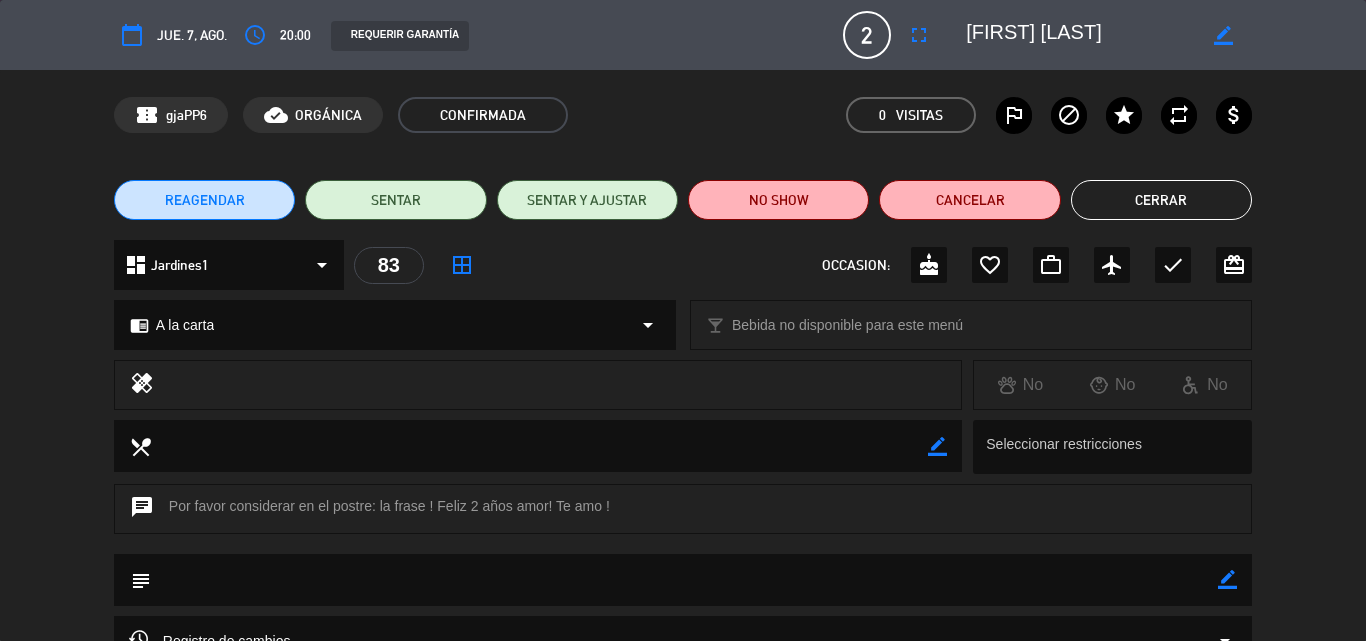 drag, startPoint x: 1121, startPoint y: 36, endPoint x: 950, endPoint y: 30, distance: 171.10522 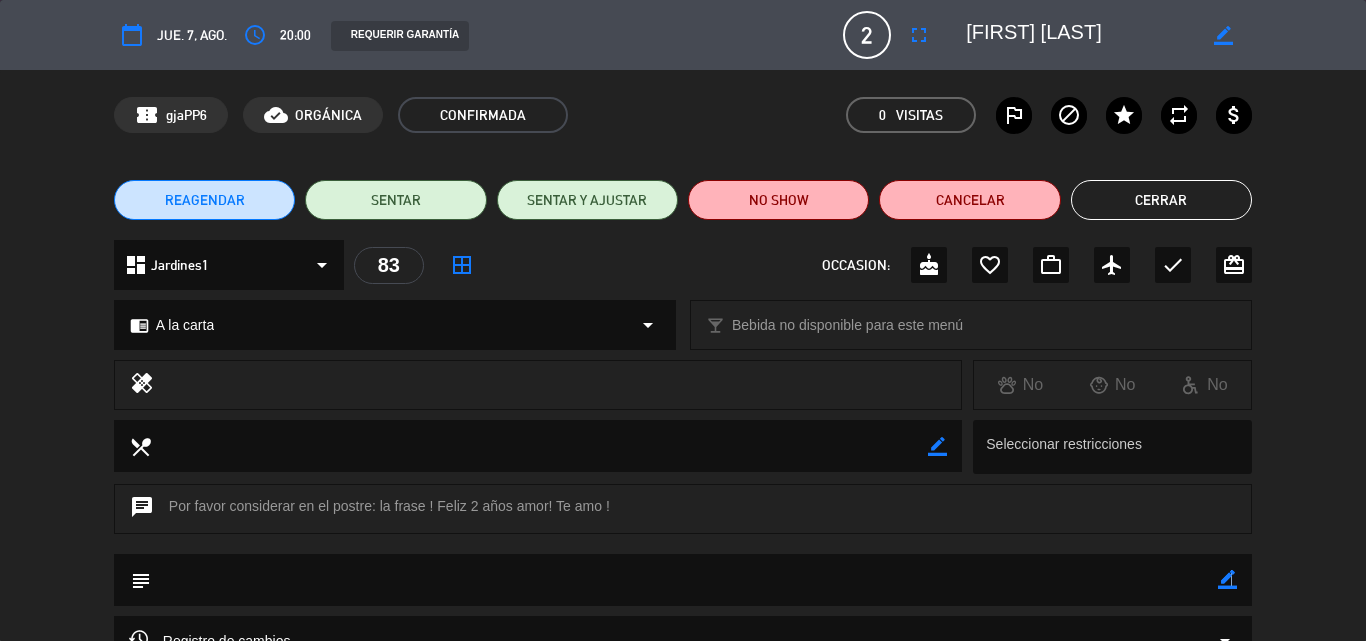 drag, startPoint x: 1231, startPoint y: 578, endPoint x: 1206, endPoint y: 575, distance: 25.179358 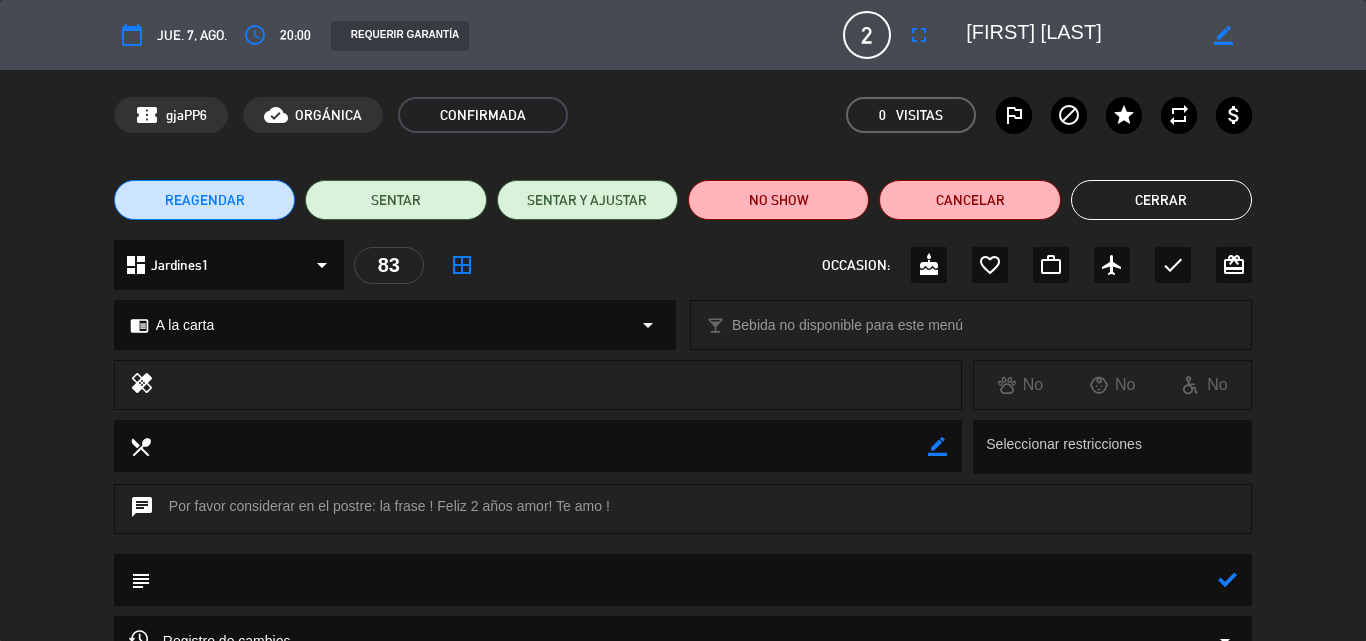 click 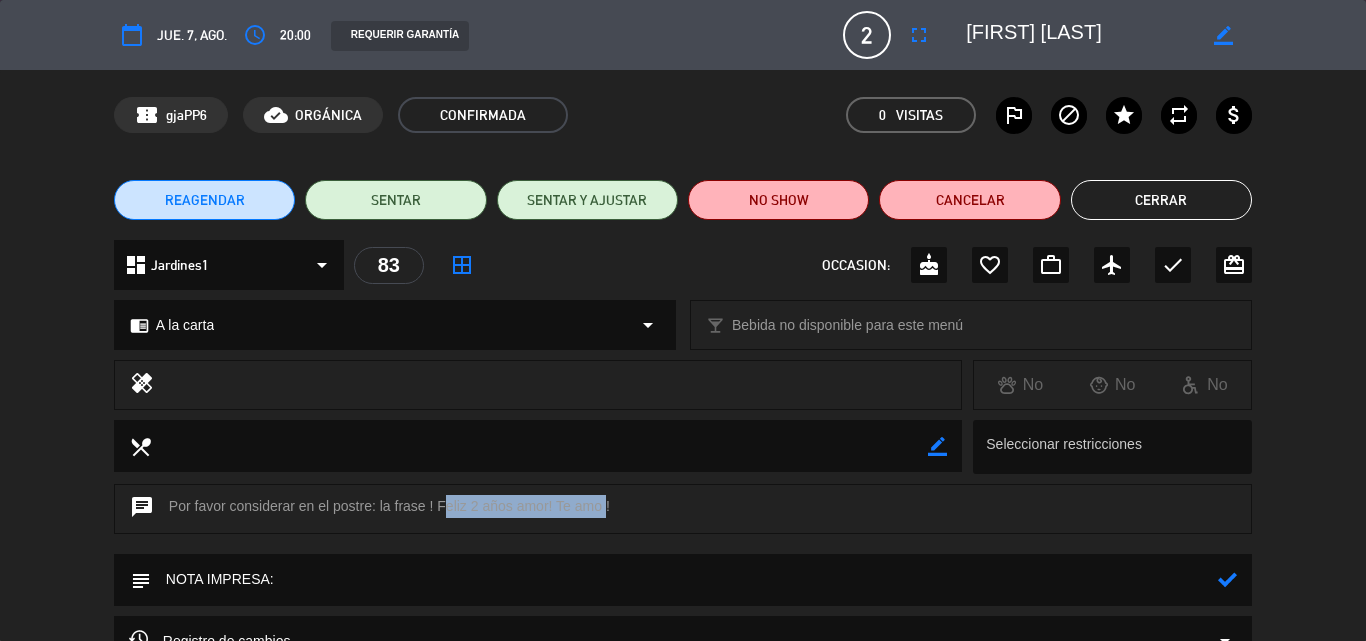 drag, startPoint x: 437, startPoint y: 502, endPoint x: 602, endPoint y: 502, distance: 165 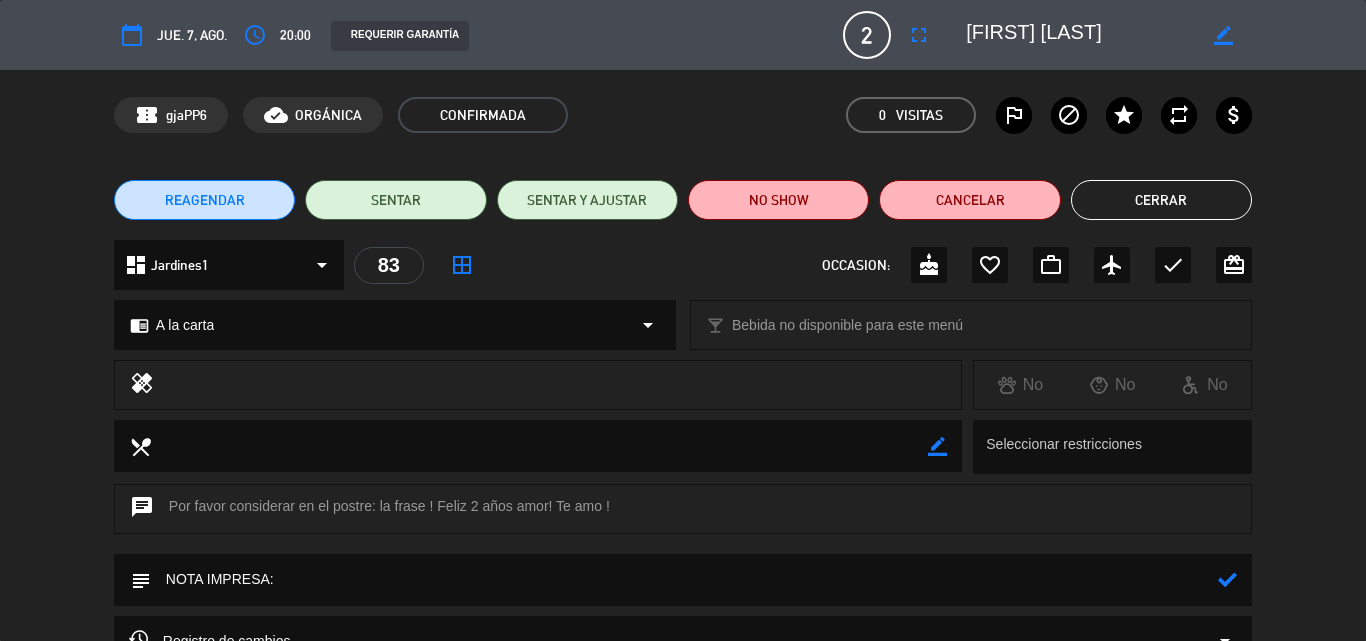 click 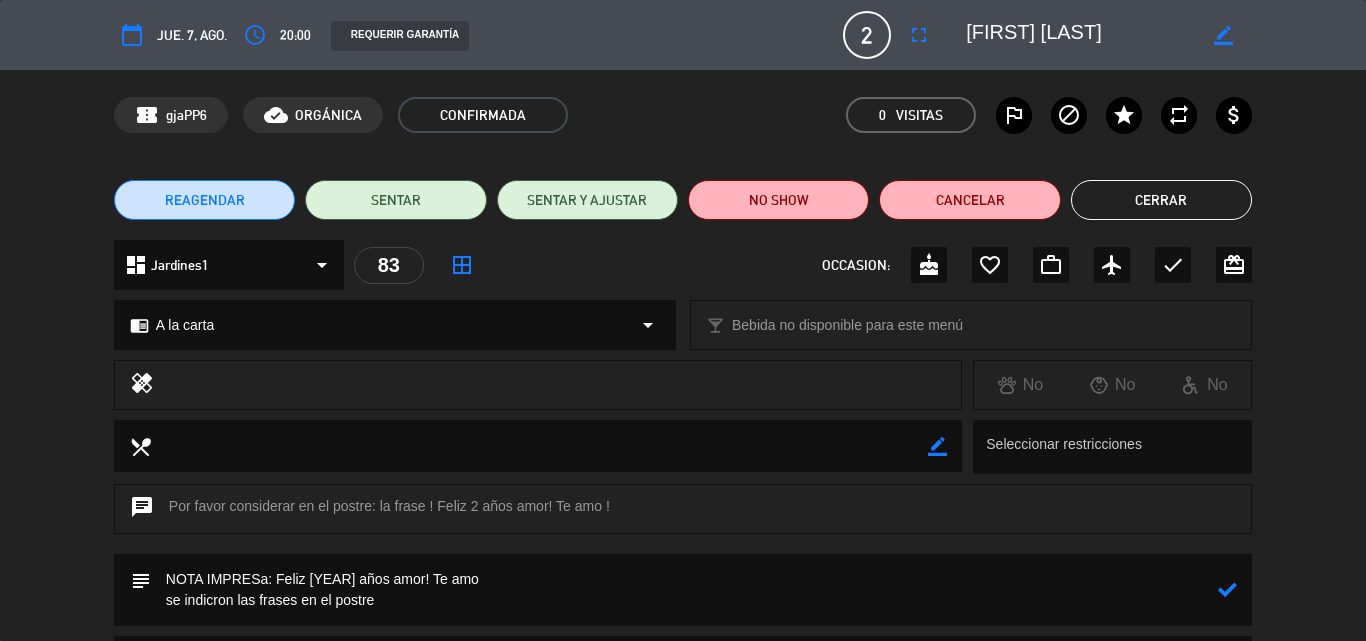 type on "NOTA IMPRESa: Feliz [YEAR] años amor! Te amo
se indicron las frases en el postre" 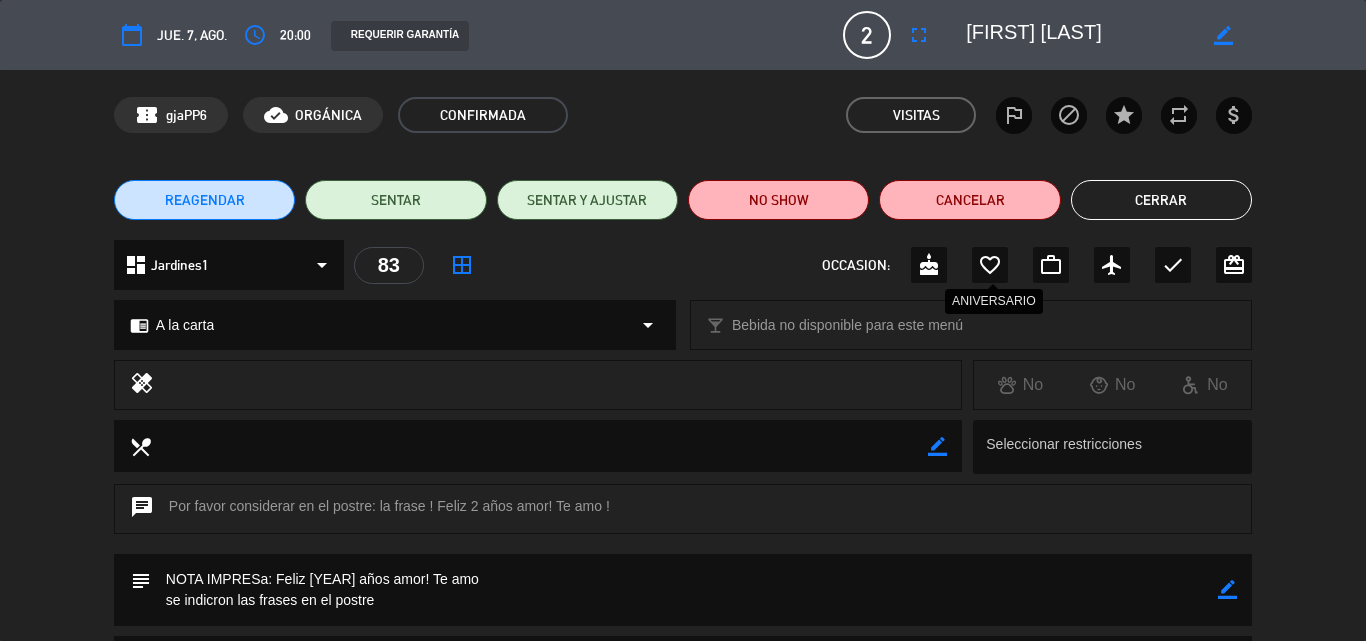 click on "favorite_border" 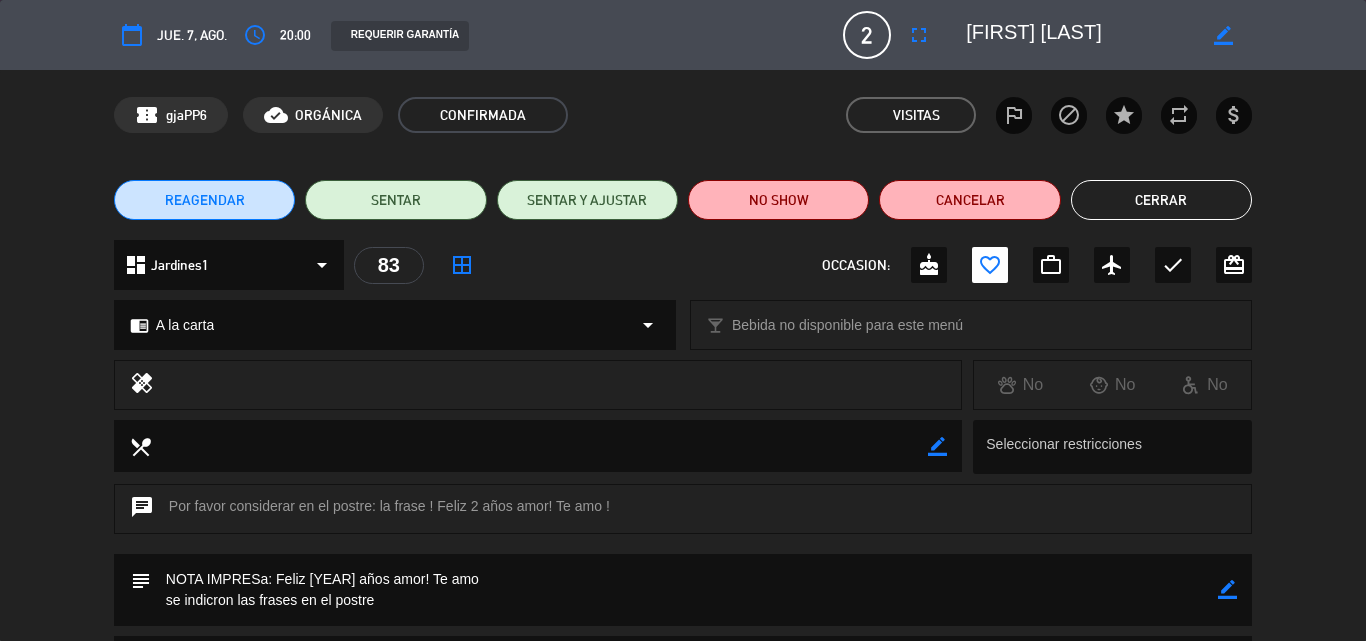 click on "Cerrar" 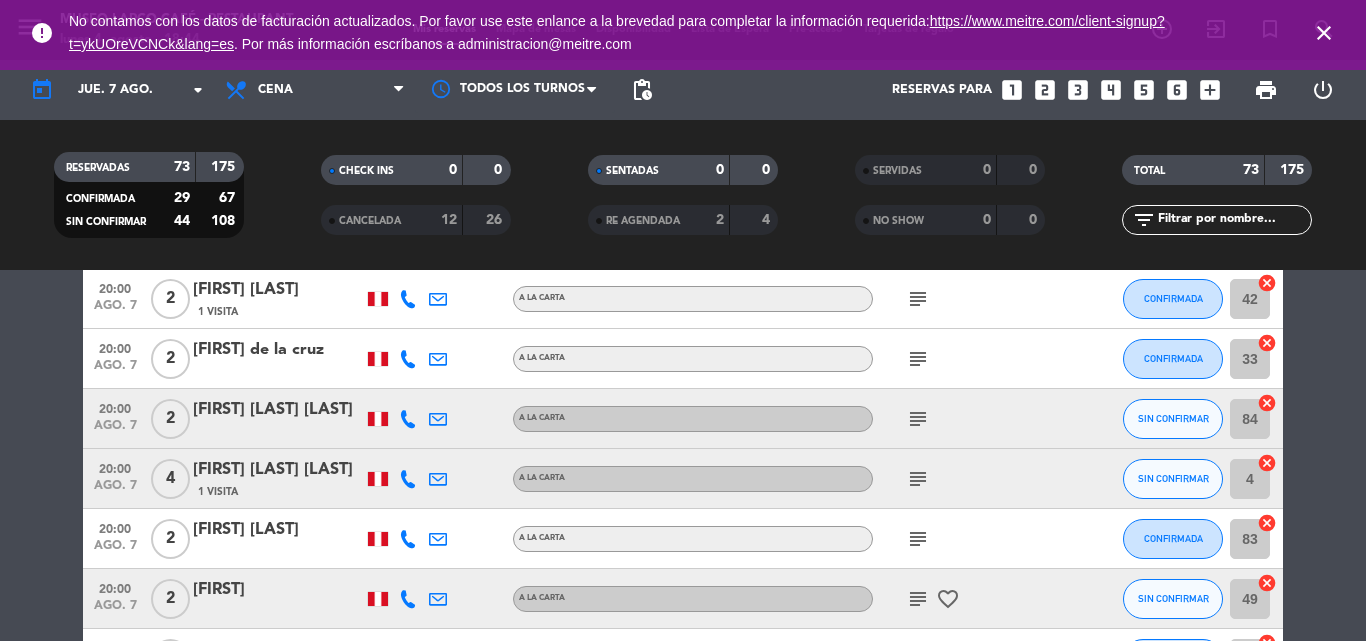 click on "subject" 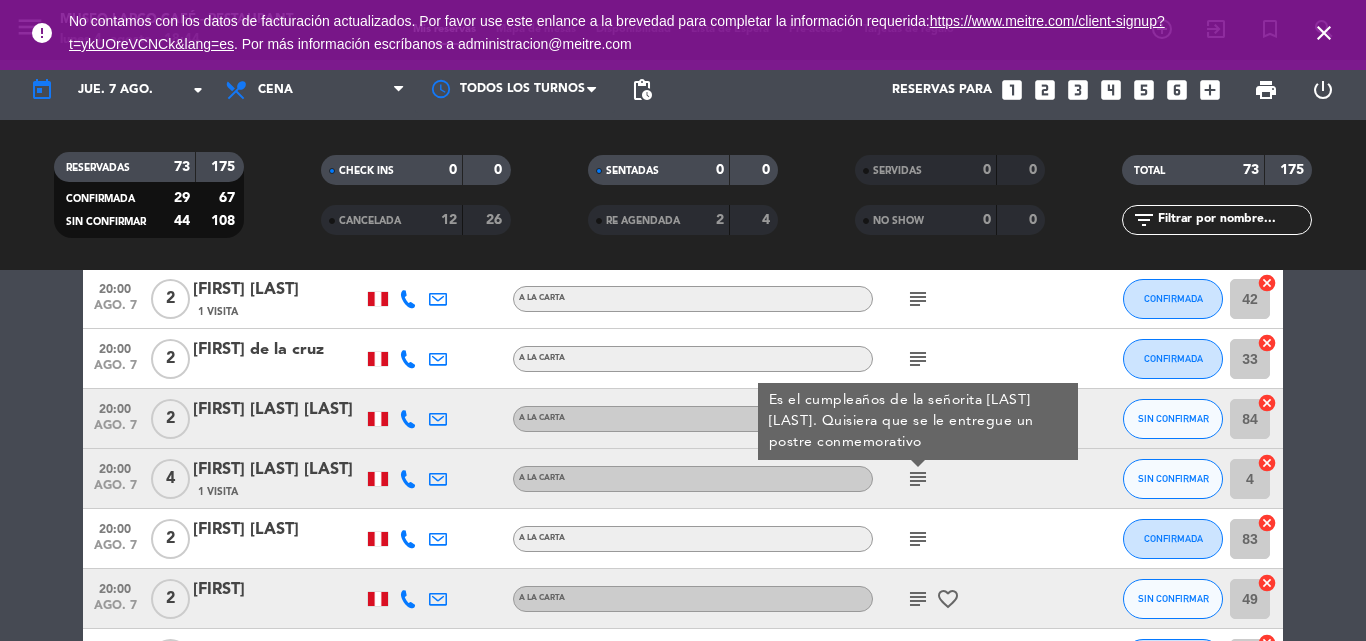 click on "subject" 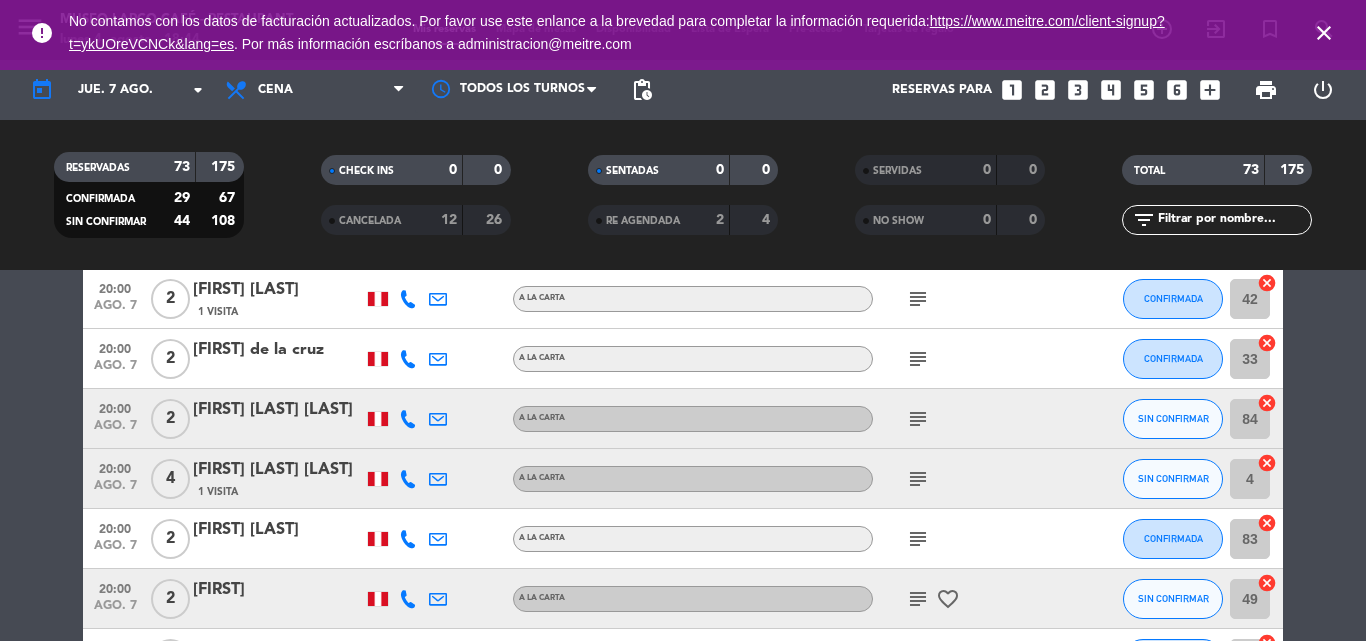 click on "subject" 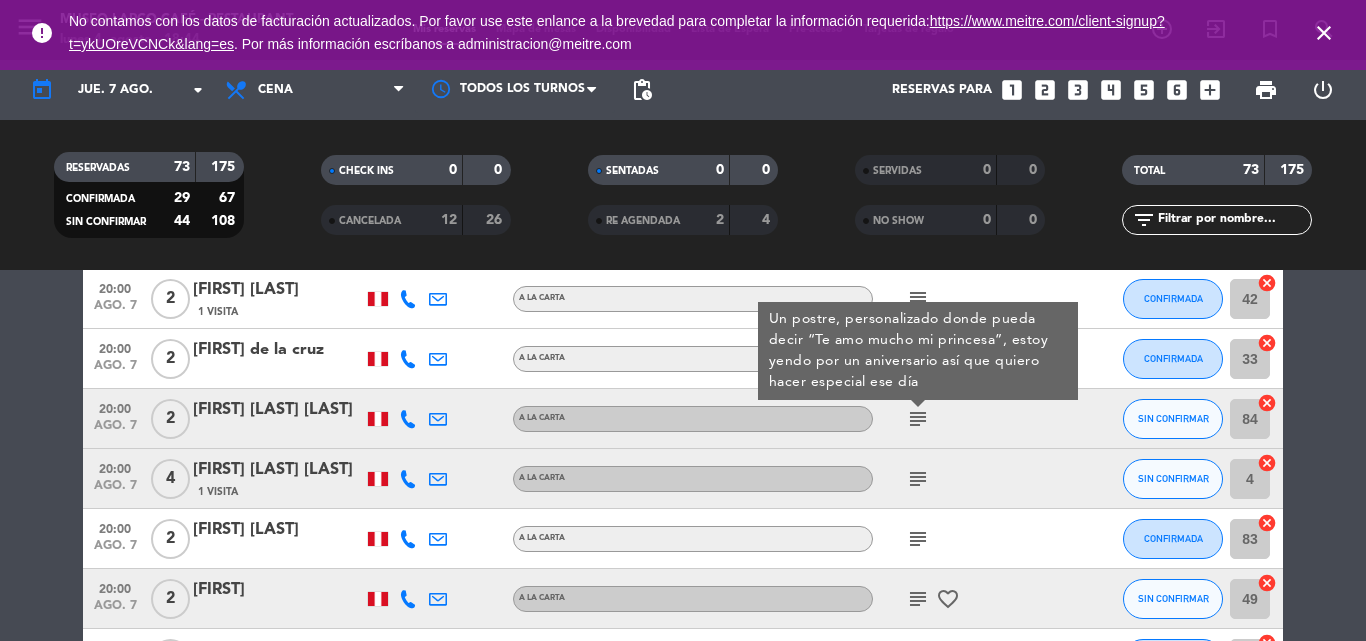 click on "[FIRST] [LAST] [LAST]" 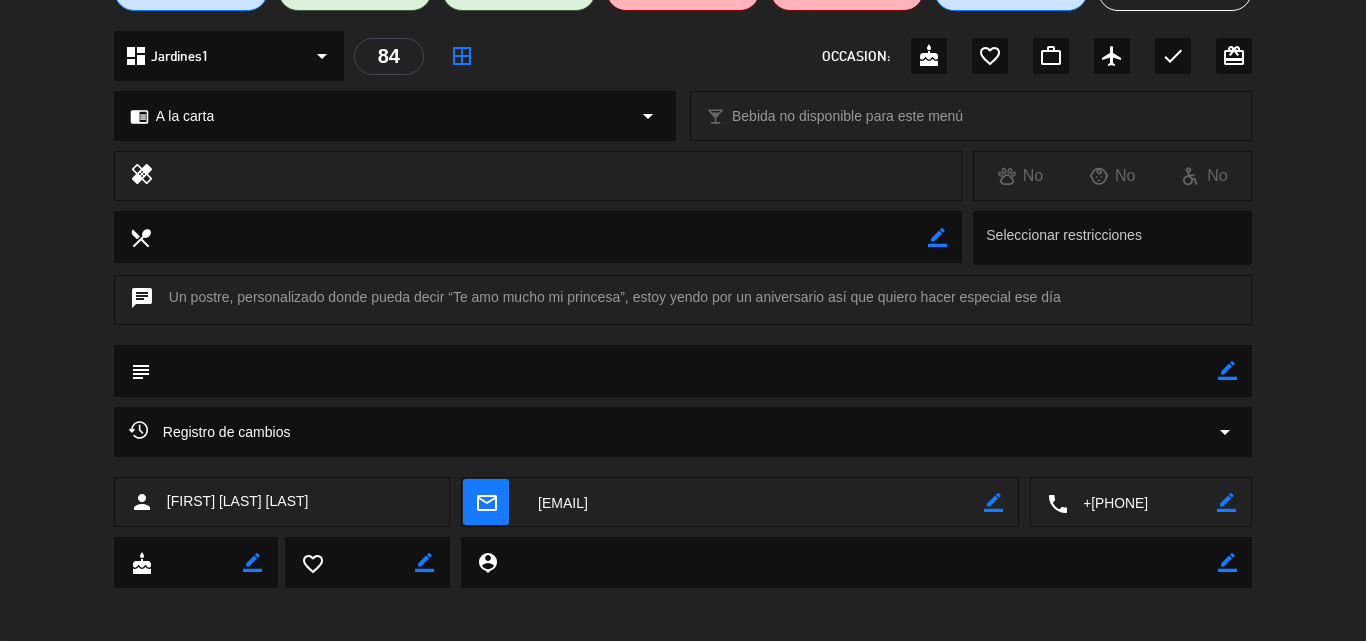 scroll, scrollTop: 216, scrollLeft: 0, axis: vertical 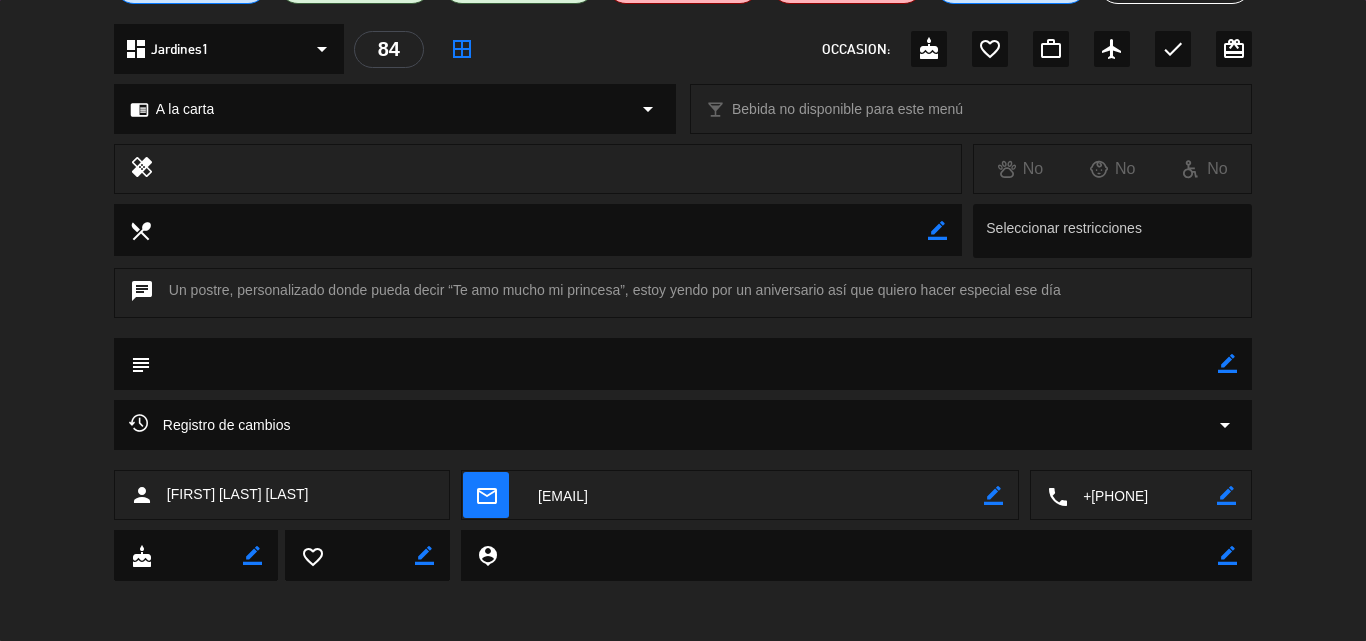 click 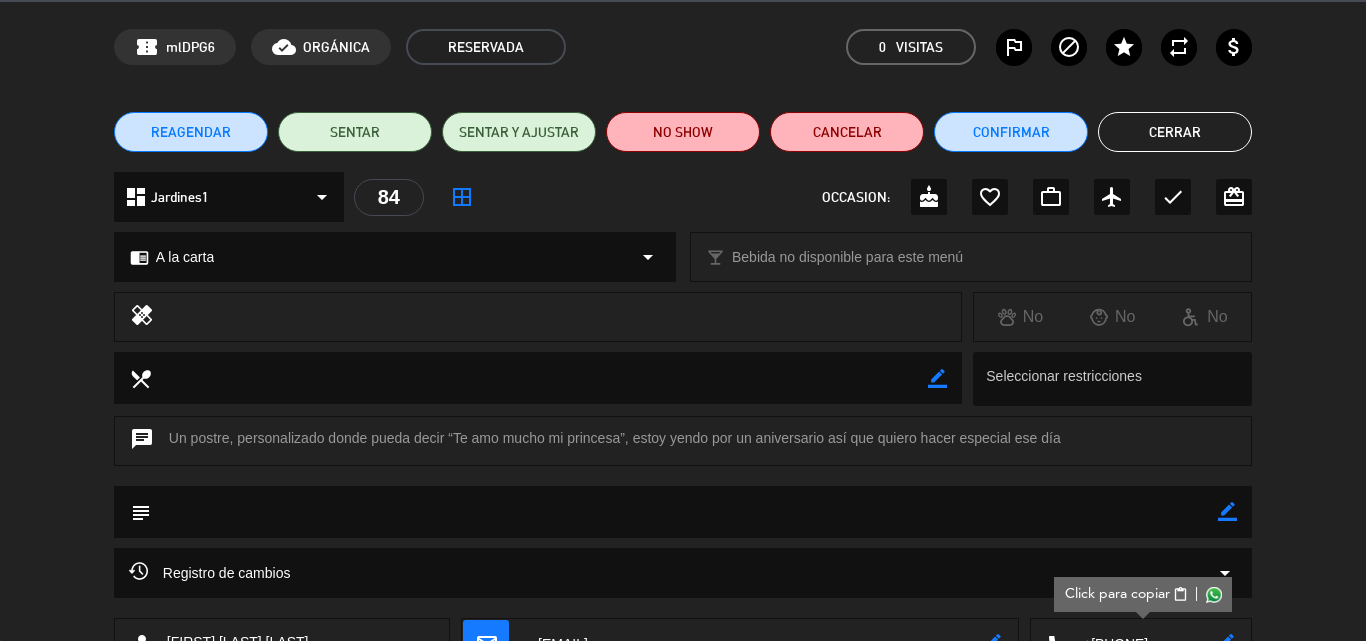 scroll, scrollTop: 0, scrollLeft: 0, axis: both 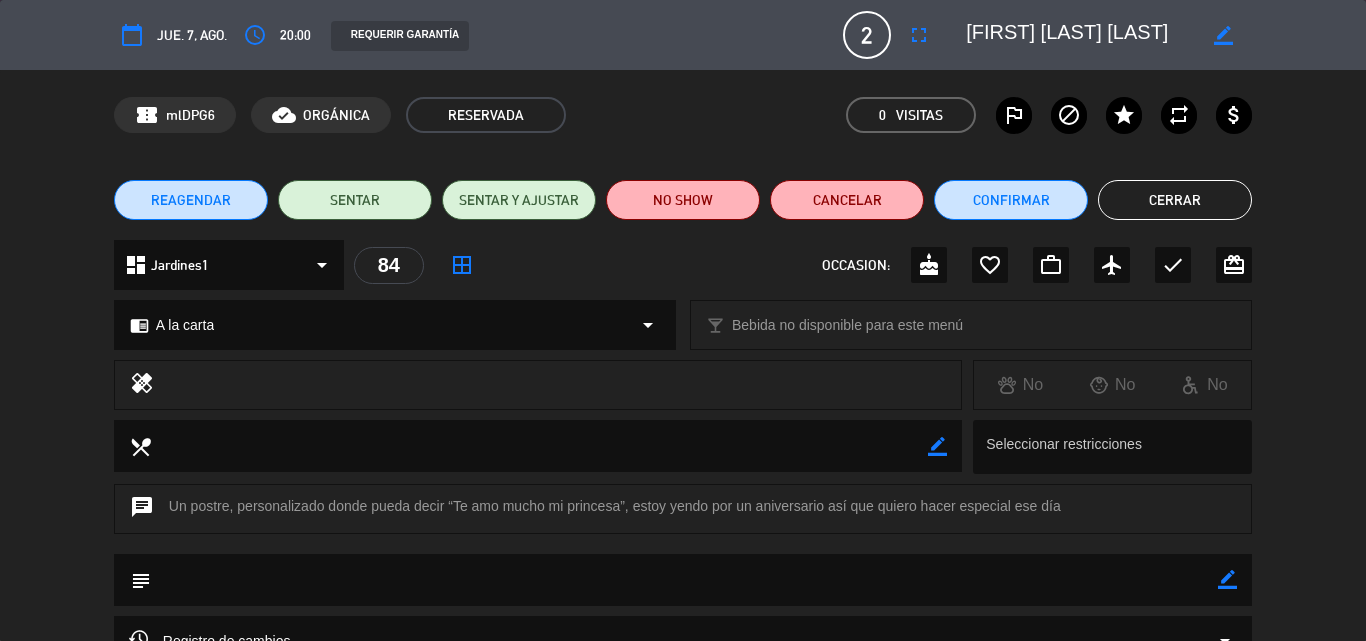 drag, startPoint x: 1089, startPoint y: 38, endPoint x: 962, endPoint y: 37, distance: 127.00394 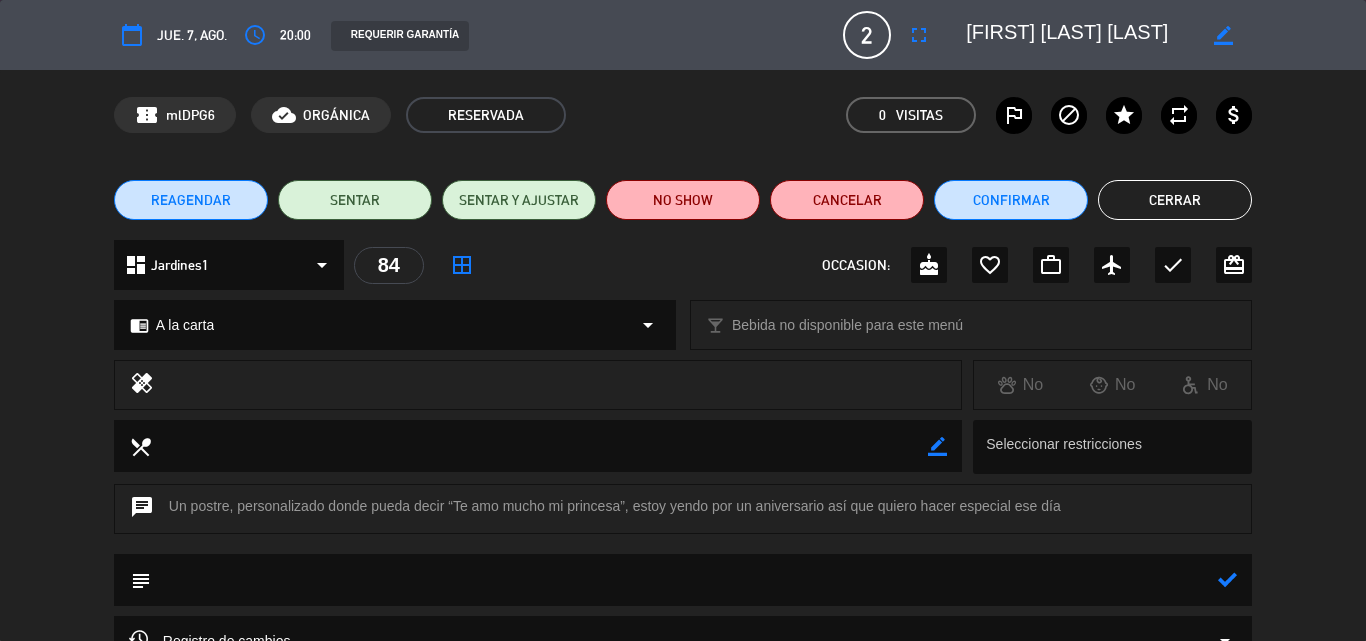 click 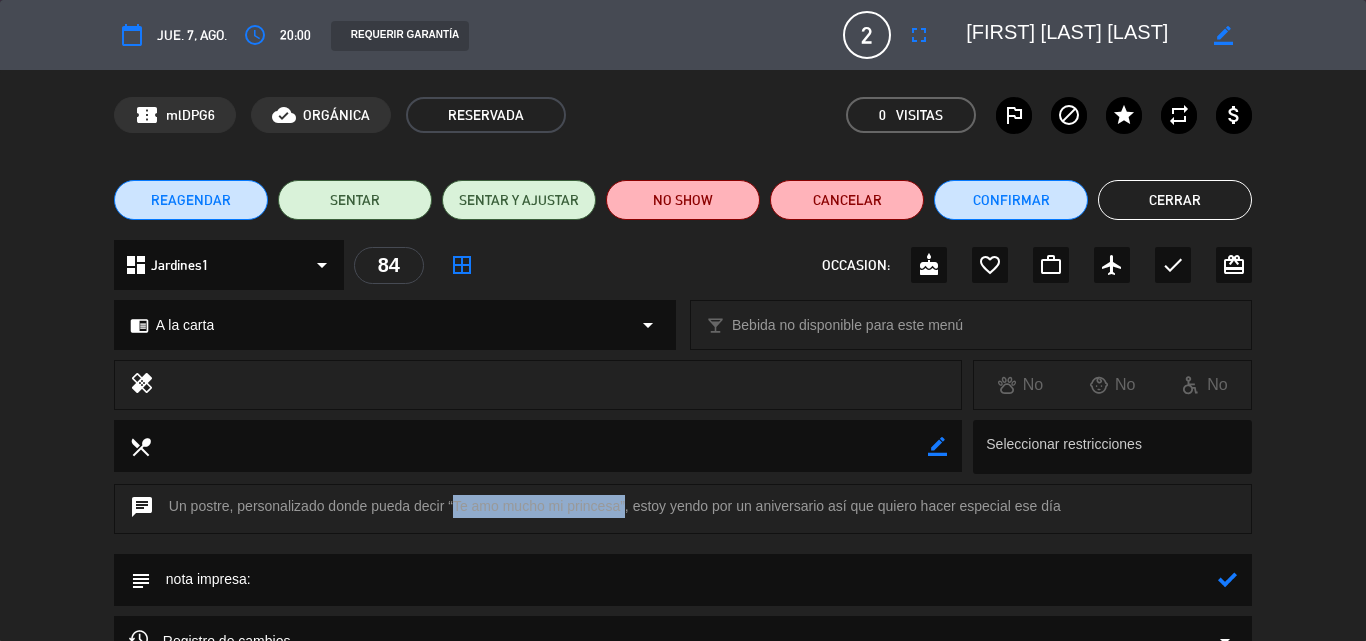 drag, startPoint x: 450, startPoint y: 504, endPoint x: 621, endPoint y: 504, distance: 171 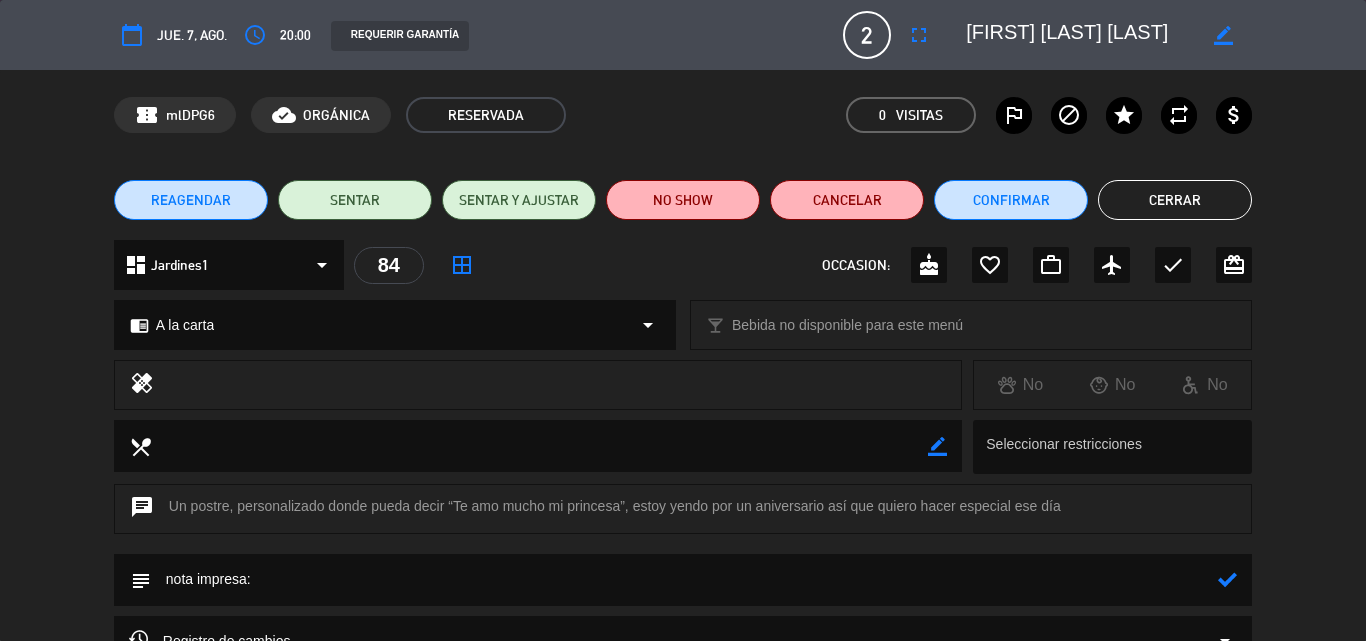 click 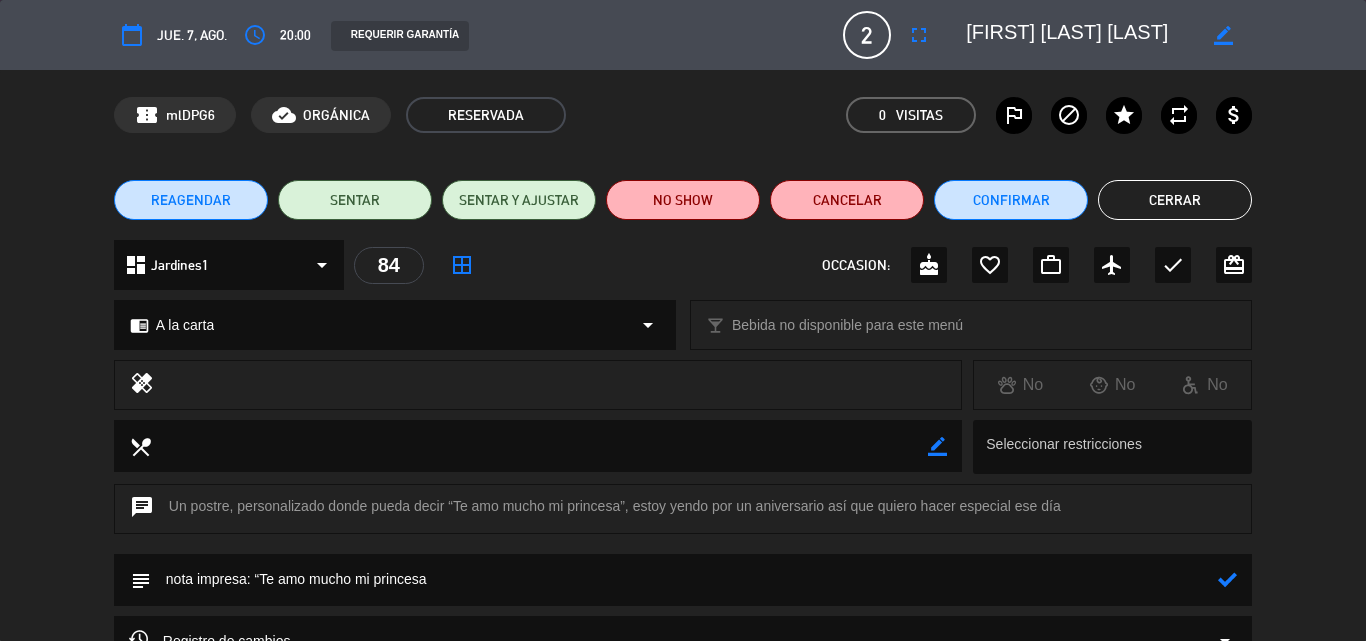 type on "nota impresa: “Te amo mucho mi princesa" 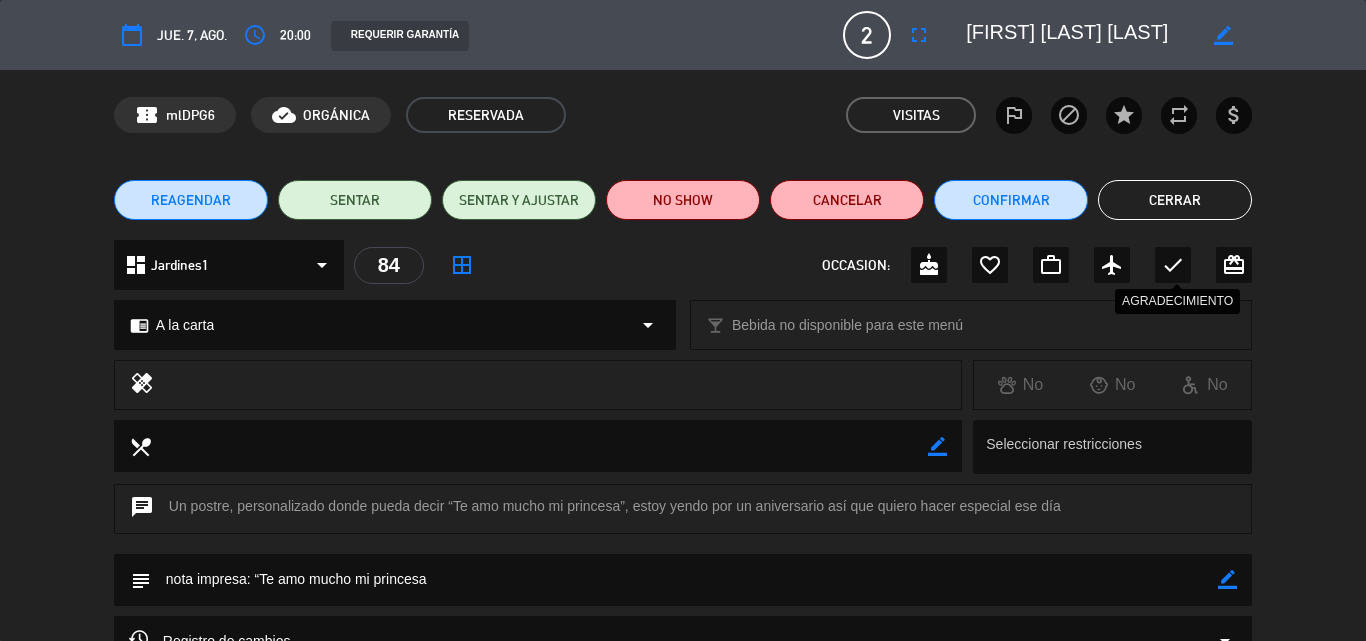 click on "check" 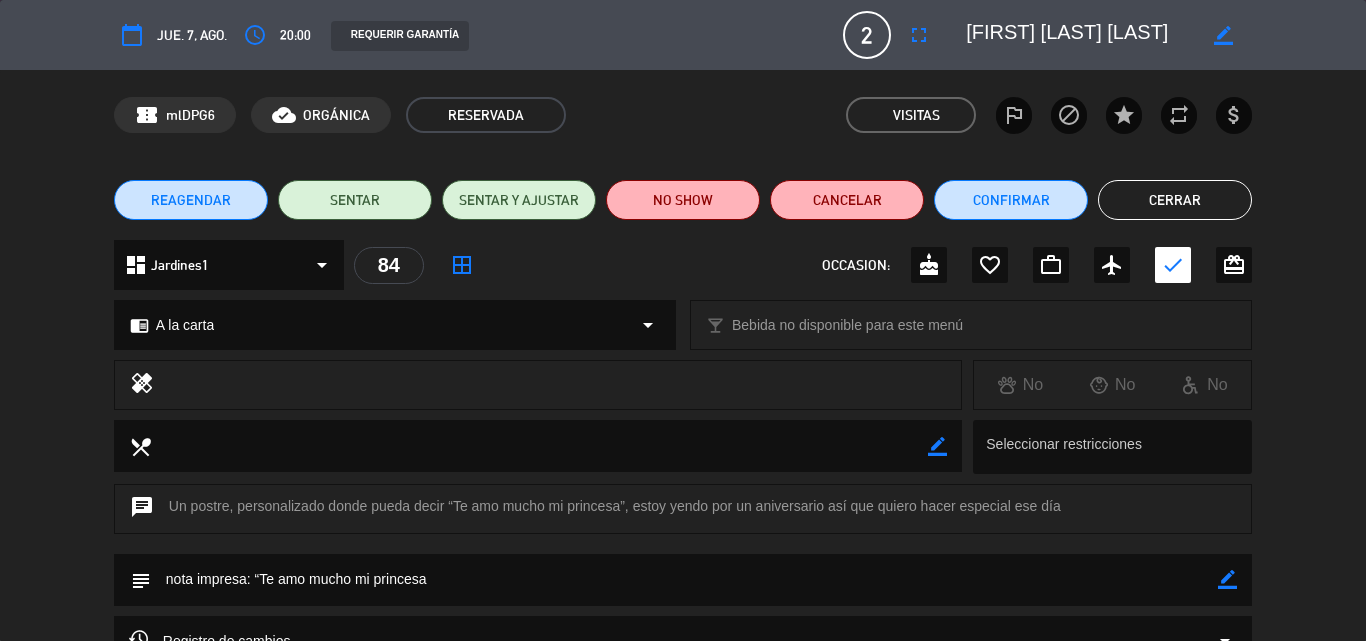click on "Cerrar" 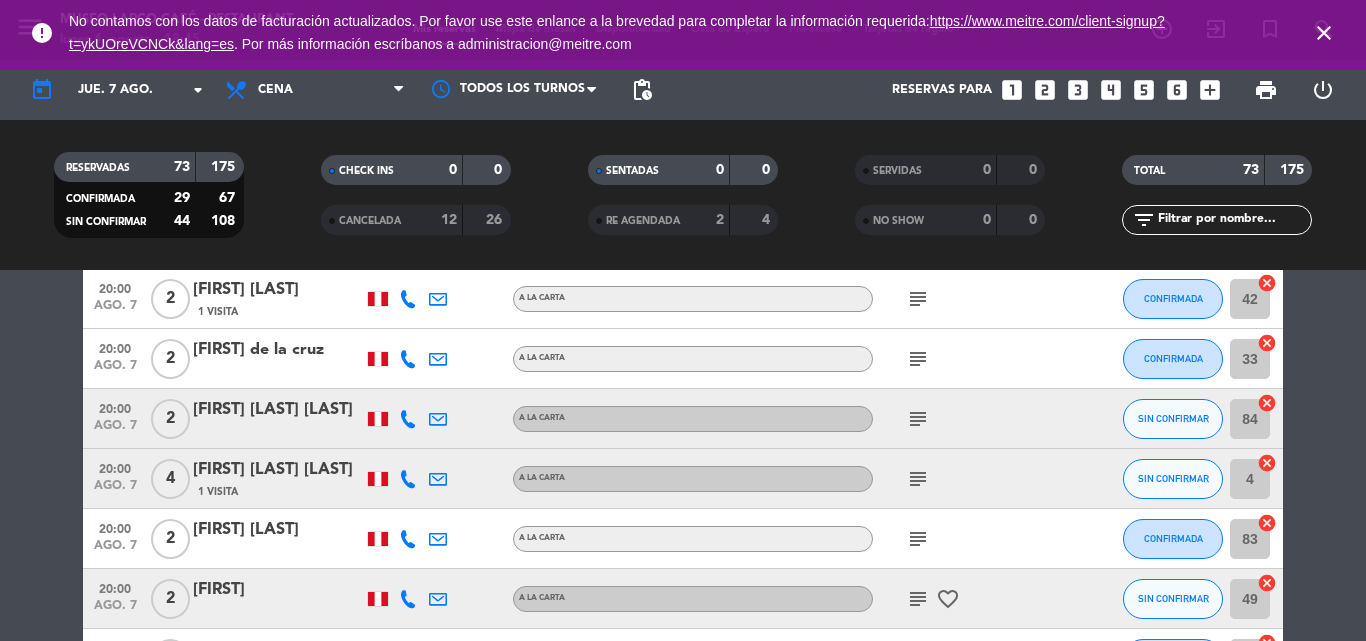 scroll, scrollTop: 3089, scrollLeft: 0, axis: vertical 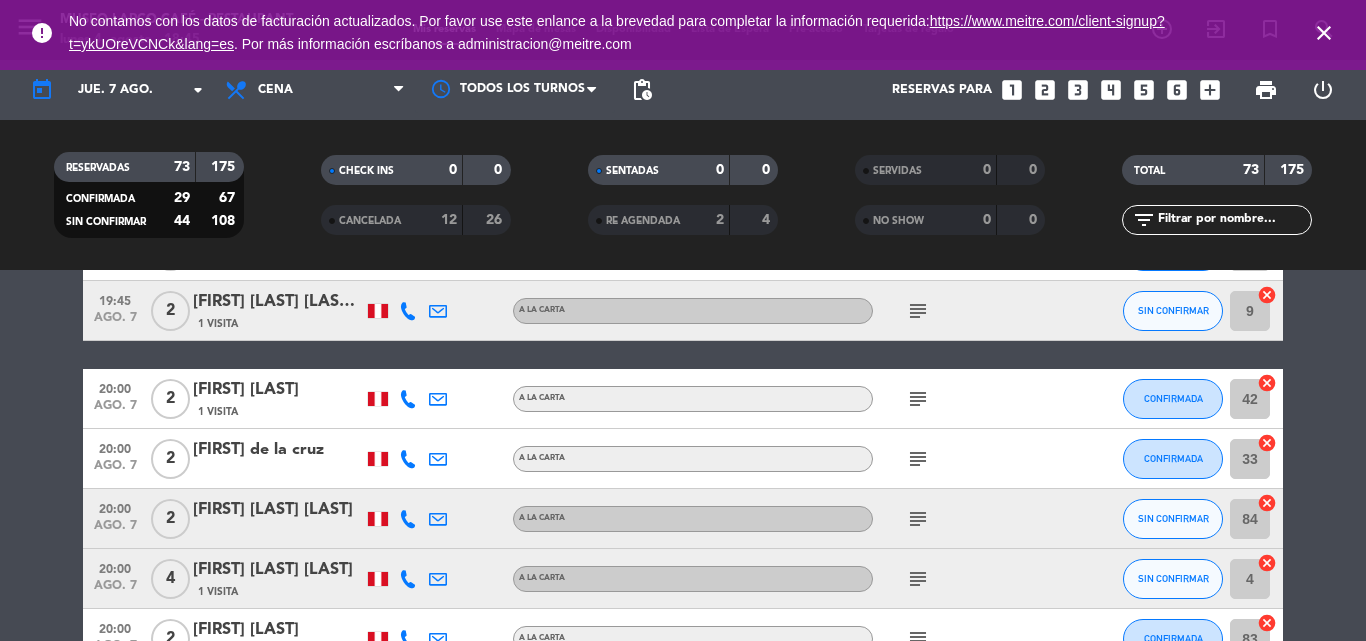 click on "subject" 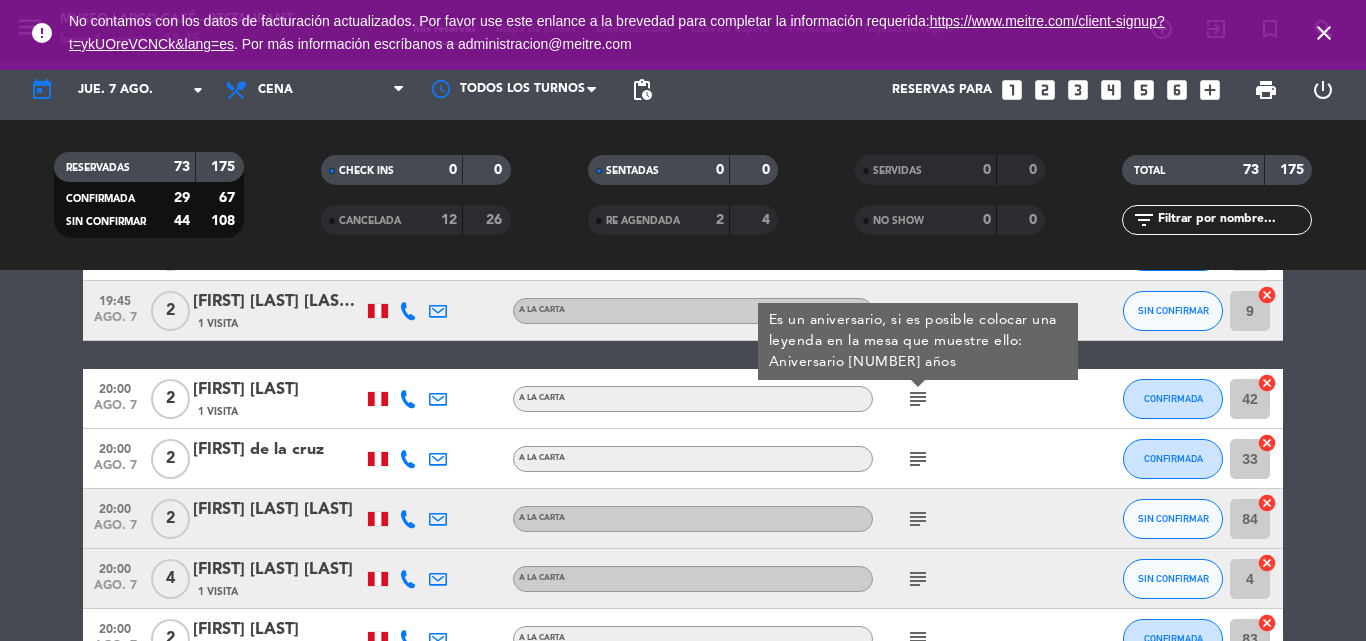 click on "[FIRST] [LAST]" 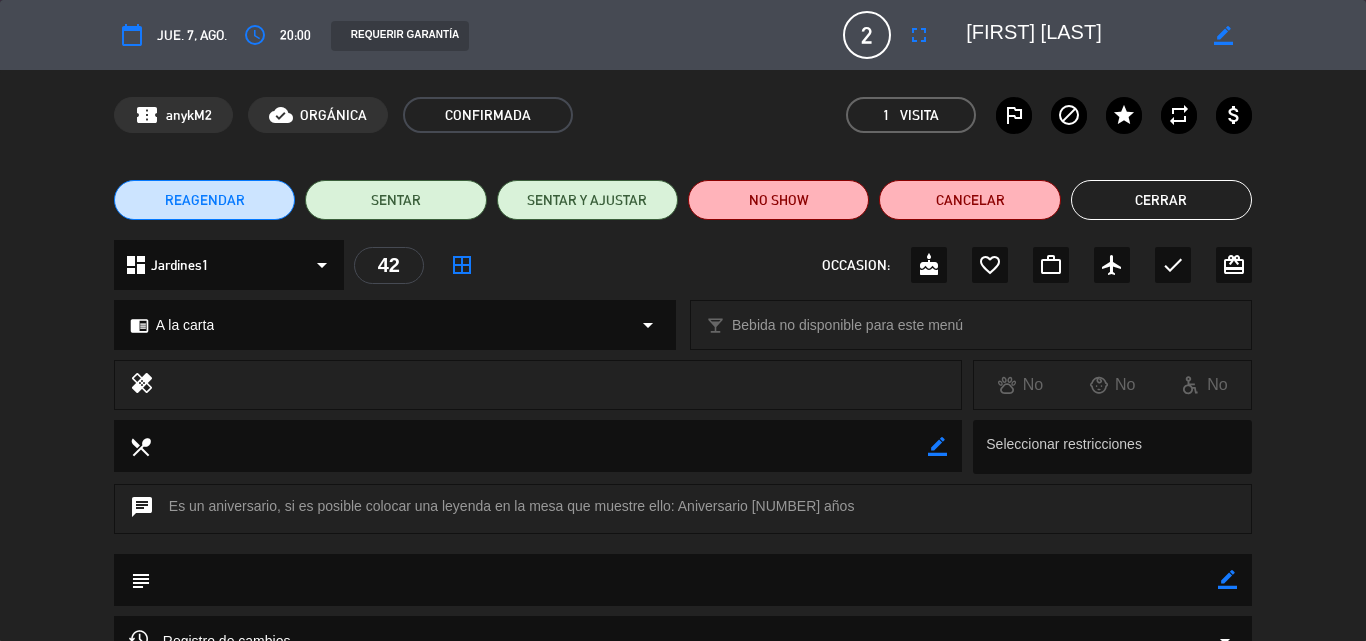 click on "border_color" 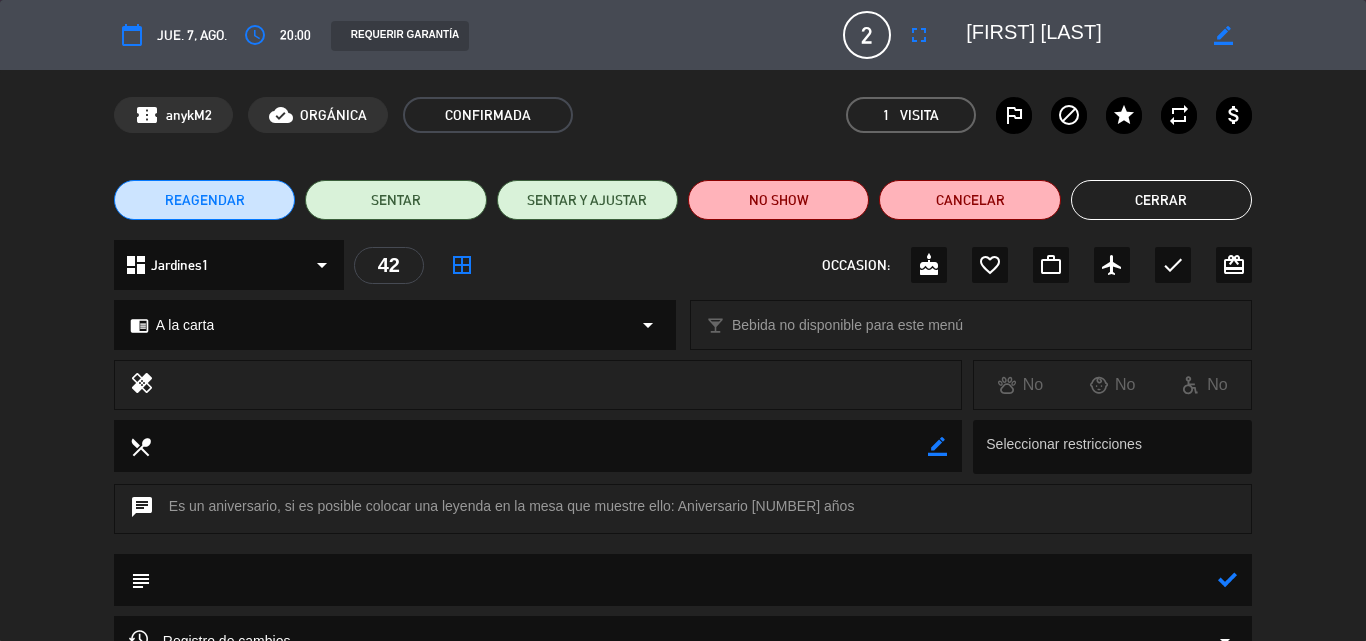 click 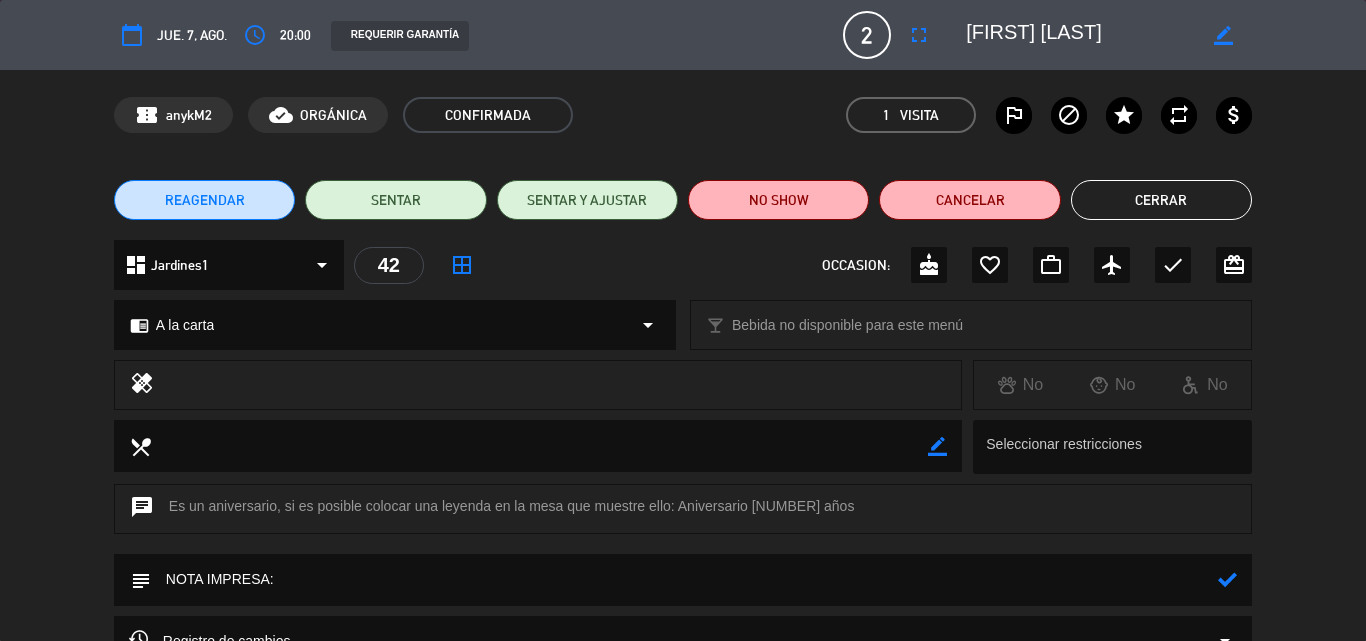 click on "chat  Es un aniversario, si es posible colocar una leyenda en la mesa que muestre ello:
Aniversario [NUMBER] años" 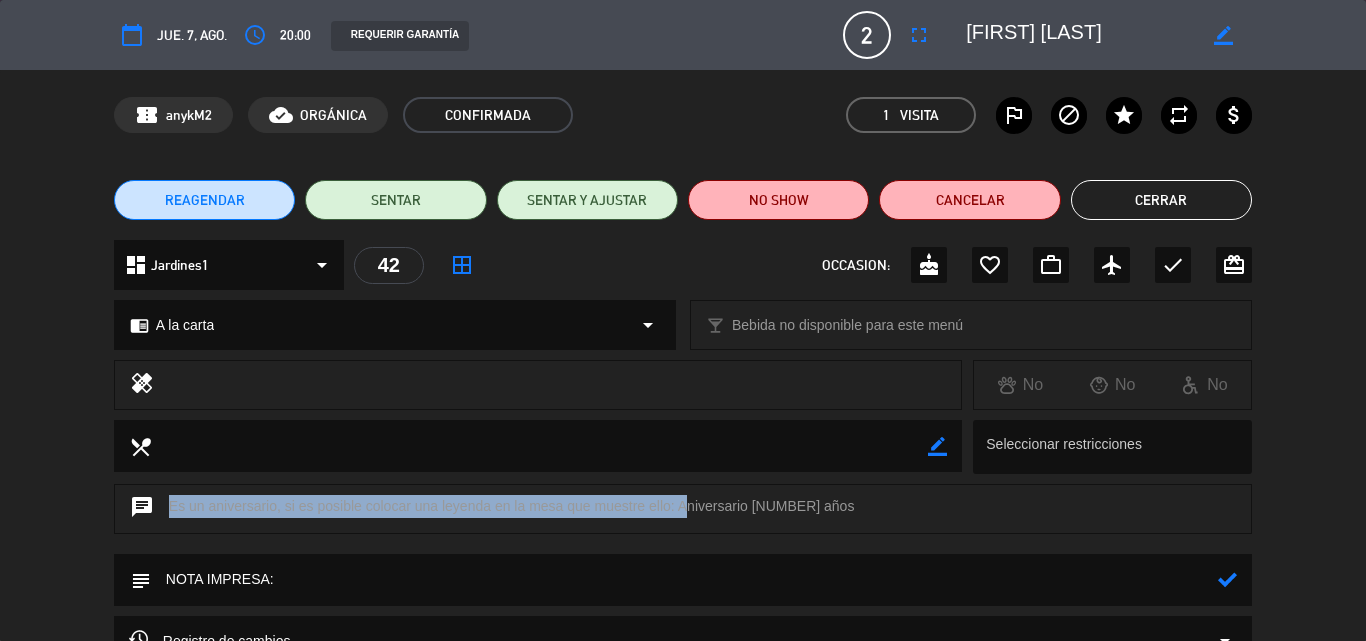 drag, startPoint x: 757, startPoint y: 508, endPoint x: 798, endPoint y: 506, distance: 41.04875 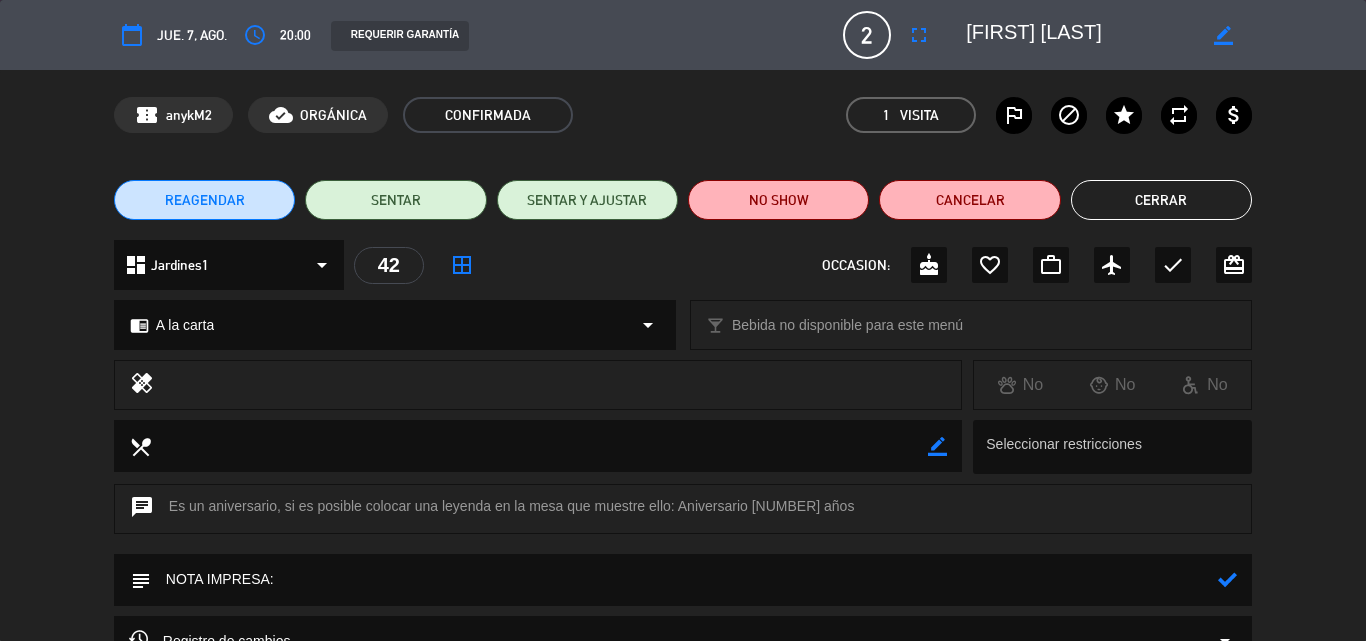 click 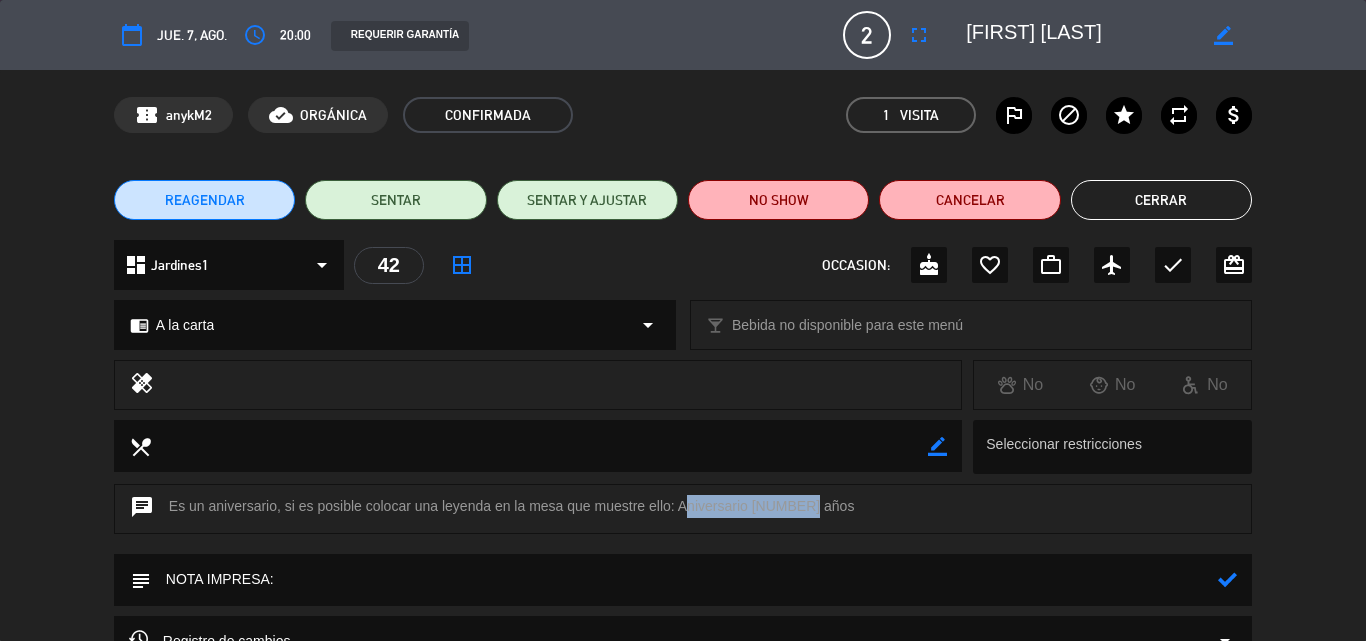 drag, startPoint x: 680, startPoint y: 502, endPoint x: 799, endPoint y: 506, distance: 119.06721 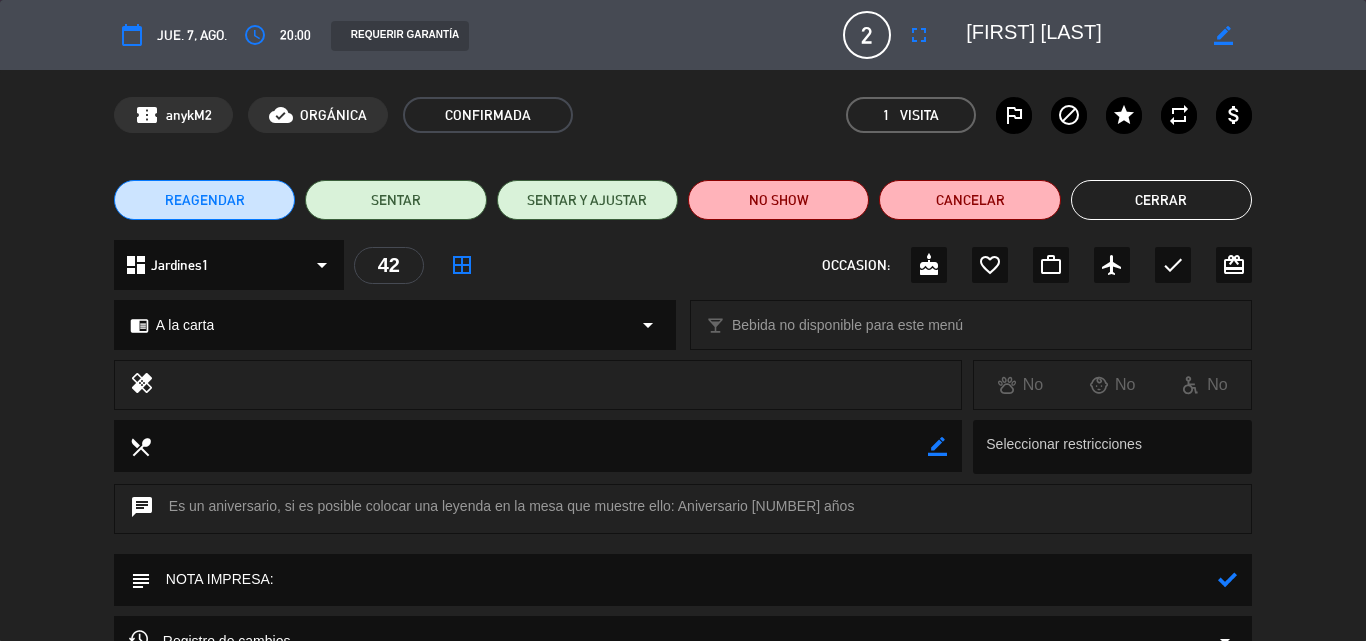 click 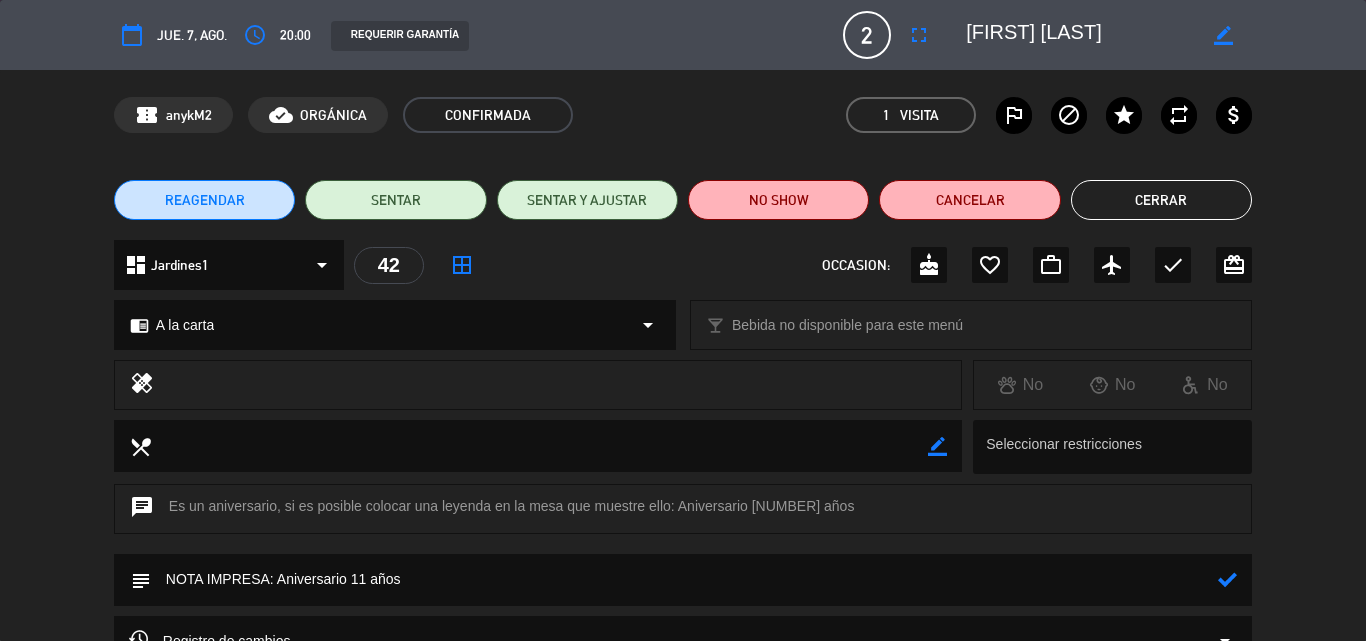 type on "NOTA IMPRESA: Aniversario 11 años" 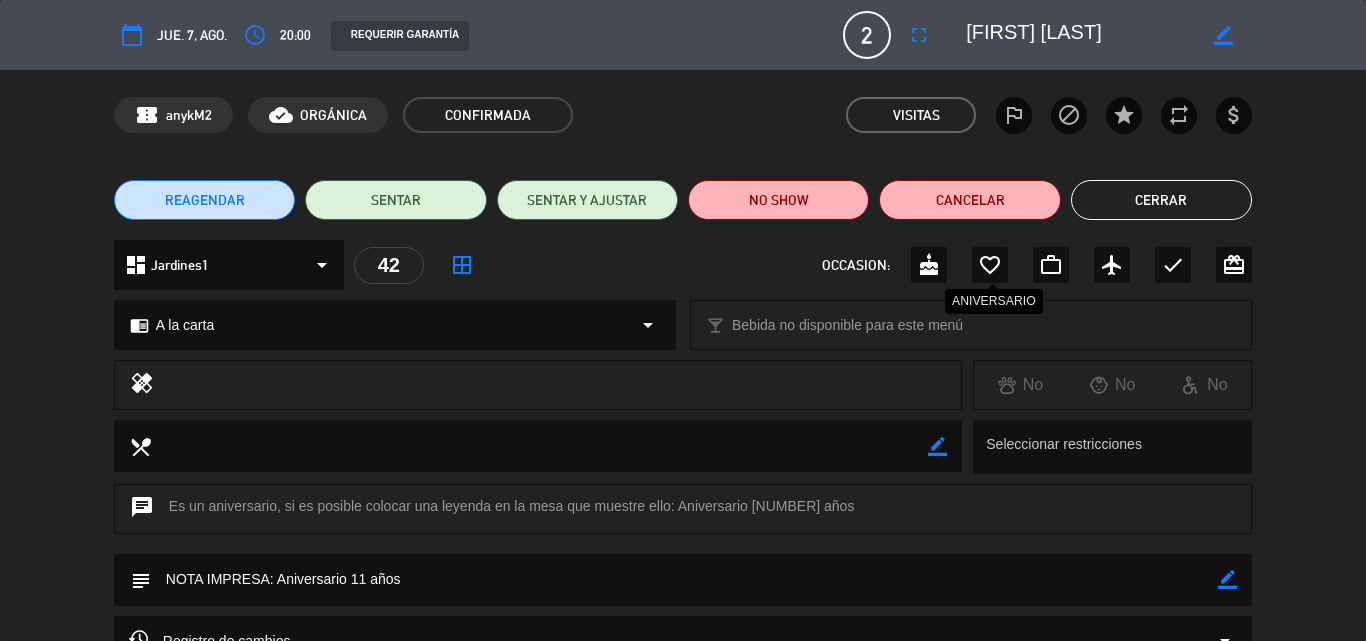 click on "favorite_border" 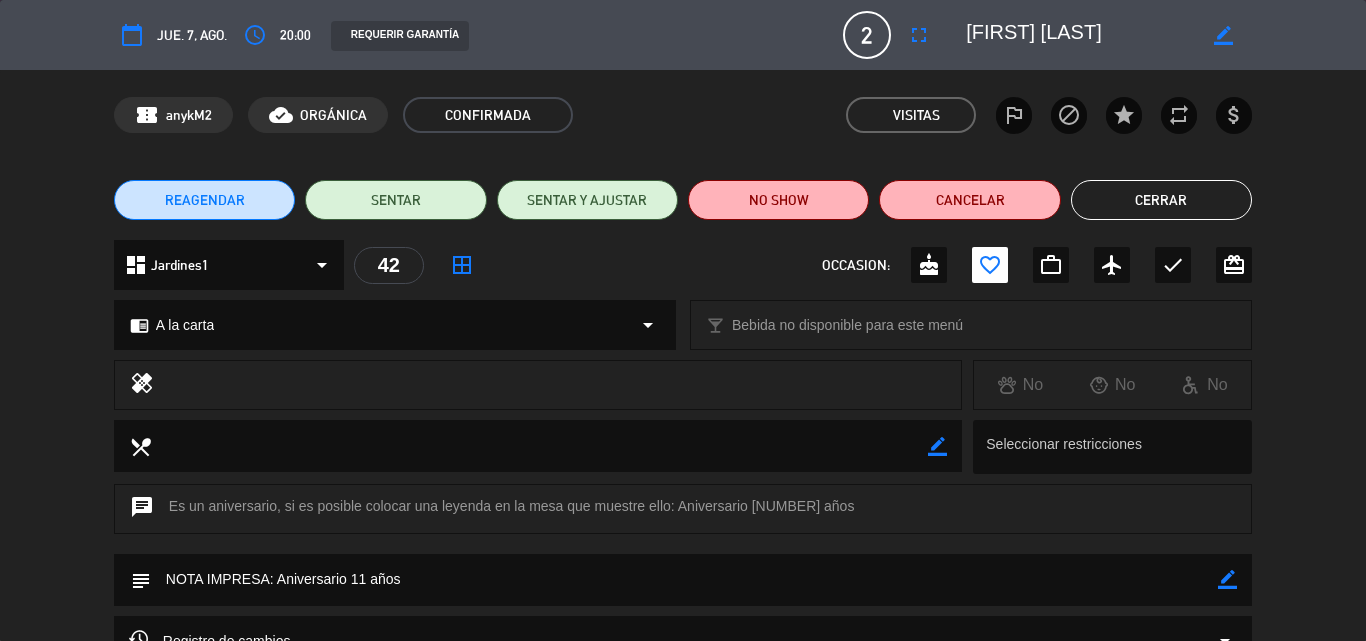 click on "Cerrar" 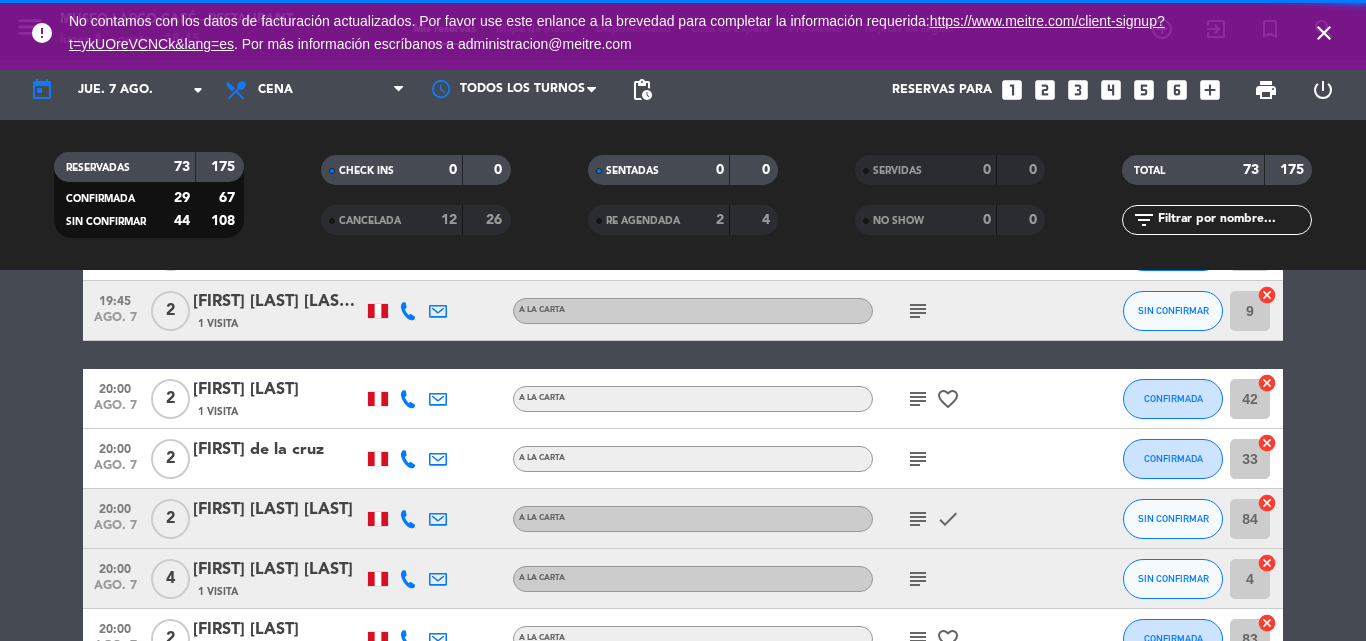 click on "subject" 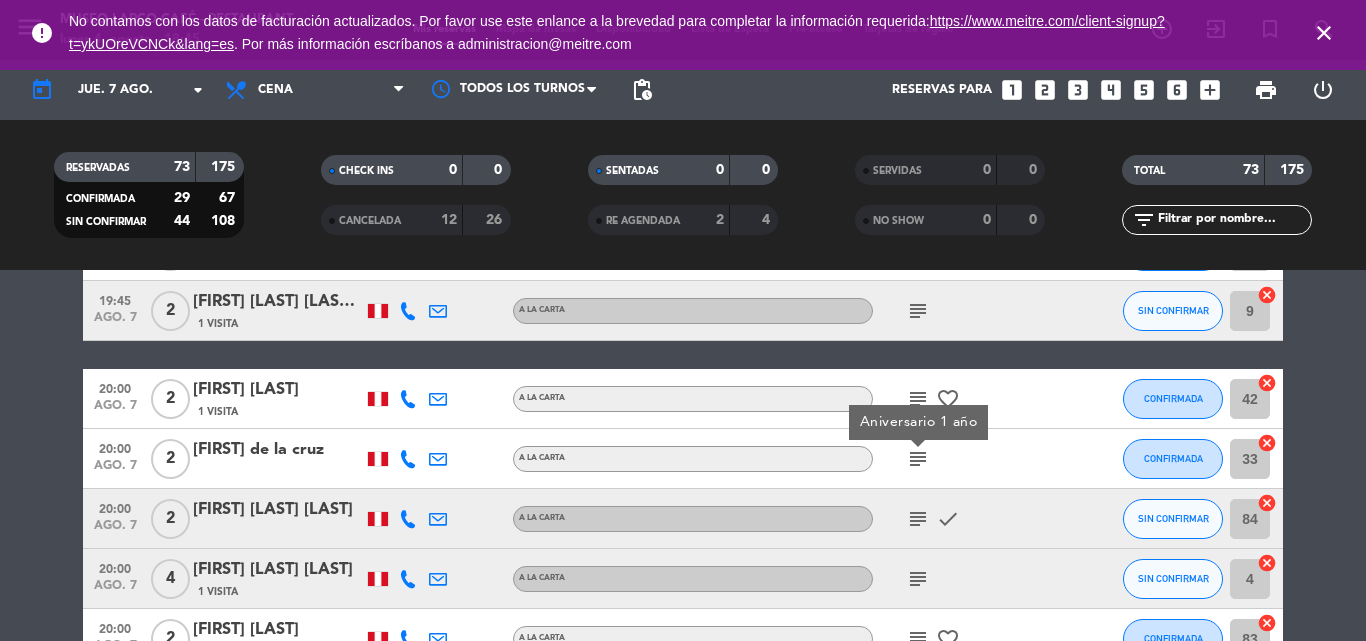 click on "subject" 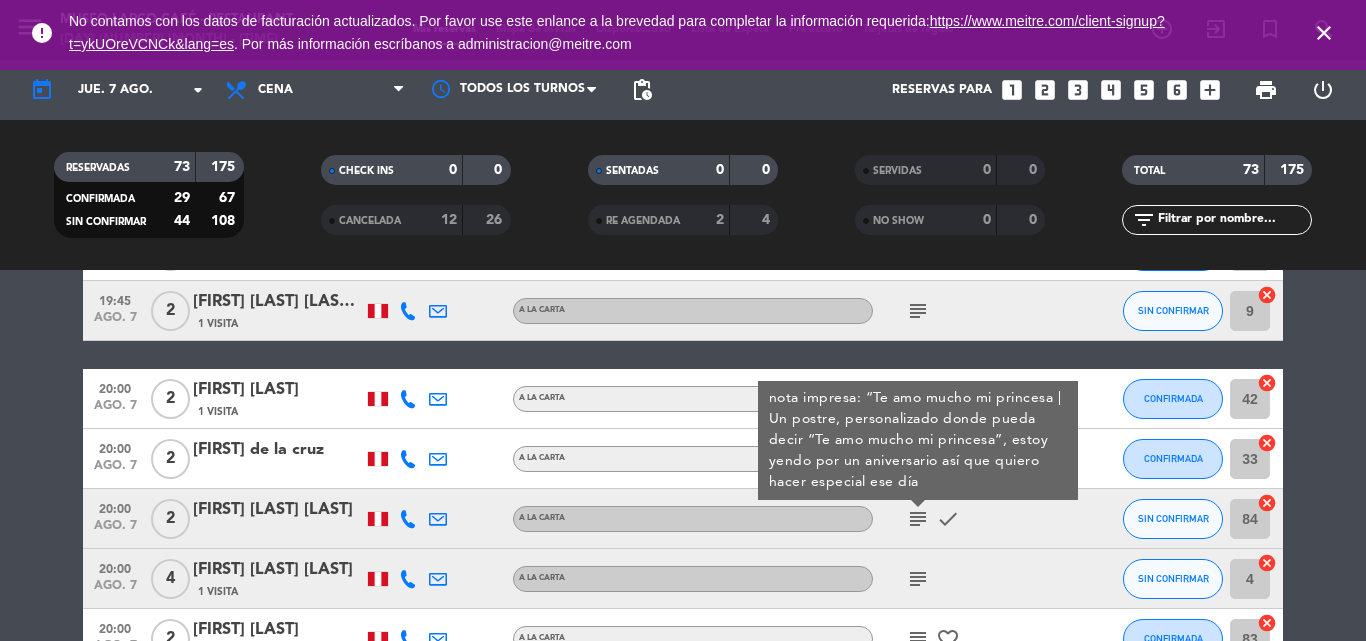 click on "subject" 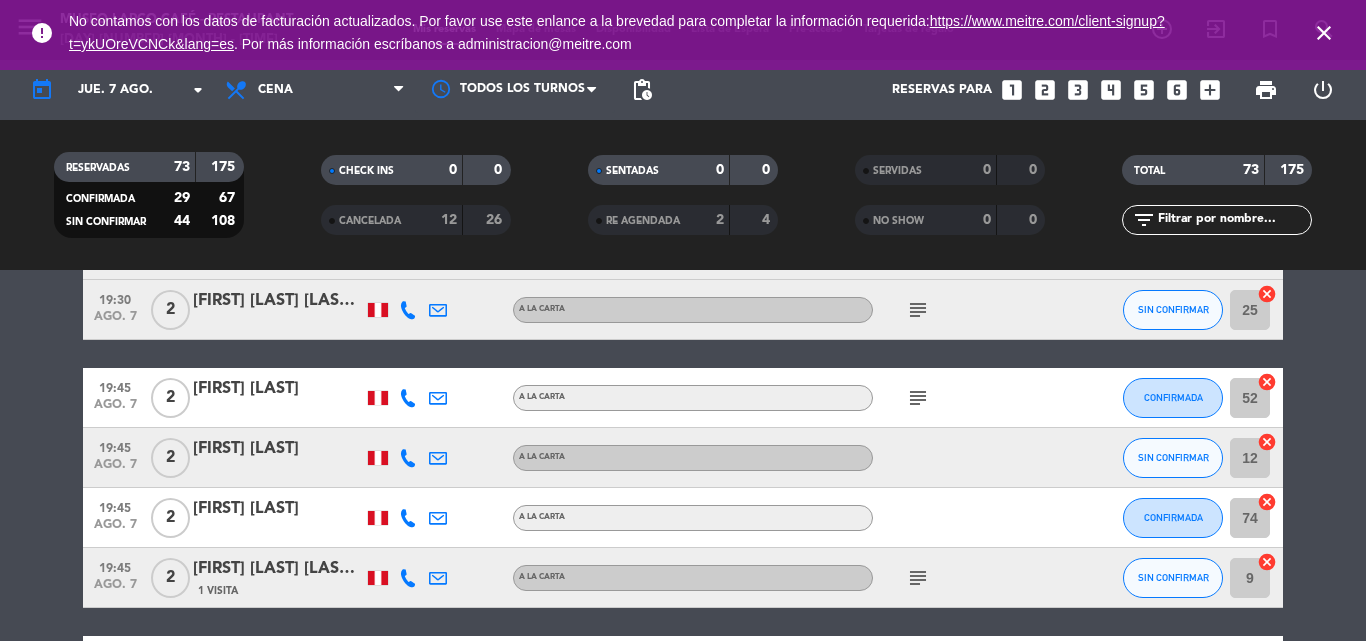 scroll, scrollTop: 2789, scrollLeft: 0, axis: vertical 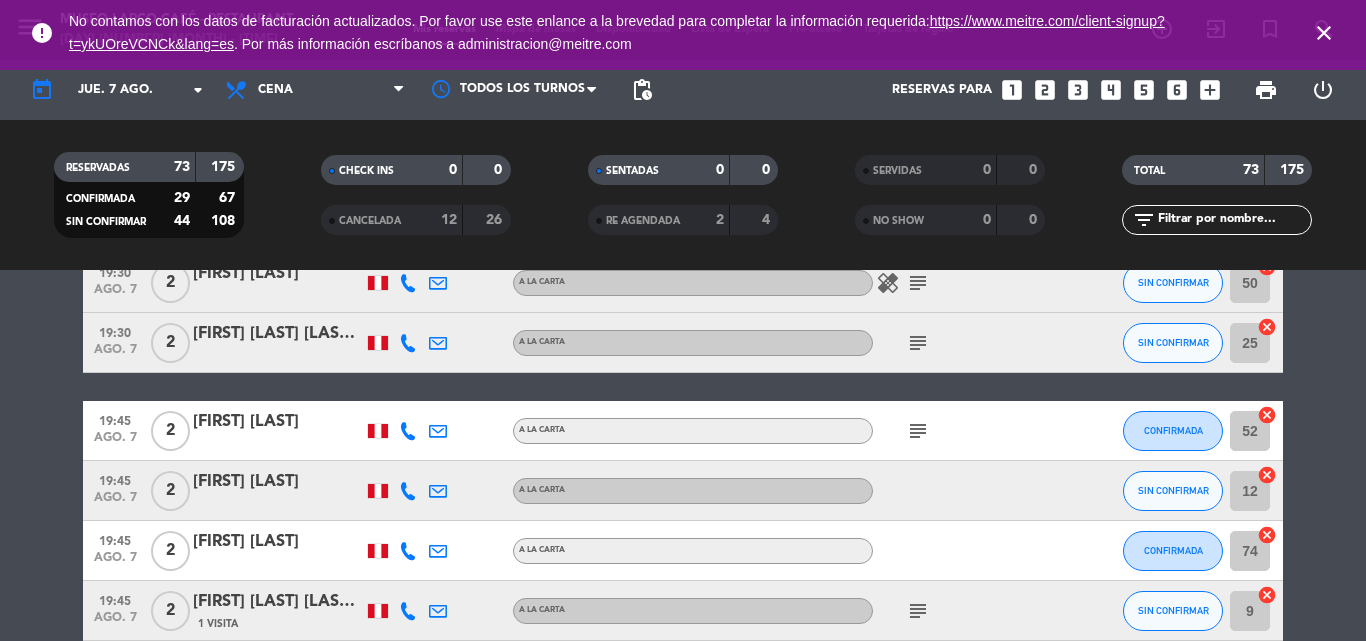 click on "subject" 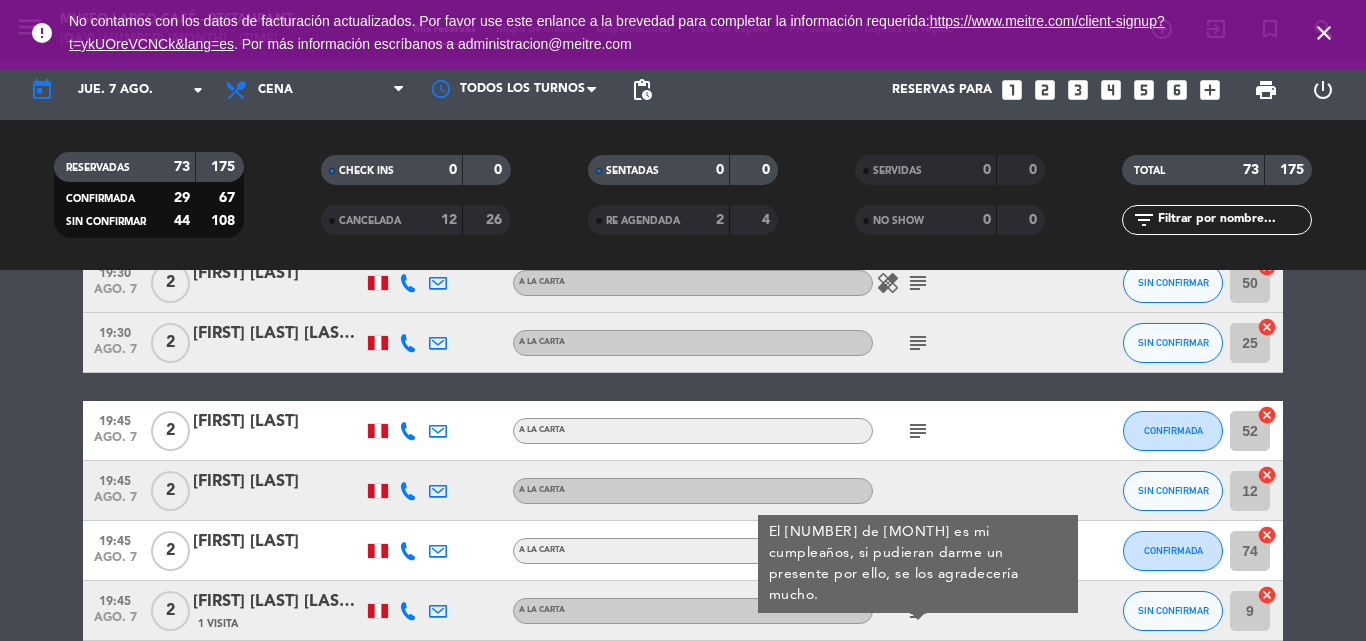 click 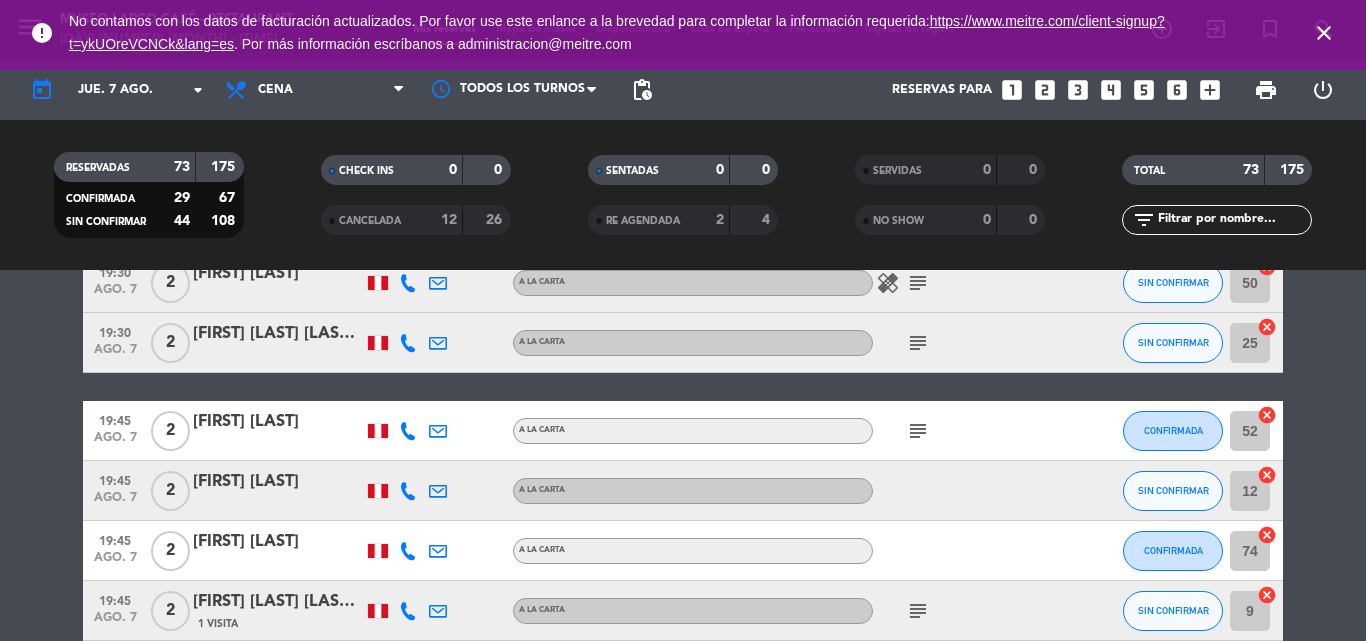 click on "[FIRST] [LAST] [LAST] [LAST] [LAST]" 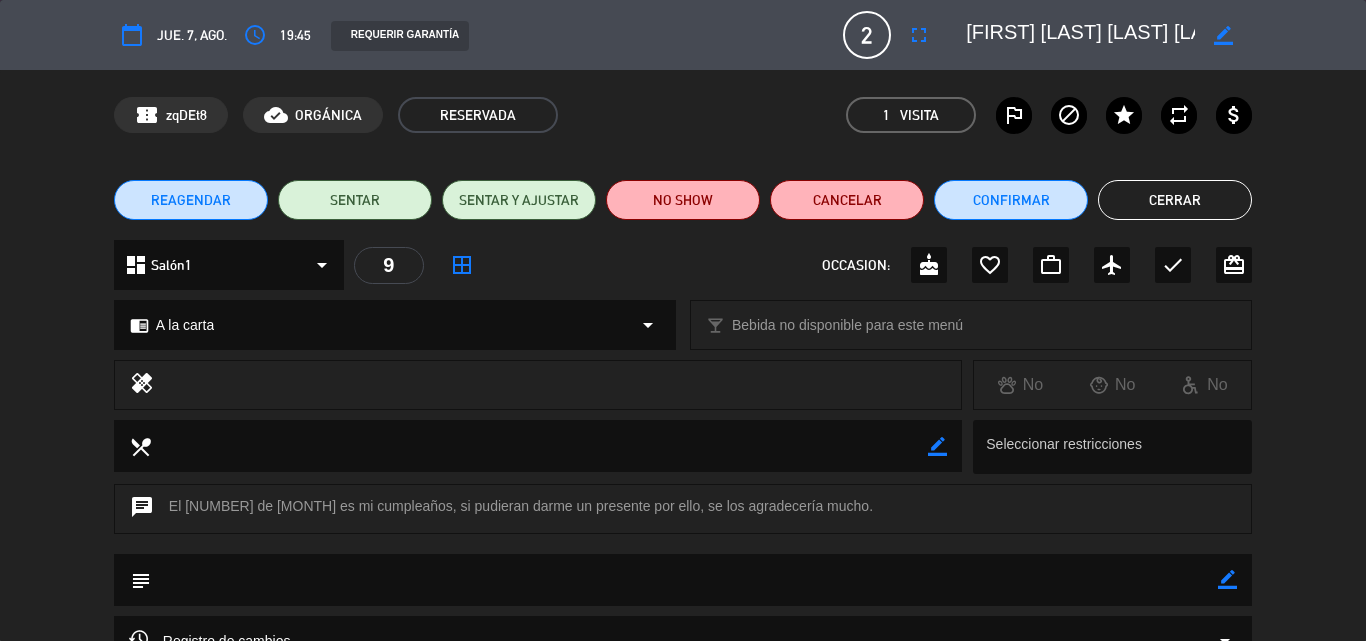 click on "subject                border_color" 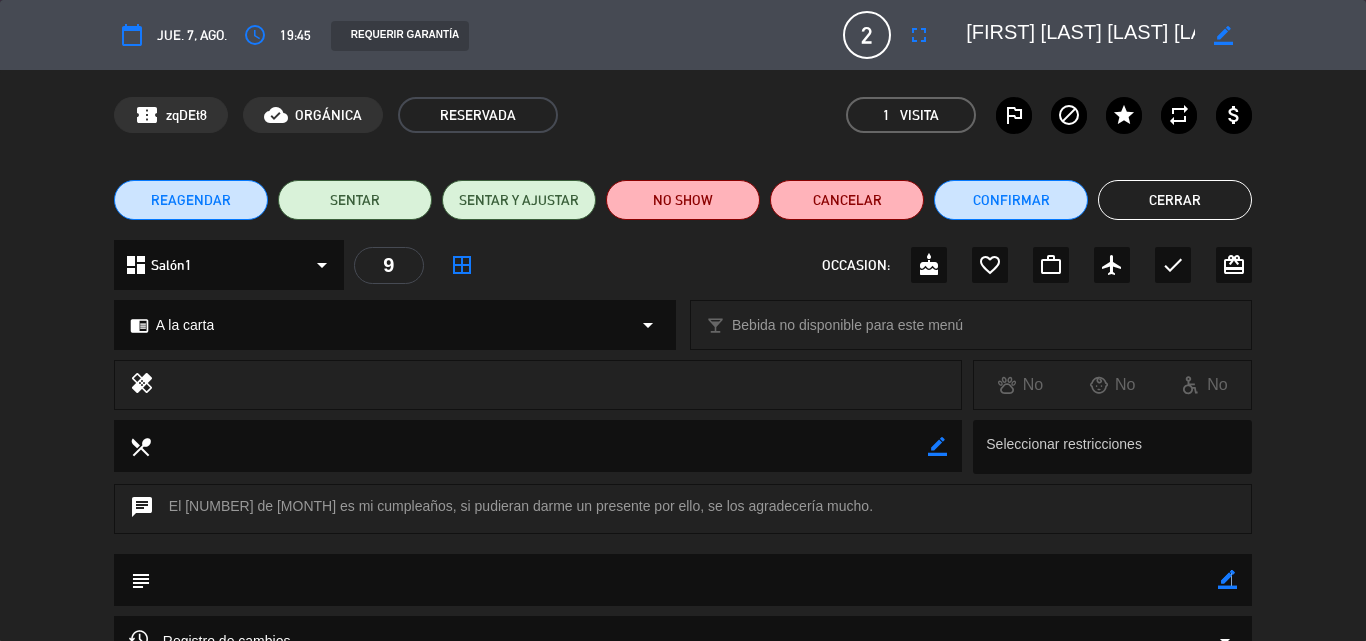 click on "border_color" 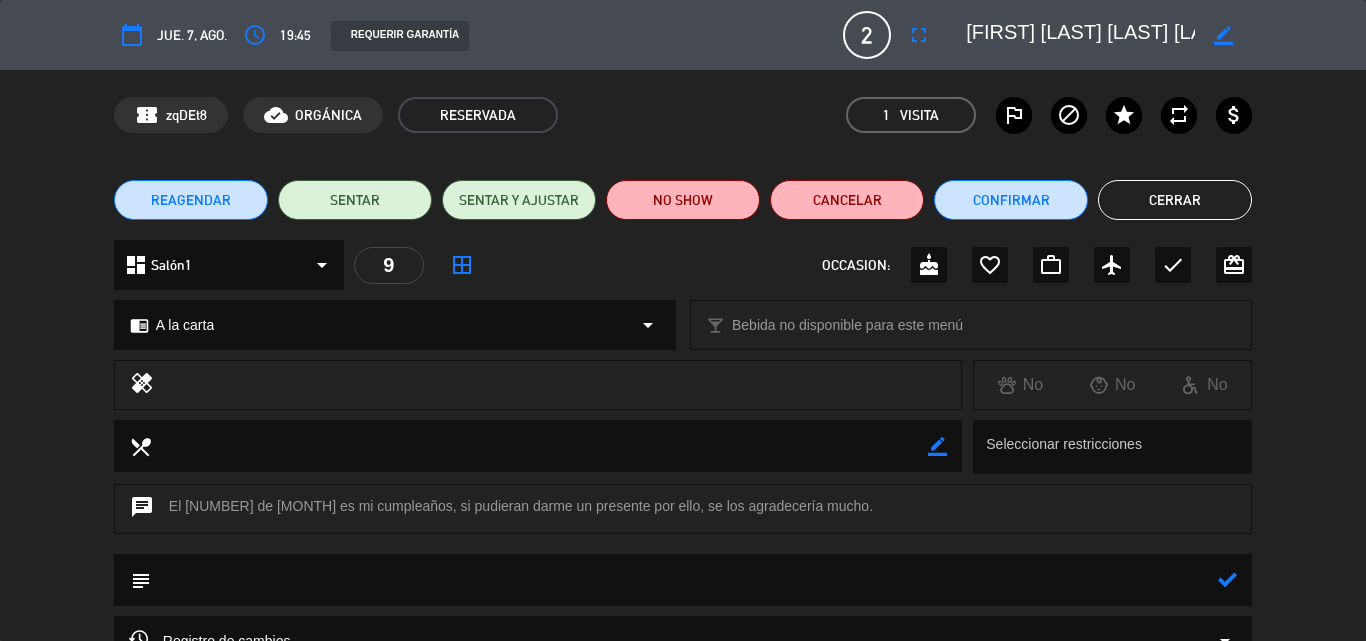 click 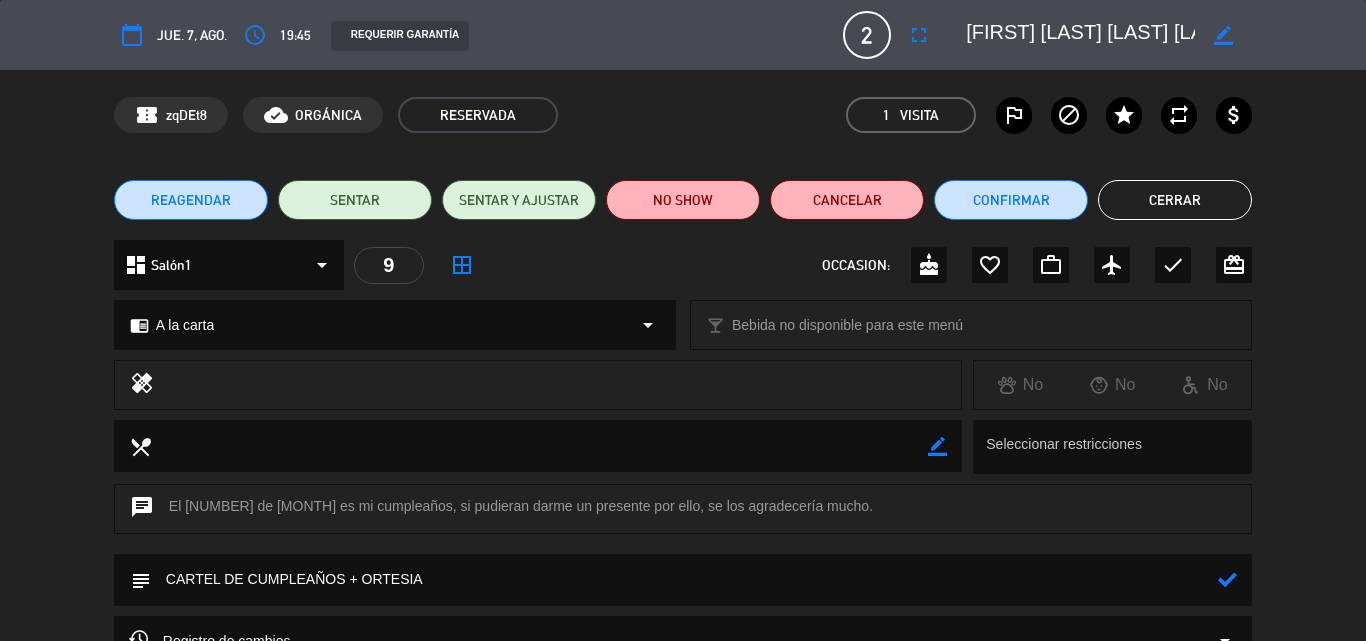 click 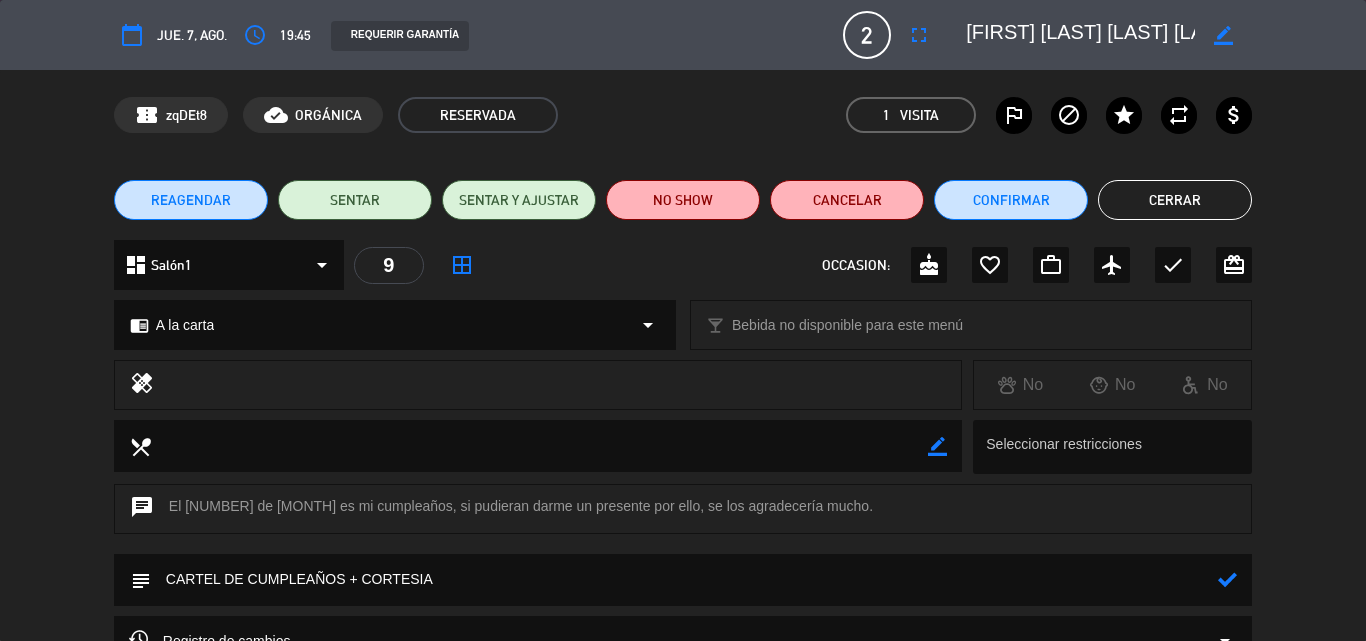 type on "CARTEL DE CUMPLEAÑOS + CORTESIA" 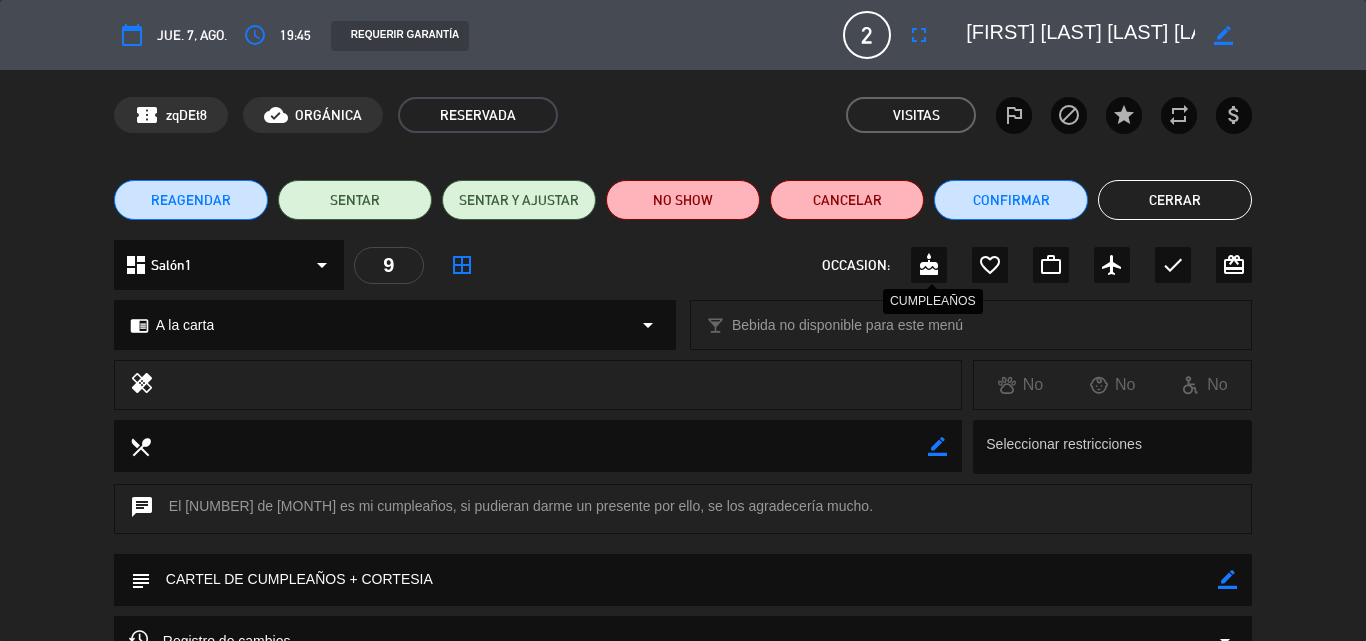 click on "cake" 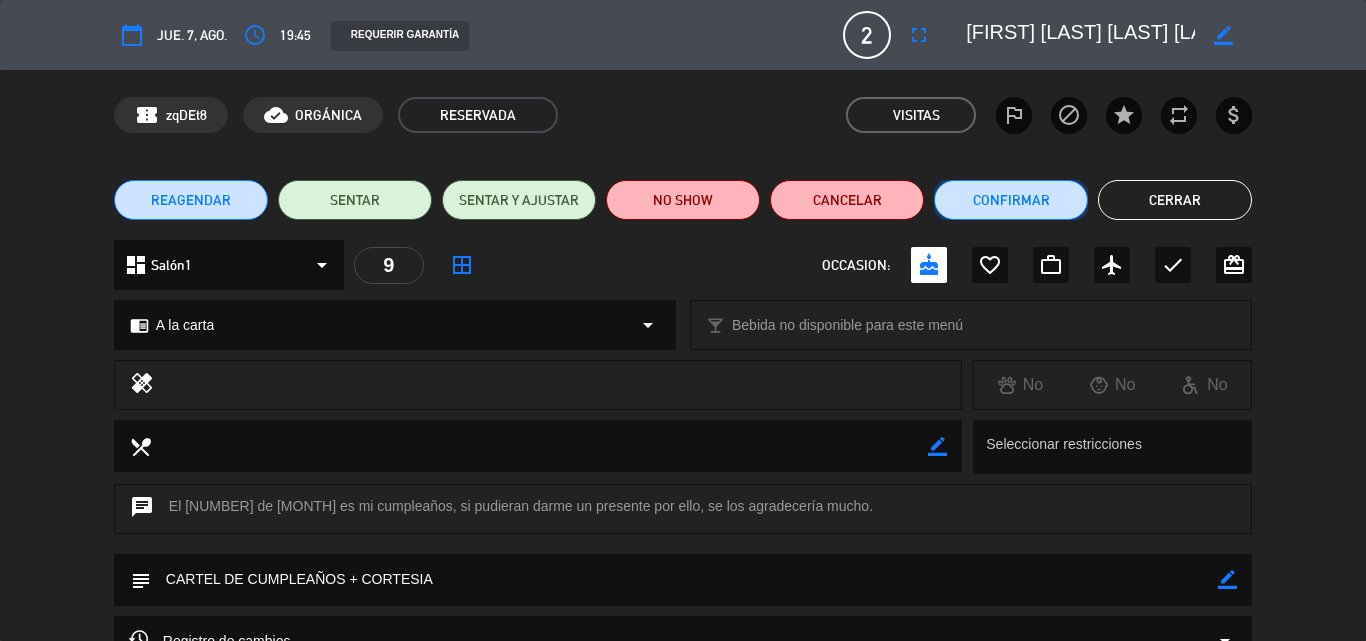 click on "Confirmar" 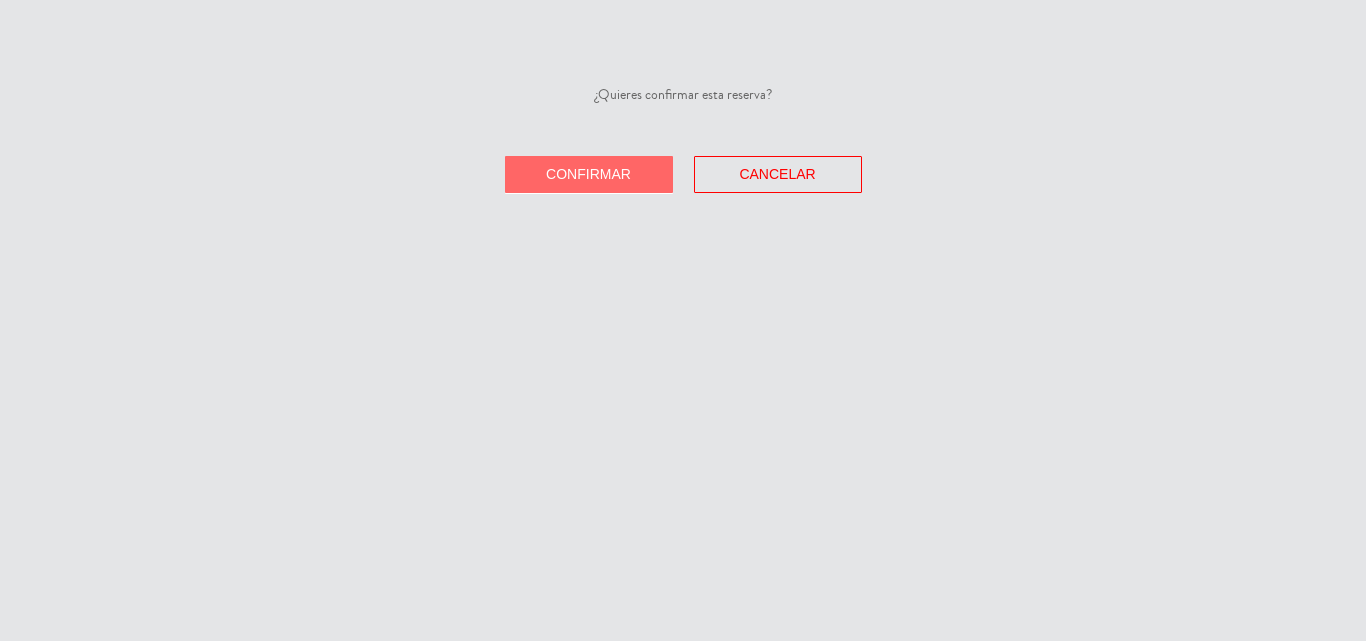 click on "¿Quieres confirmar esta reserva?   Confirmar   Cancelar" 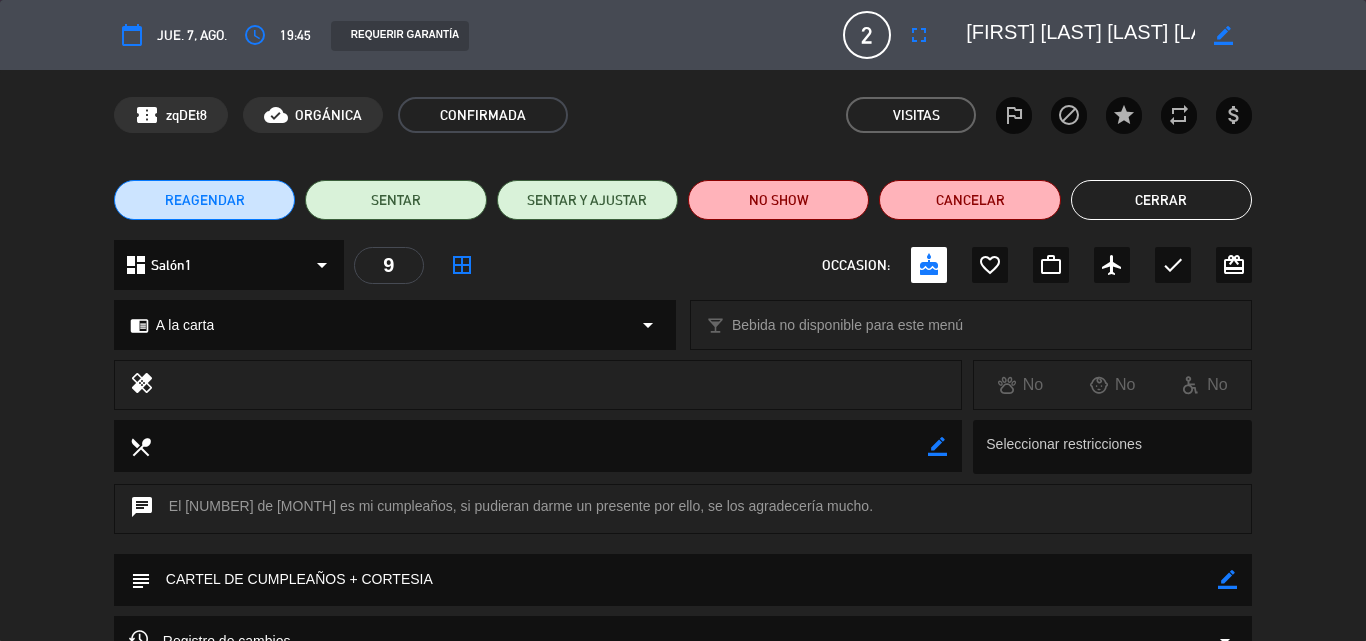 click on "Cerrar" 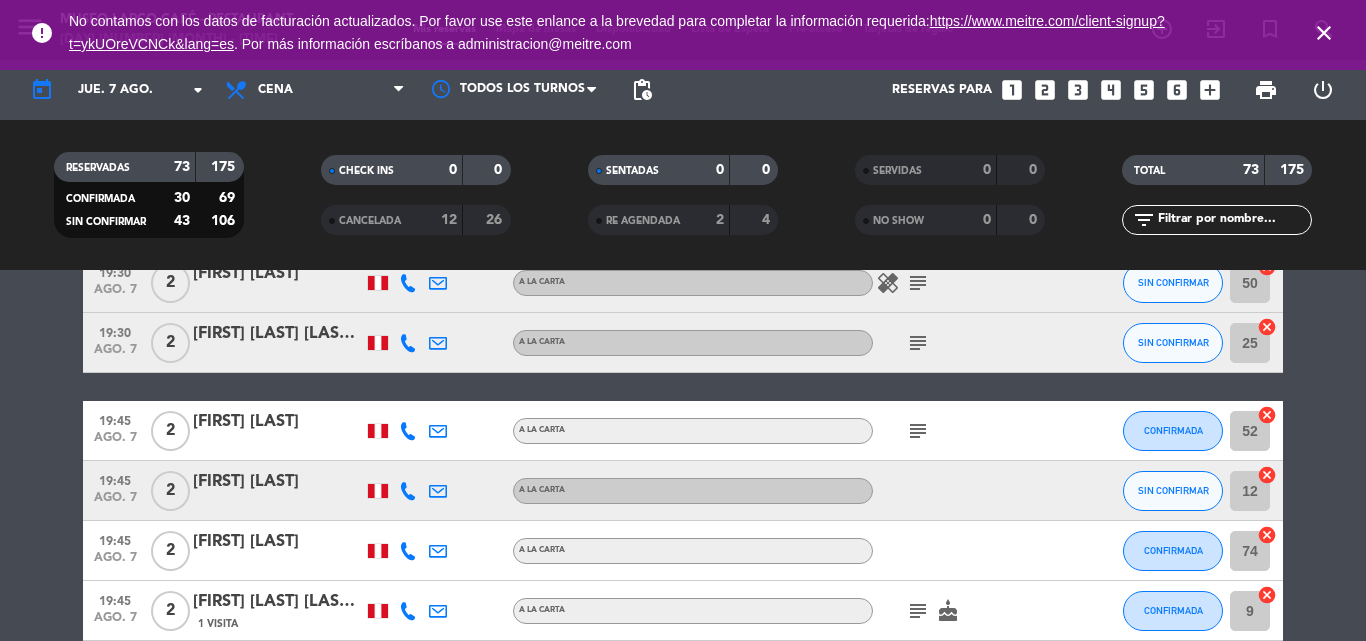 scroll, scrollTop: 2689, scrollLeft: 0, axis: vertical 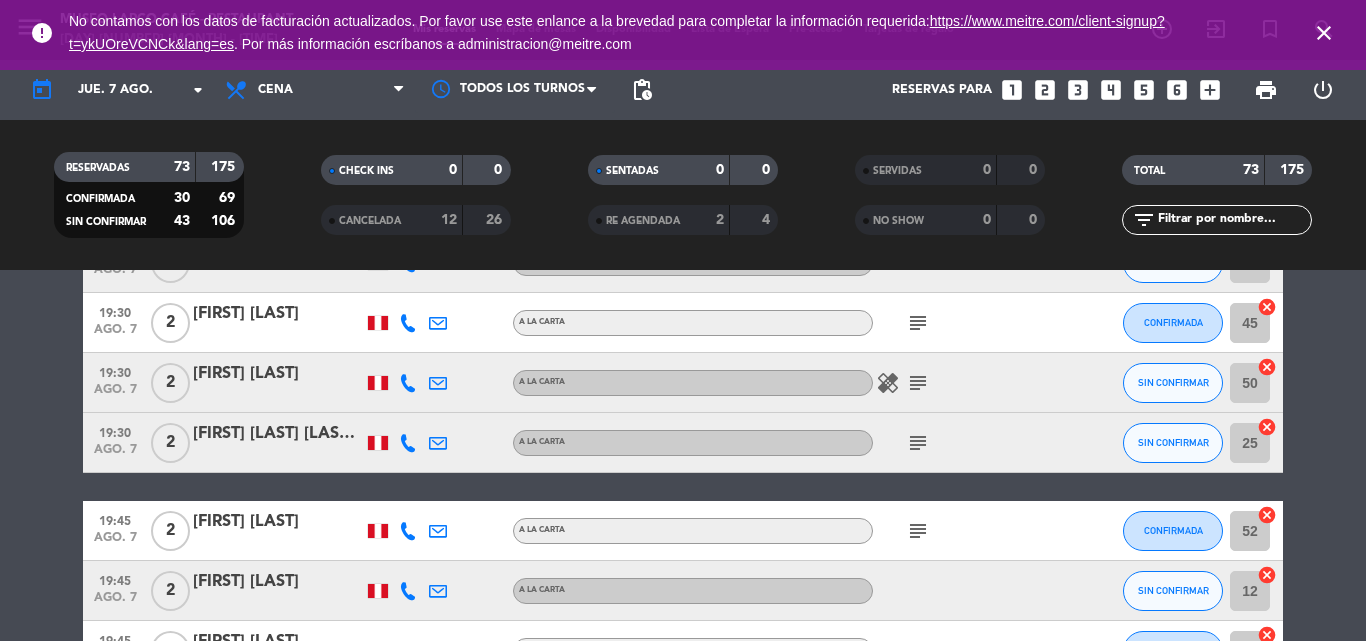 click on "subject" 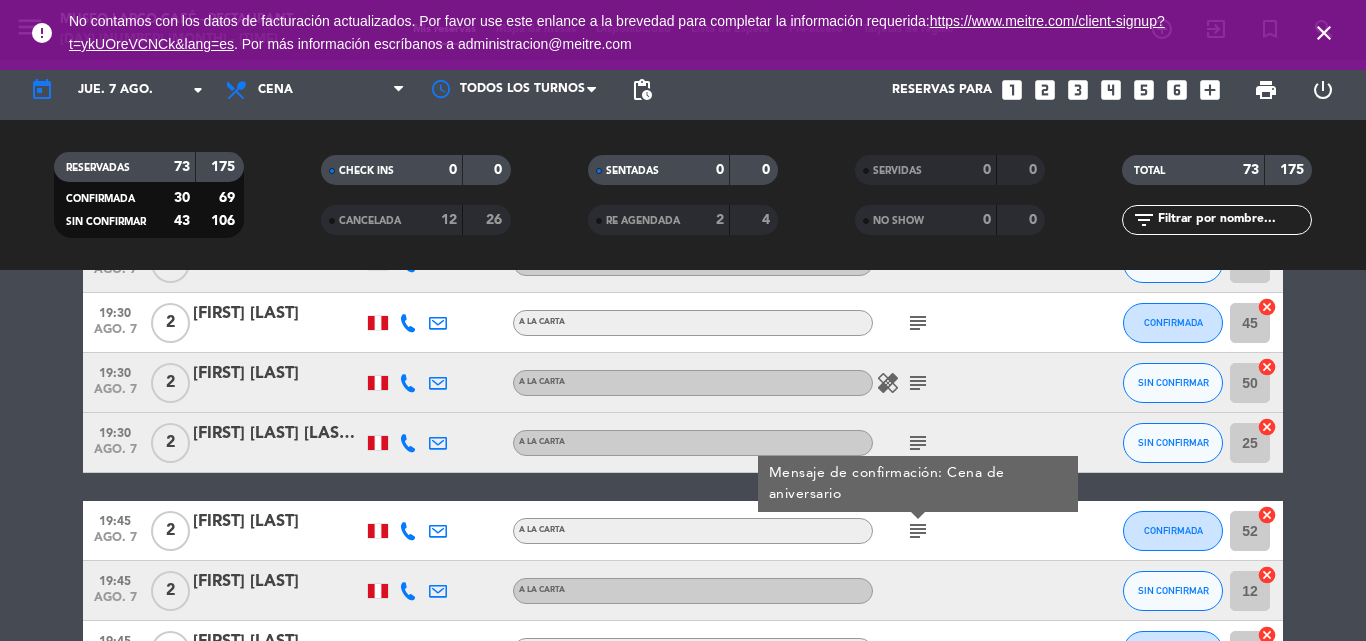 click on "subject" 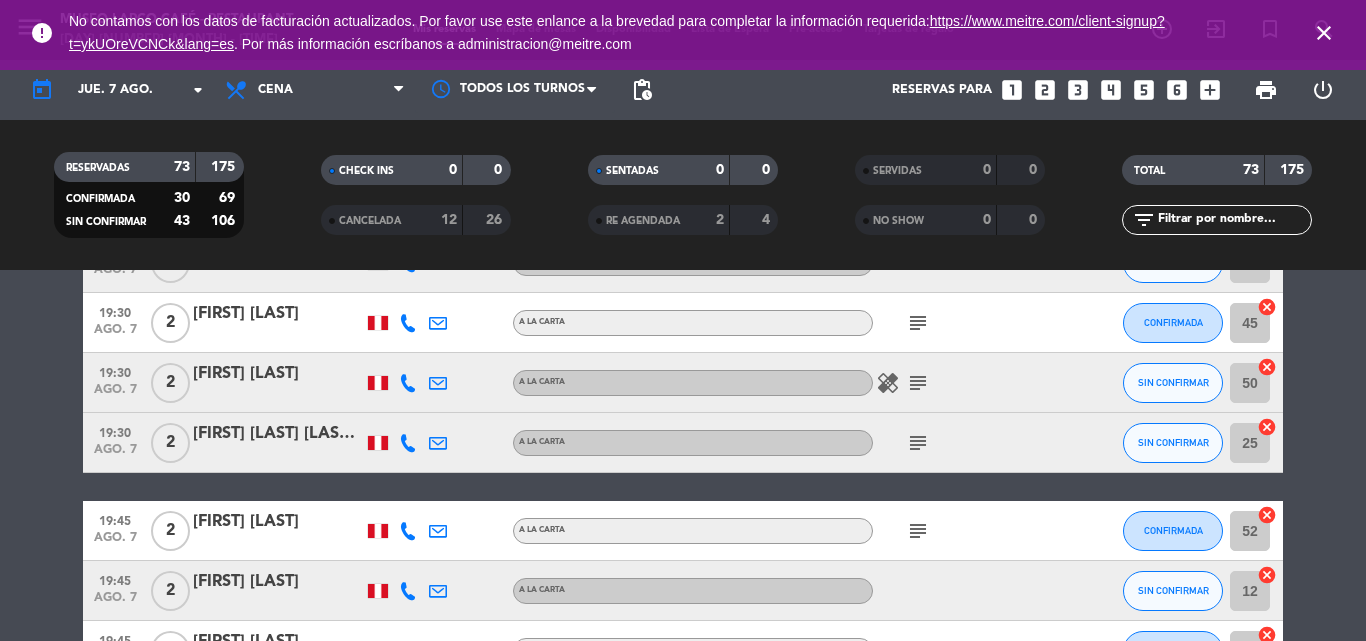 click on "subject" 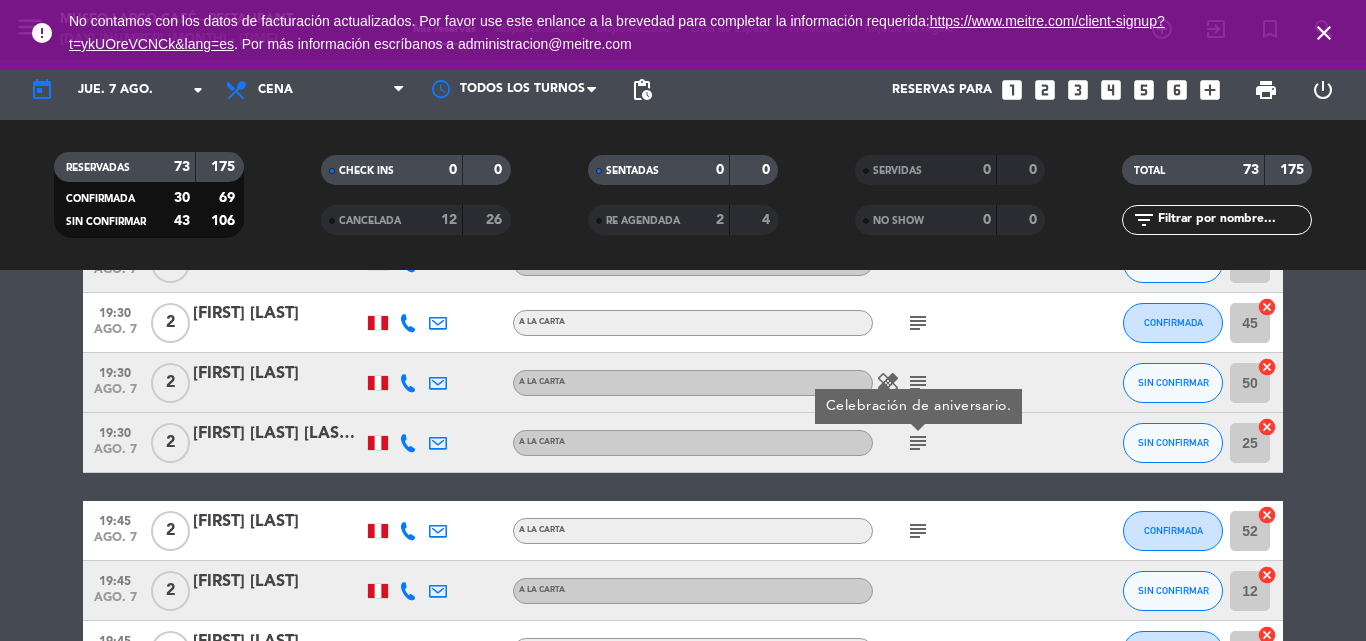 click on "[FIRST] [LAST]" 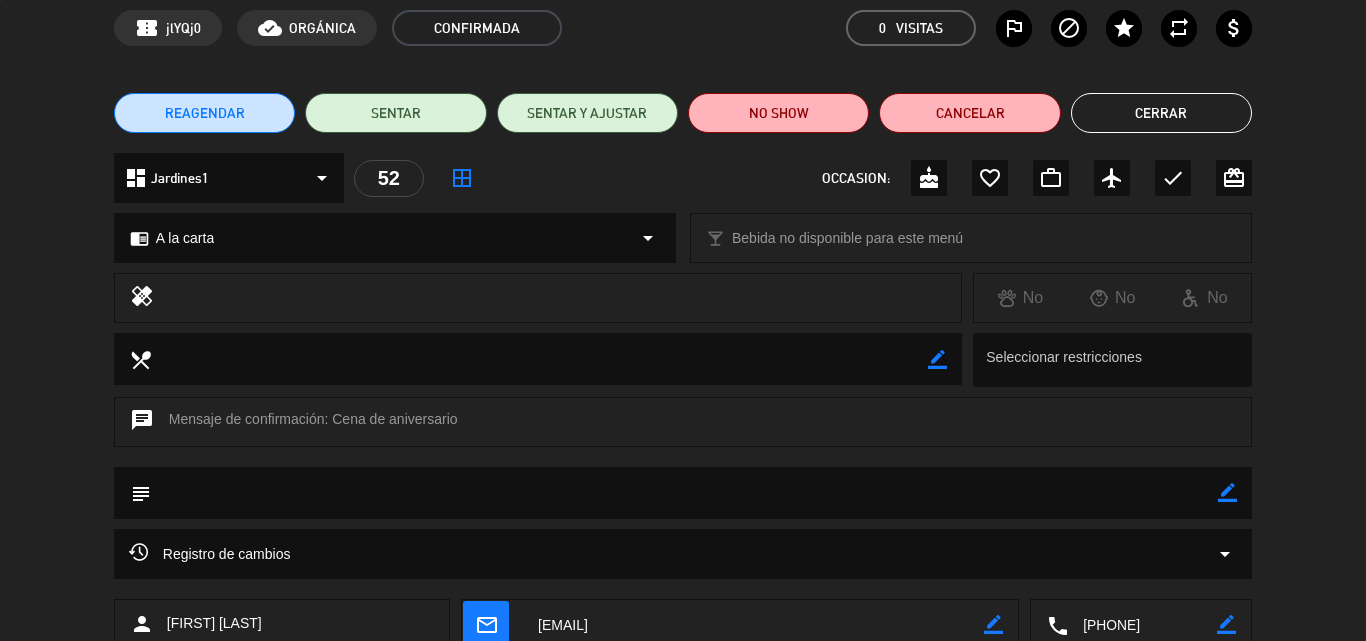 scroll, scrollTop: 216, scrollLeft: 0, axis: vertical 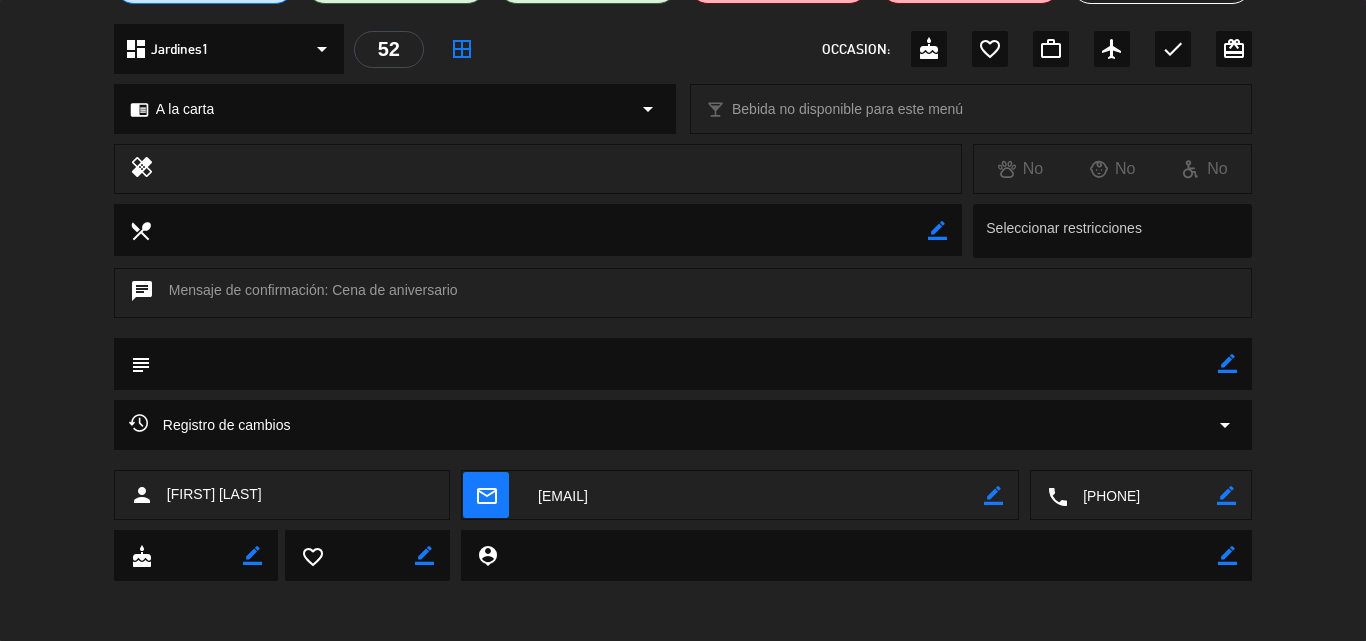 click 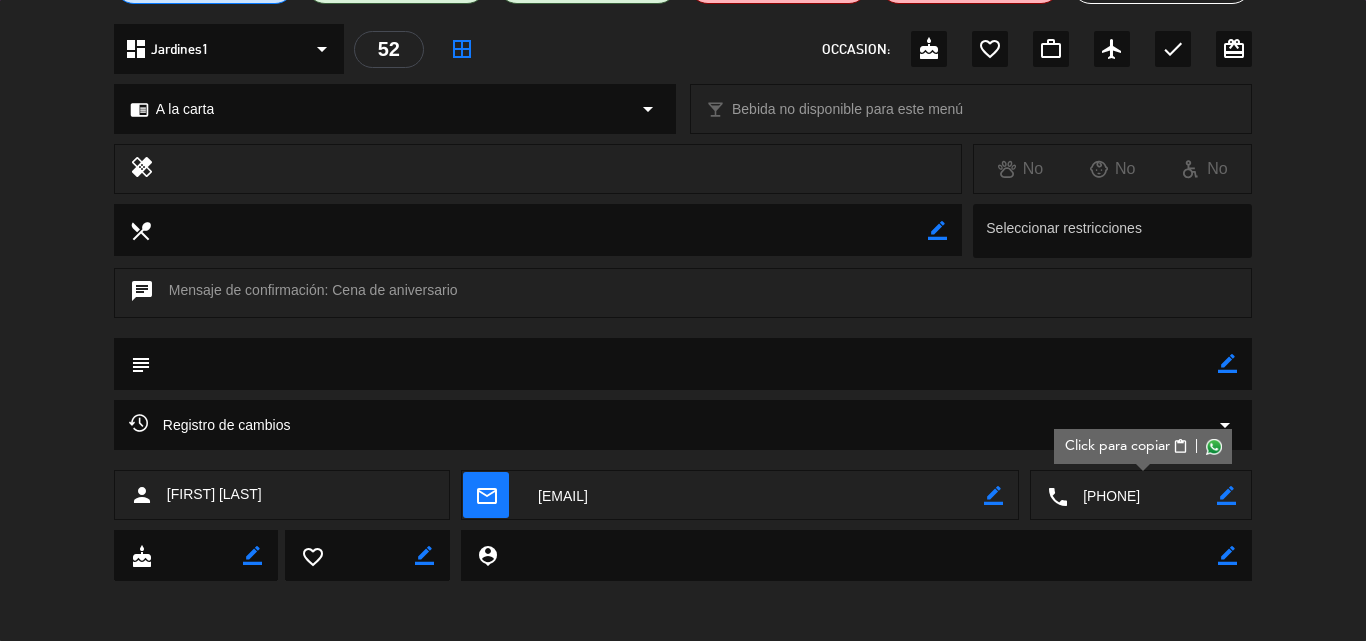 scroll, scrollTop: 0, scrollLeft: 0, axis: both 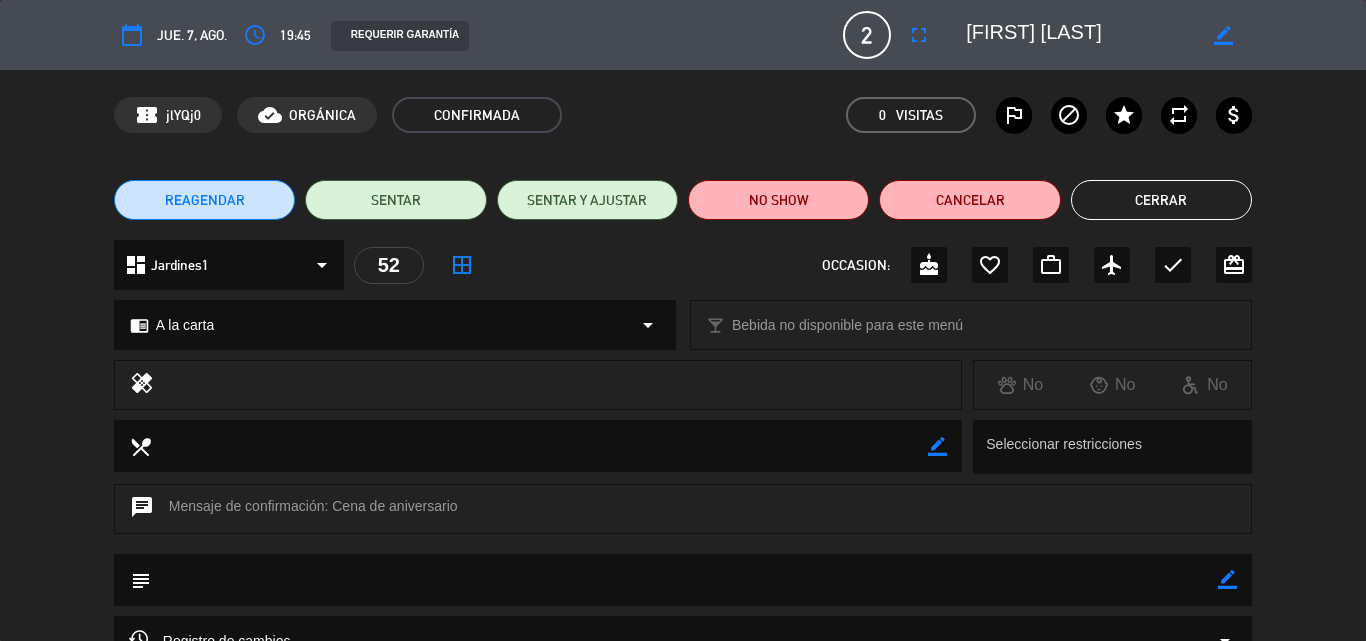 drag, startPoint x: 1152, startPoint y: 36, endPoint x: 968, endPoint y: 39, distance: 184.02446 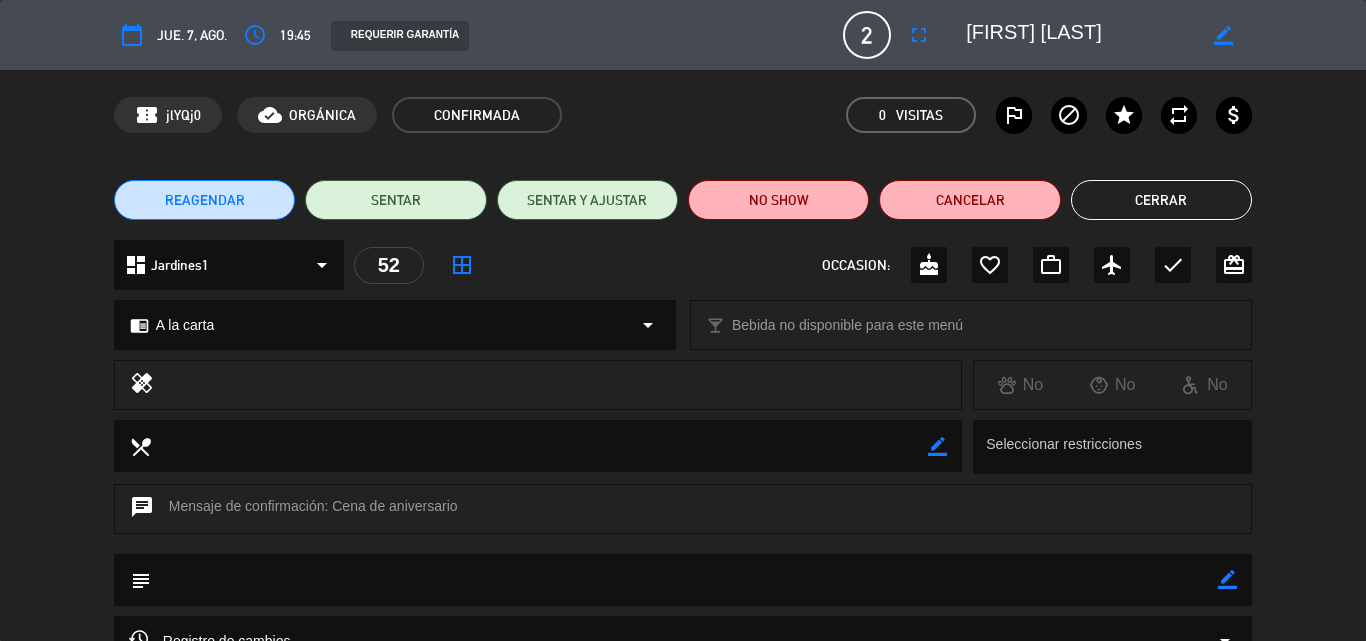 drag, startPoint x: 1226, startPoint y: 580, endPoint x: 1062, endPoint y: 579, distance: 164.00305 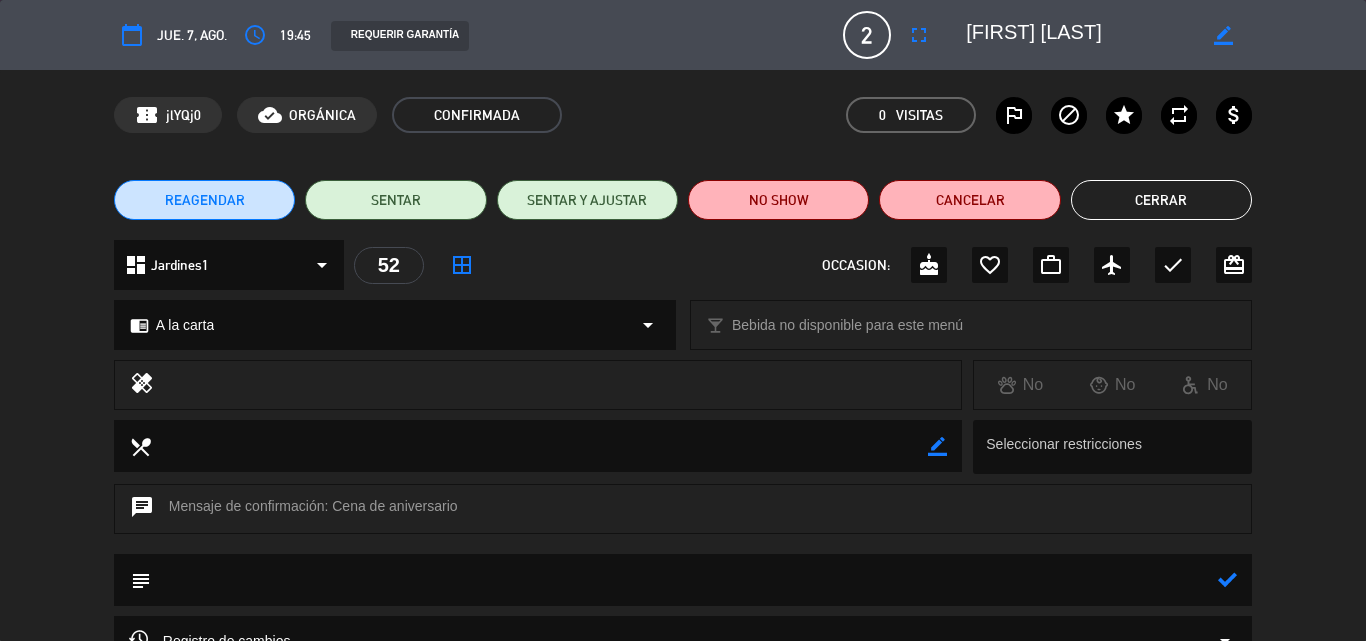 click 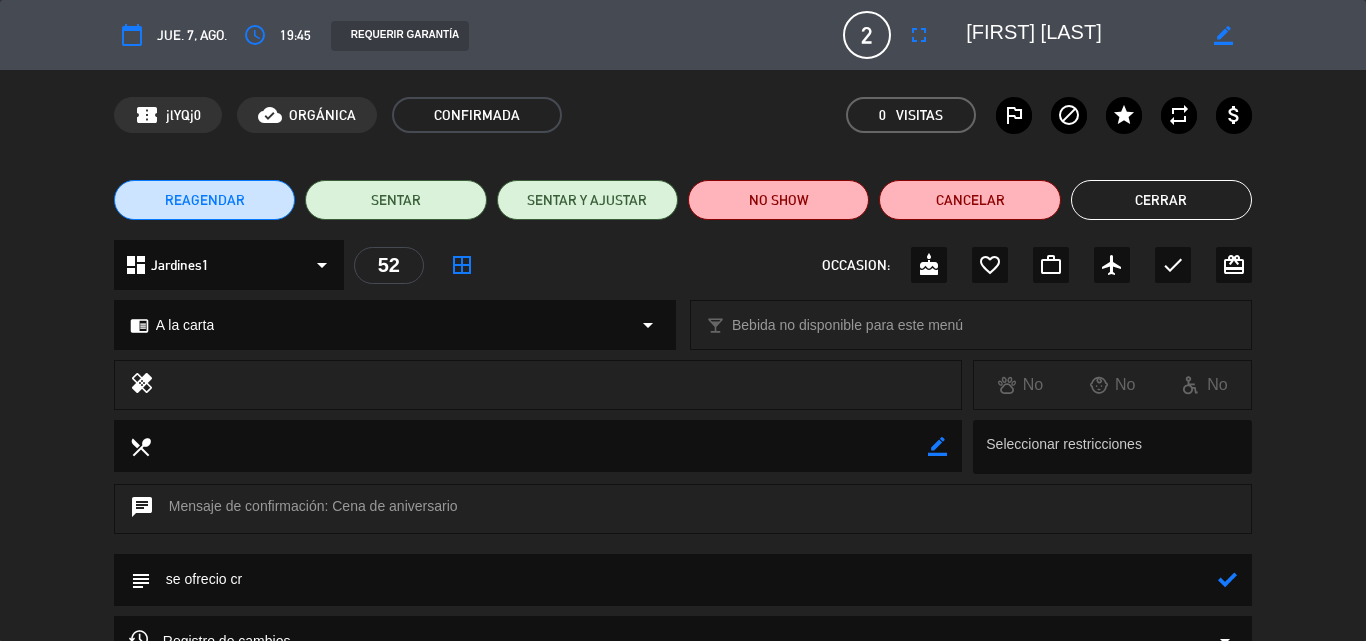 type on "se ofrecio cr" 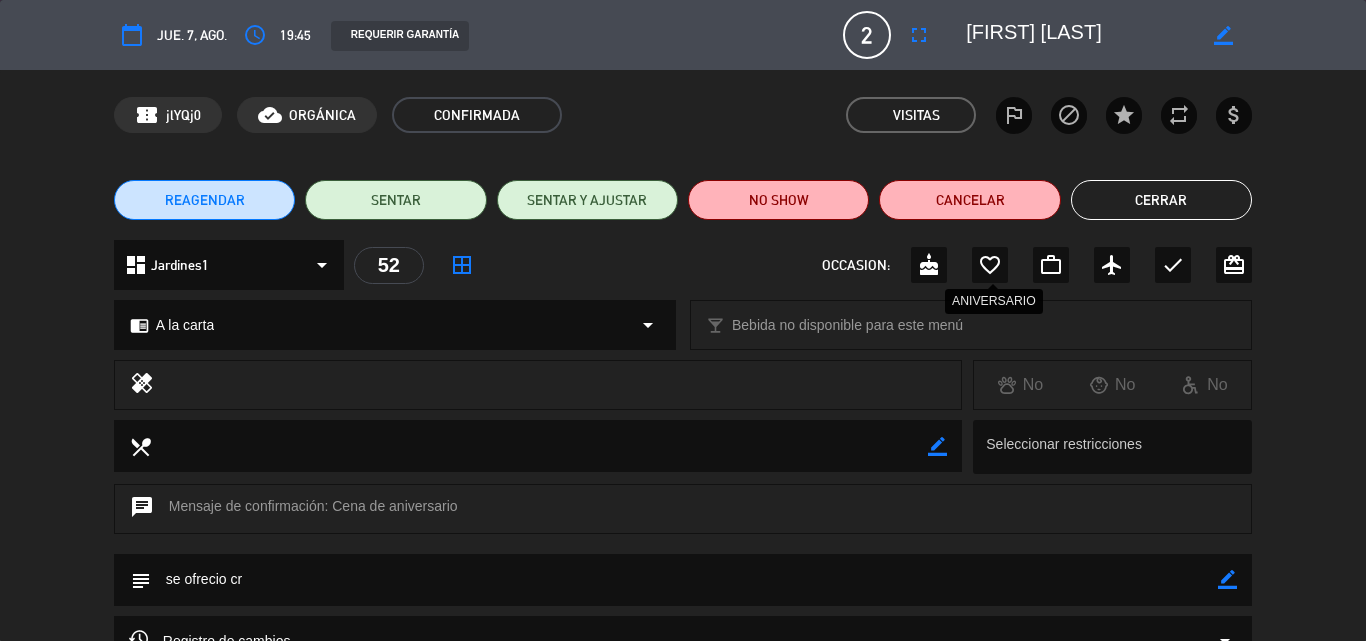 click on "favorite_border" 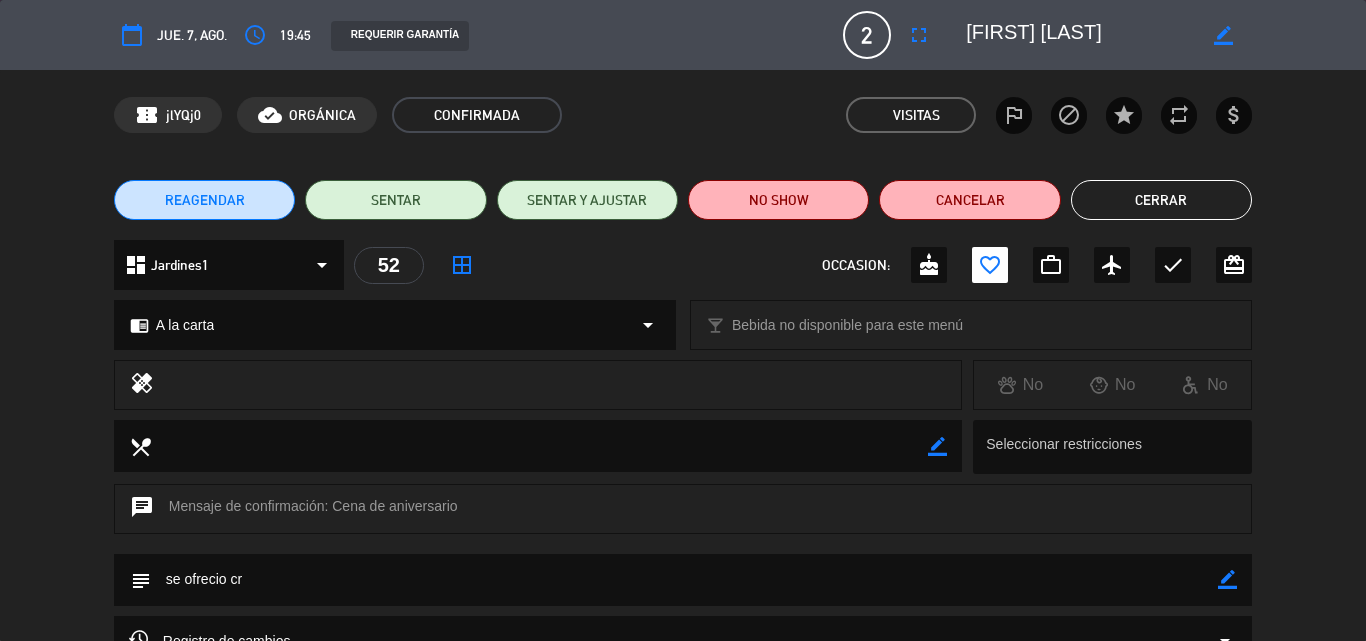 drag, startPoint x: 1157, startPoint y: 195, endPoint x: 1126, endPoint y: 202, distance: 31.780497 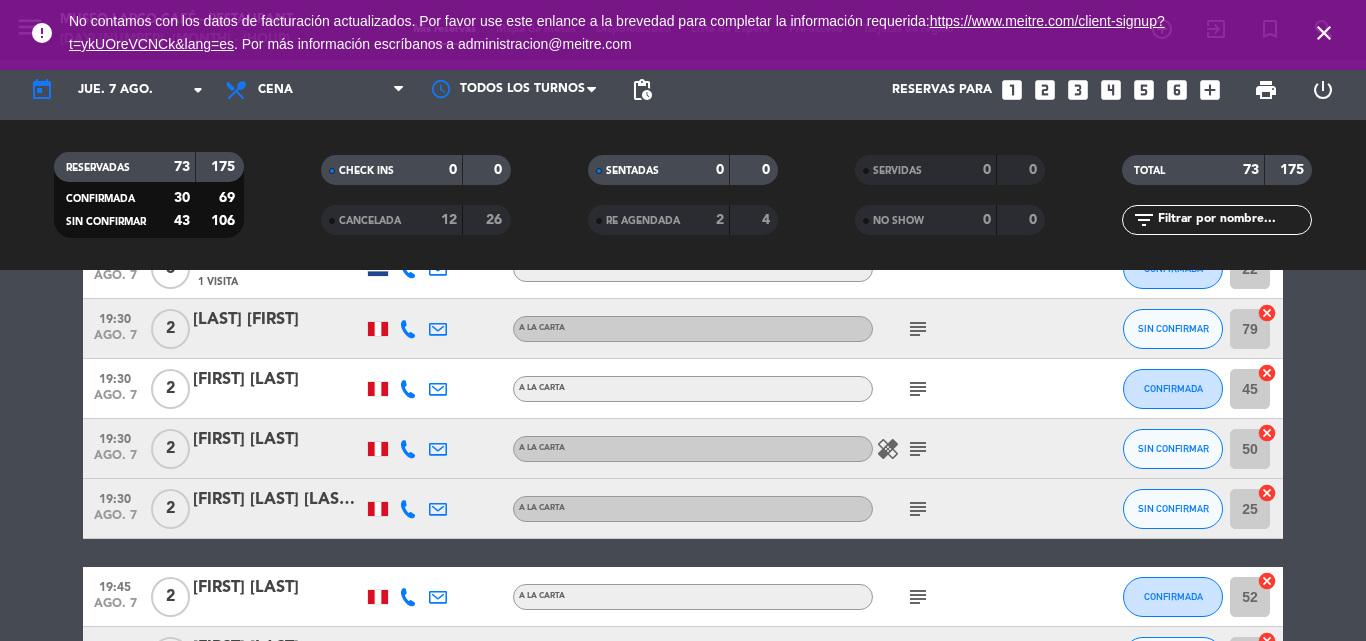scroll, scrollTop: 2589, scrollLeft: 0, axis: vertical 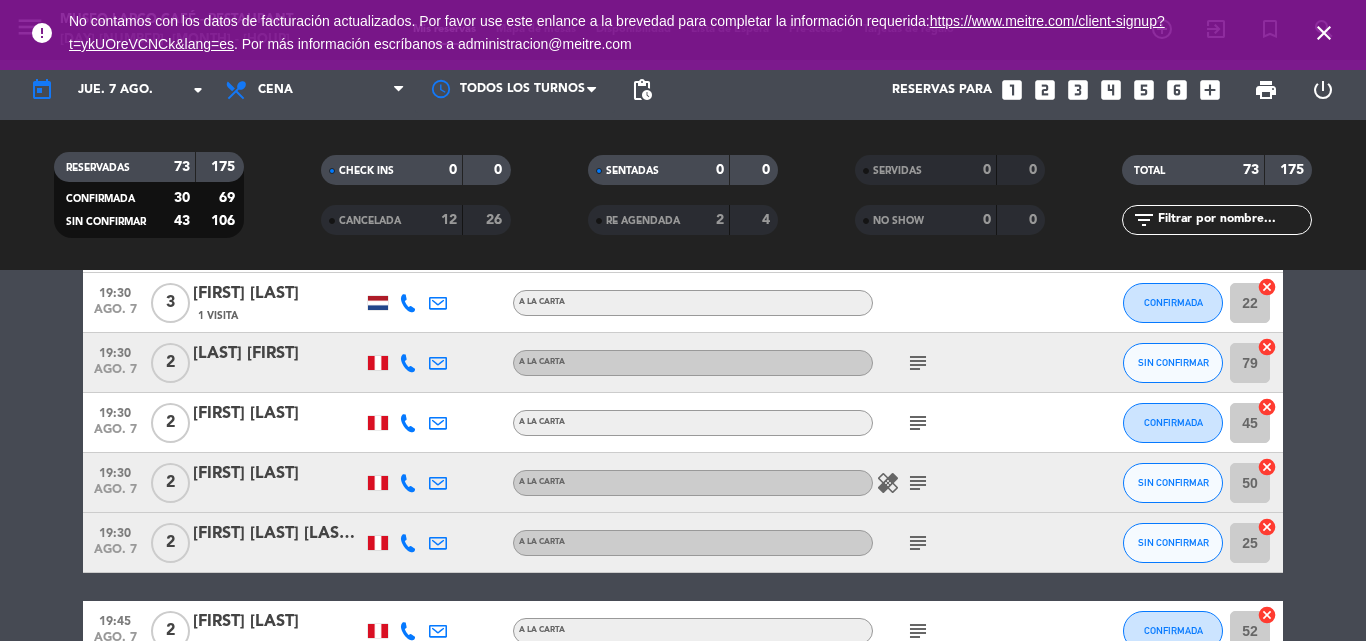 click on "subject" 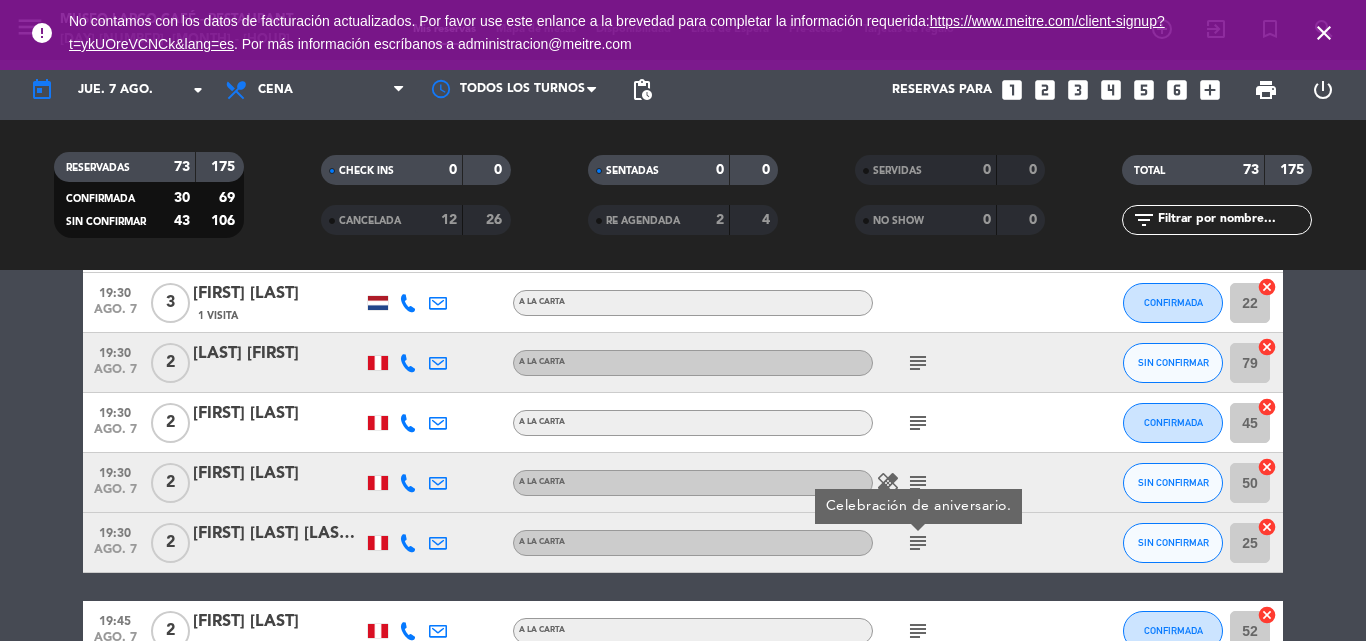 click on "subject" 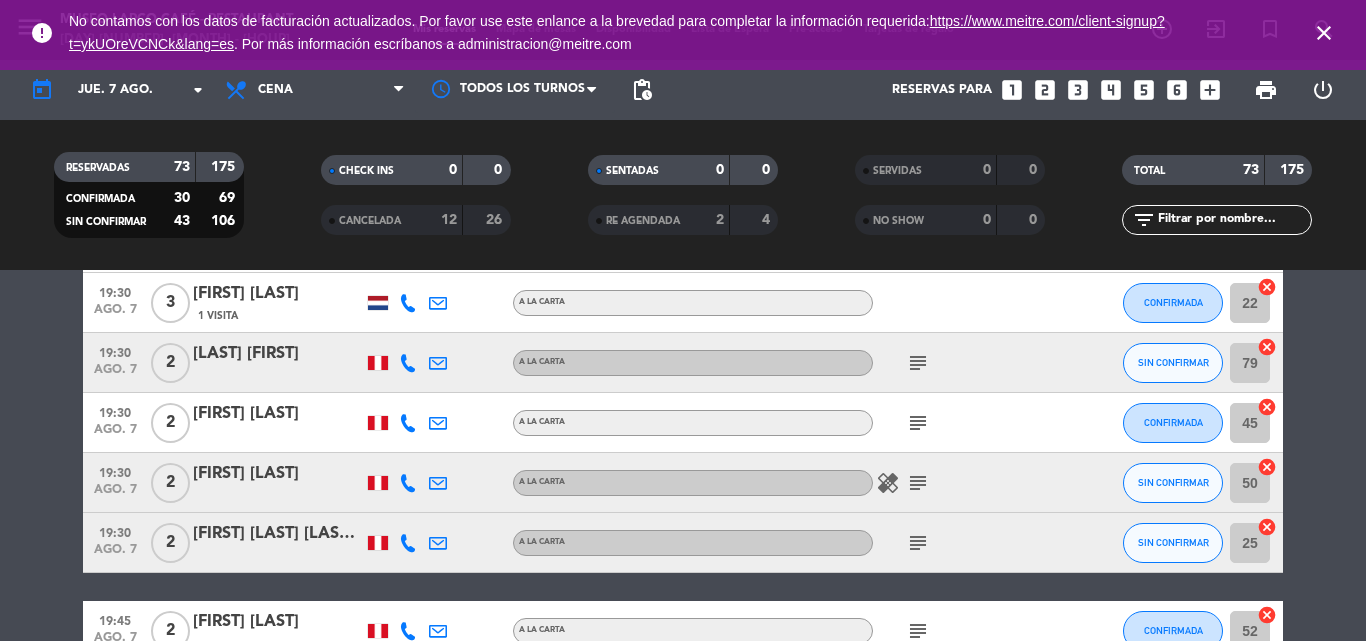 click on "subject" 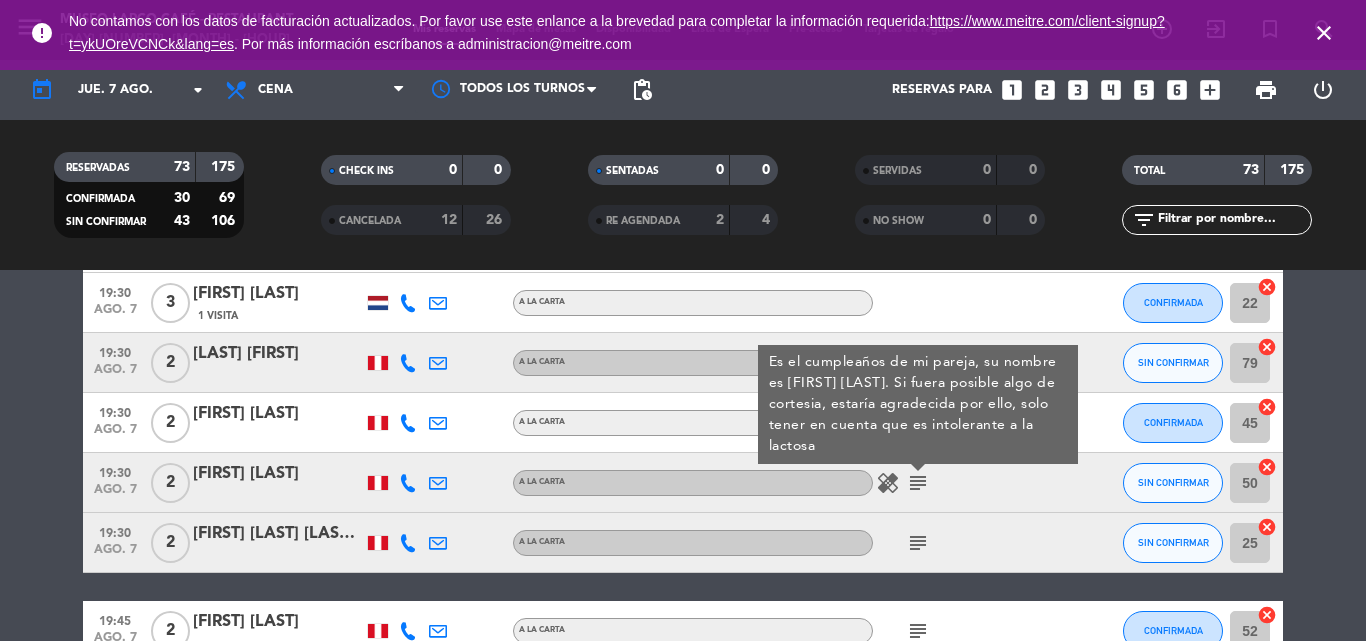 click on "subject  Es el cumpleaños de mi pareja, su nombre es [NAME]. Si fuera posible algo de cortesia, estaría agradecida por ello, solo tener en cuenta que es intolerante a la lactosa" 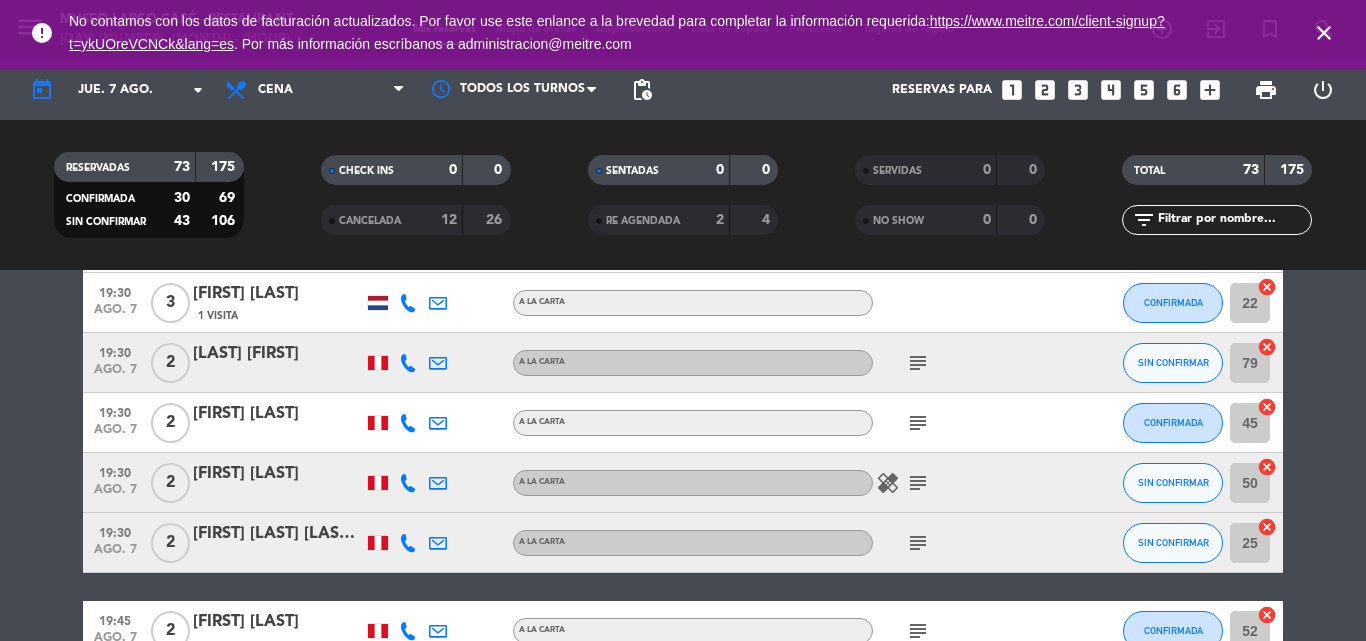 click on "subject" 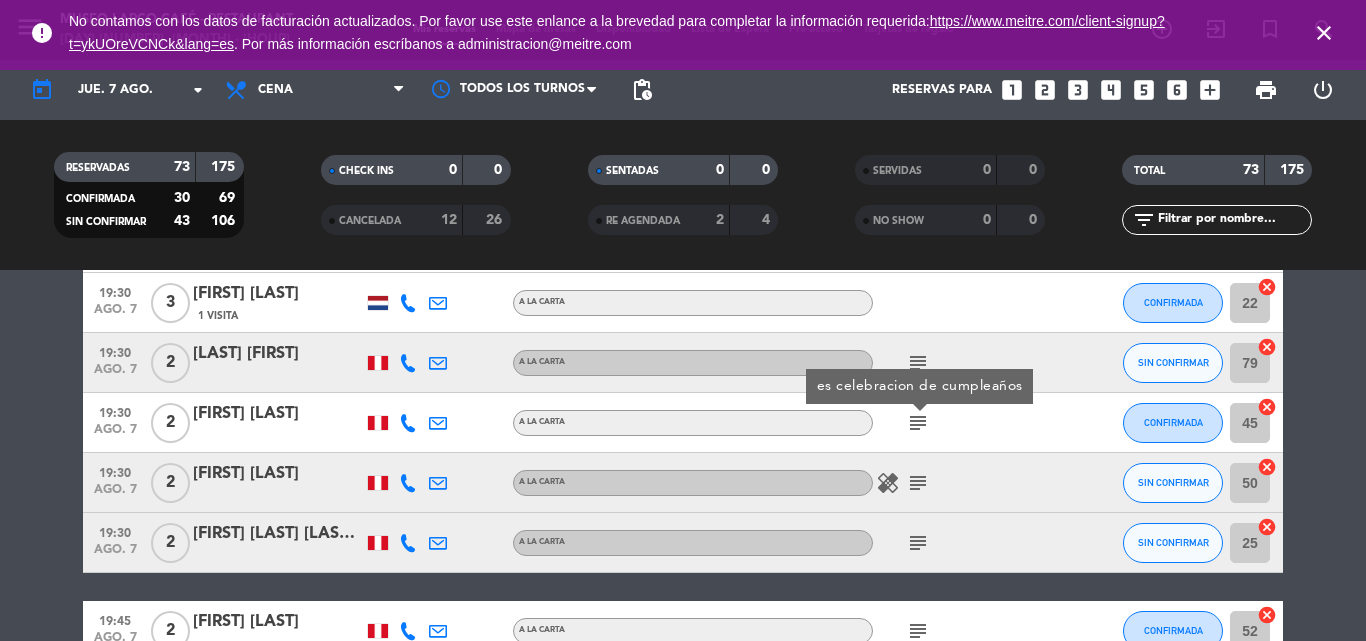 click on "subject" 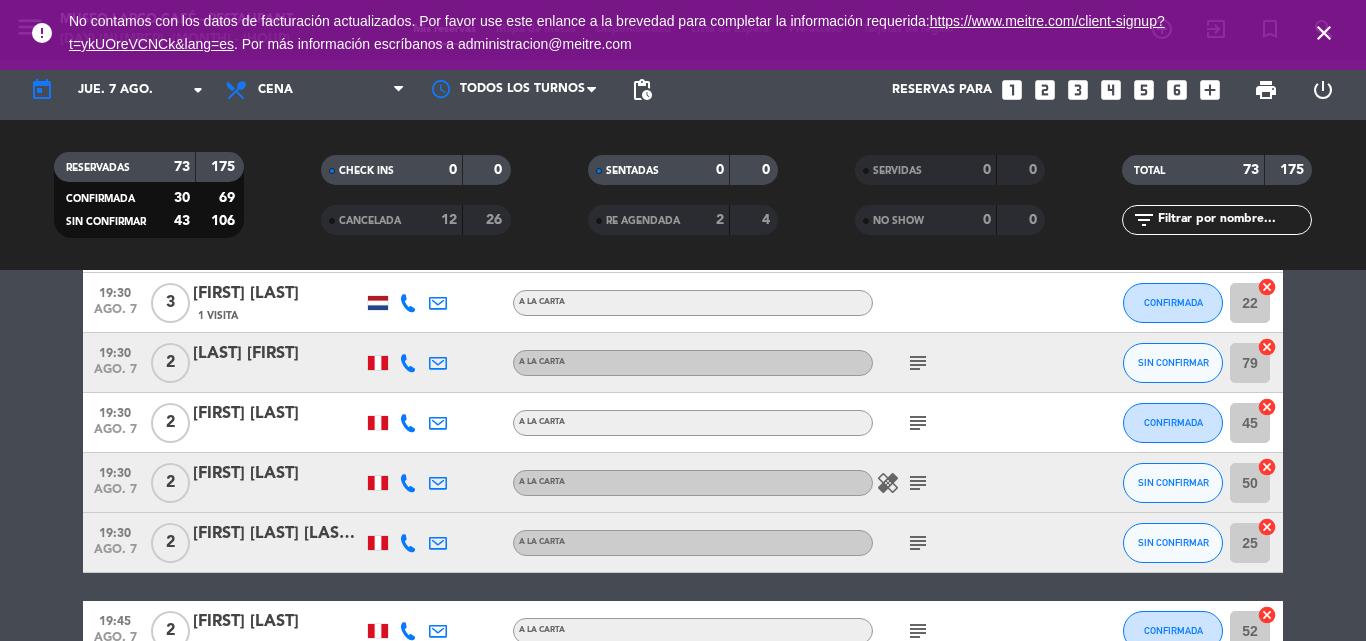 click on "subject" 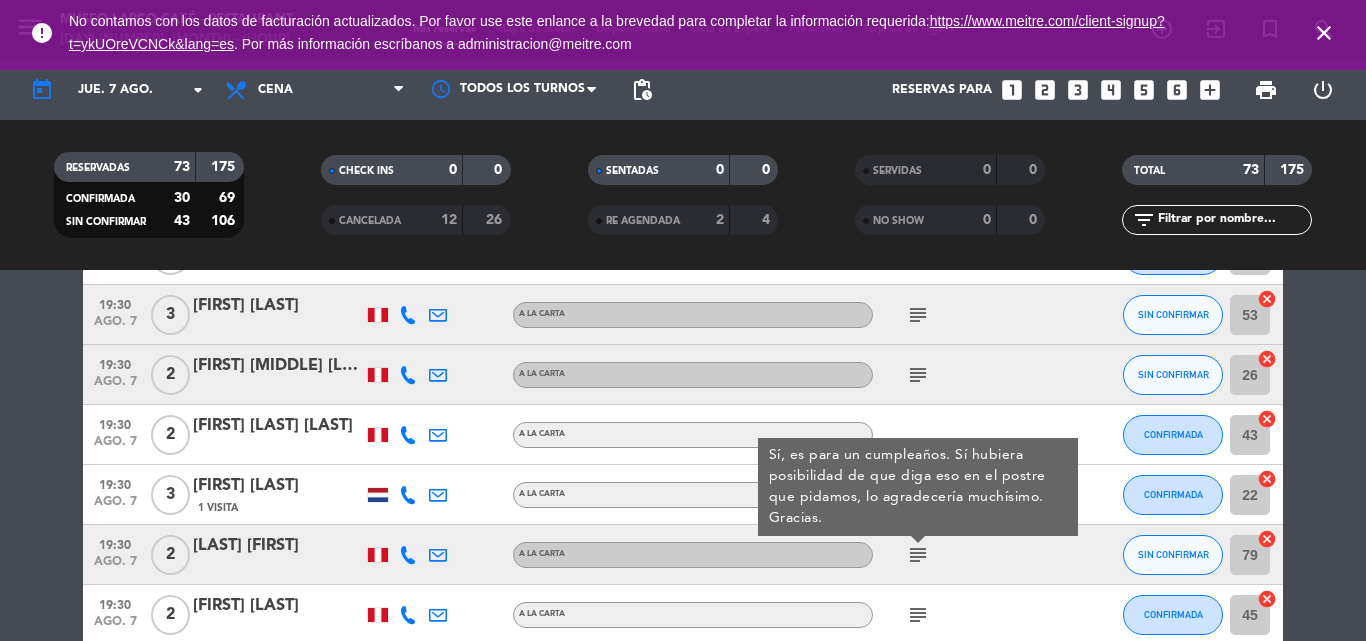 scroll, scrollTop: 2389, scrollLeft: 0, axis: vertical 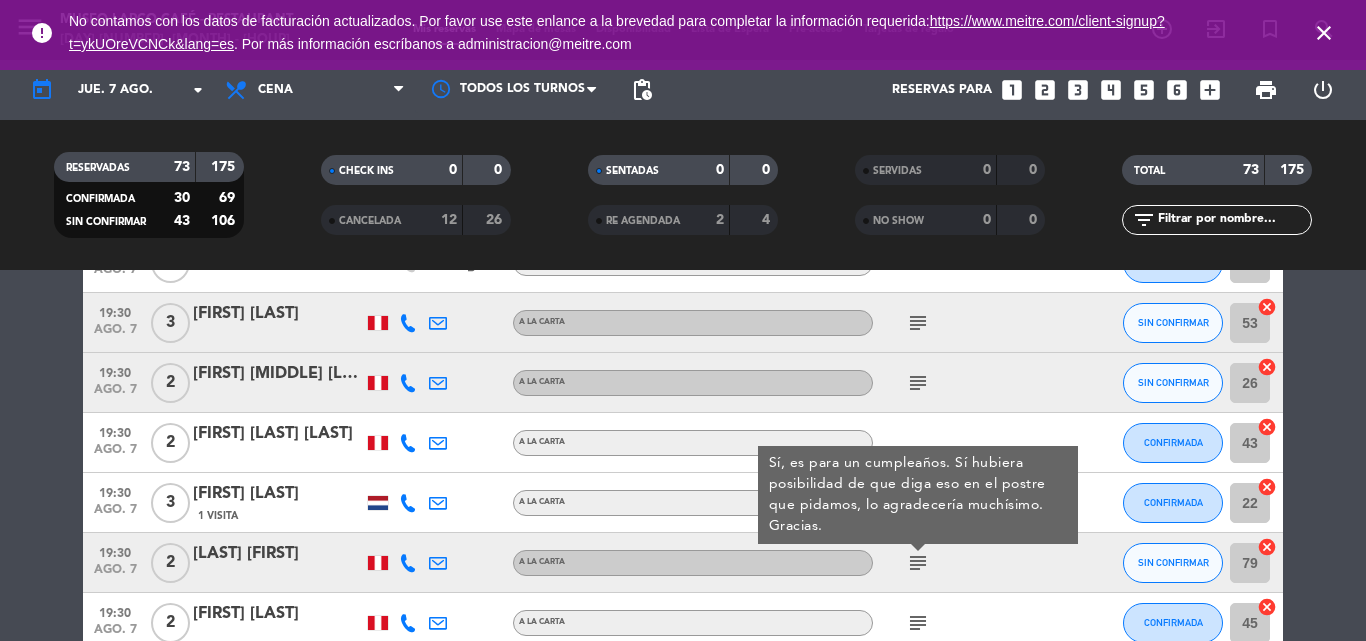 click on "[LAST] [FIRST]" 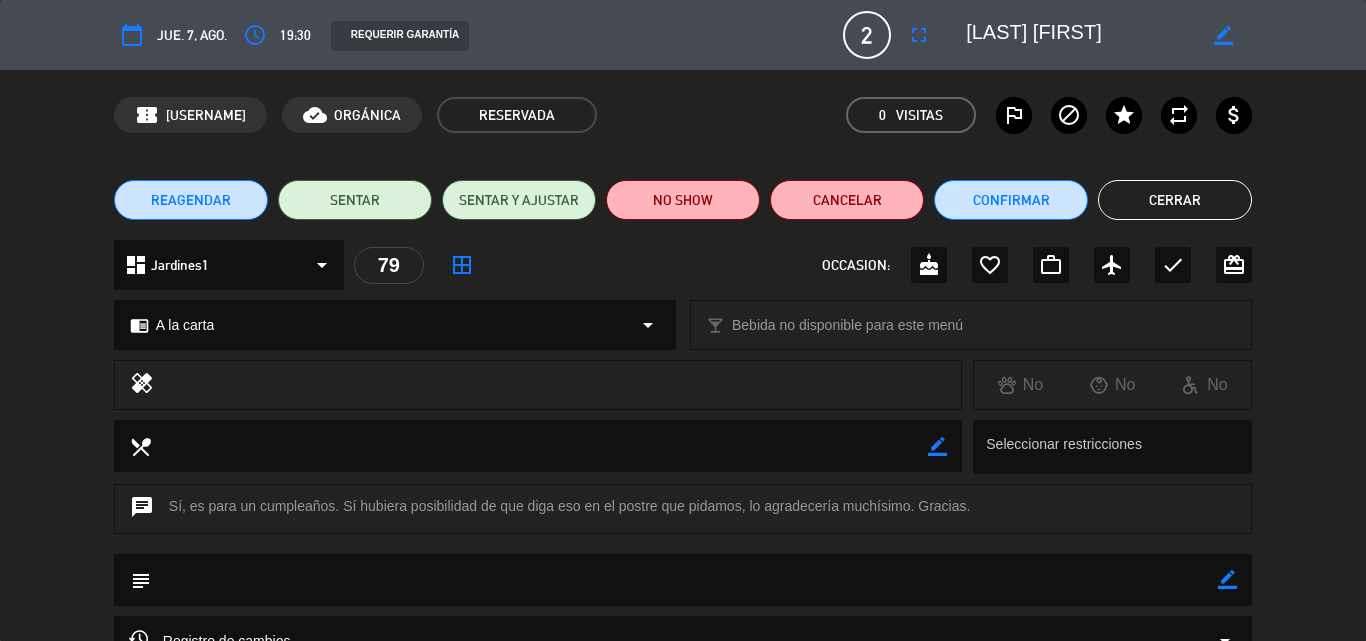 click on "border_color" 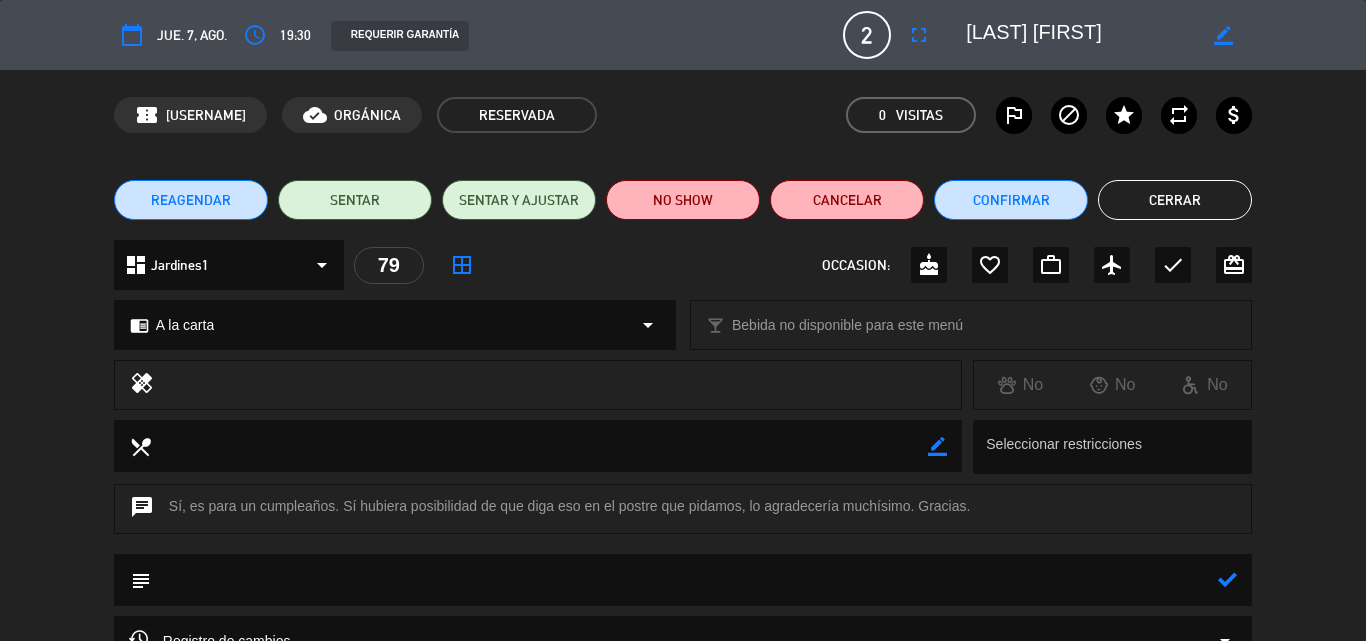 click 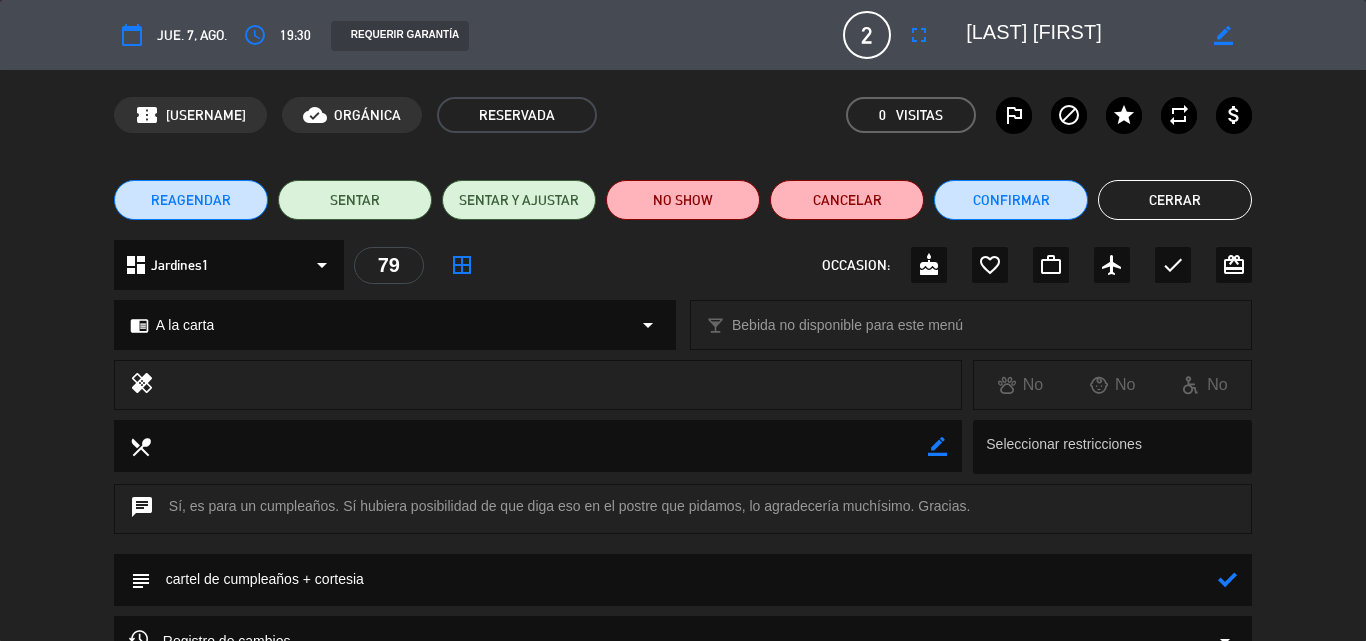 type on "cartel de cumpleaños + cortesia" 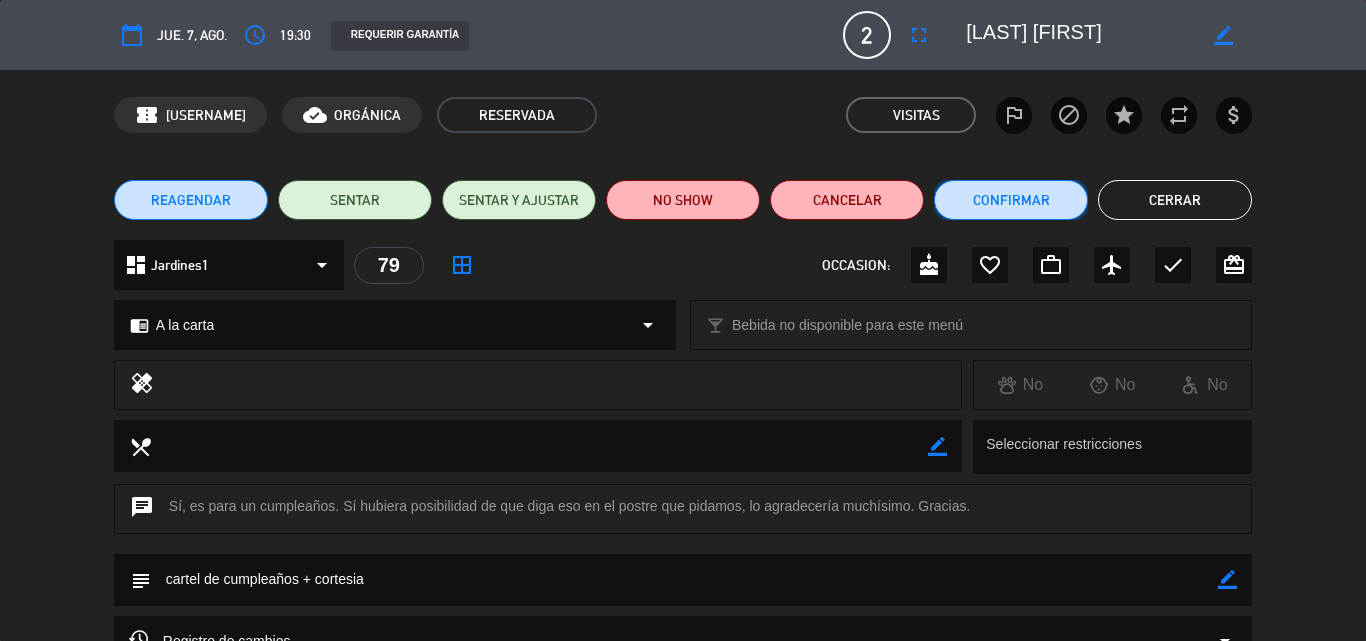 click on "Confirmar" 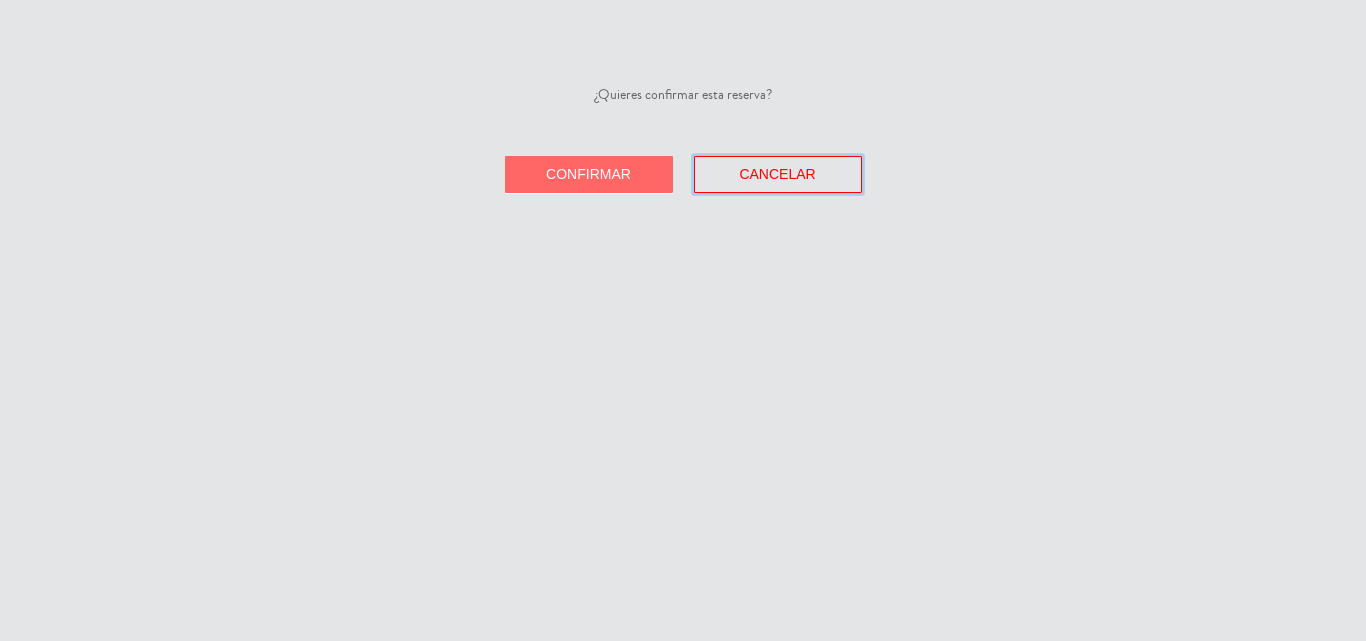 click on "Cancelar" 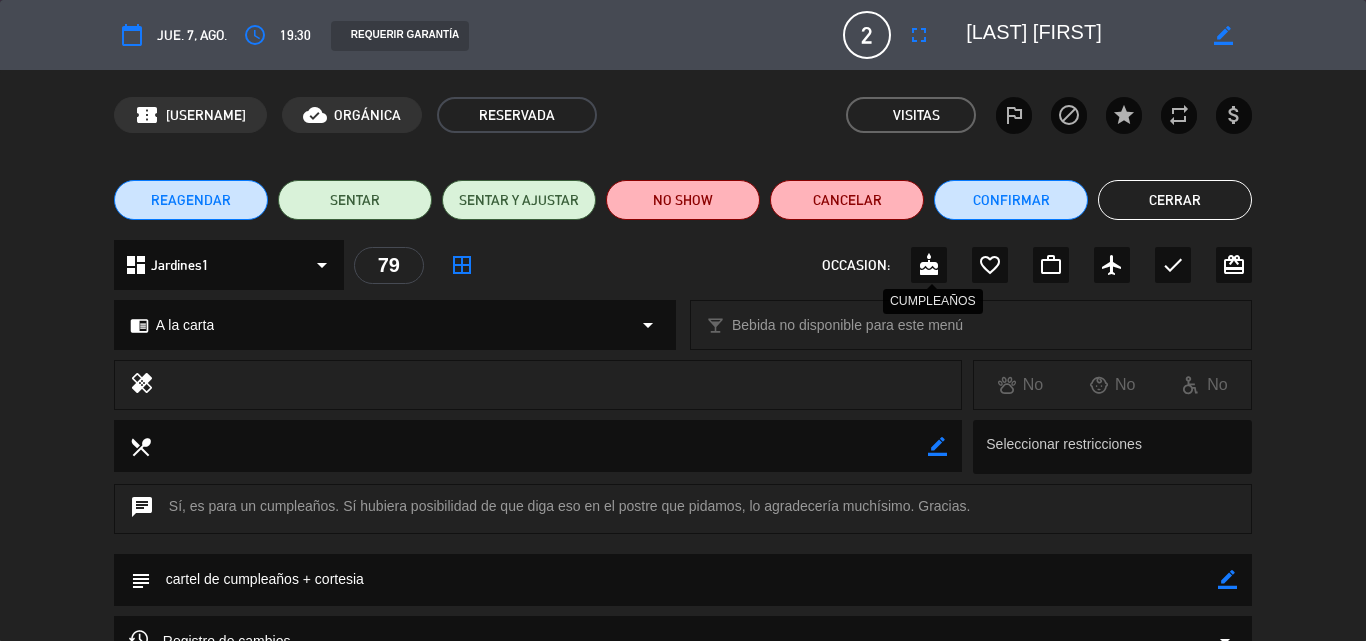 click on "cake" 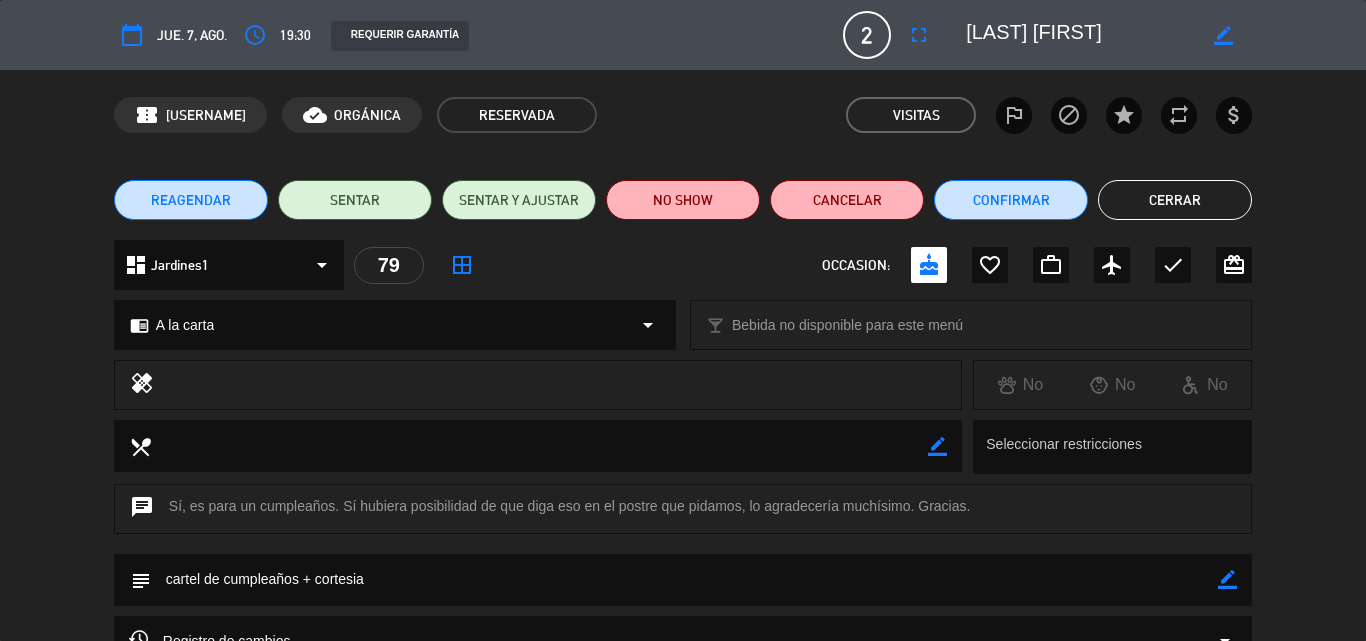click on "Cerrar" 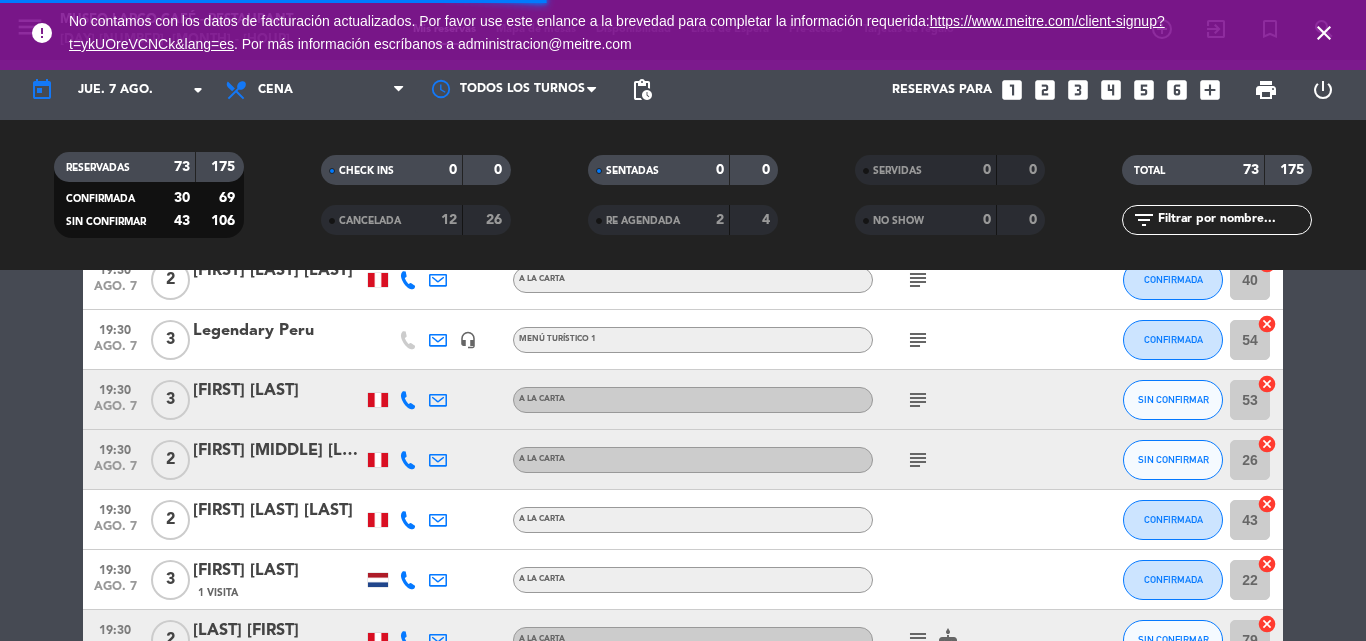 scroll, scrollTop: 2289, scrollLeft: 0, axis: vertical 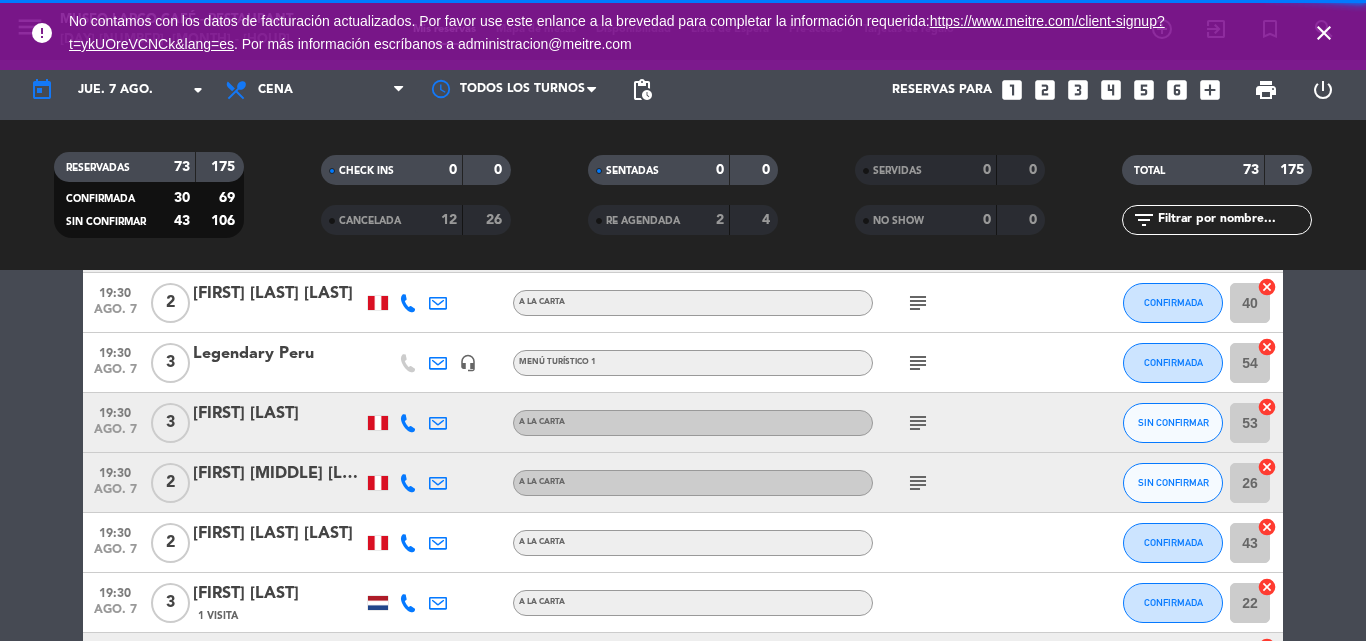 click on "subject" 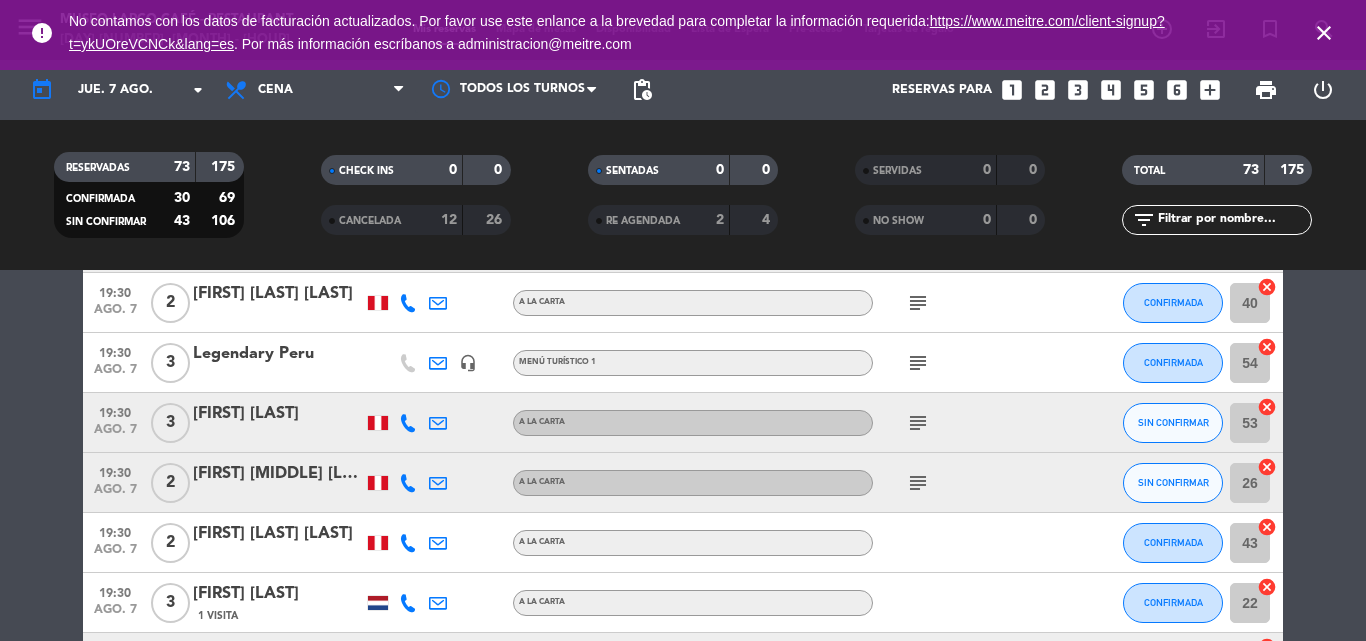 click on "subject" 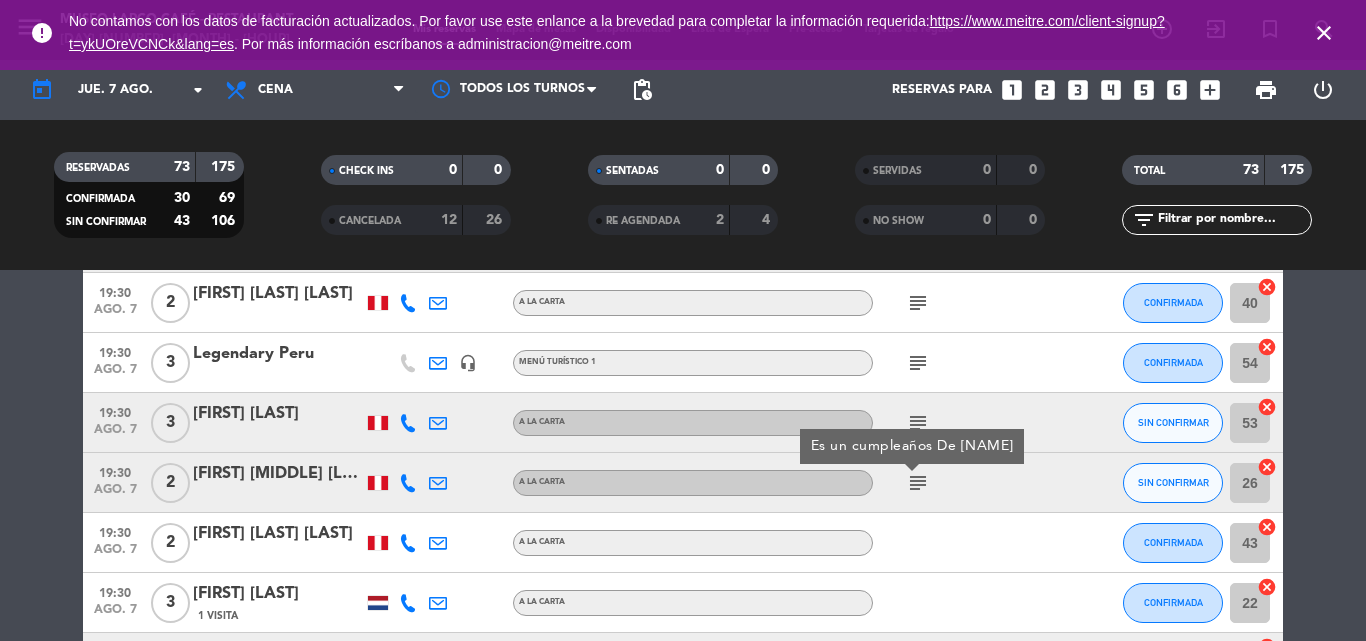click on "subject" 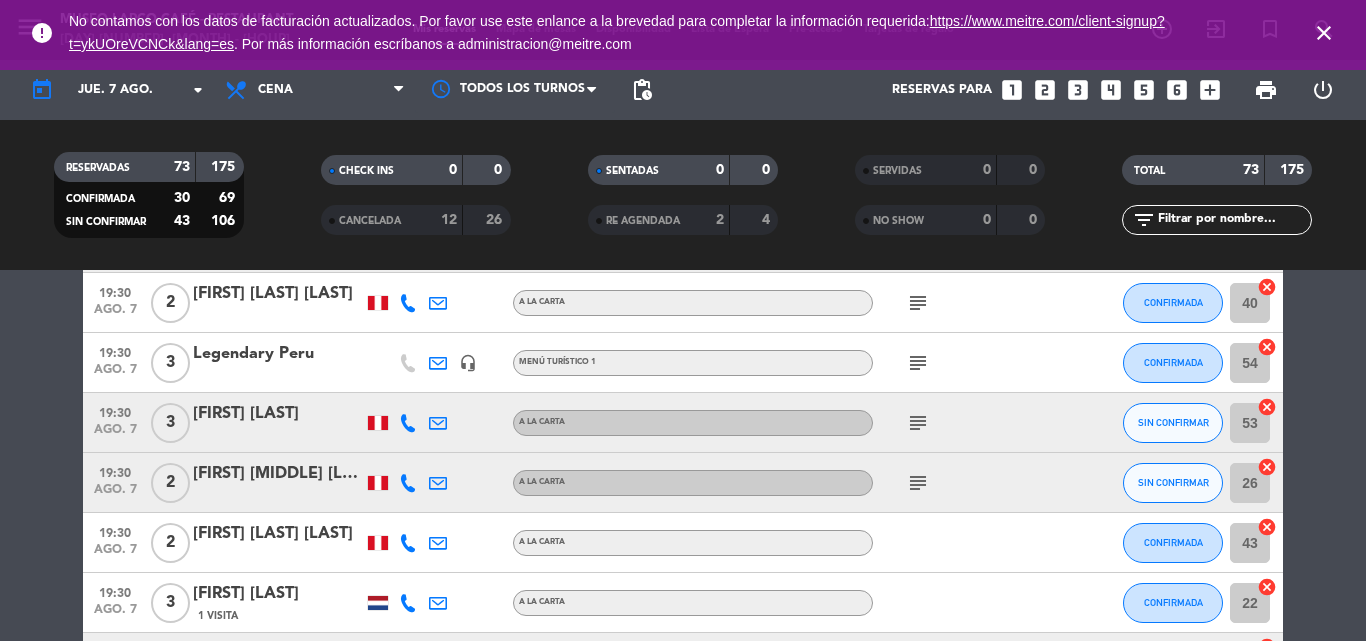 click on "subject" 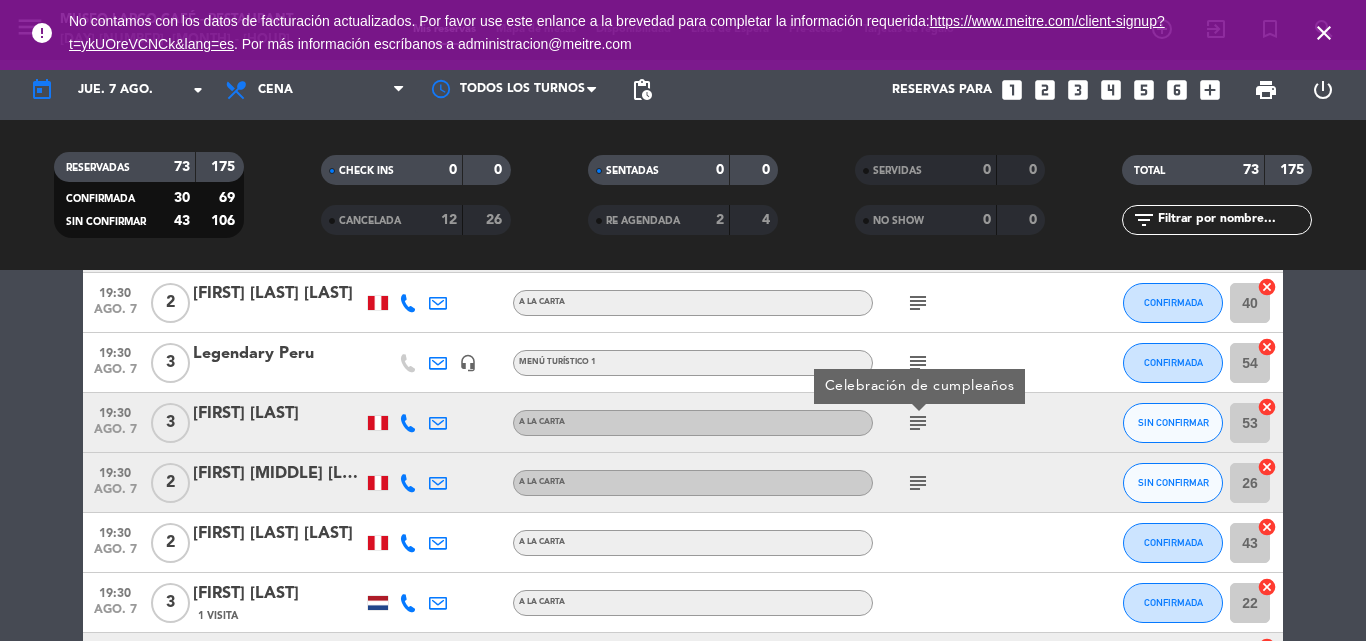 click on "subject" 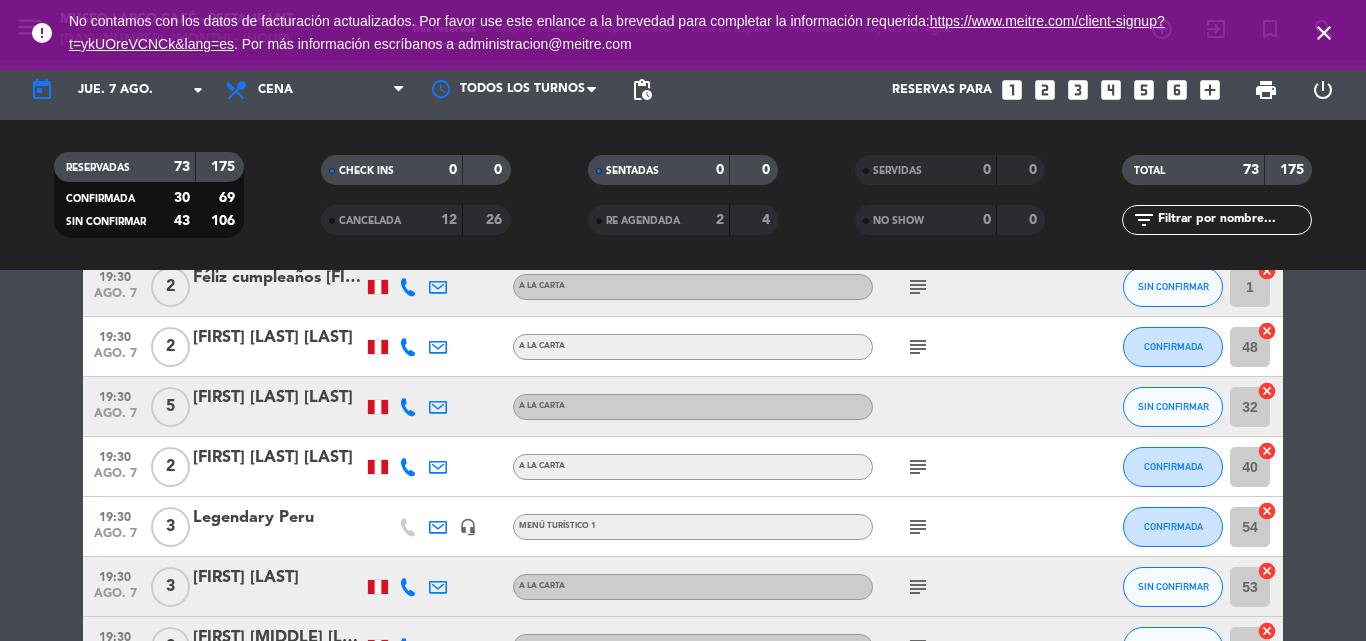 scroll, scrollTop: 2089, scrollLeft: 0, axis: vertical 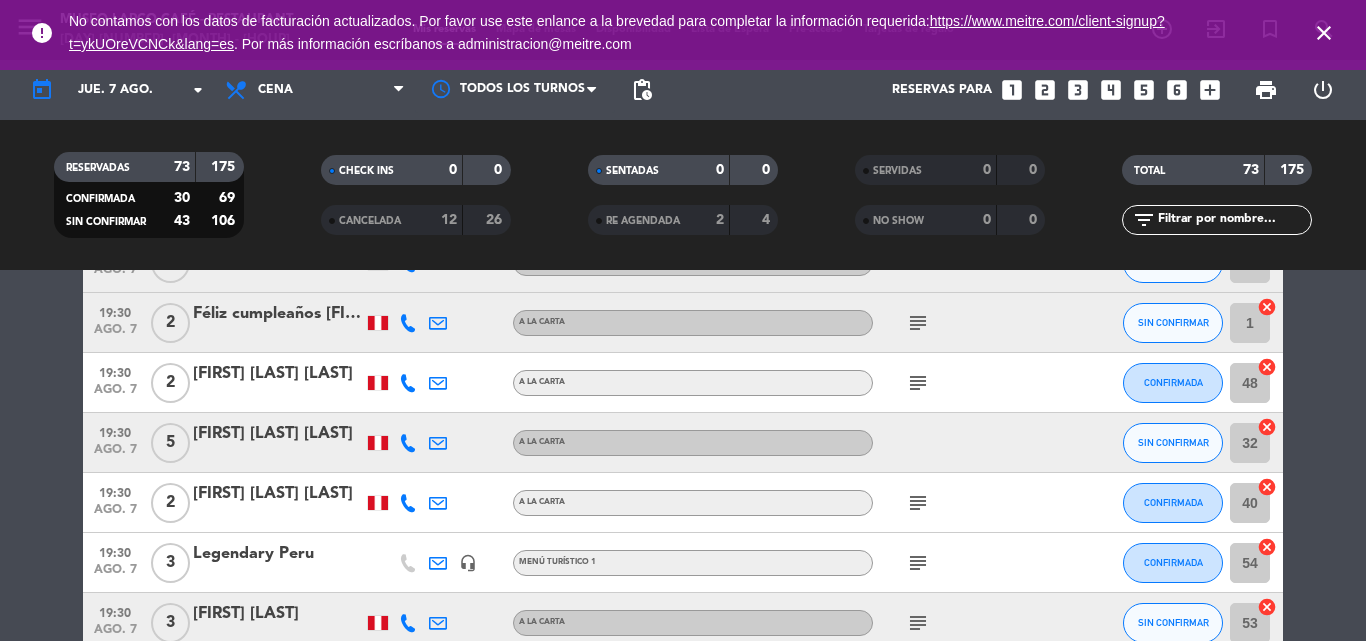 click on "subject" 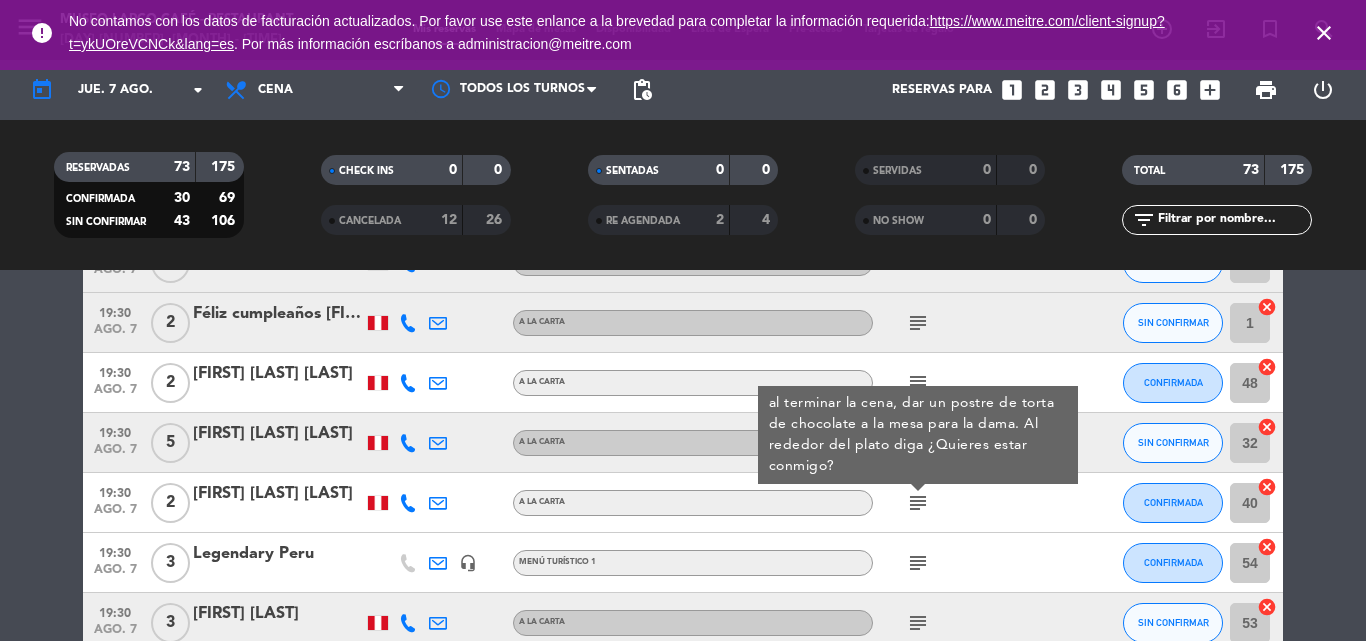 click on "[FIRST] [LAST] [LAST]" 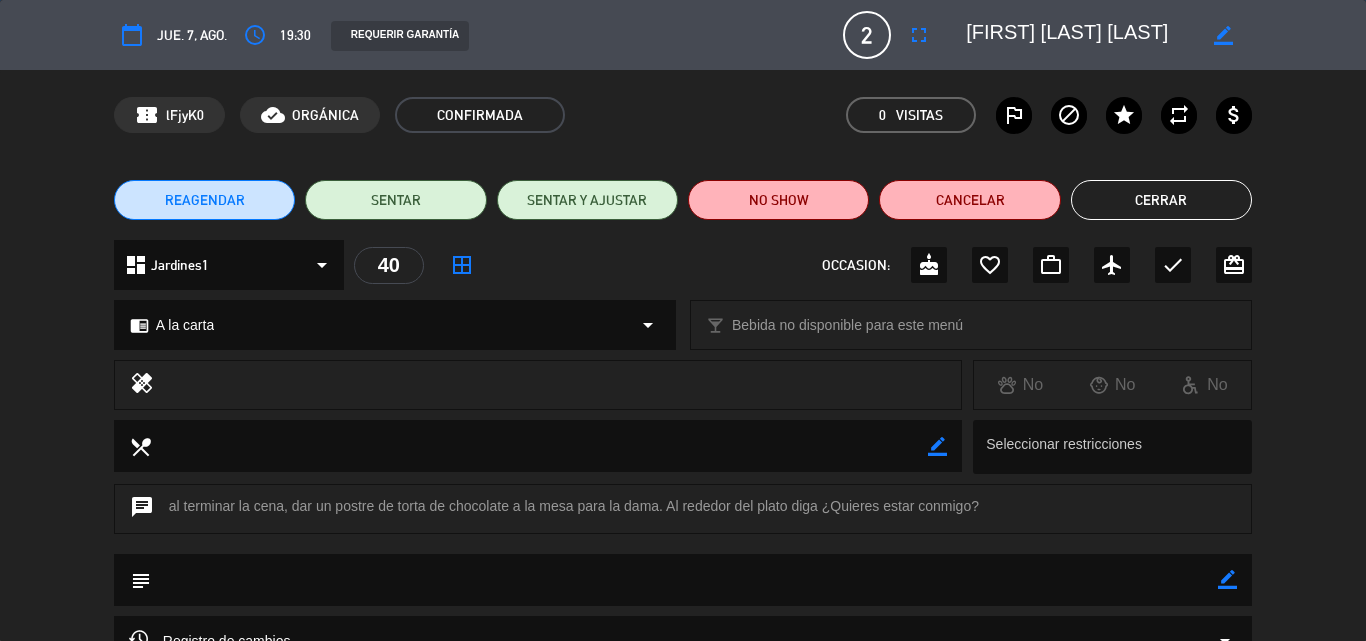 click on "border_color" 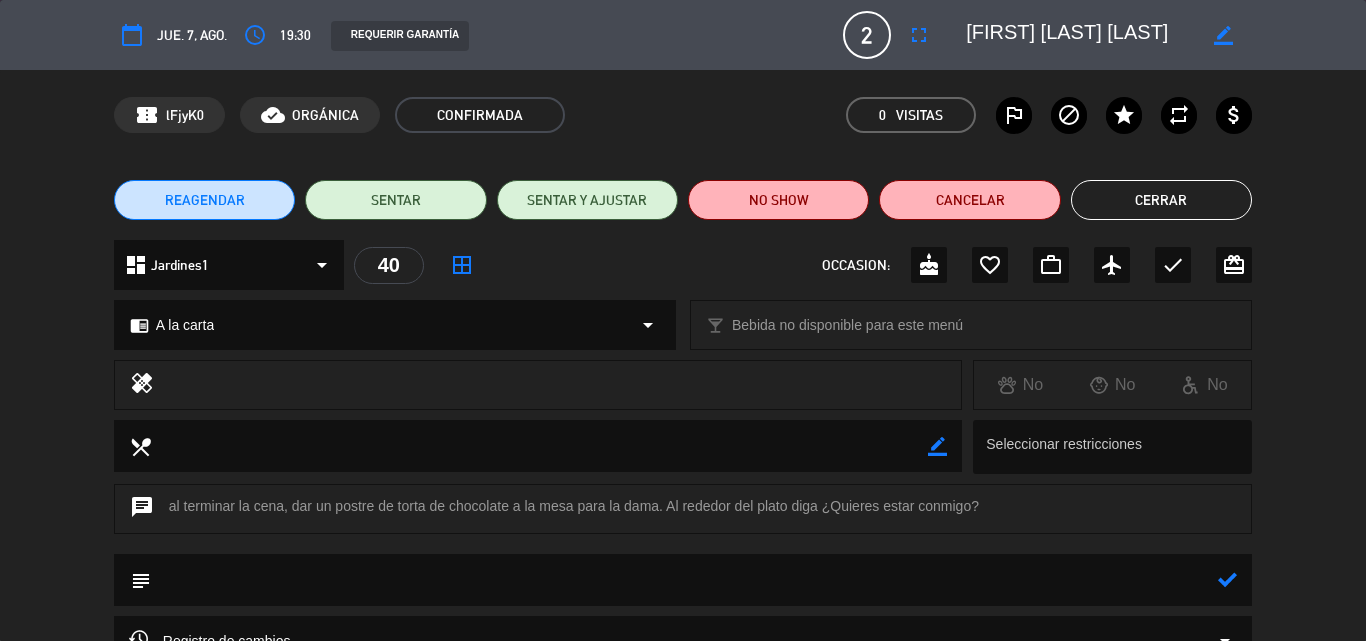 click 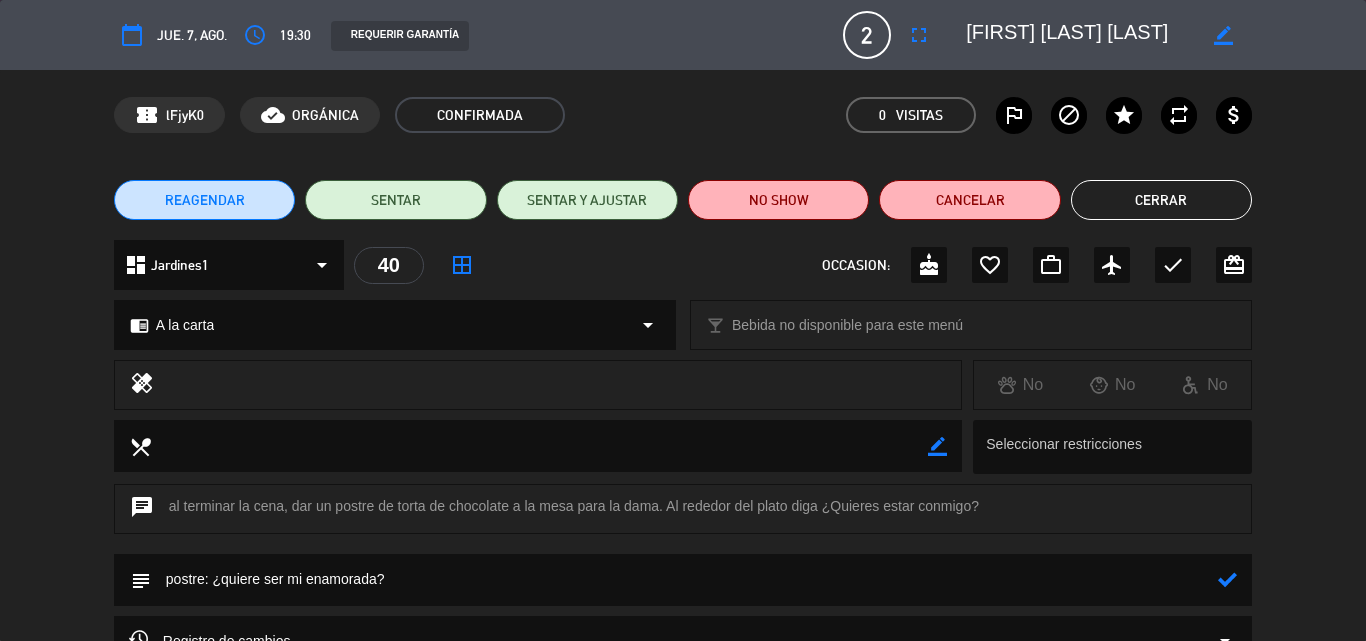type on "postre: ¿quiere ser mi enamorada?" 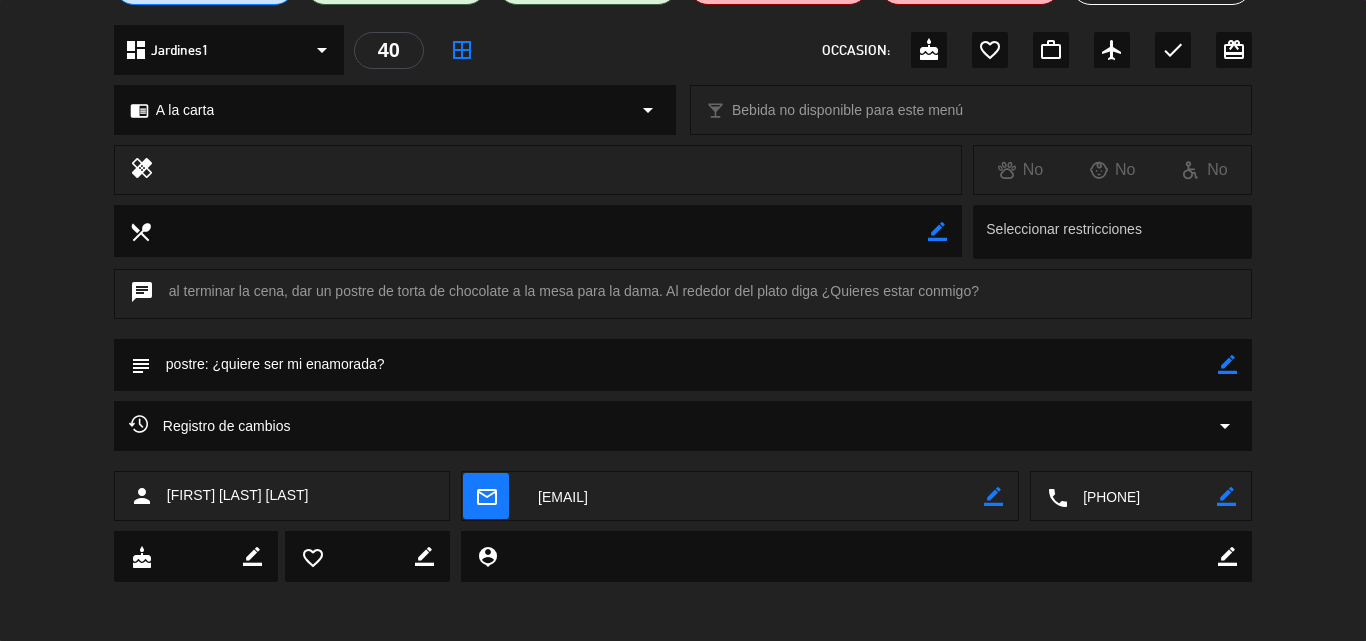 scroll, scrollTop: 216, scrollLeft: 0, axis: vertical 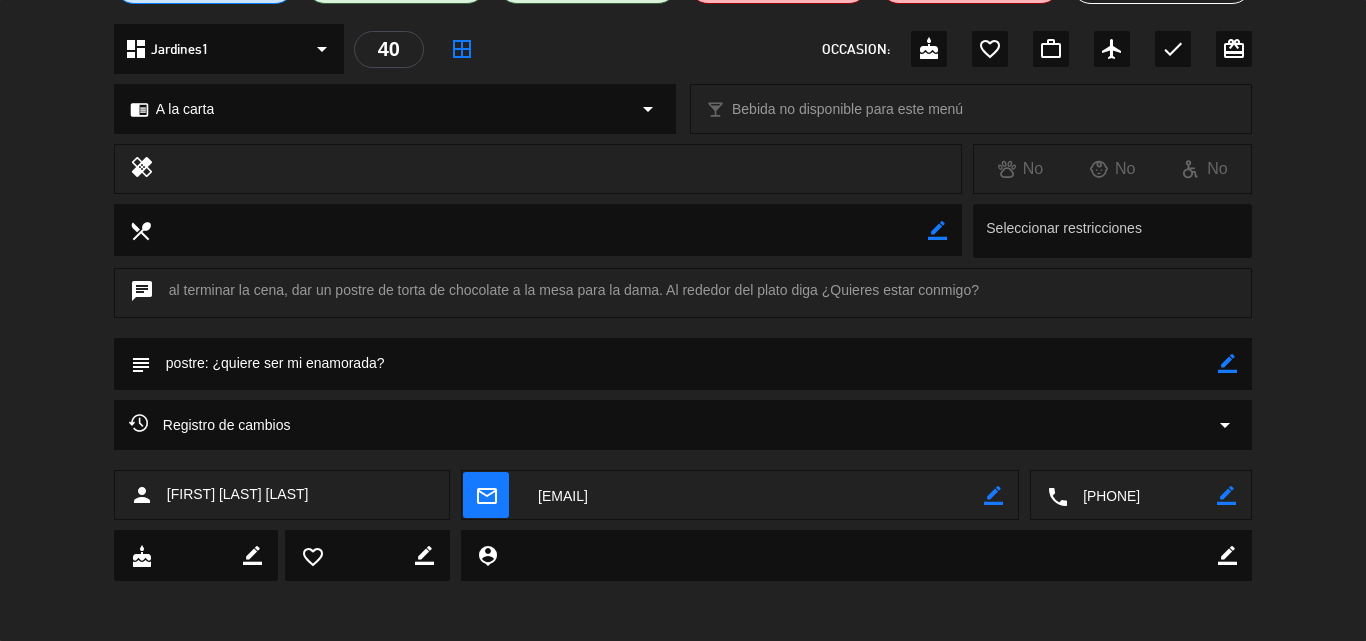 click 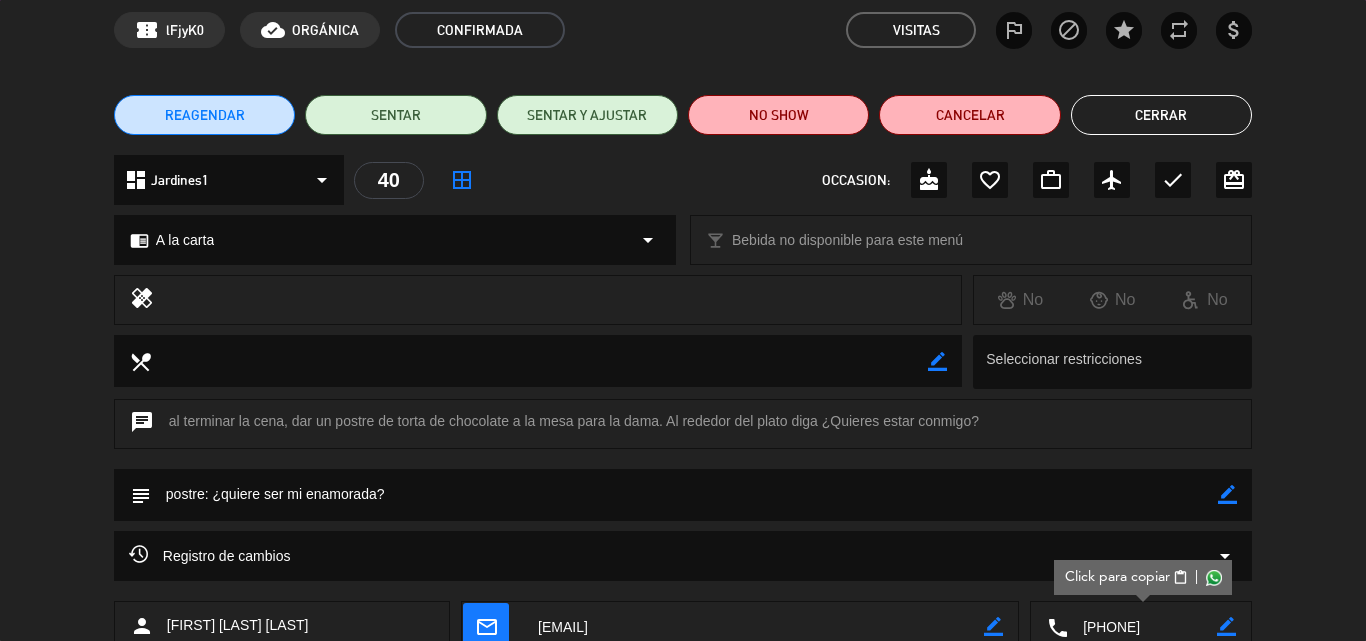 scroll, scrollTop: 0, scrollLeft: 0, axis: both 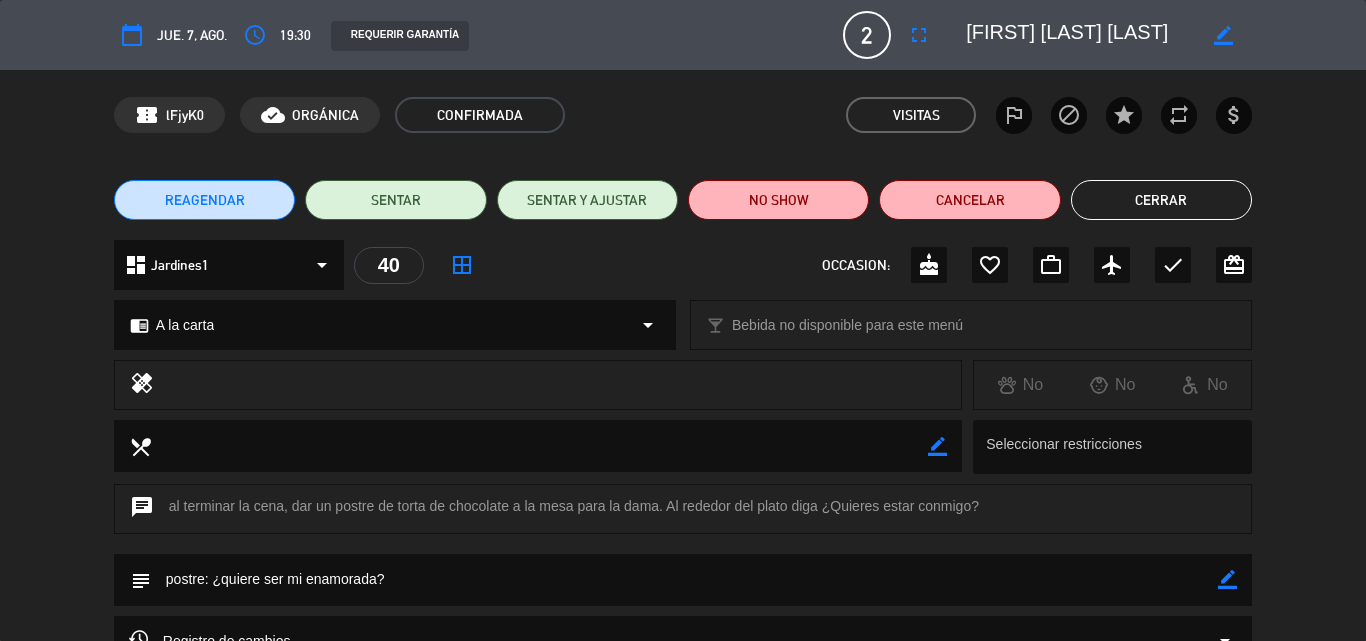 drag, startPoint x: 1190, startPoint y: 41, endPoint x: 945, endPoint y: 39, distance: 245.00816 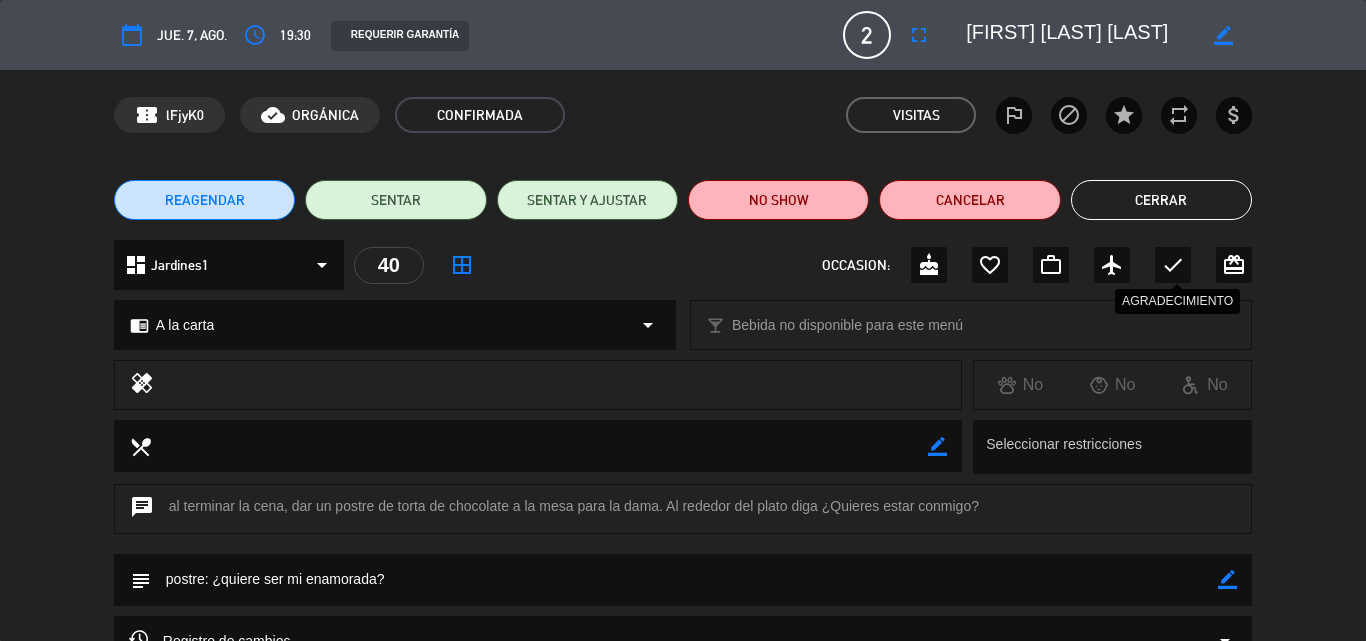 click on "check" 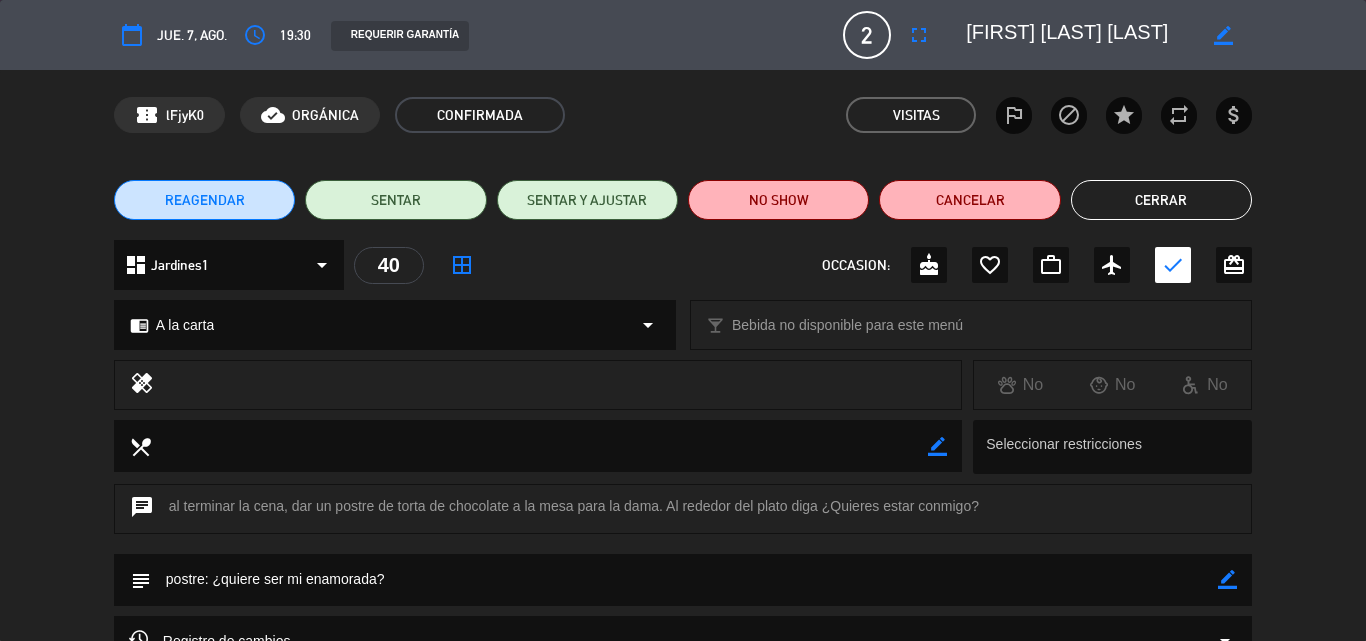 click on "Cerrar" 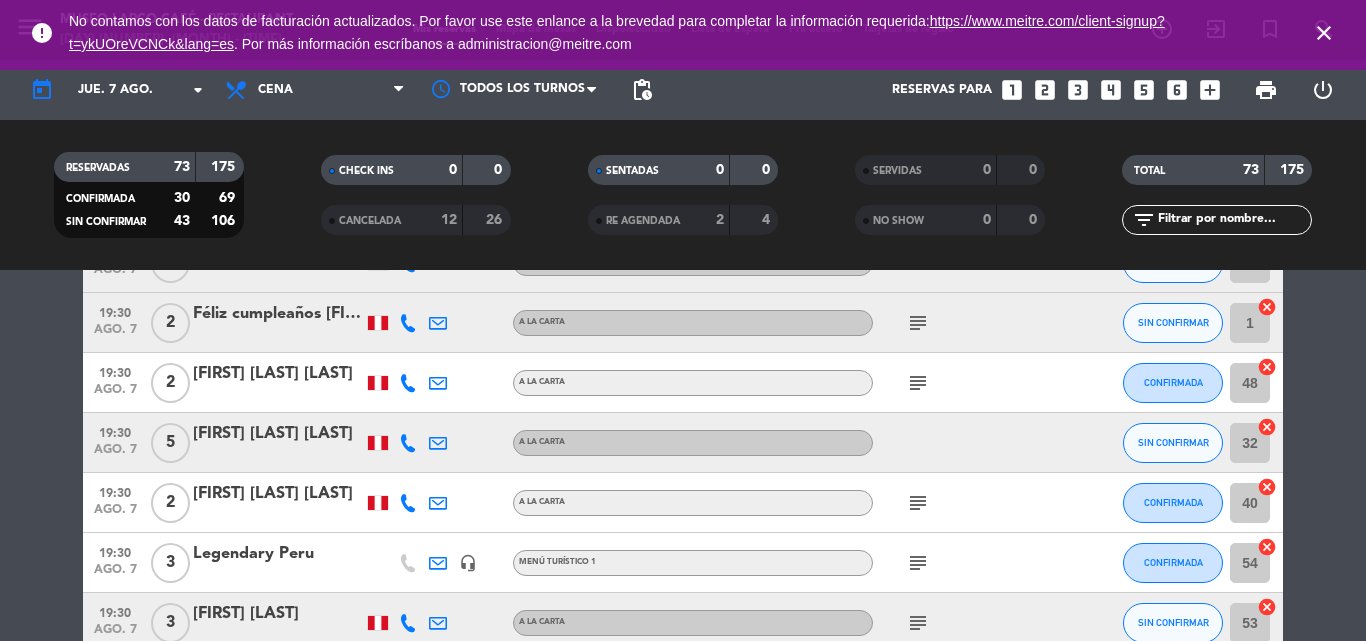 scroll, scrollTop: 1889, scrollLeft: 0, axis: vertical 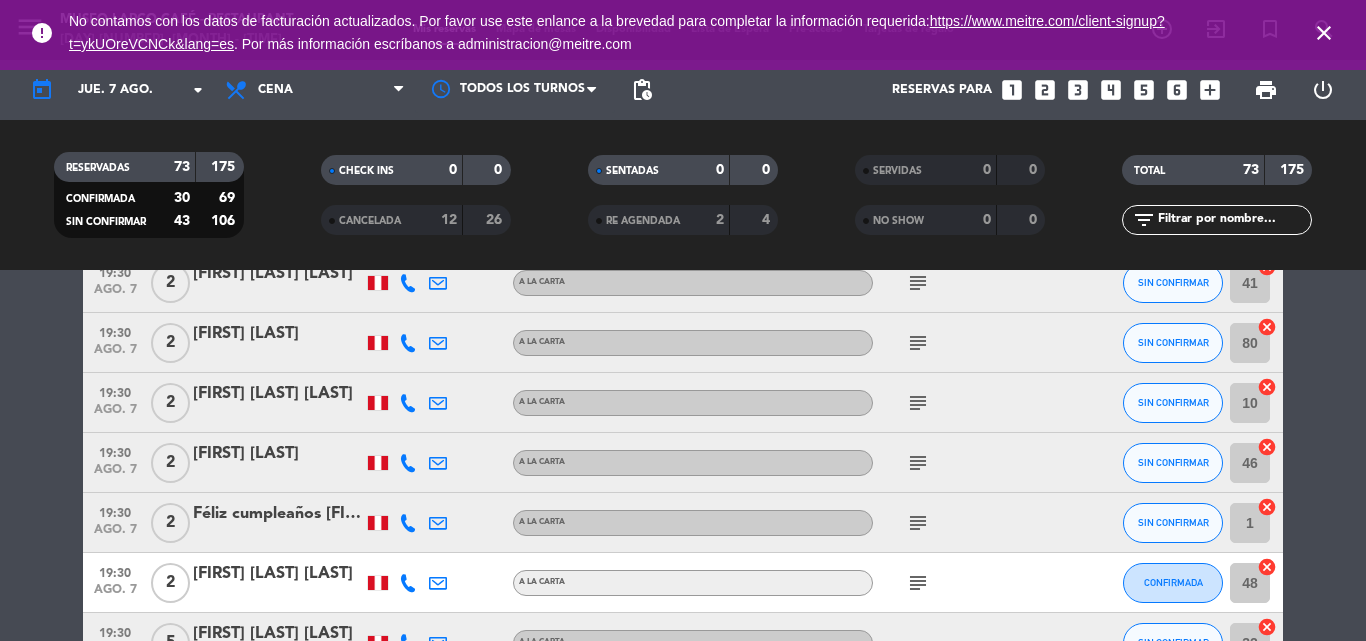 click on "subject" 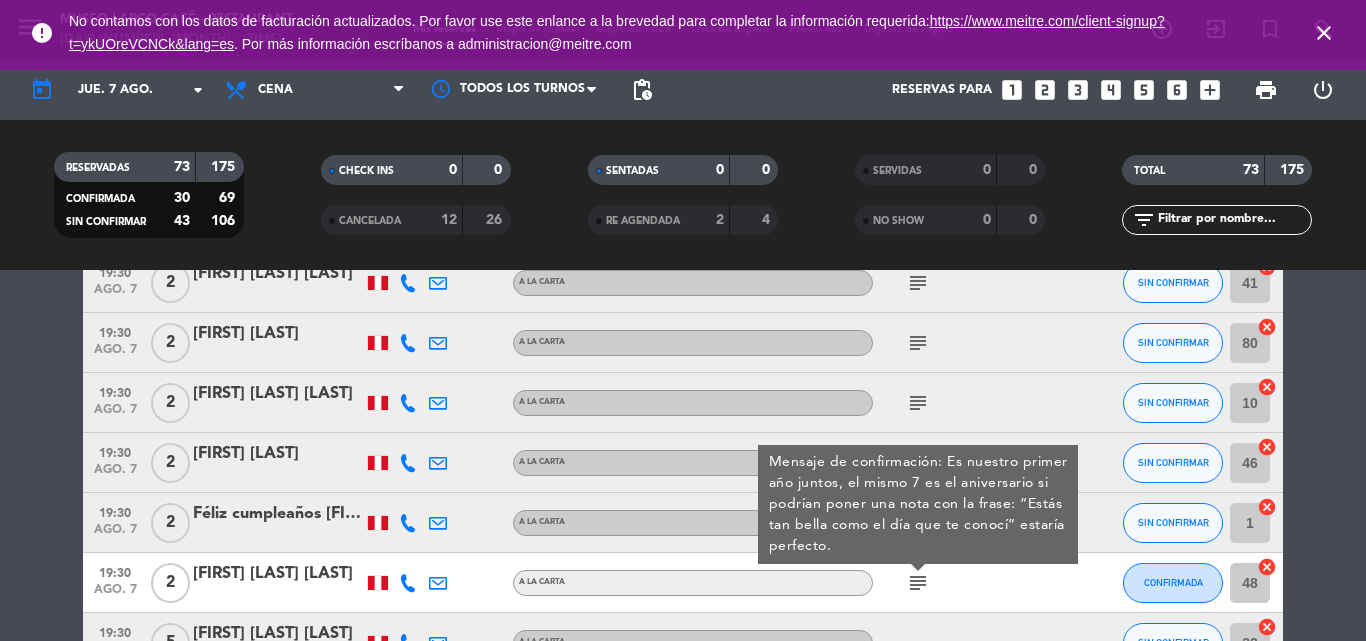 click on "[FIRST] [LAST] [LAST]" 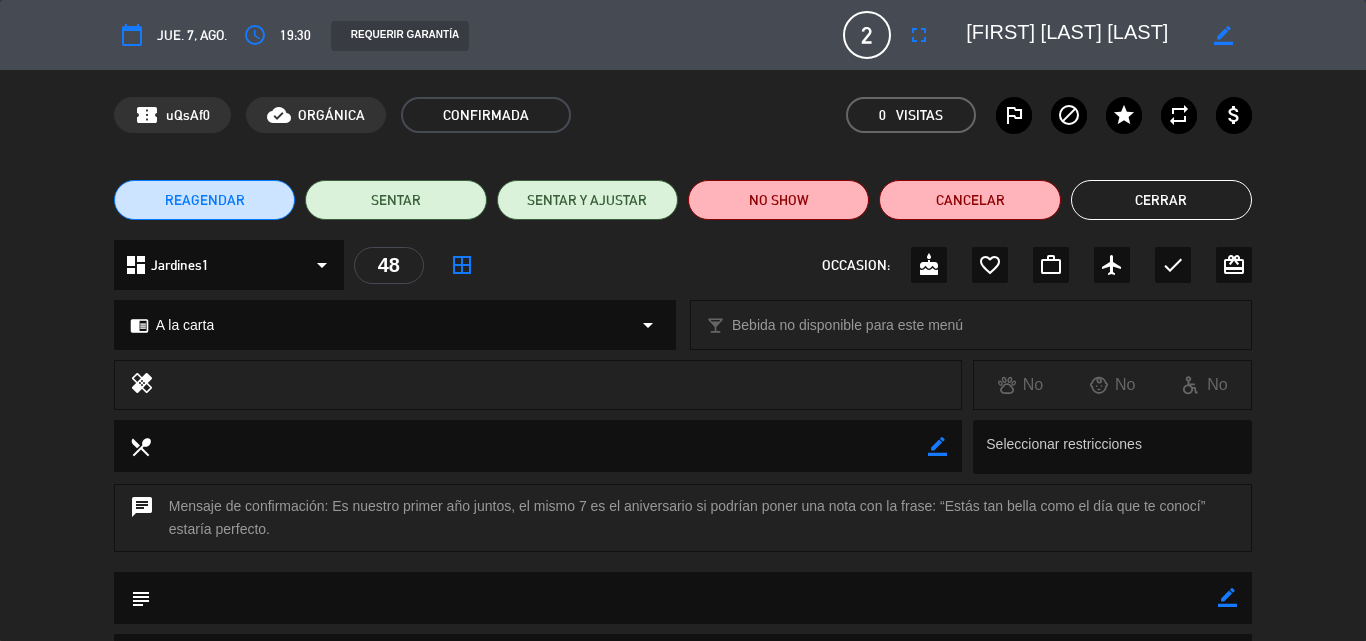 click on "border_color" 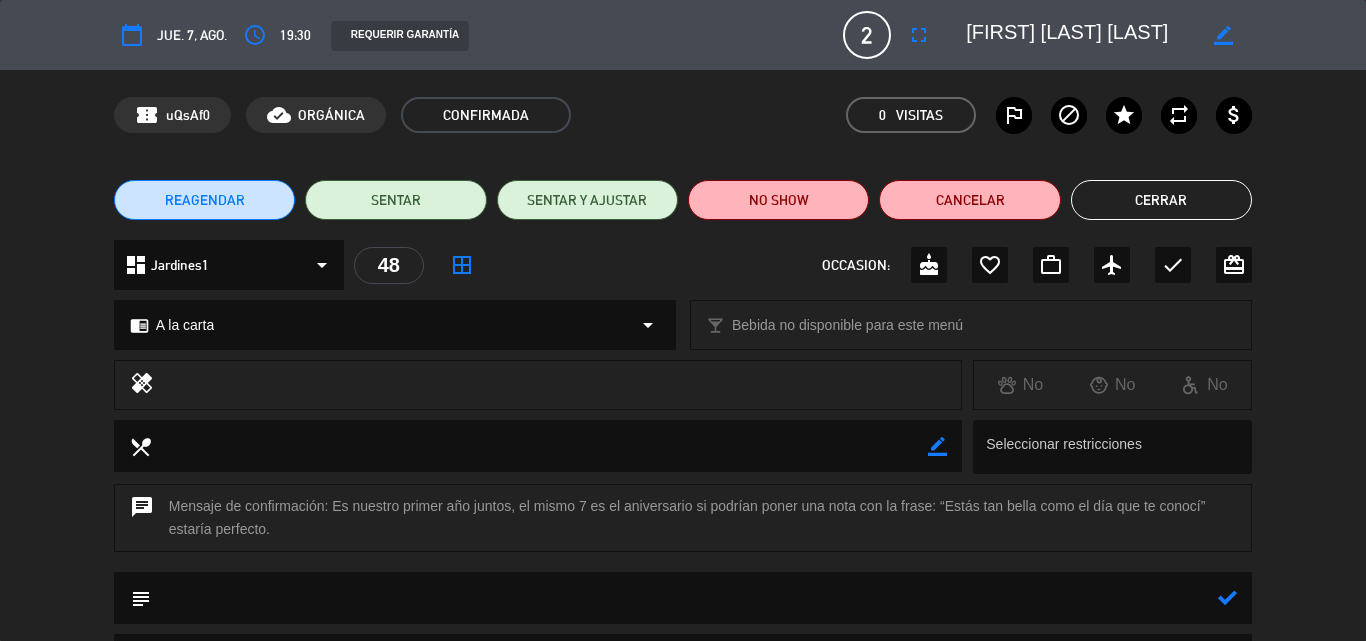 click 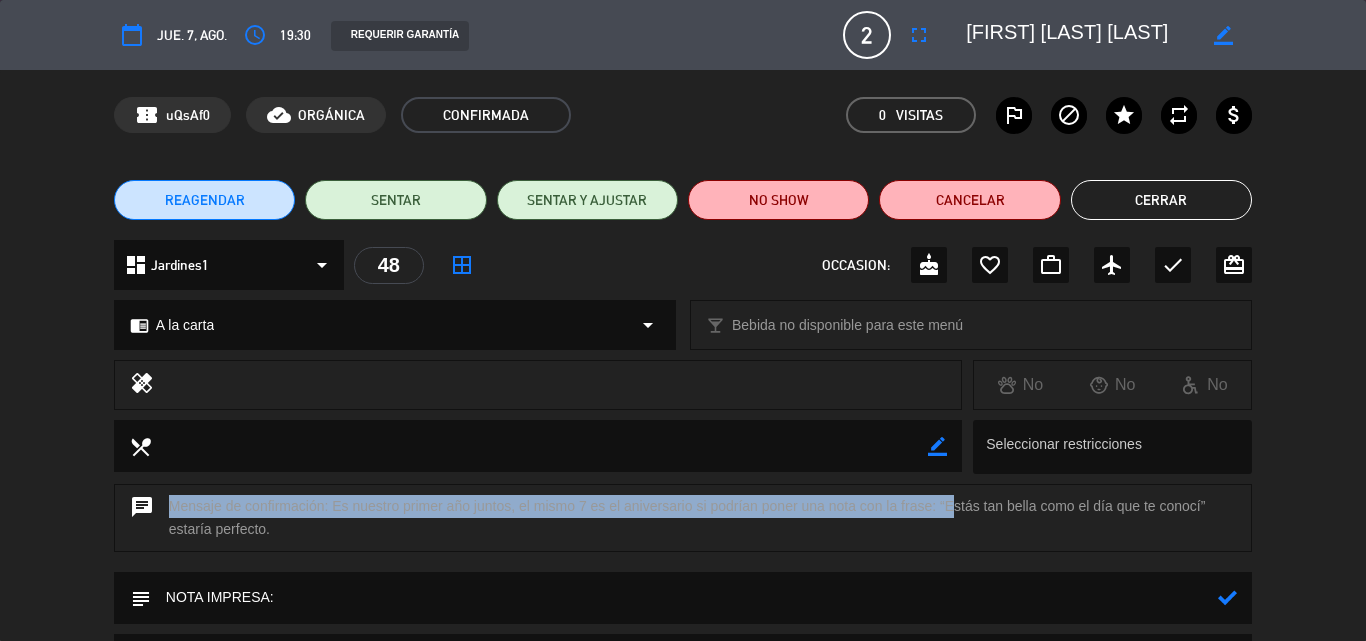drag, startPoint x: 943, startPoint y: 503, endPoint x: 1205, endPoint y: 503, distance: 262 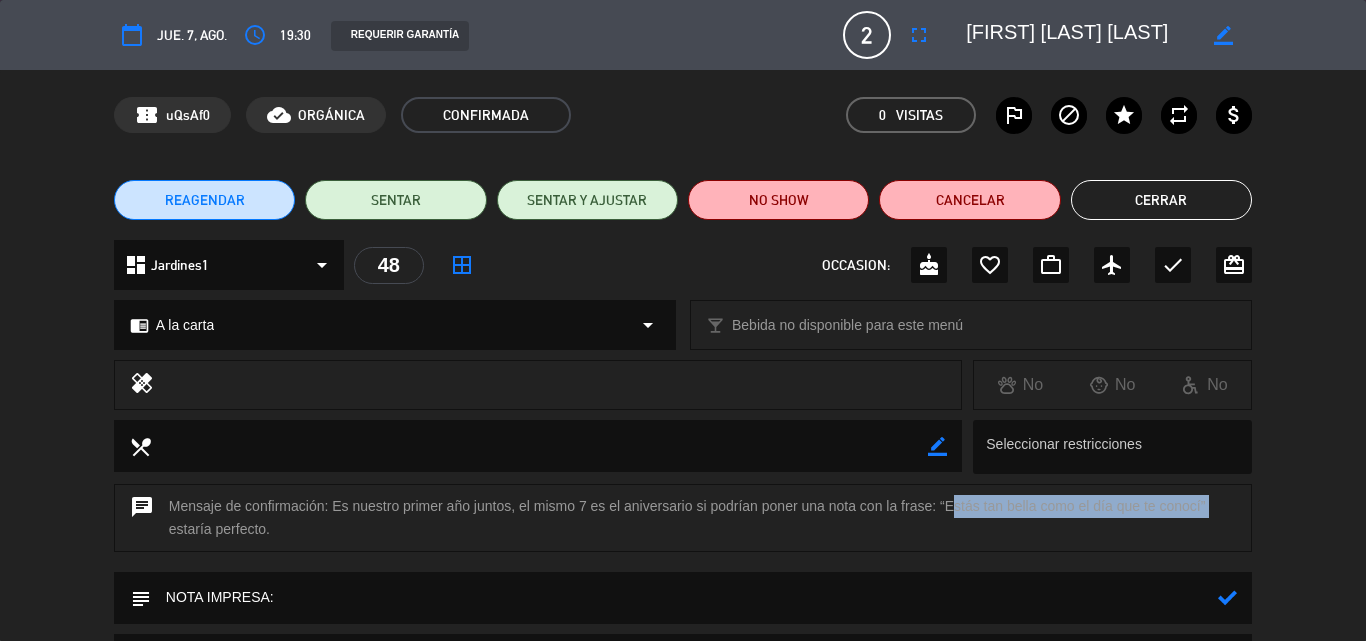 drag, startPoint x: 1204, startPoint y: 506, endPoint x: 947, endPoint y: 502, distance: 257.03113 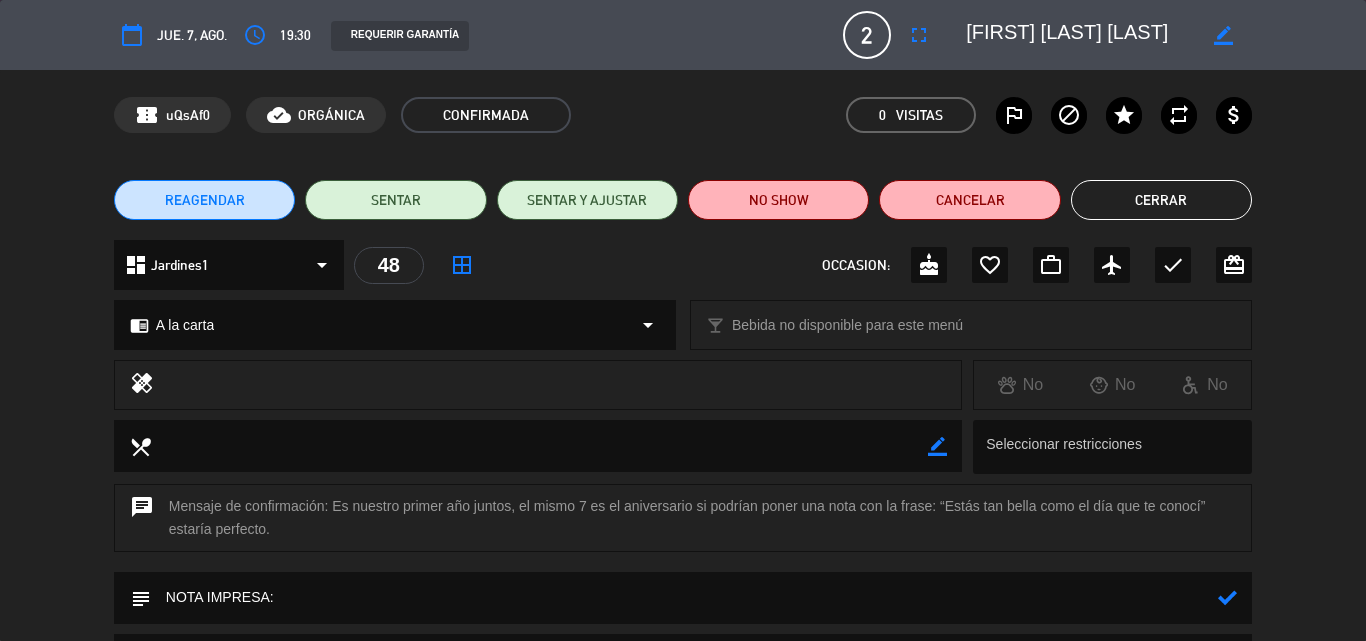 click 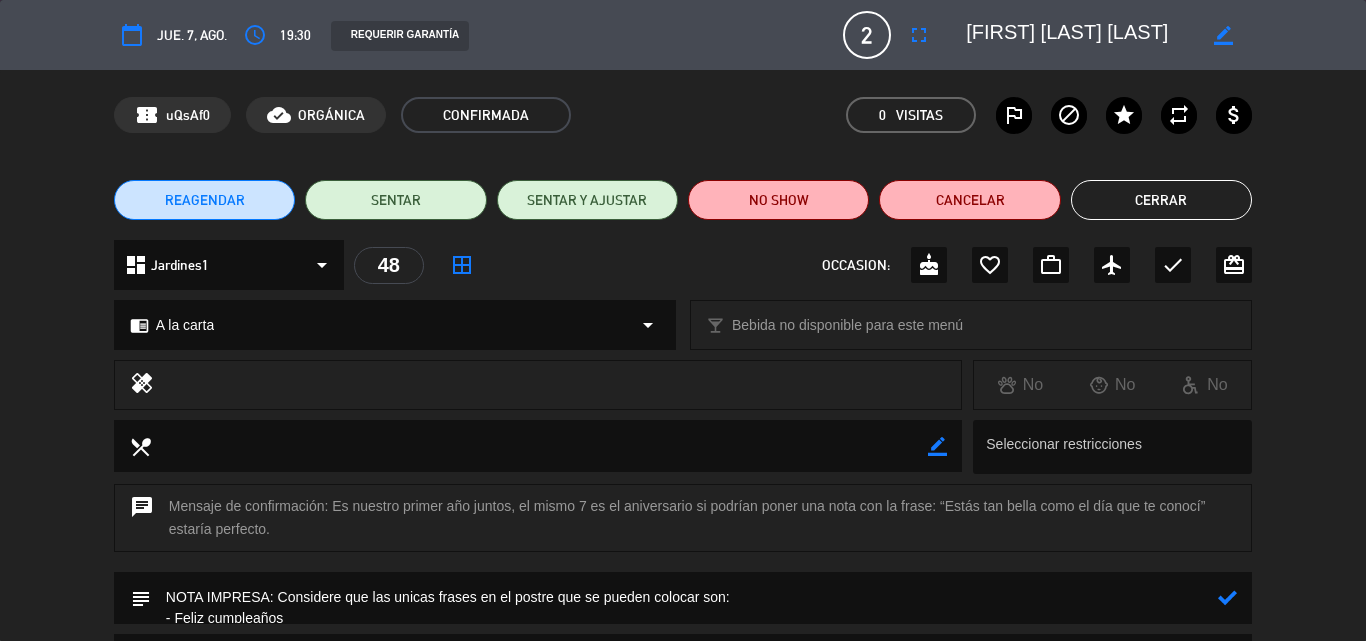 scroll, scrollTop: 90, scrollLeft: 0, axis: vertical 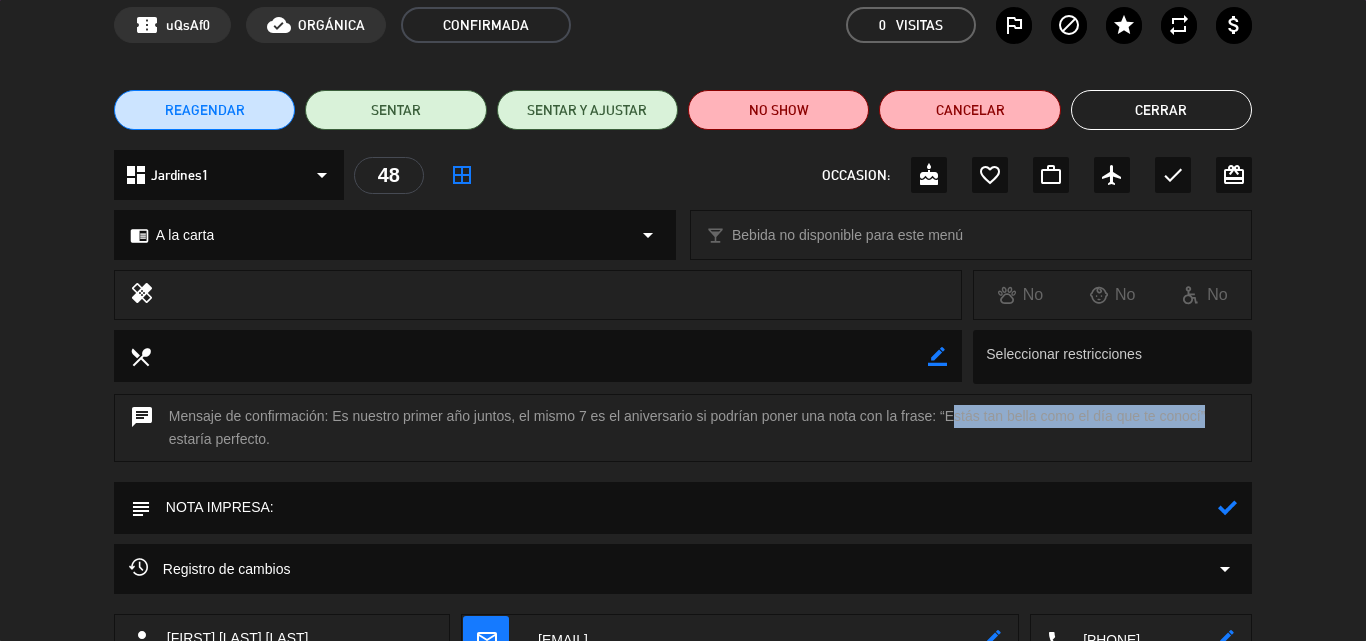 drag, startPoint x: 948, startPoint y: 411, endPoint x: 1201, endPoint y: 414, distance: 253.01779 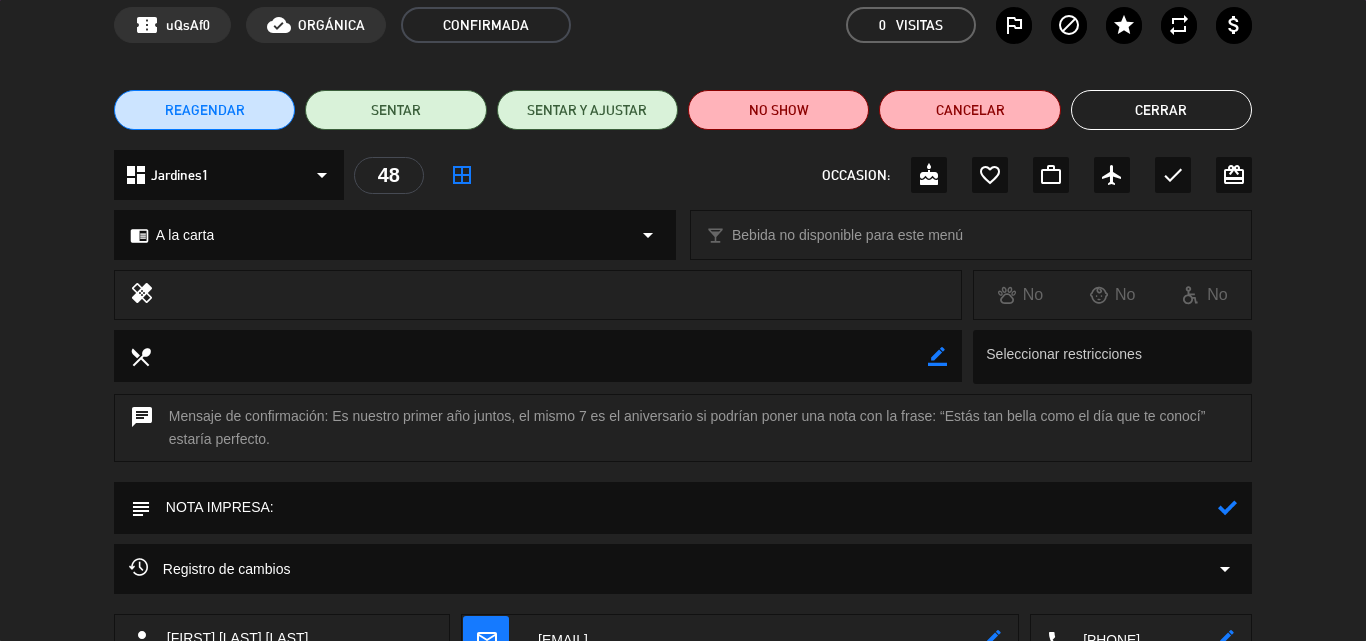 click 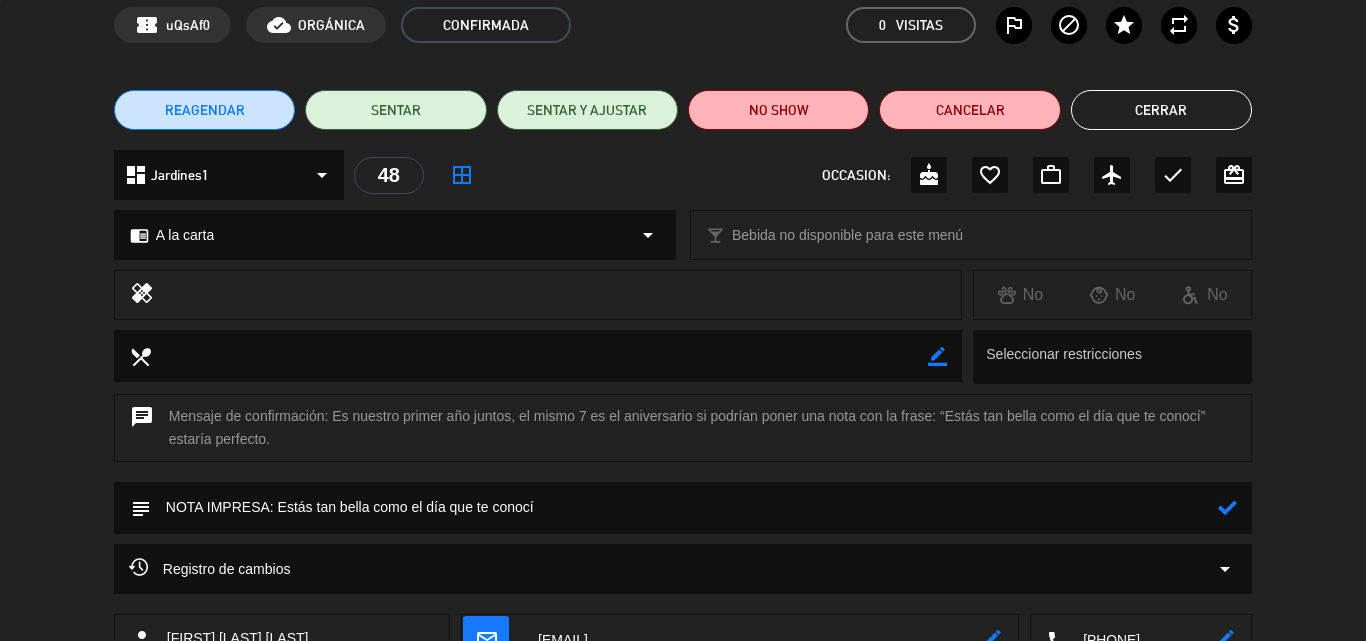 type on "NOTA IMPRESA: Estás tan bella como el día que te conocí" 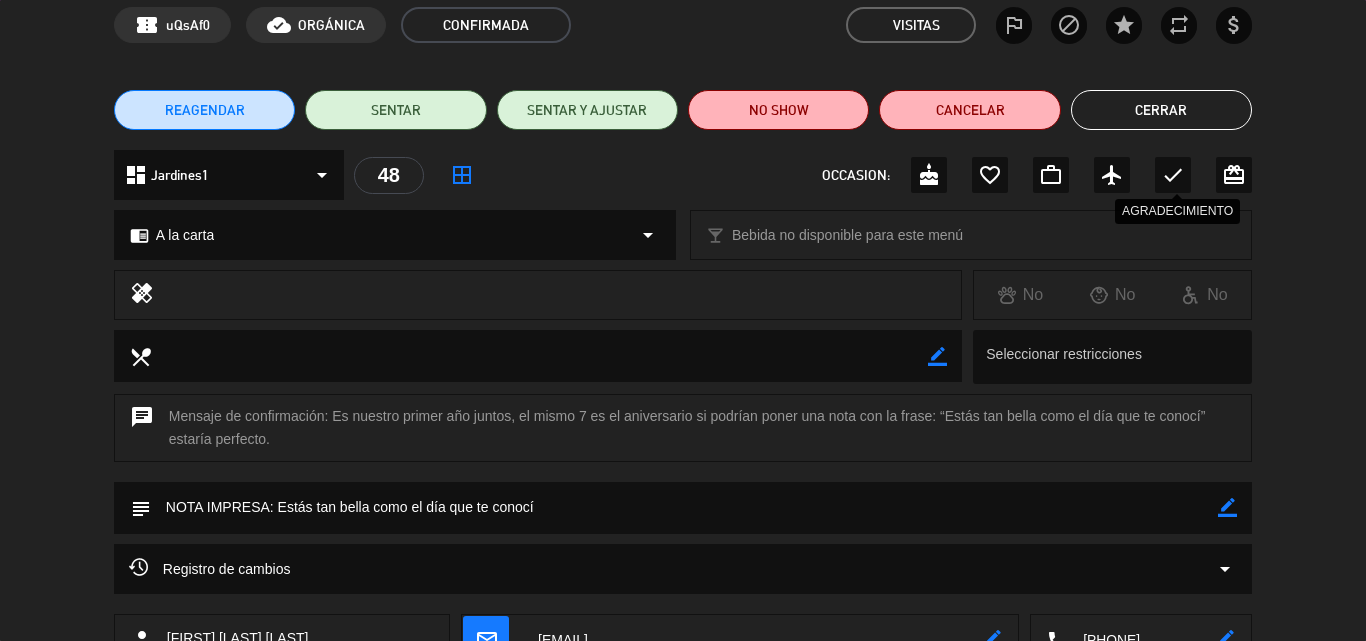 click on "check" 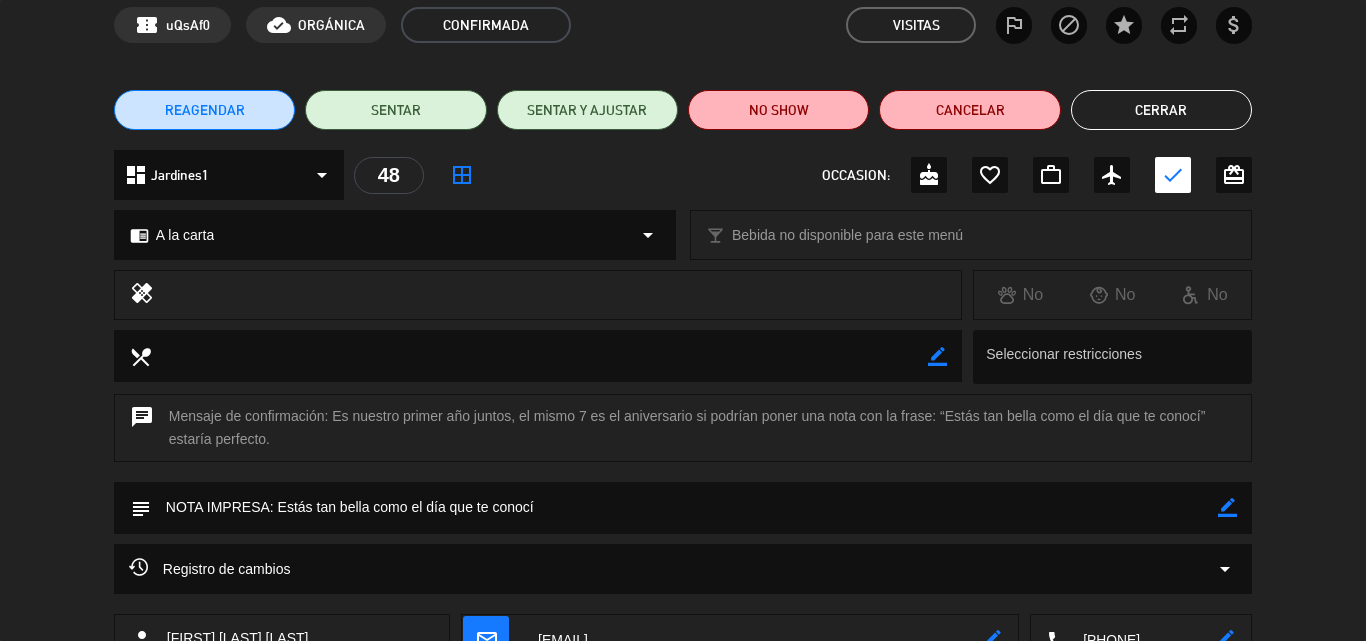 click on "Cerrar" 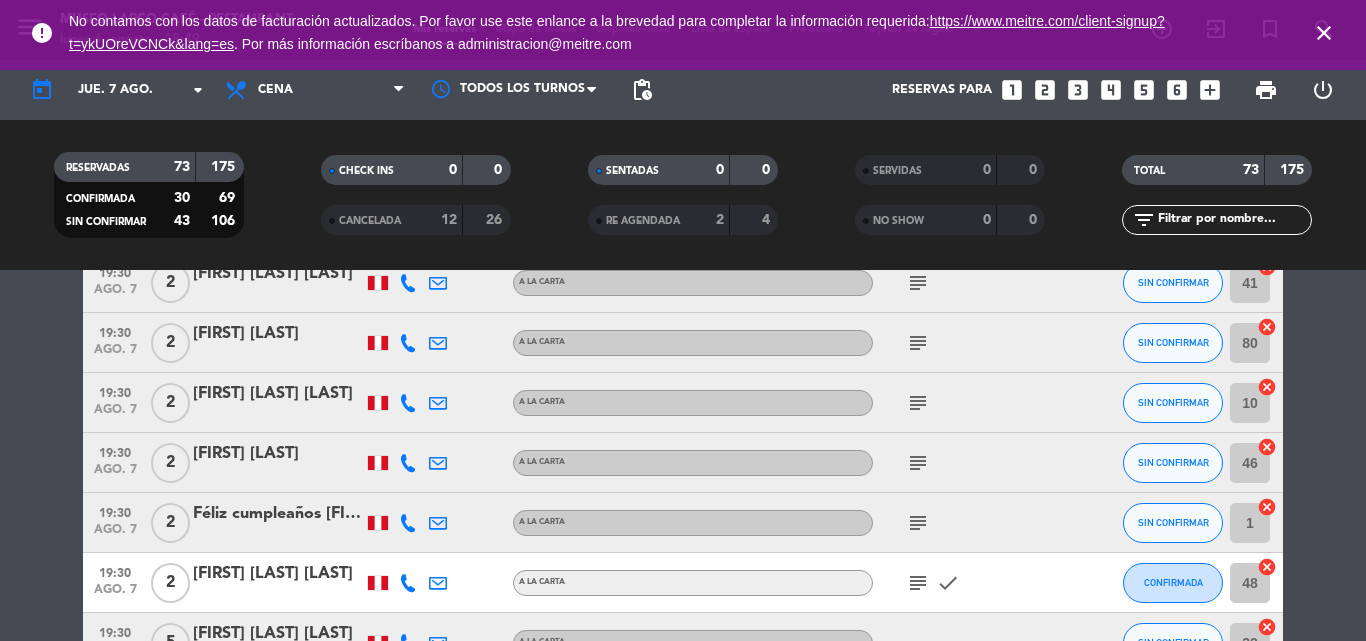 click on "subject" 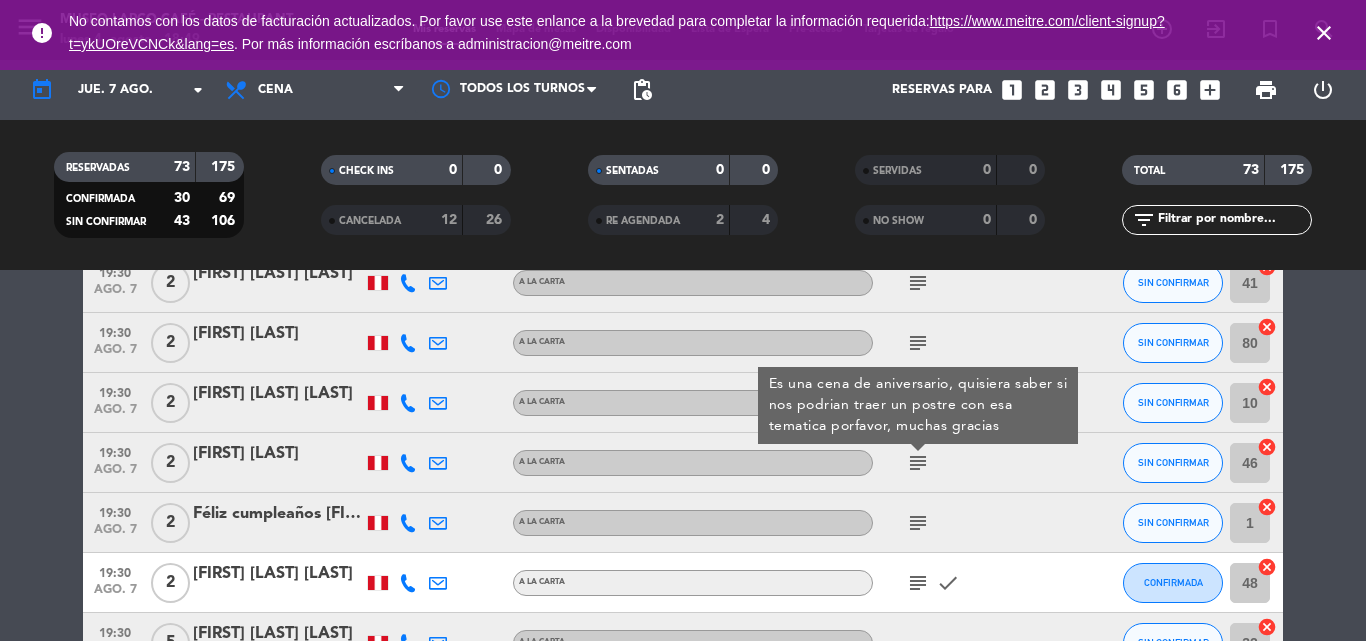 click on "subject" 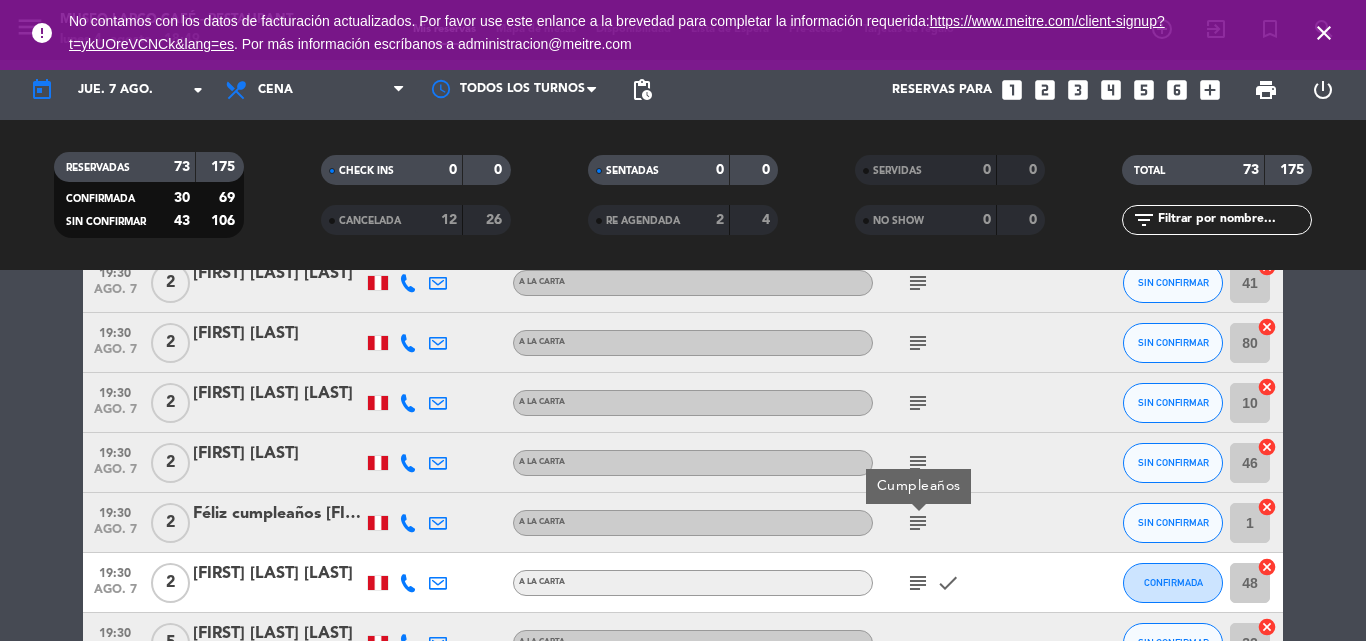 click on "subject" 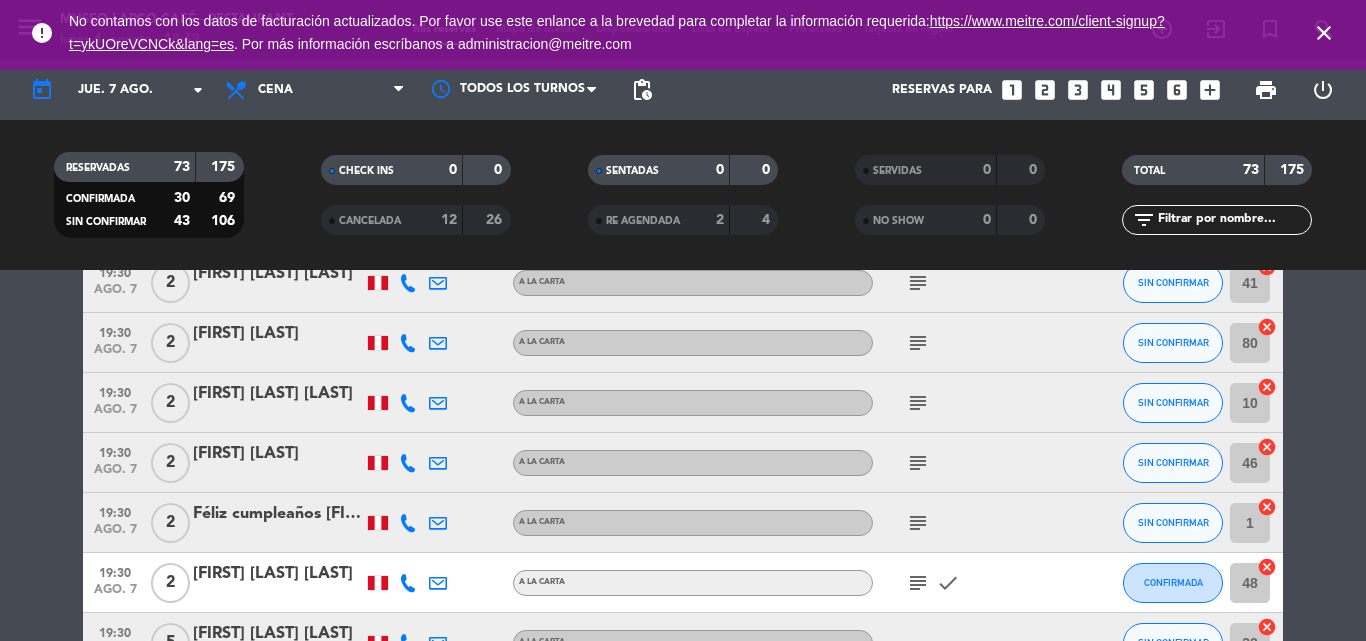click on "subject" 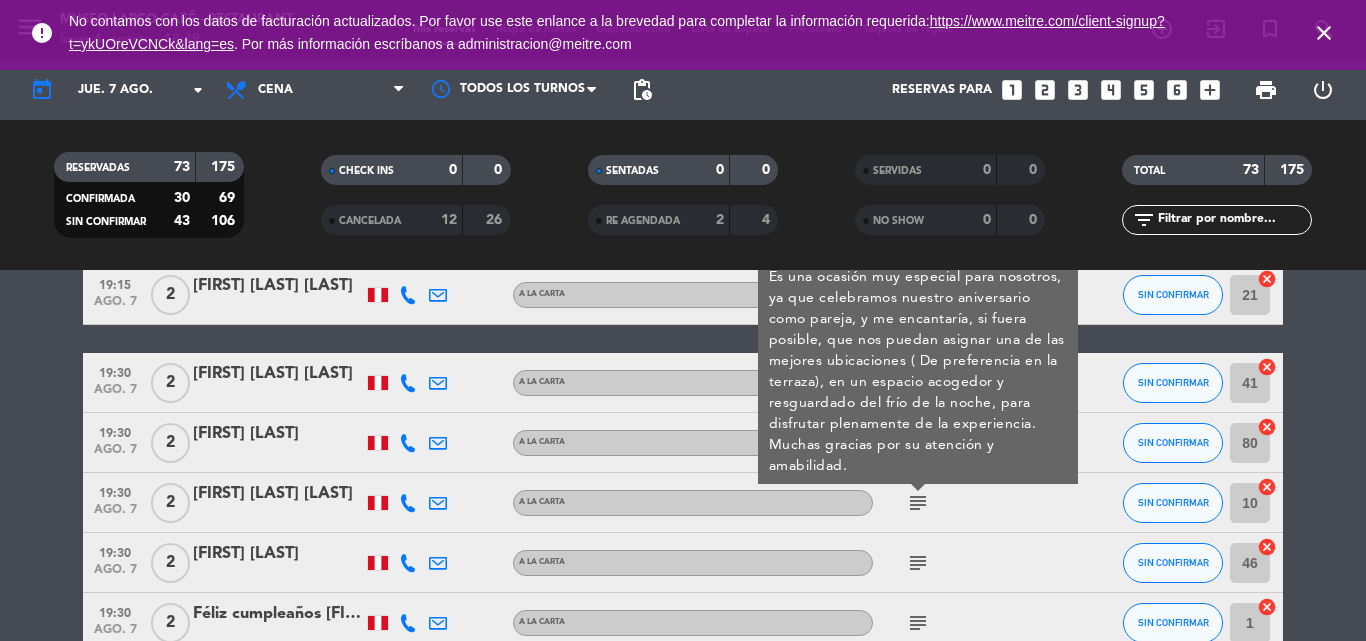 scroll, scrollTop: 1689, scrollLeft: 0, axis: vertical 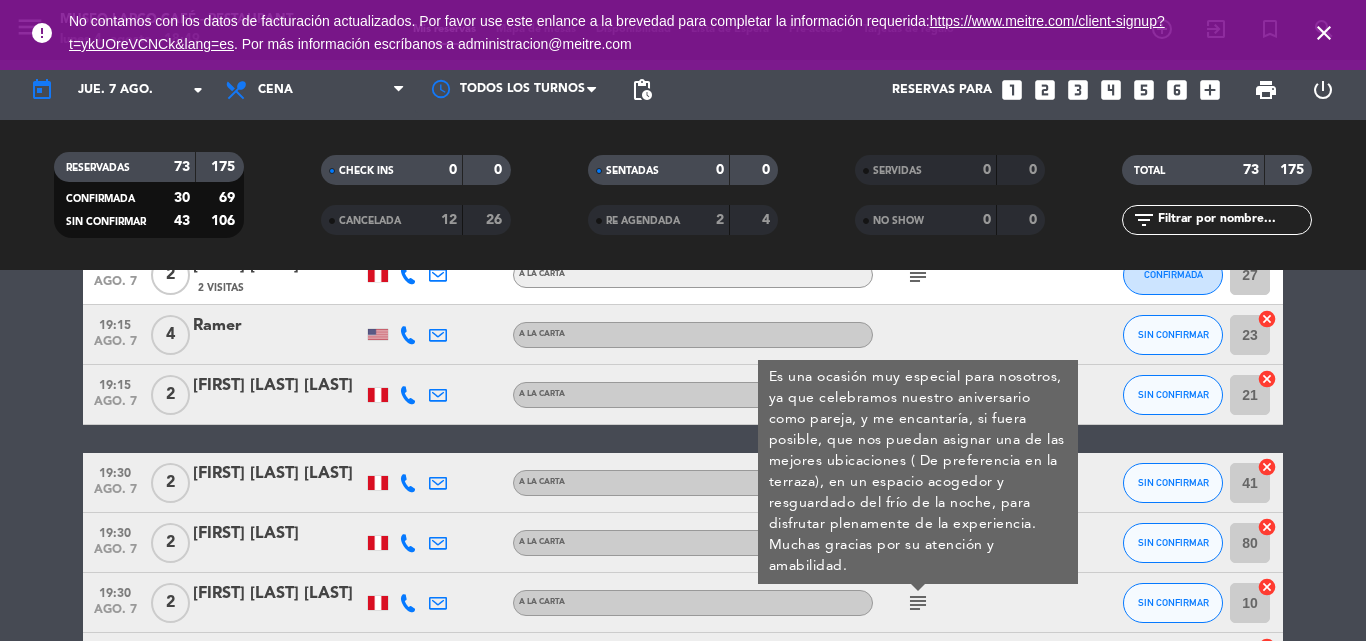 click on "subject" 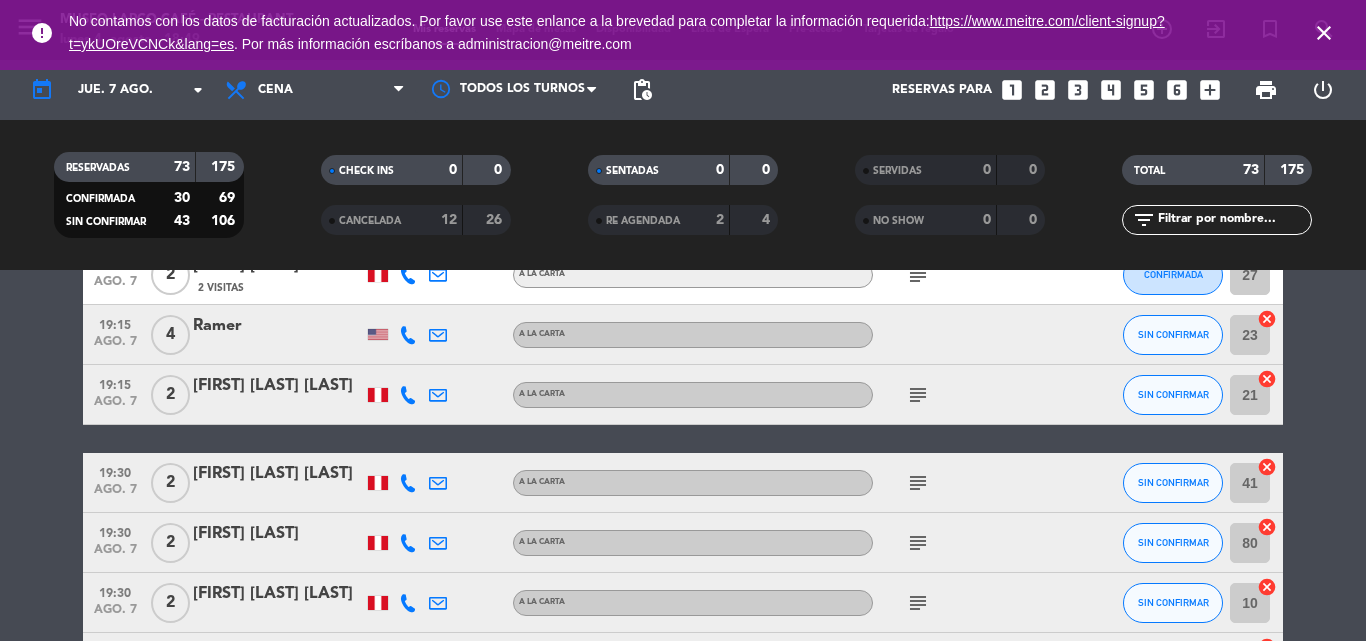 click on "subject" 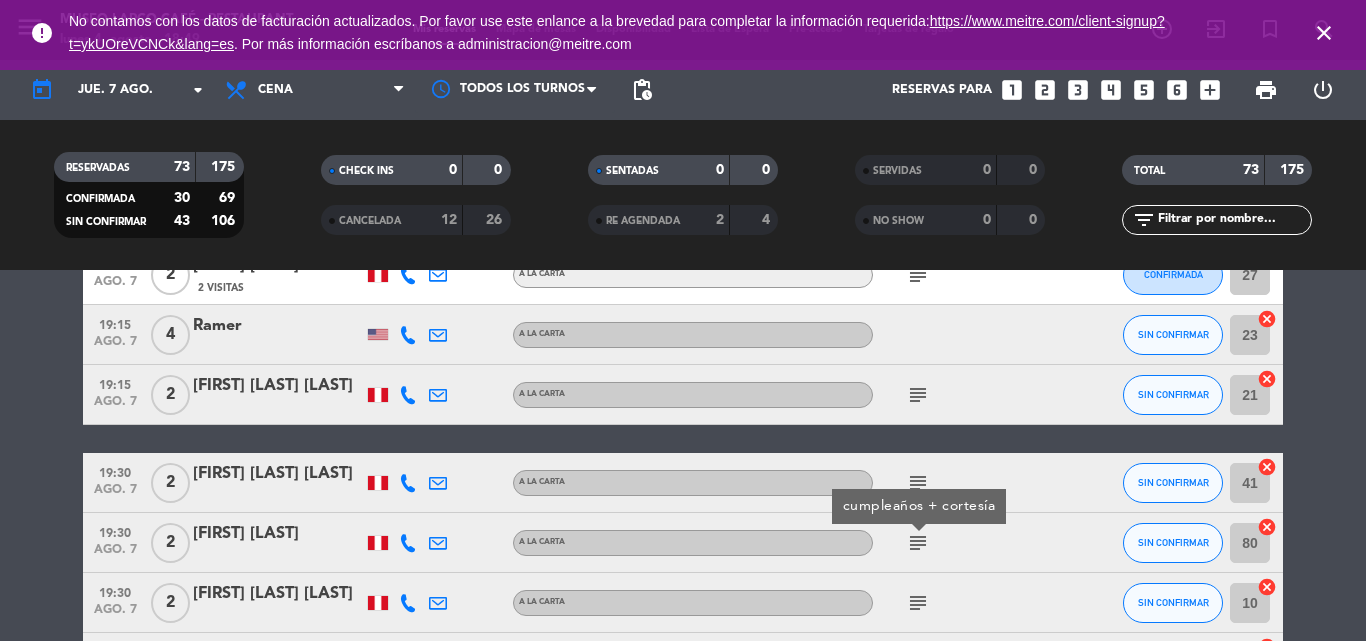 click on "subject" 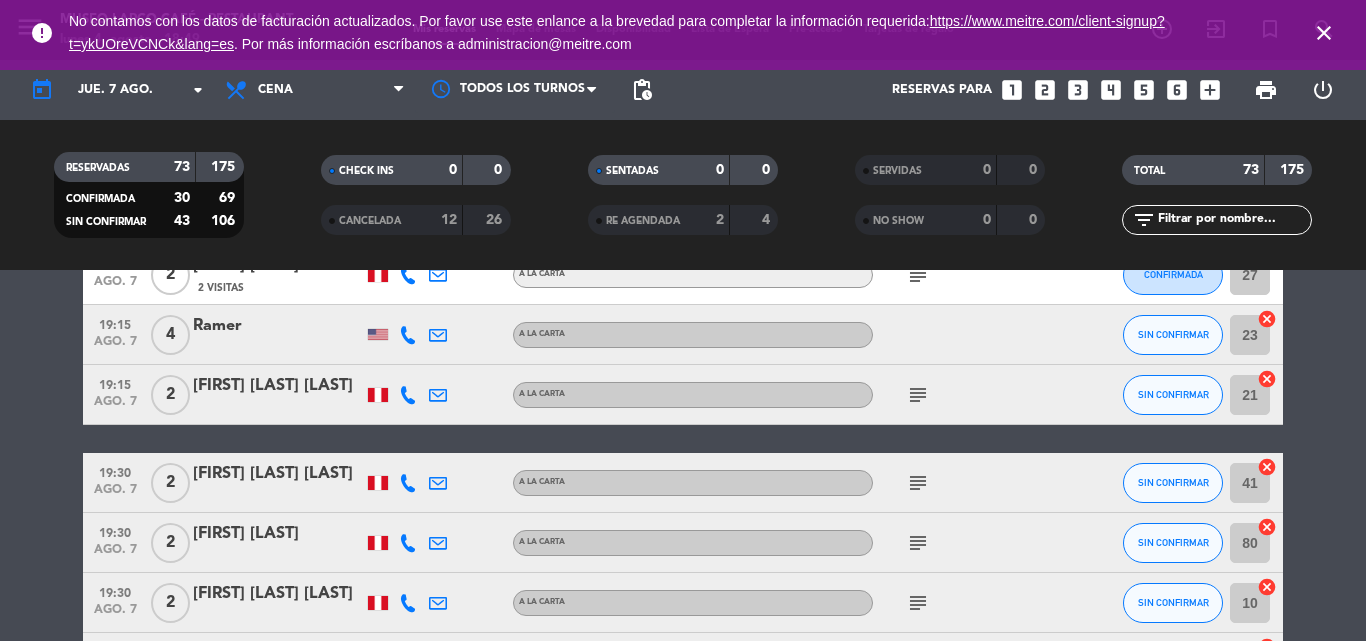 click on "subject" 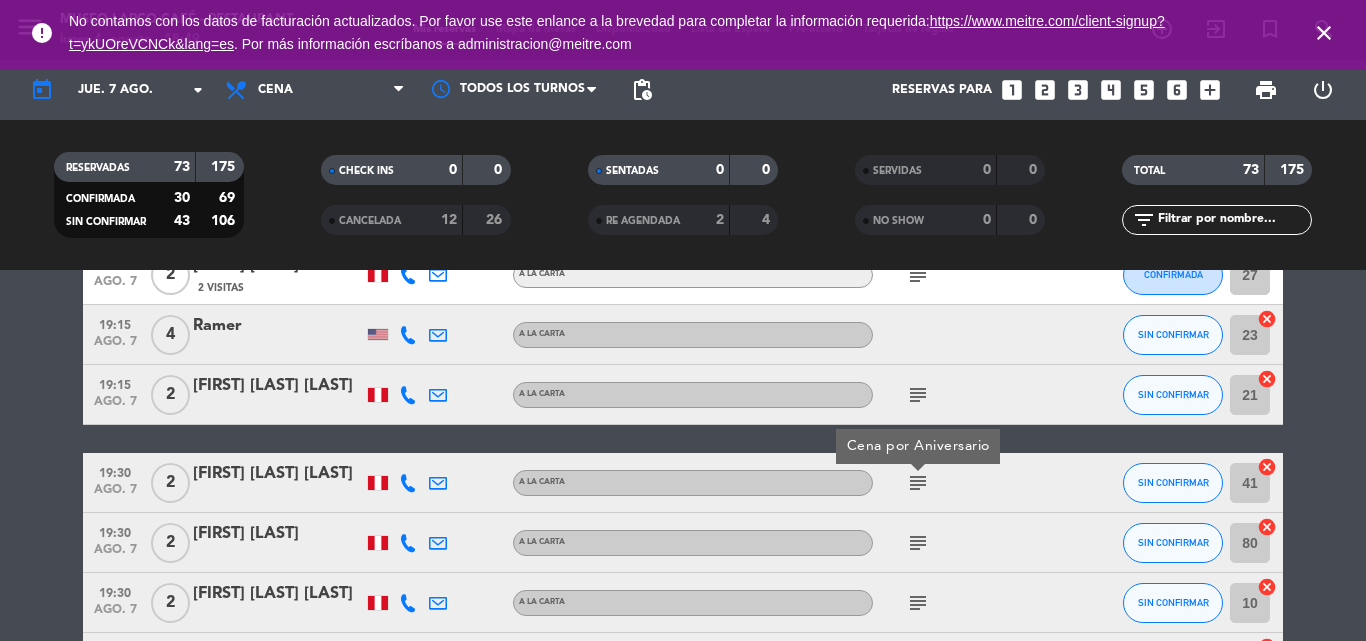 click on "subject" 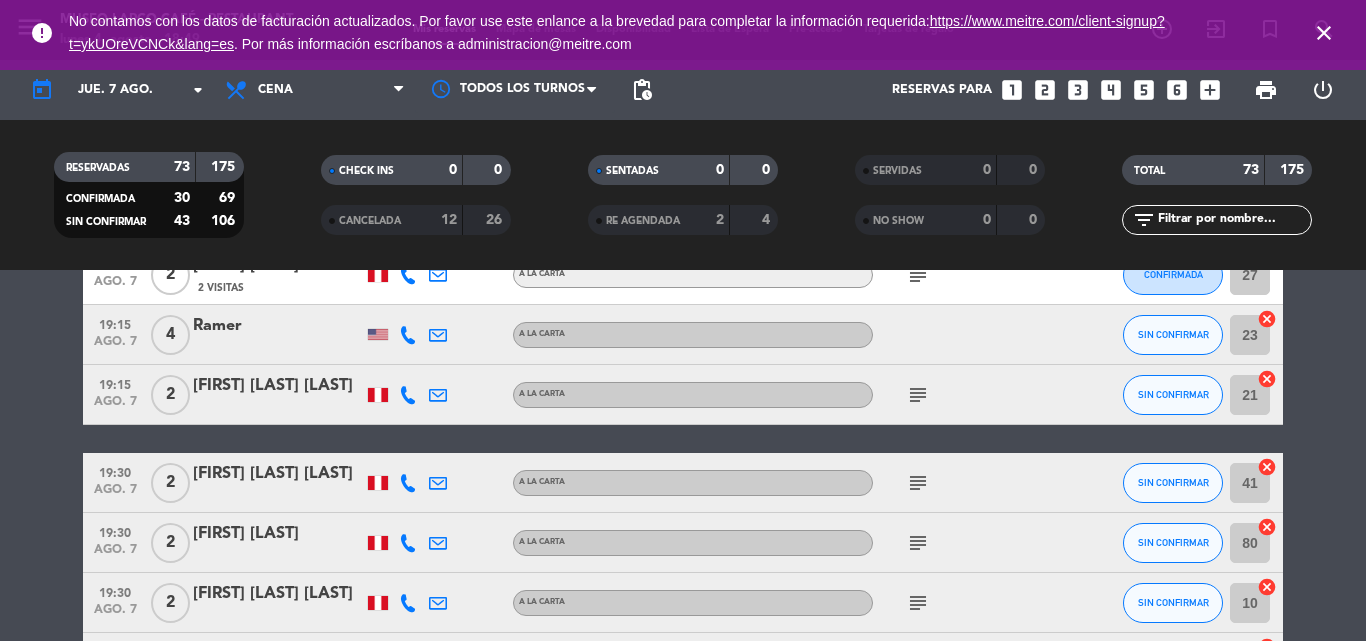 scroll, scrollTop: 1589, scrollLeft: 0, axis: vertical 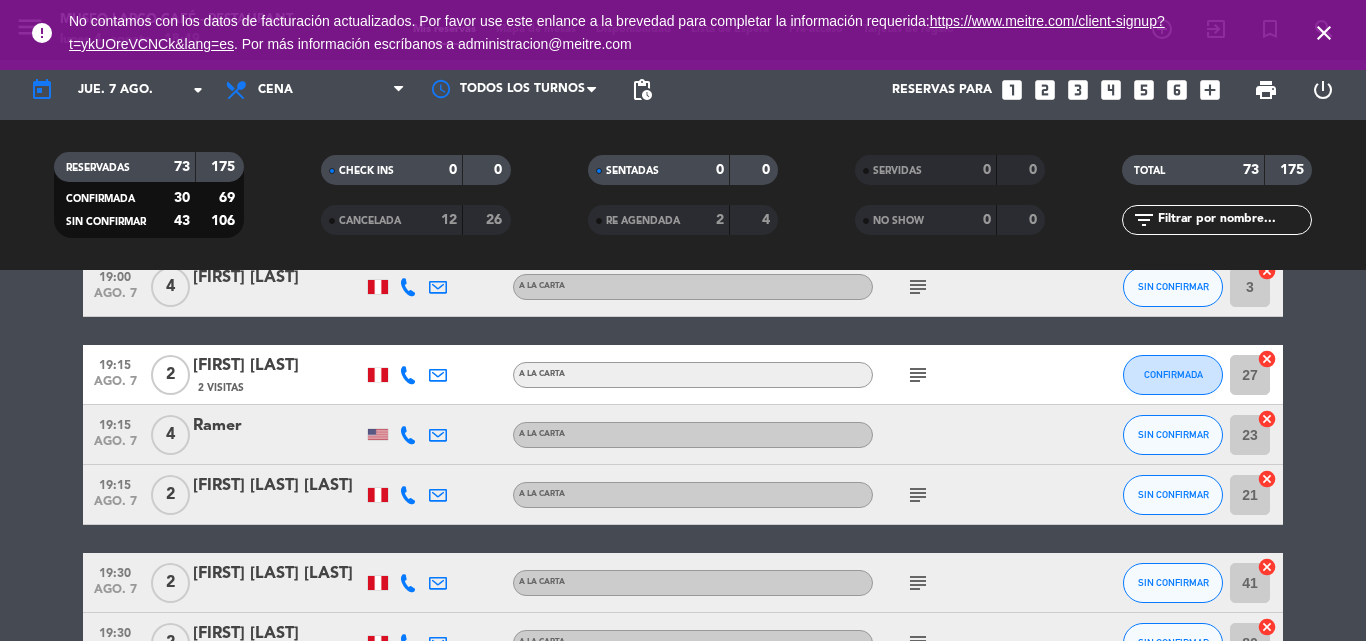 click on "[FIRST] [LAST] [LAST]" 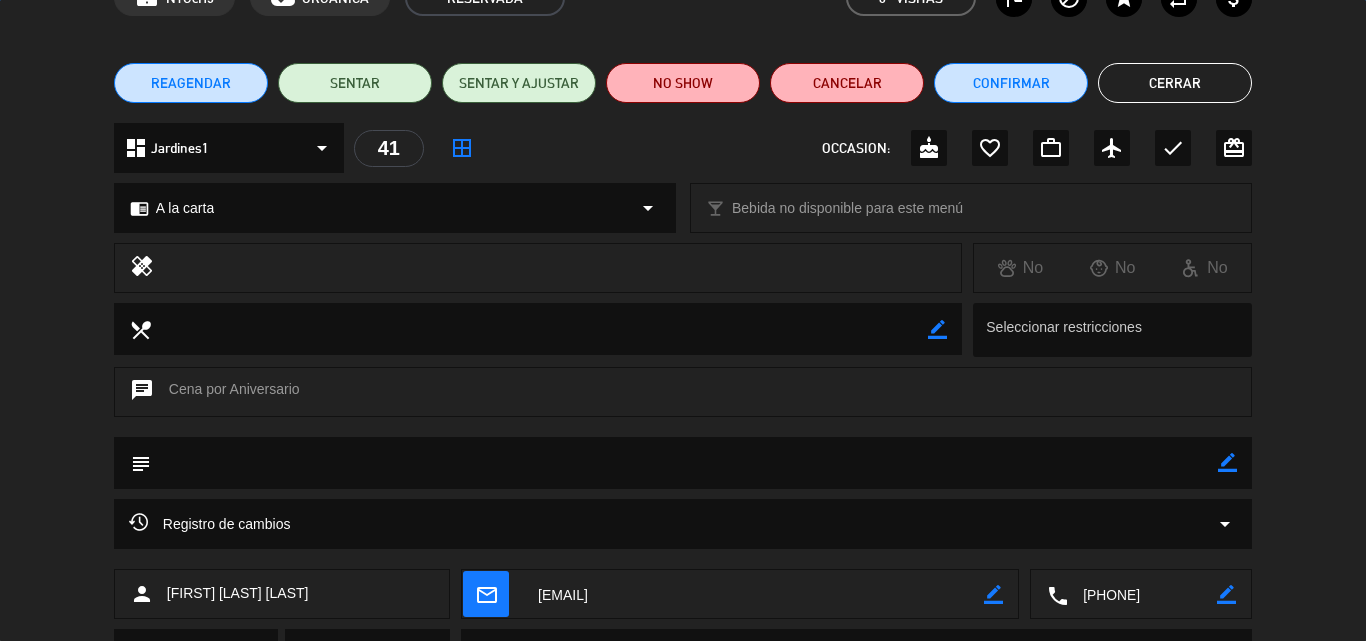 scroll, scrollTop: 216, scrollLeft: 0, axis: vertical 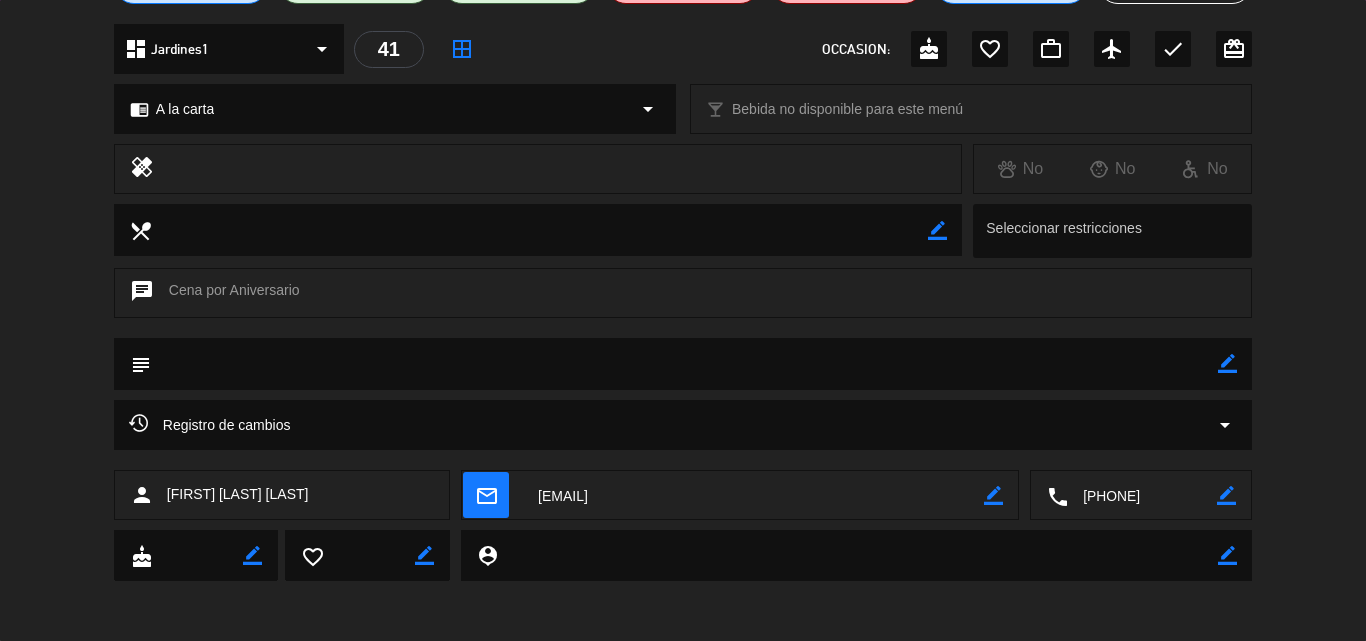 click 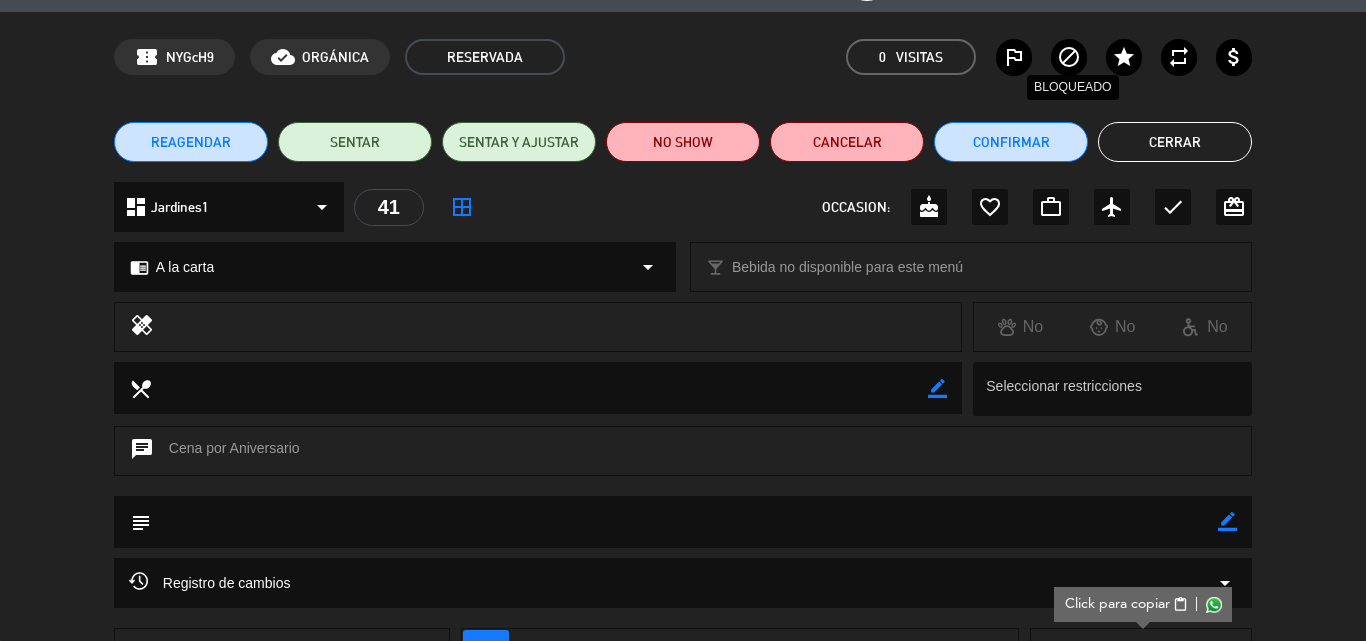 scroll, scrollTop: 0, scrollLeft: 0, axis: both 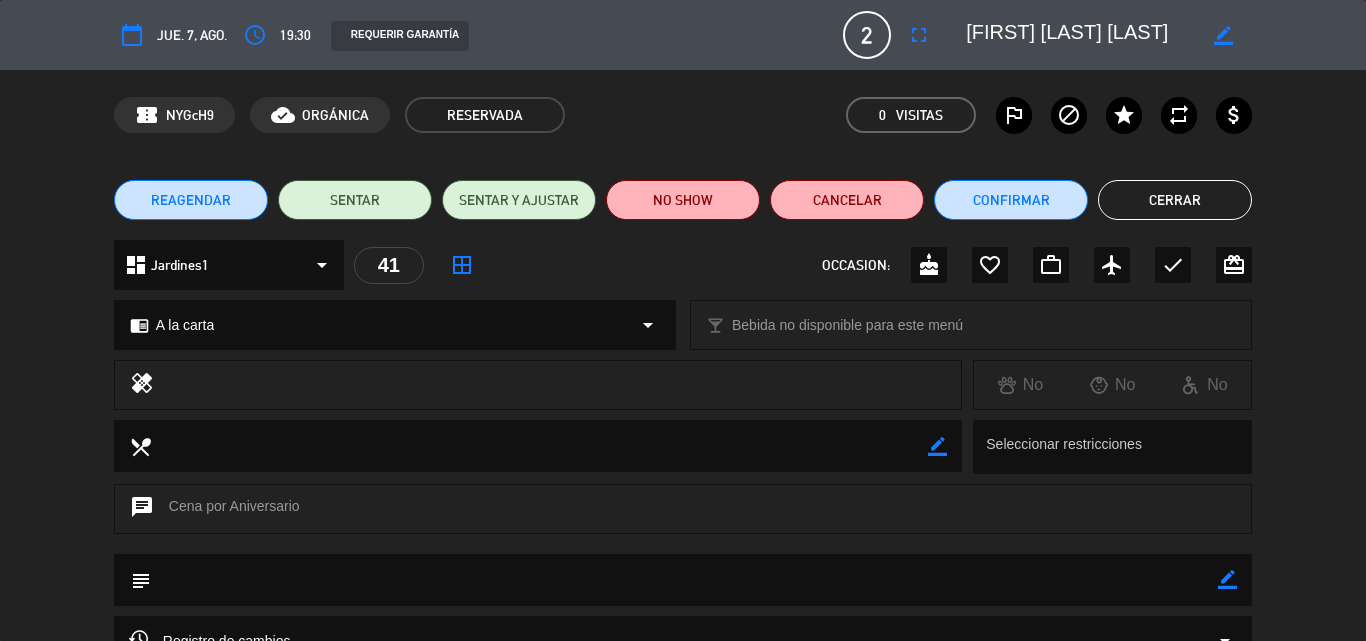 drag, startPoint x: 1131, startPoint y: 39, endPoint x: 948, endPoint y: 40, distance: 183.00273 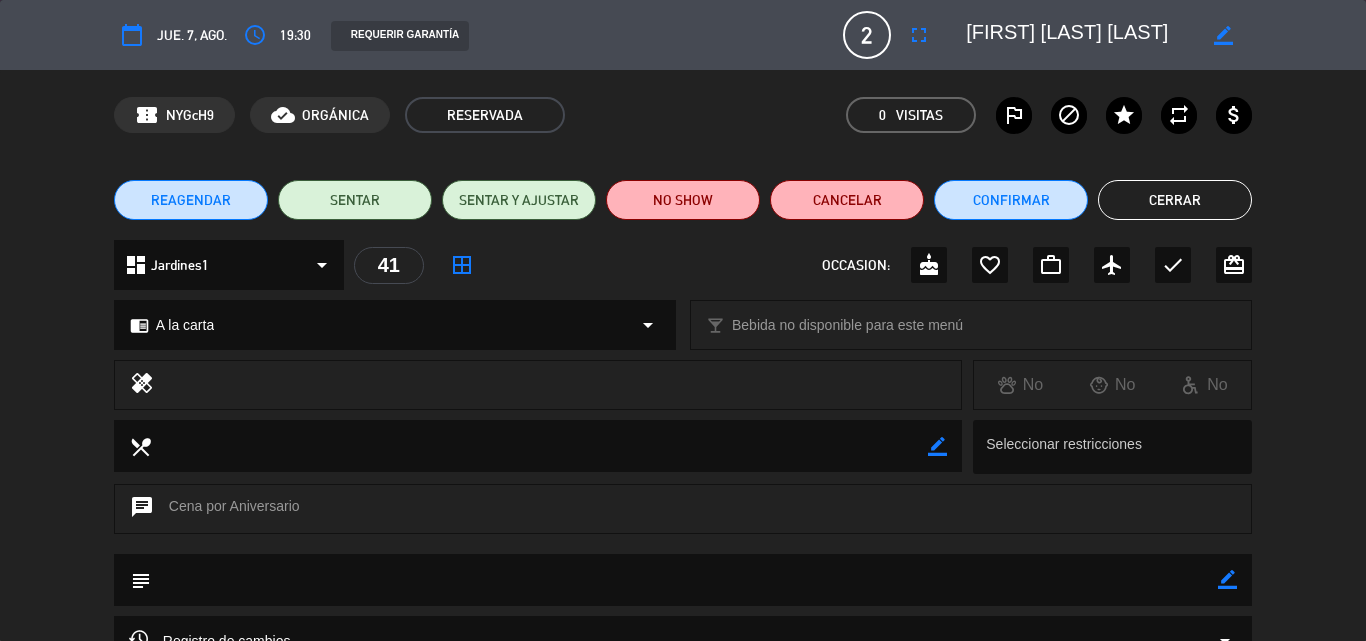 drag, startPoint x: 1232, startPoint y: 581, endPoint x: 987, endPoint y: 575, distance: 245.07346 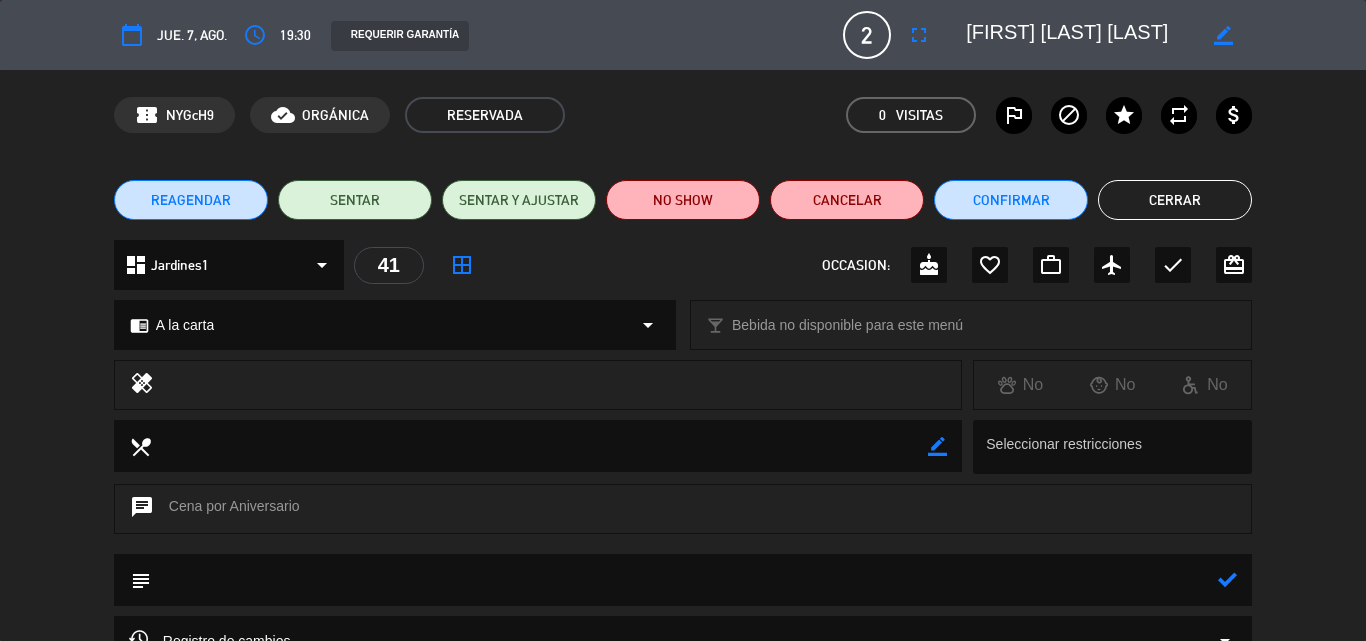 click 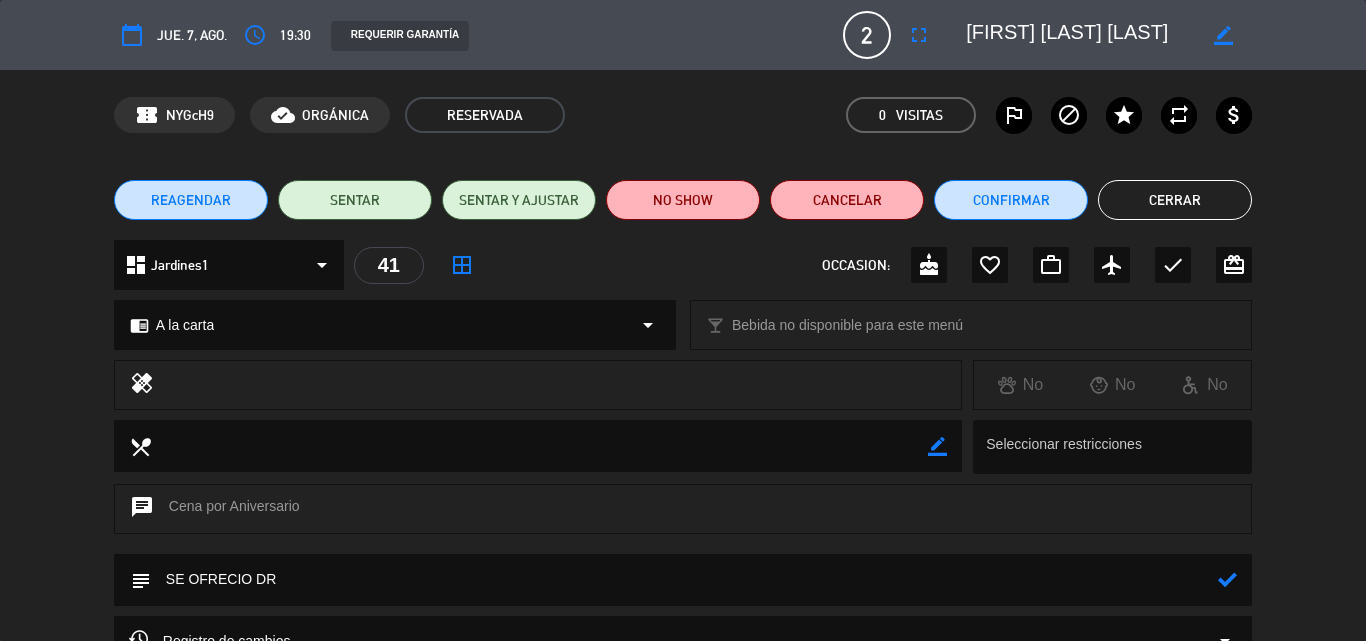 type on "SE OFRECIO DR" 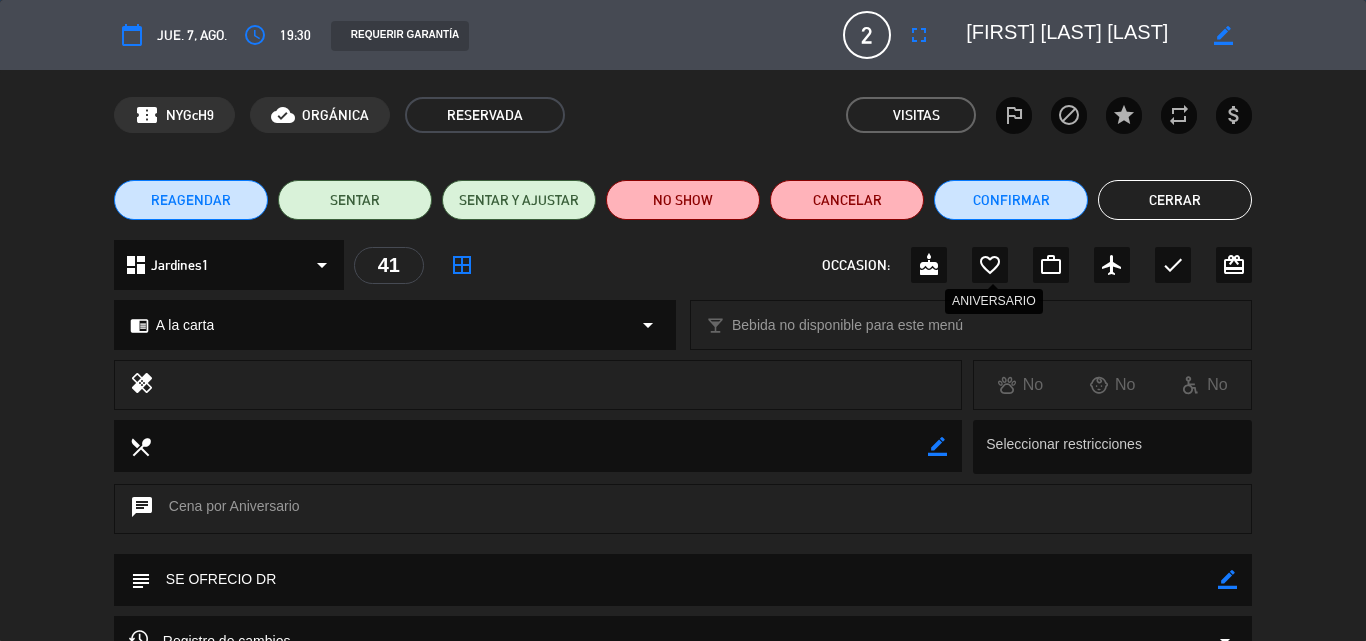 click on "favorite_border" 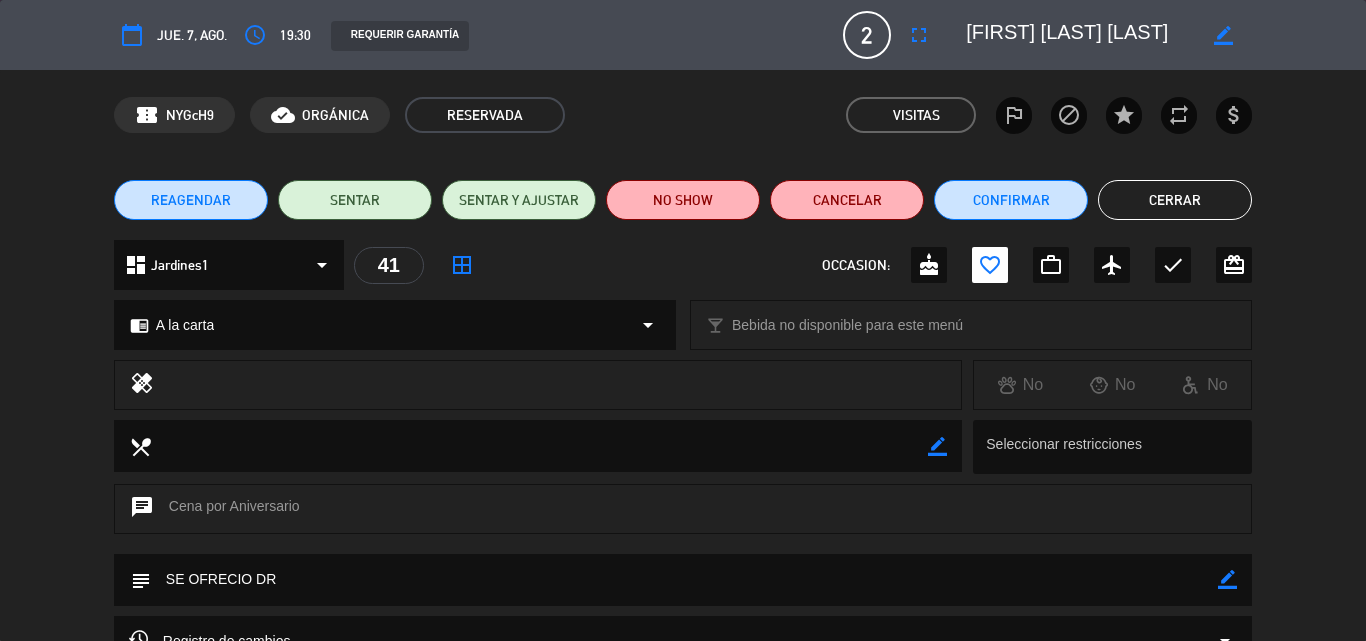 click on "Cerrar" 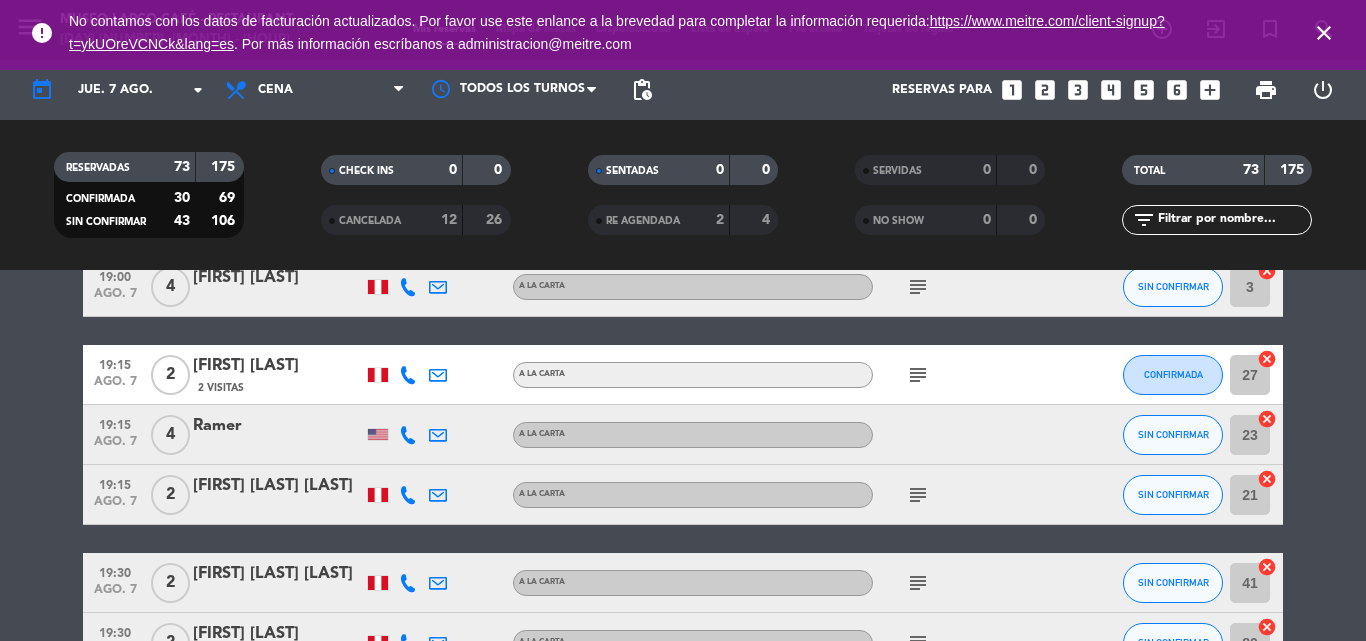click on "subject" 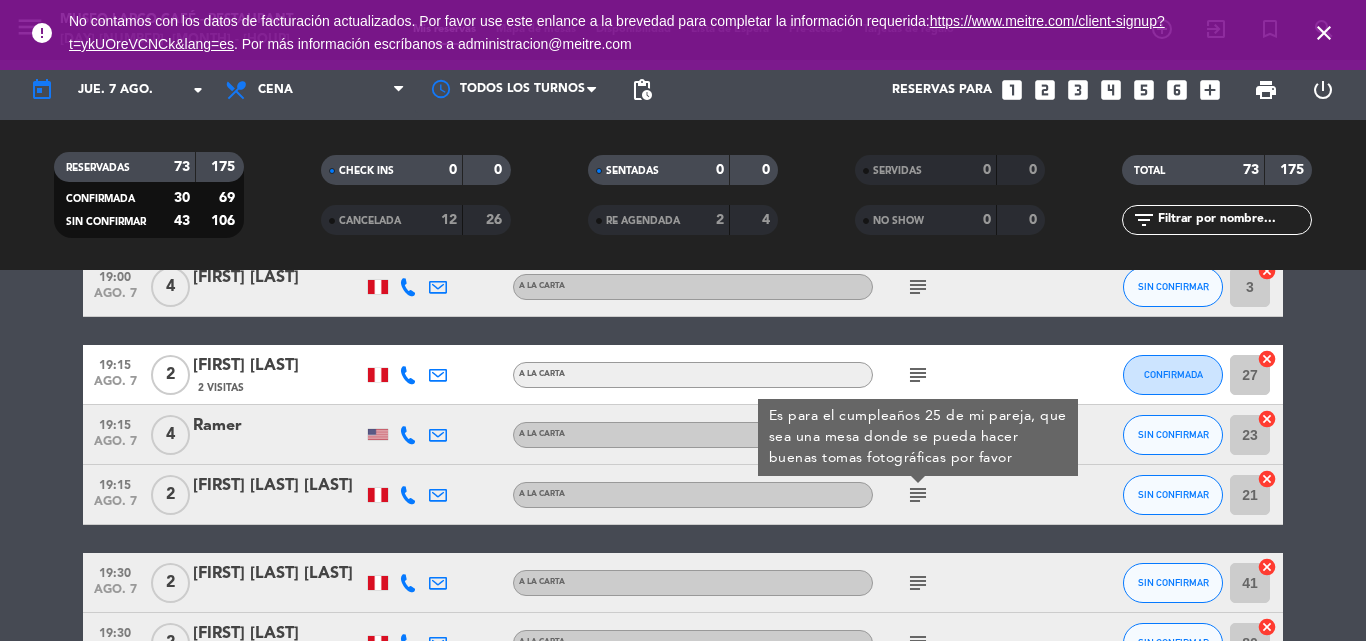 click on "subject" 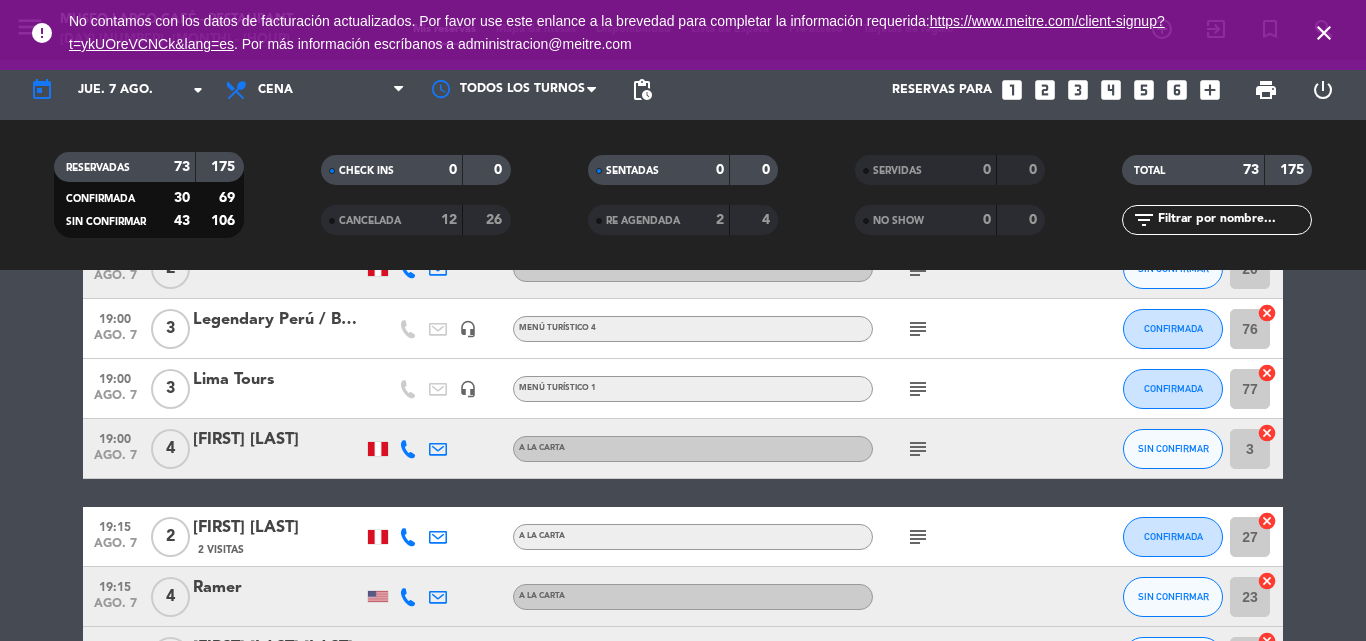 scroll, scrollTop: 1389, scrollLeft: 0, axis: vertical 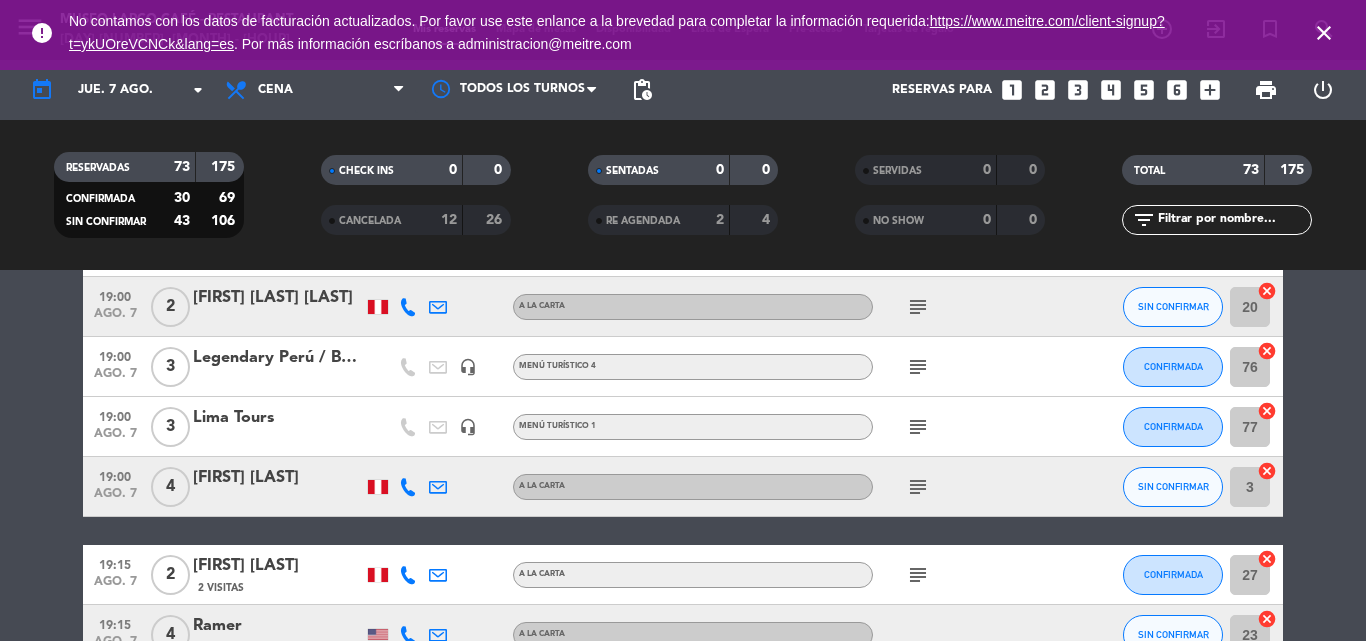 click on "subject" 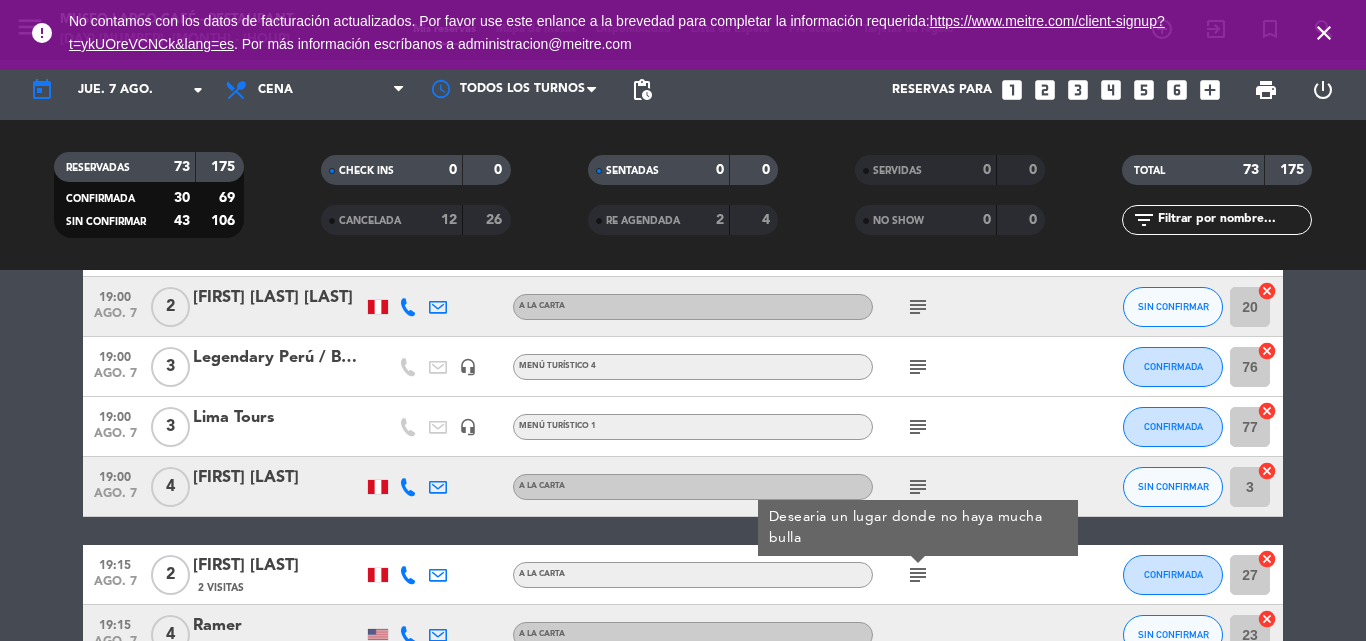 click on "subject" 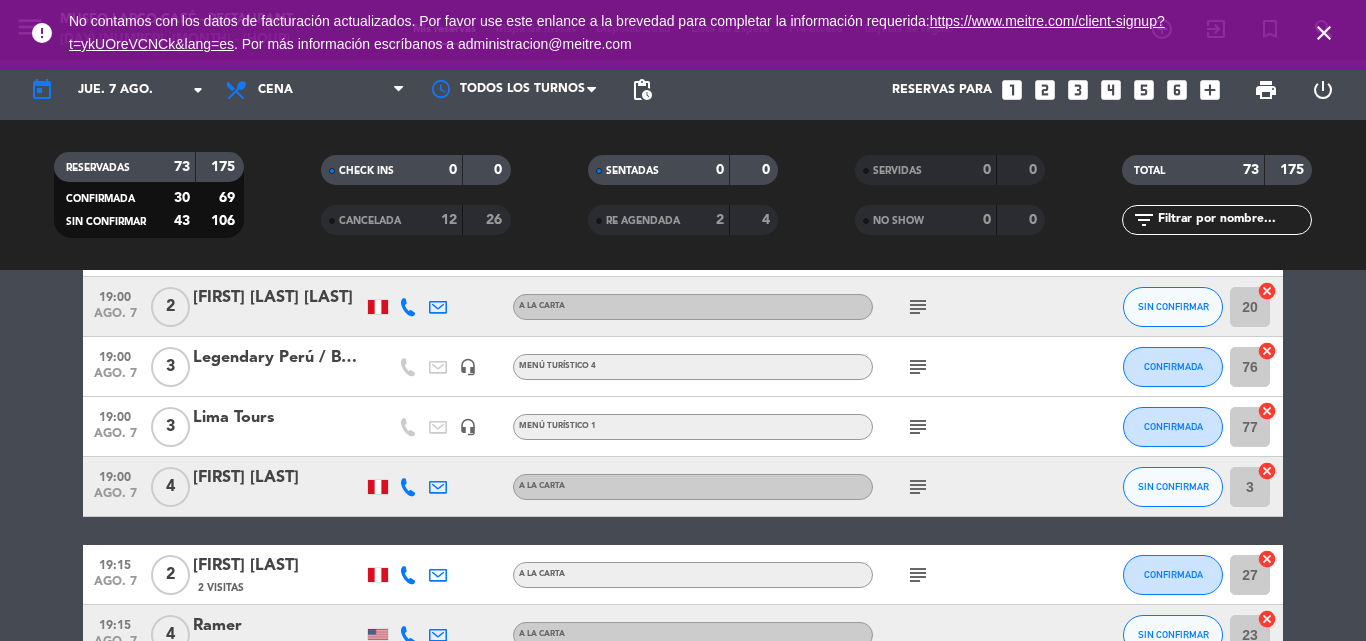 click on "subject" 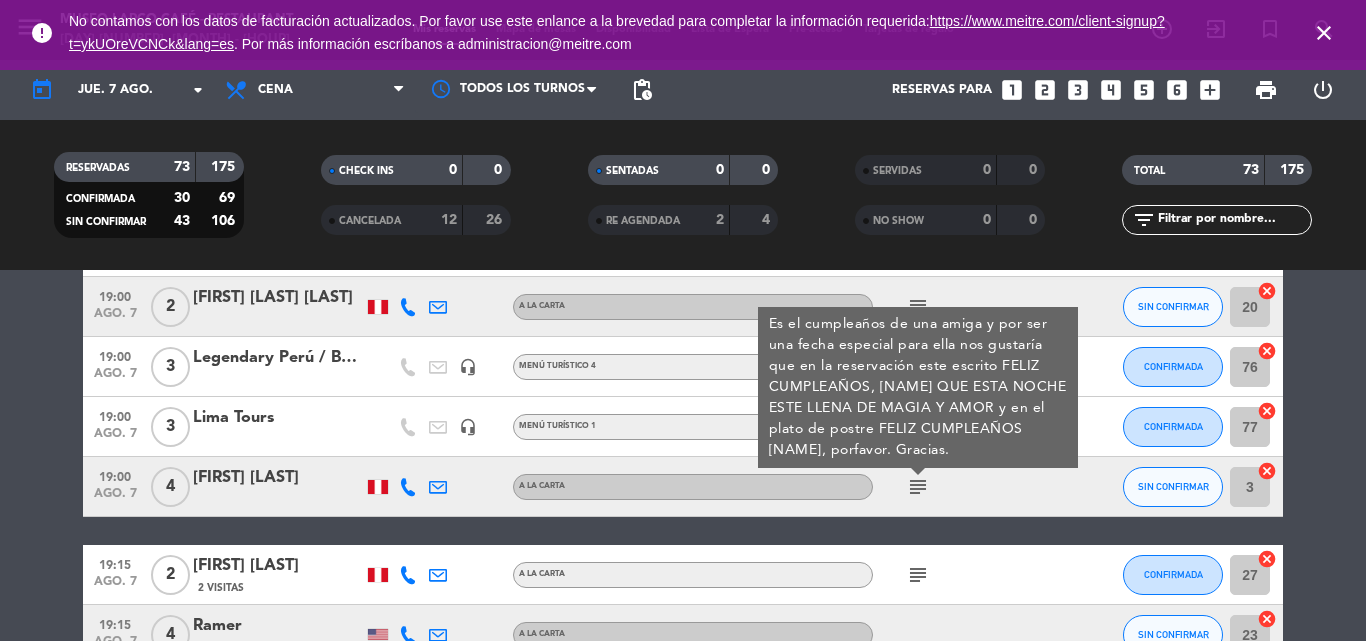 click on "[FIRST] [LAST]" 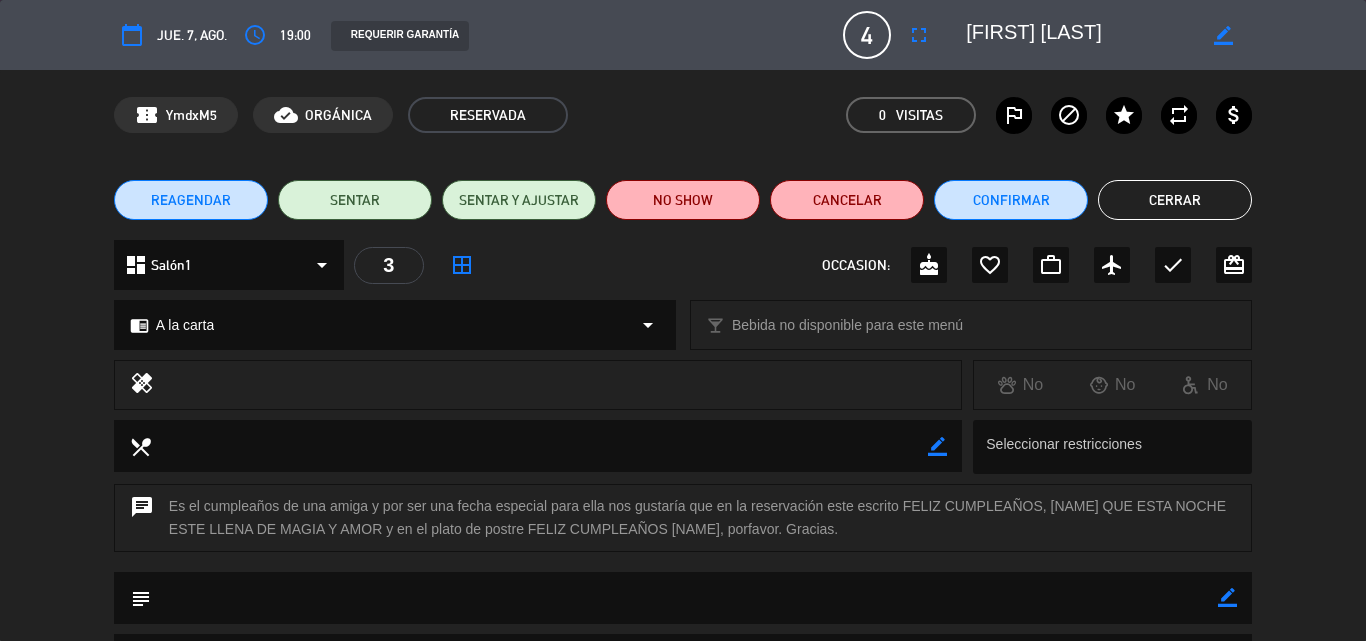click on "border_color" 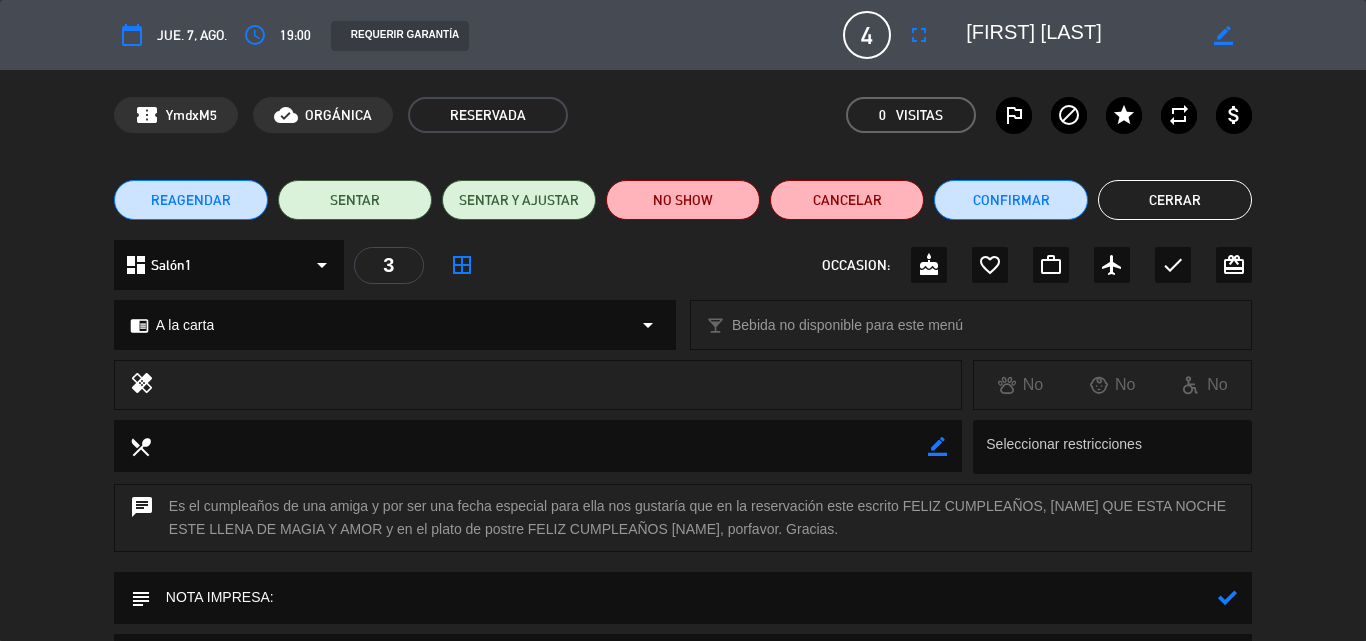 click 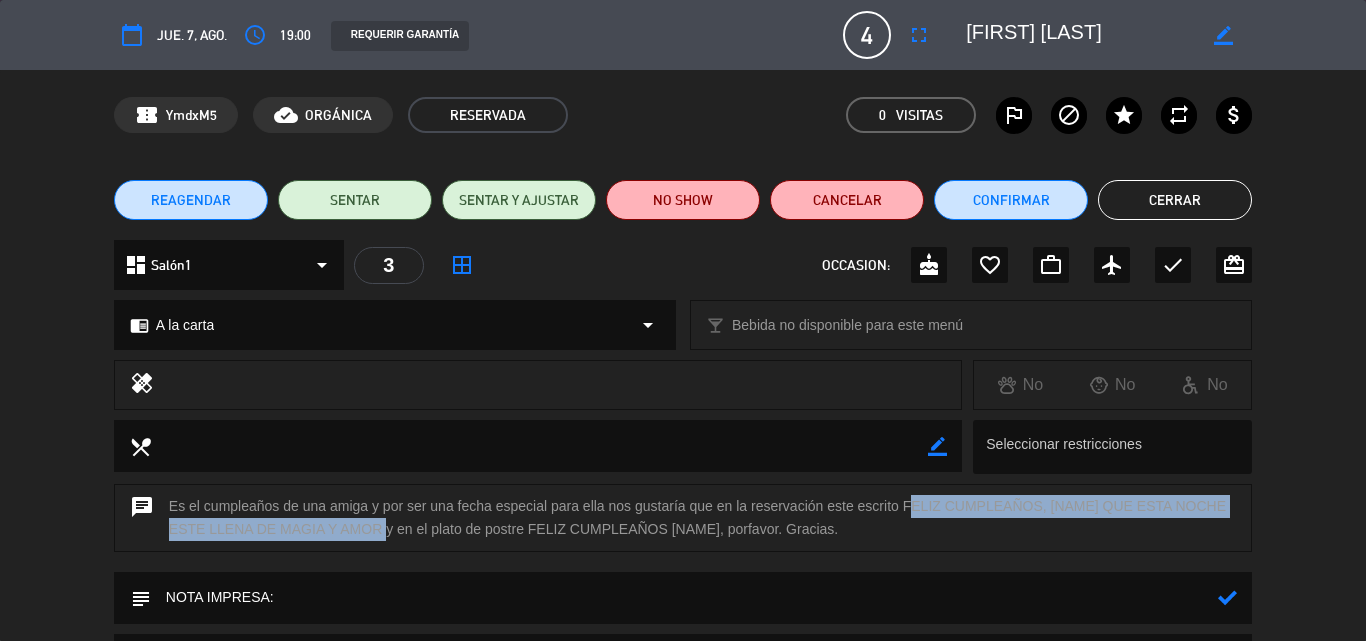 drag, startPoint x: 903, startPoint y: 504, endPoint x: 380, endPoint y: 531, distance: 523.6965 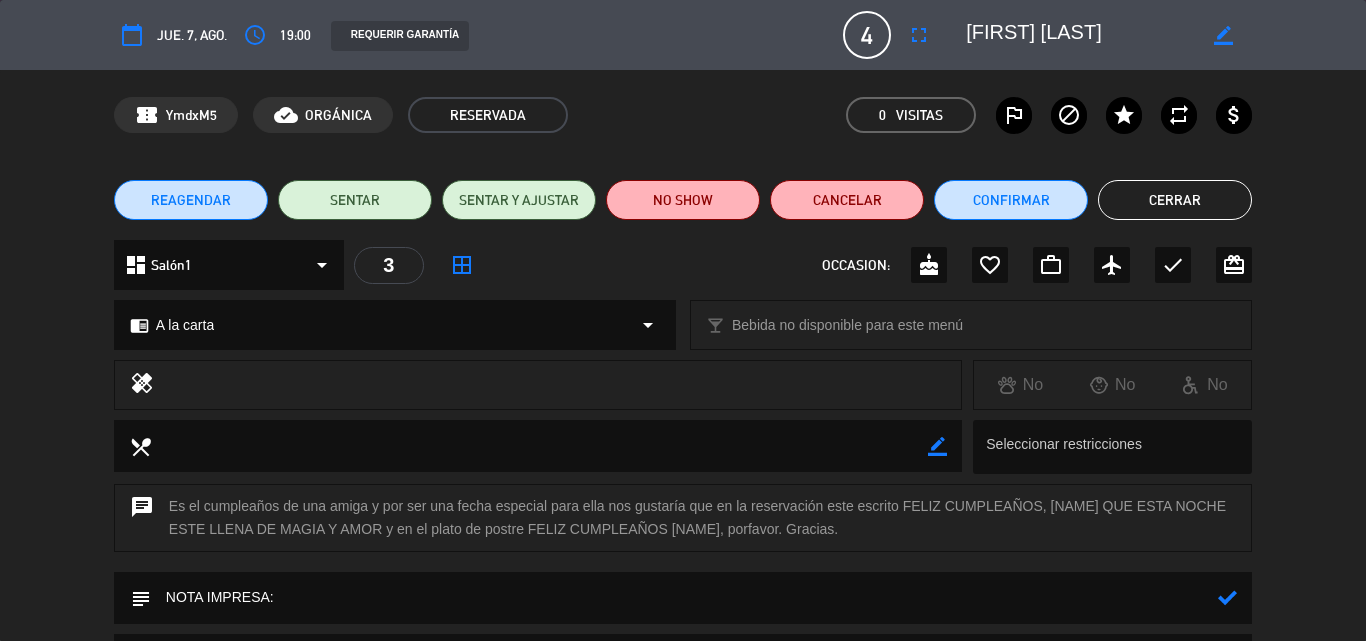 click 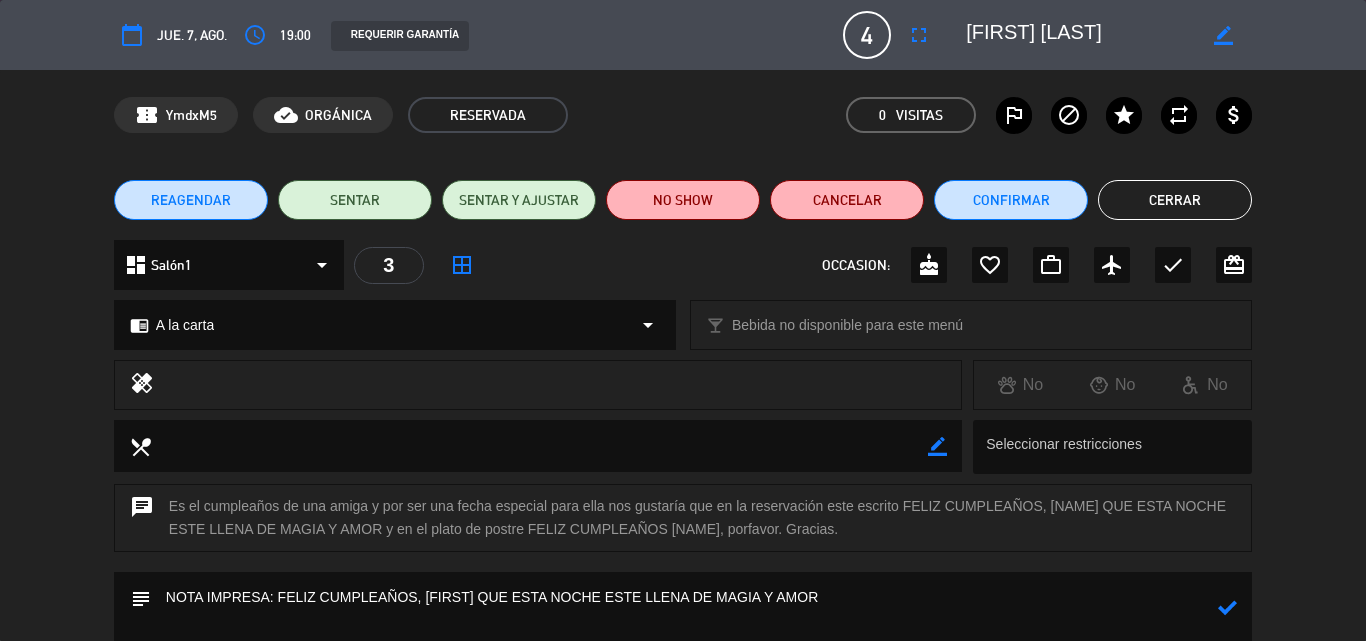 scroll, scrollTop: 6, scrollLeft: 0, axis: vertical 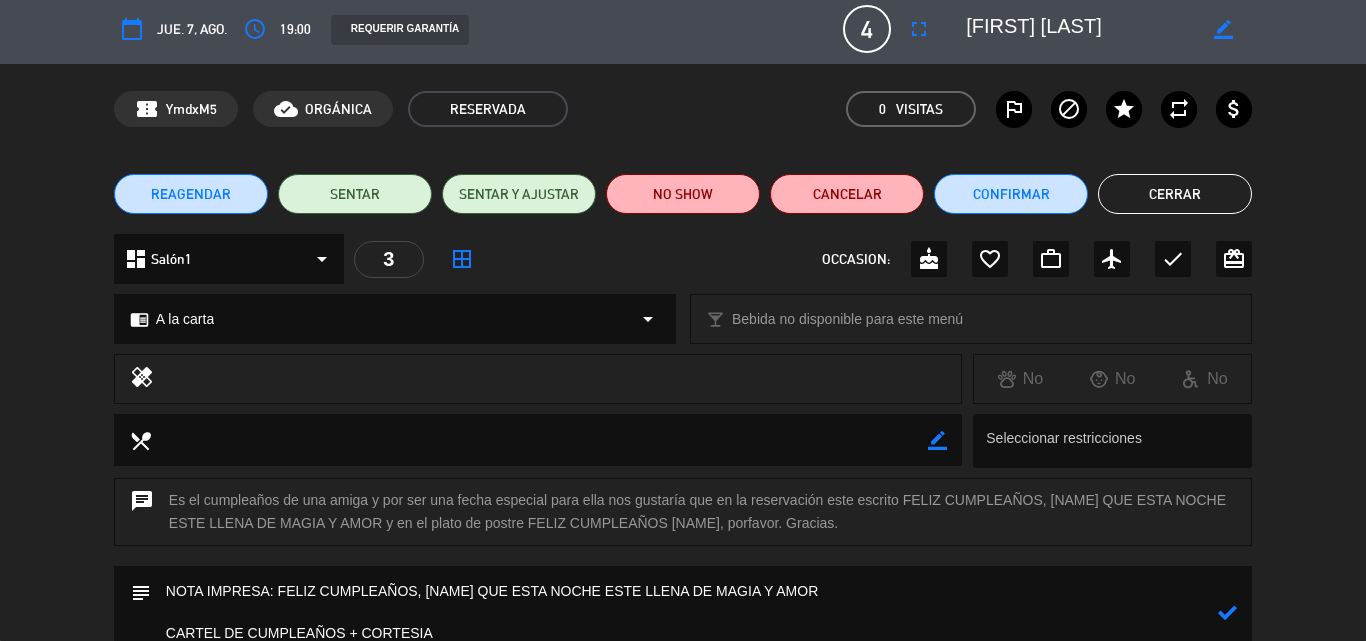 type on "NOTA IMPRESA: FELIZ CUMPLEAÑOS, [NAME] QUE ESTA NOCHE ESTE LLENA DE MAGIA Y AMOR
CARTEL DE CUMPLEAÑOS + CORTESIA" 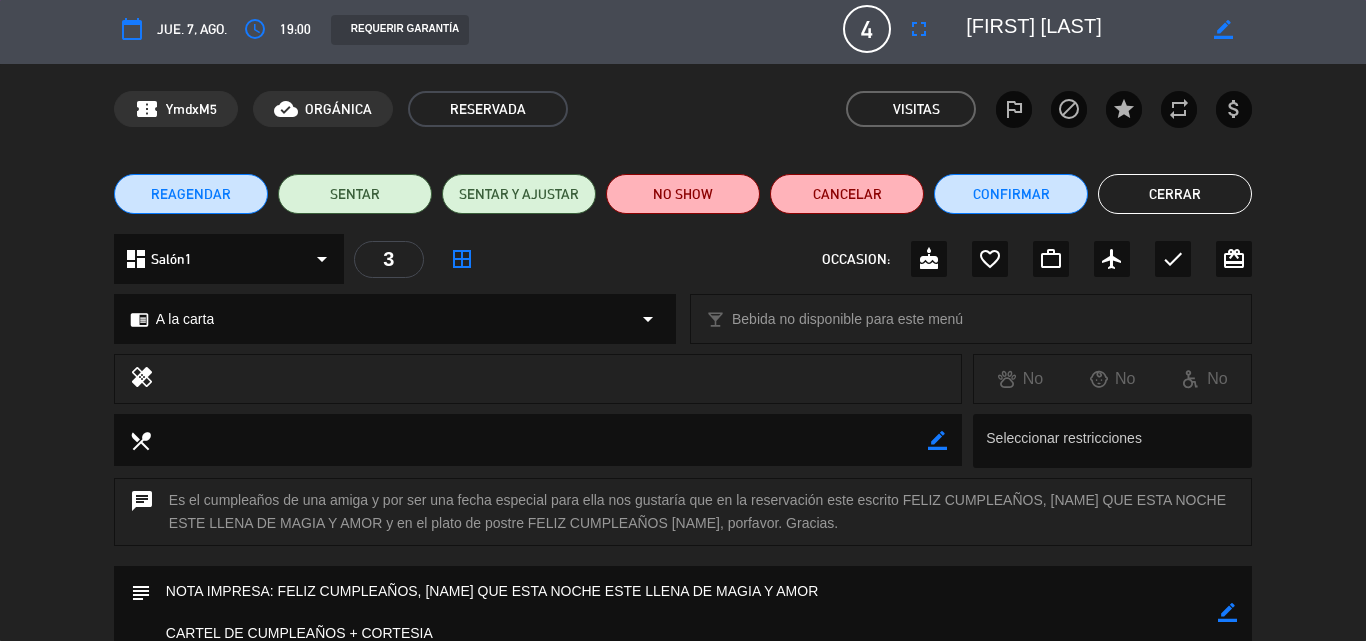 click on "Cerrar" 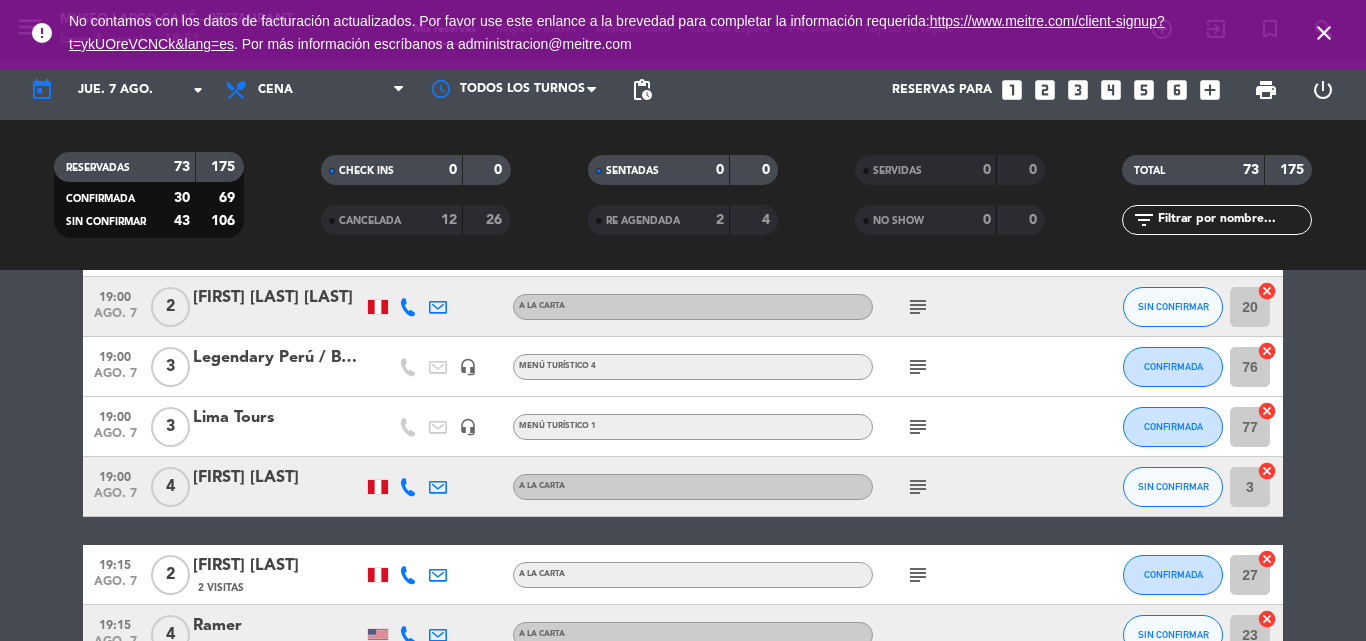 scroll, scrollTop: 1289, scrollLeft: 0, axis: vertical 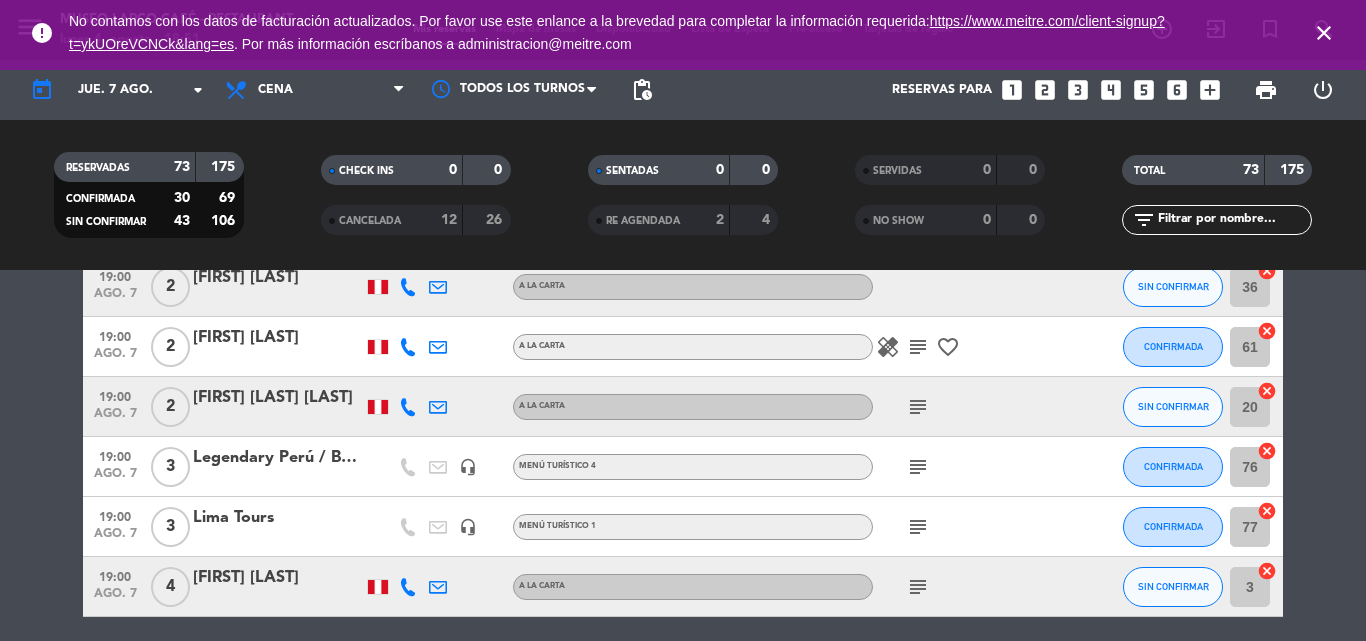 click on "subject" 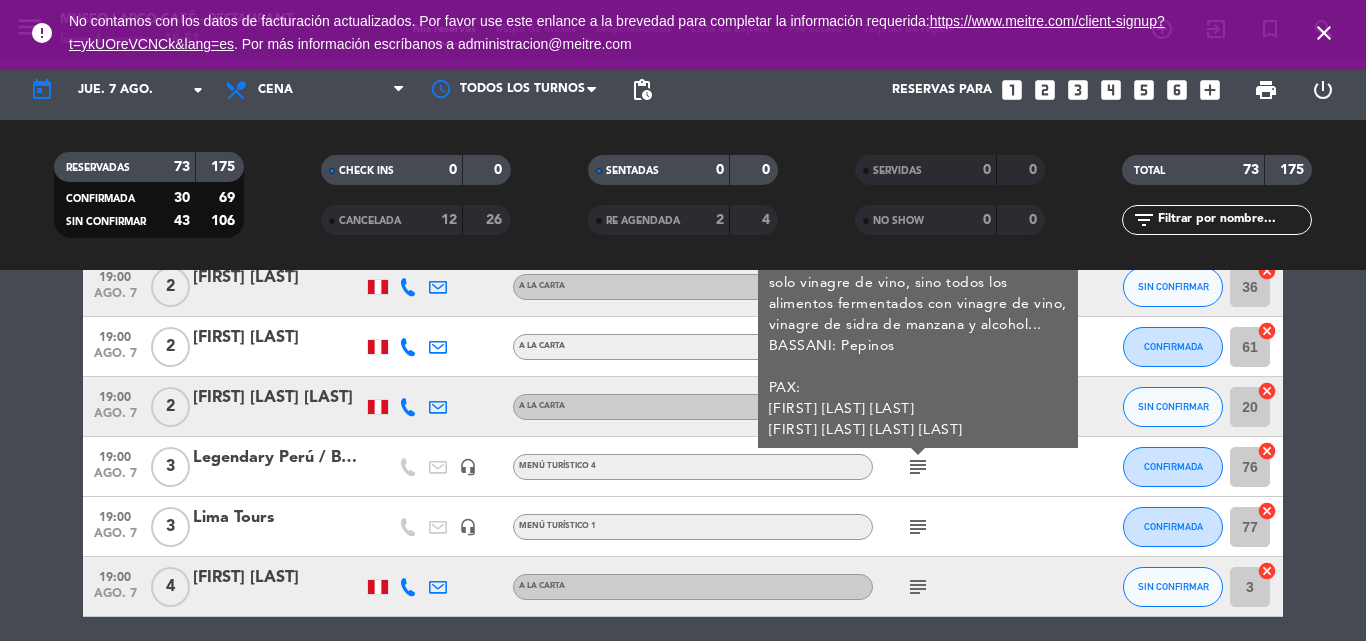 click on "subject" 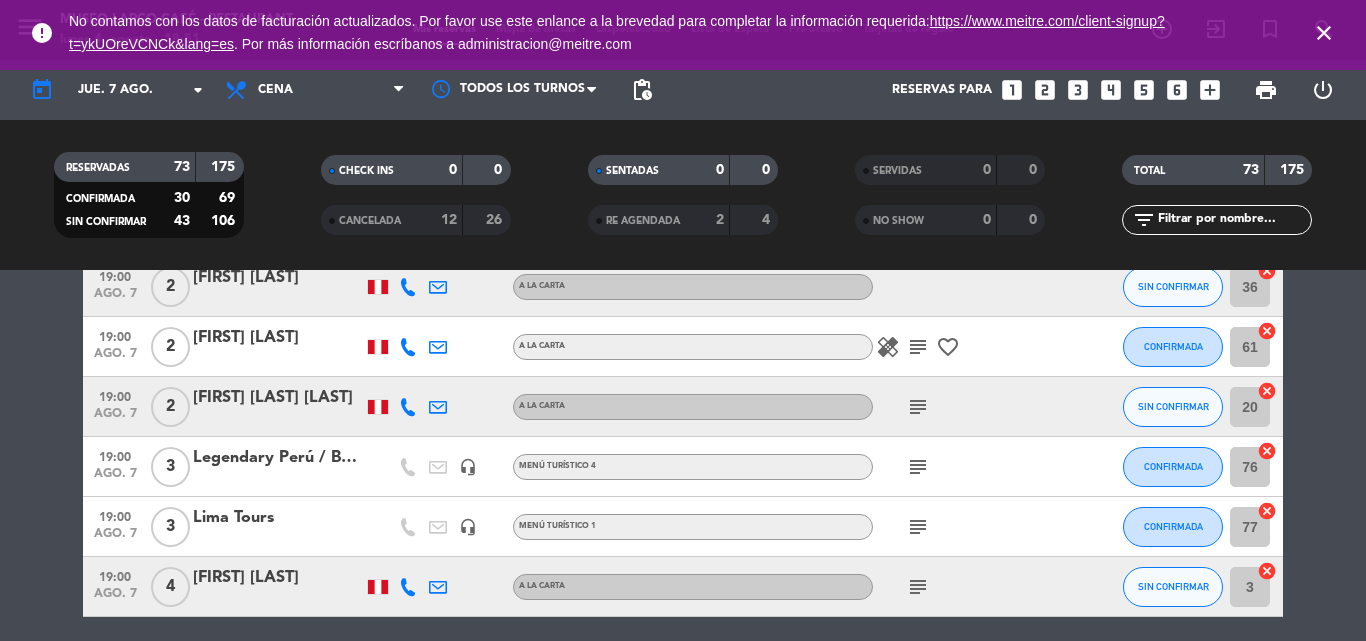 click on "subject" 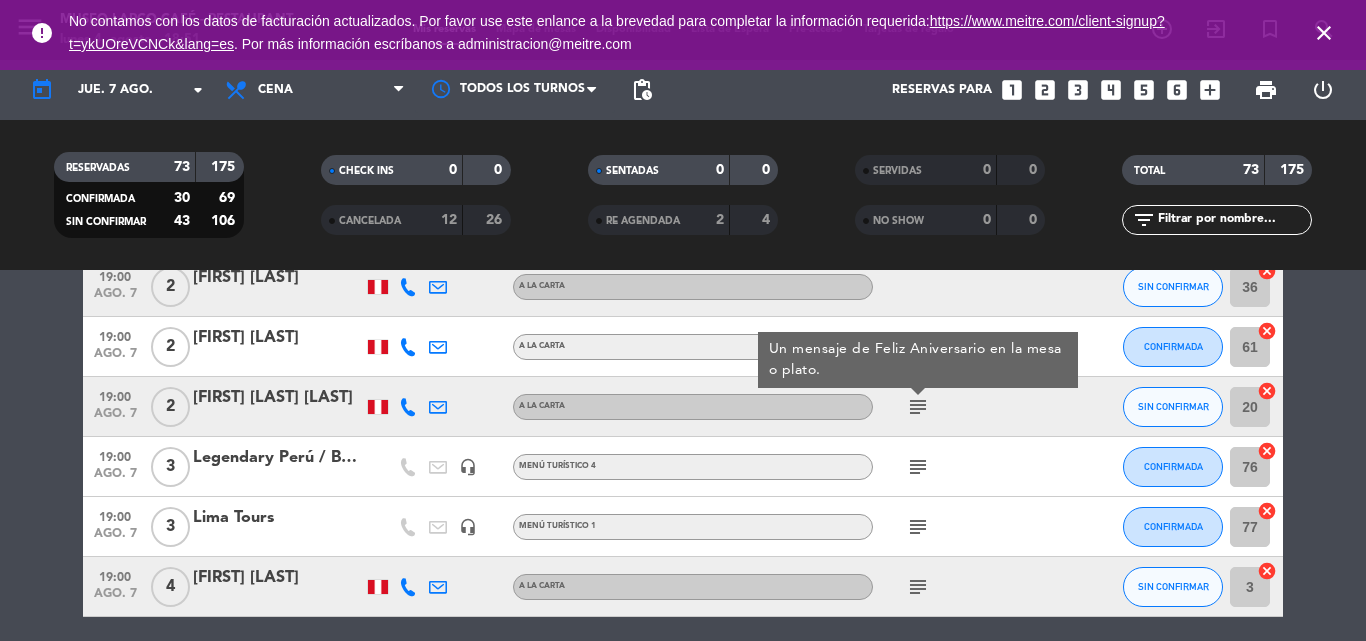 click on "subject" 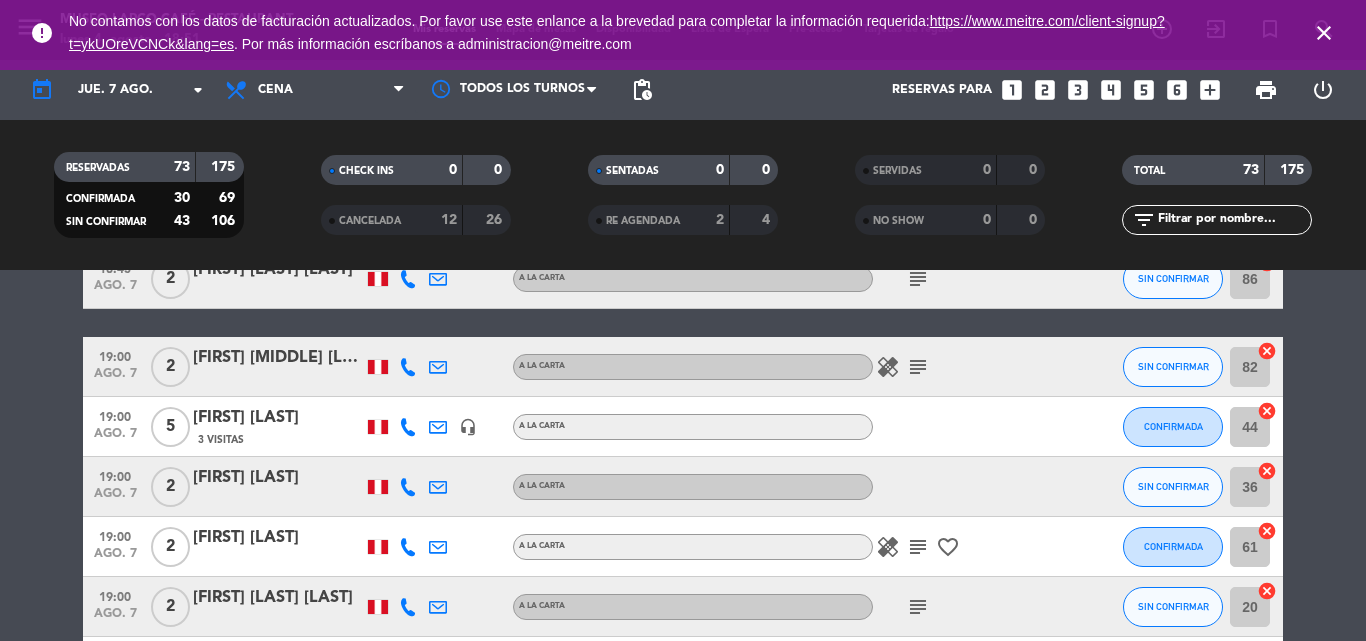 scroll, scrollTop: 989, scrollLeft: 0, axis: vertical 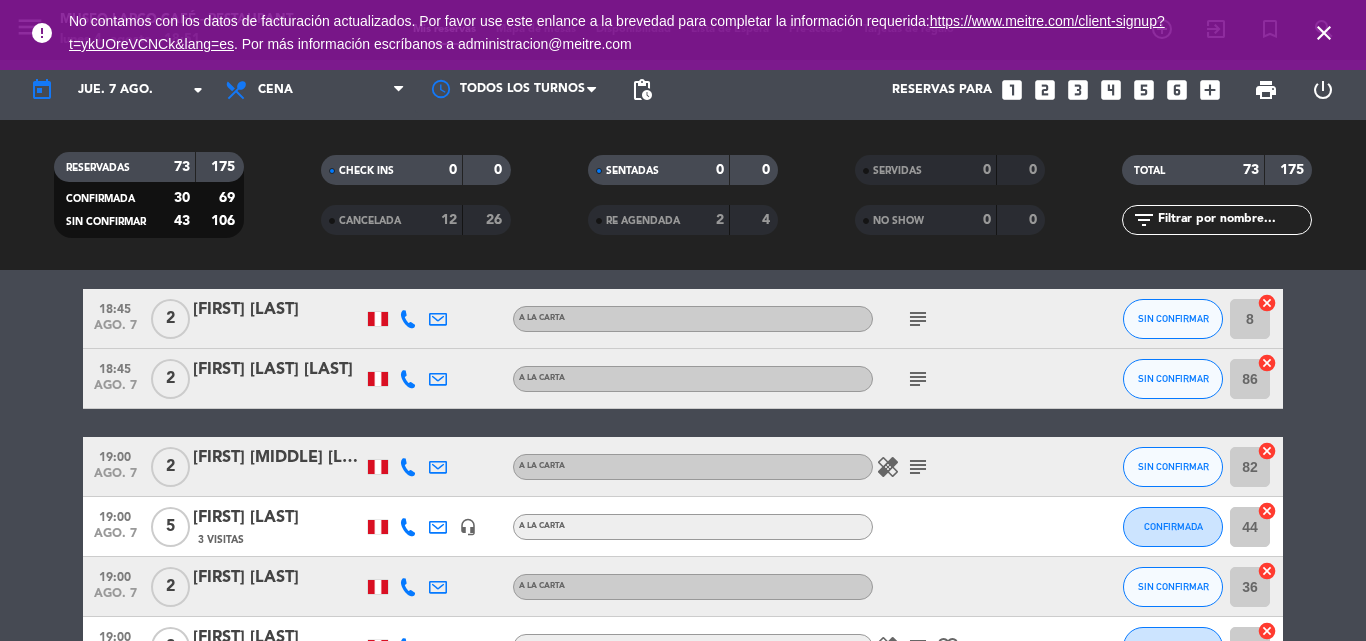 click on "subject" 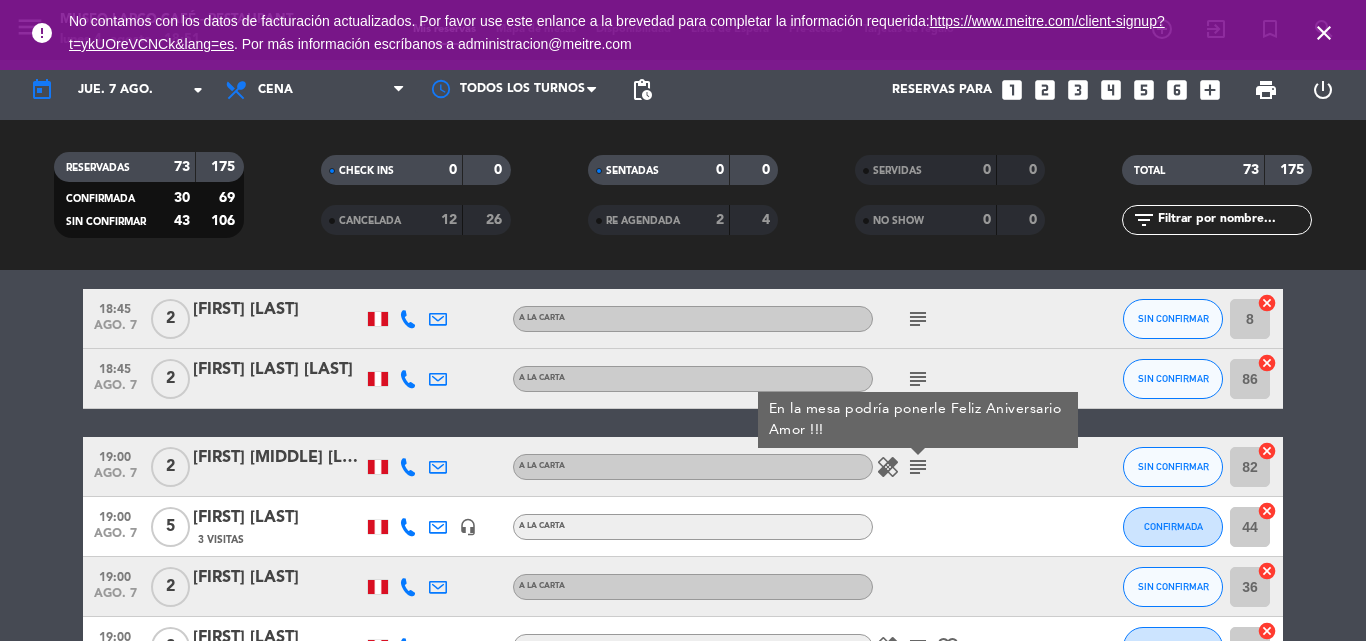 click on "subject" 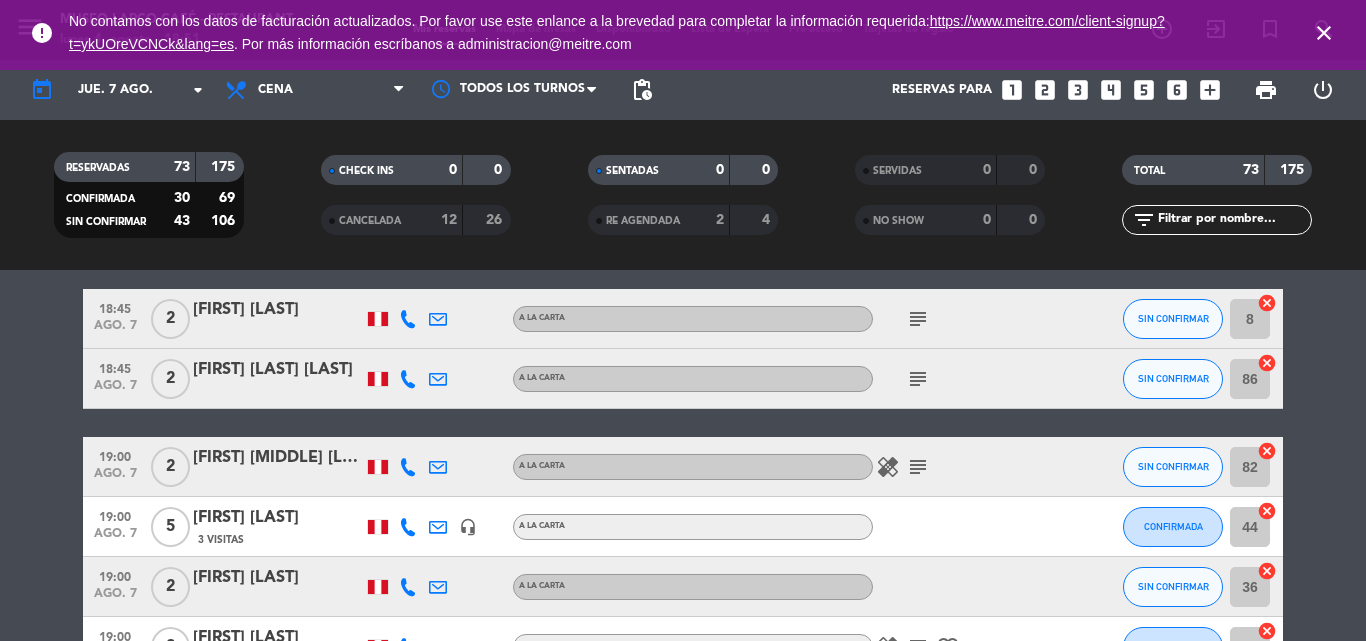 click on "[FIRST] [MIDDLE] [LAST]" 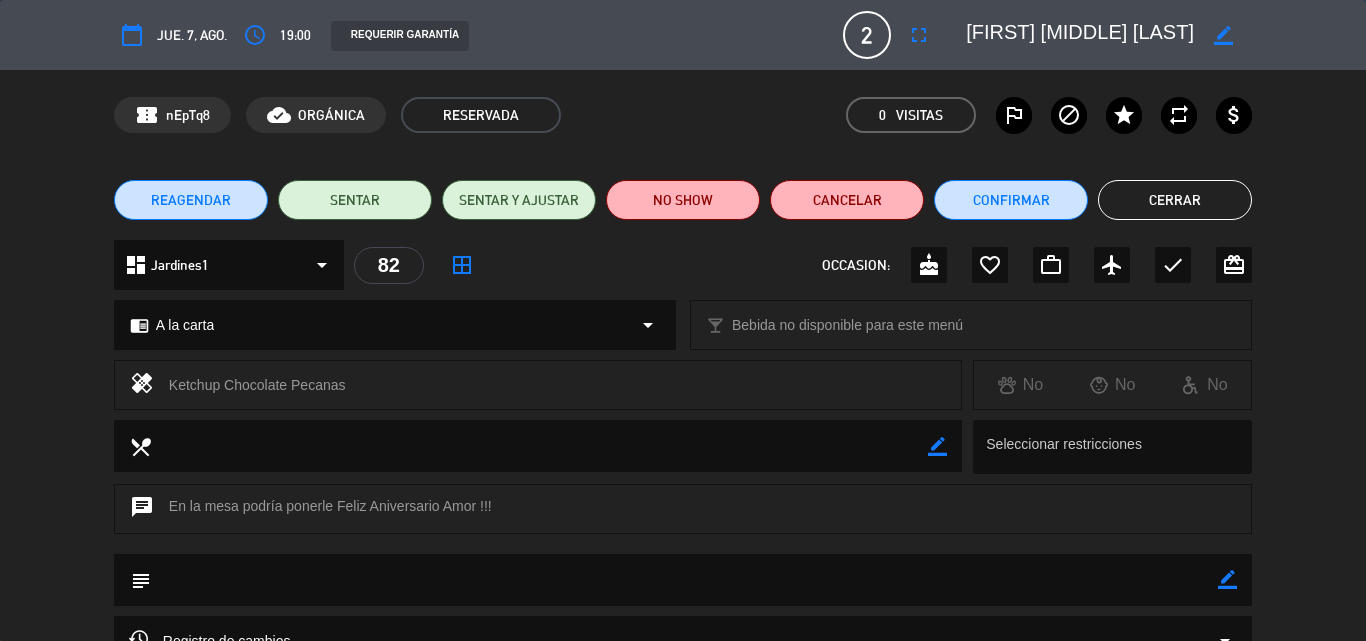 click on "border_color" 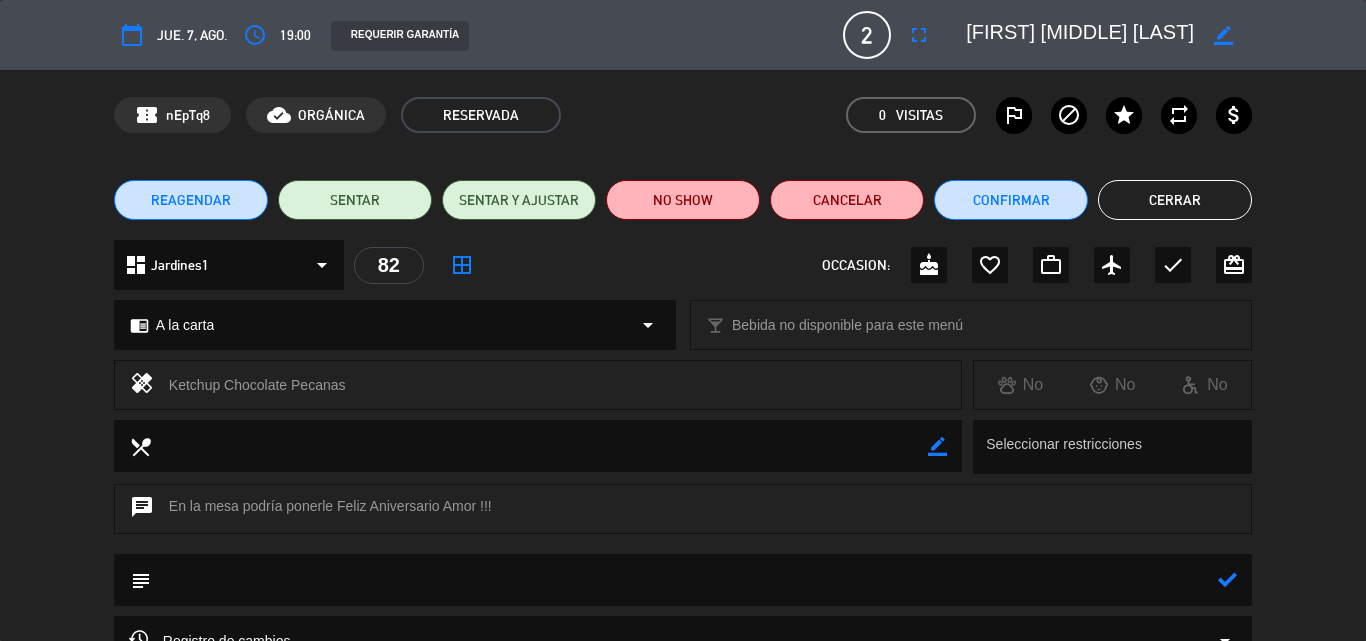 click 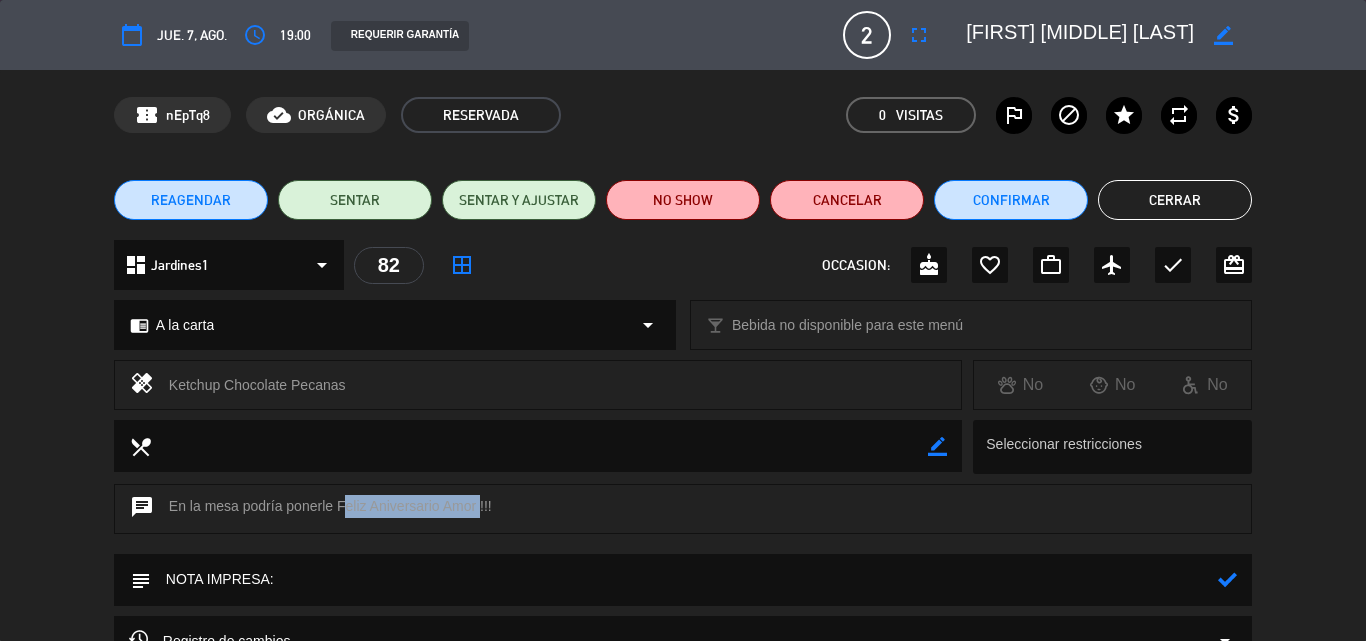 drag, startPoint x: 339, startPoint y: 503, endPoint x: 477, endPoint y: 503, distance: 138 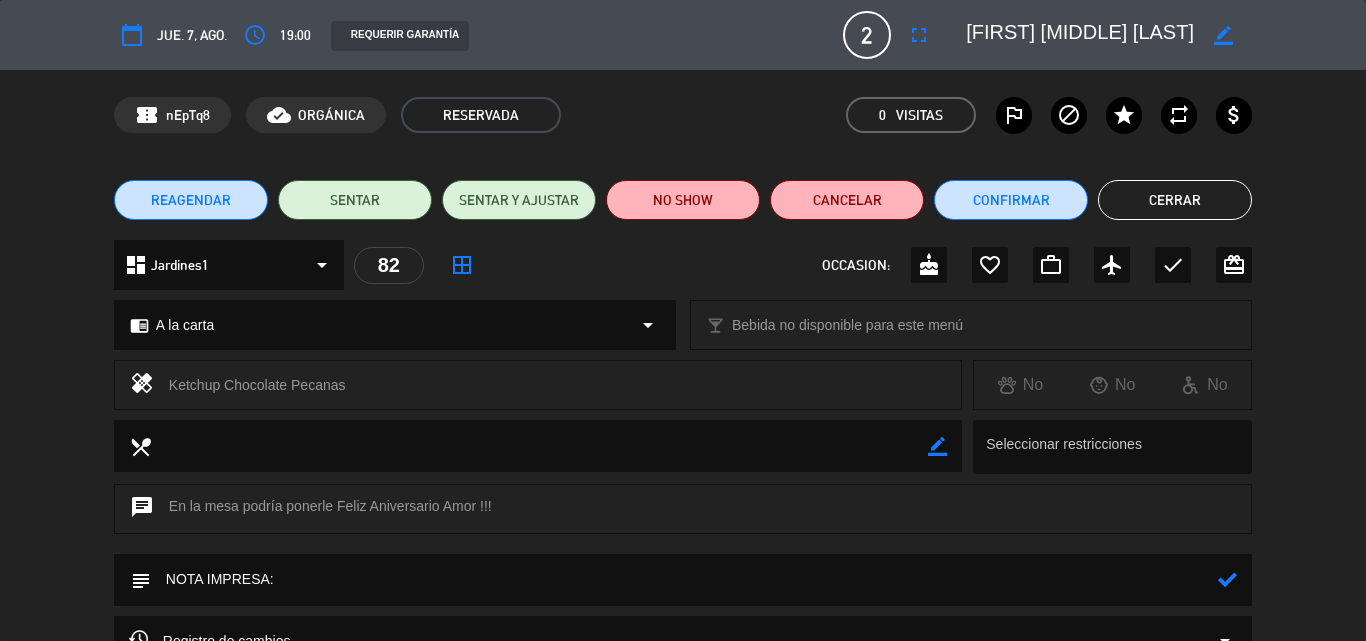 click 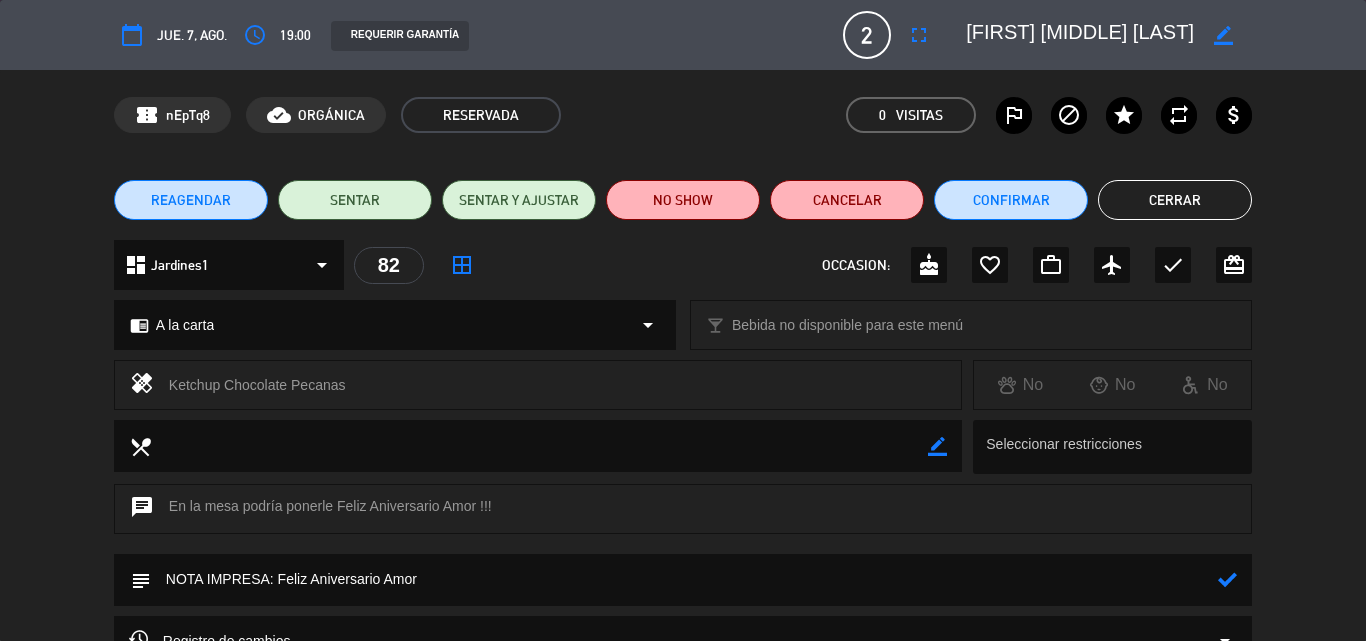 type on "NOTA IMPRESA: Feliz Aniversario Amor" 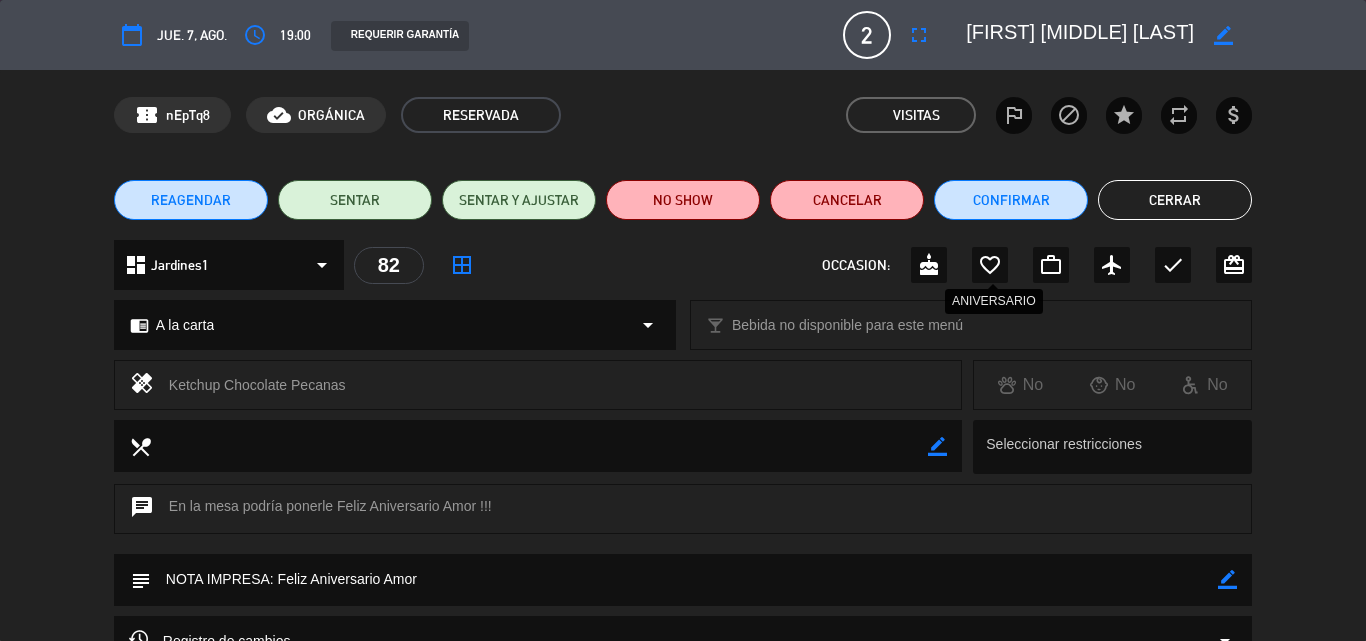 click on "favorite_border" 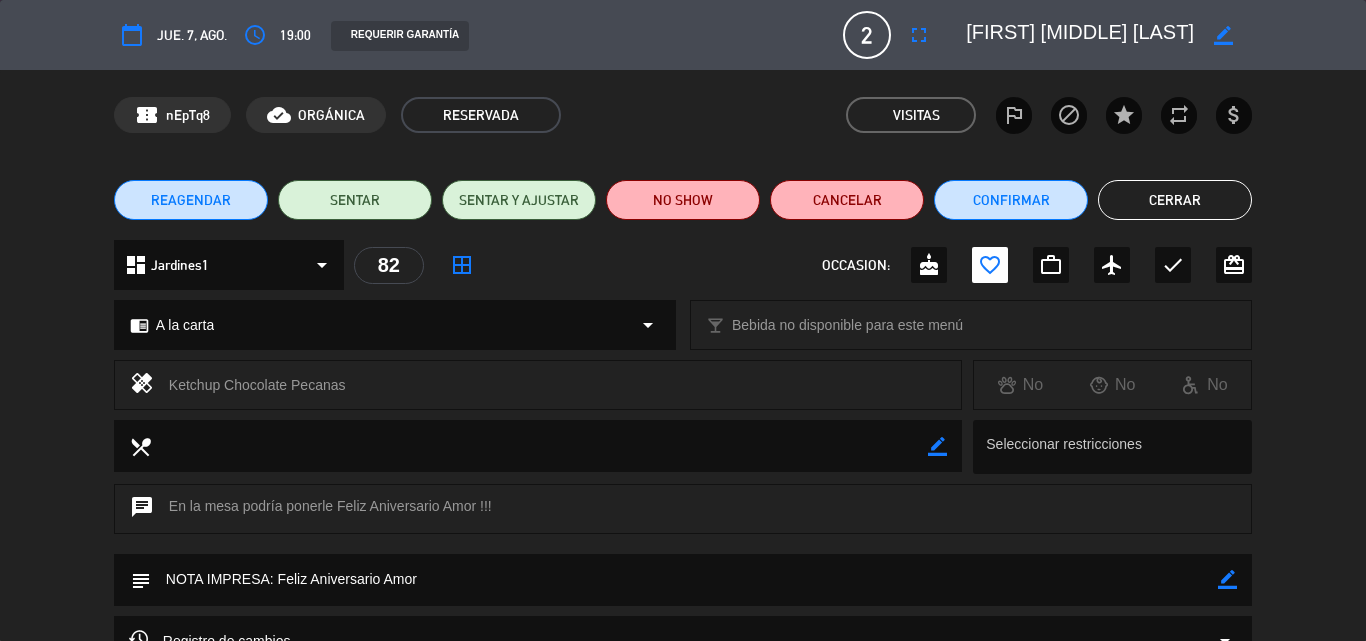 click on "Cerrar" 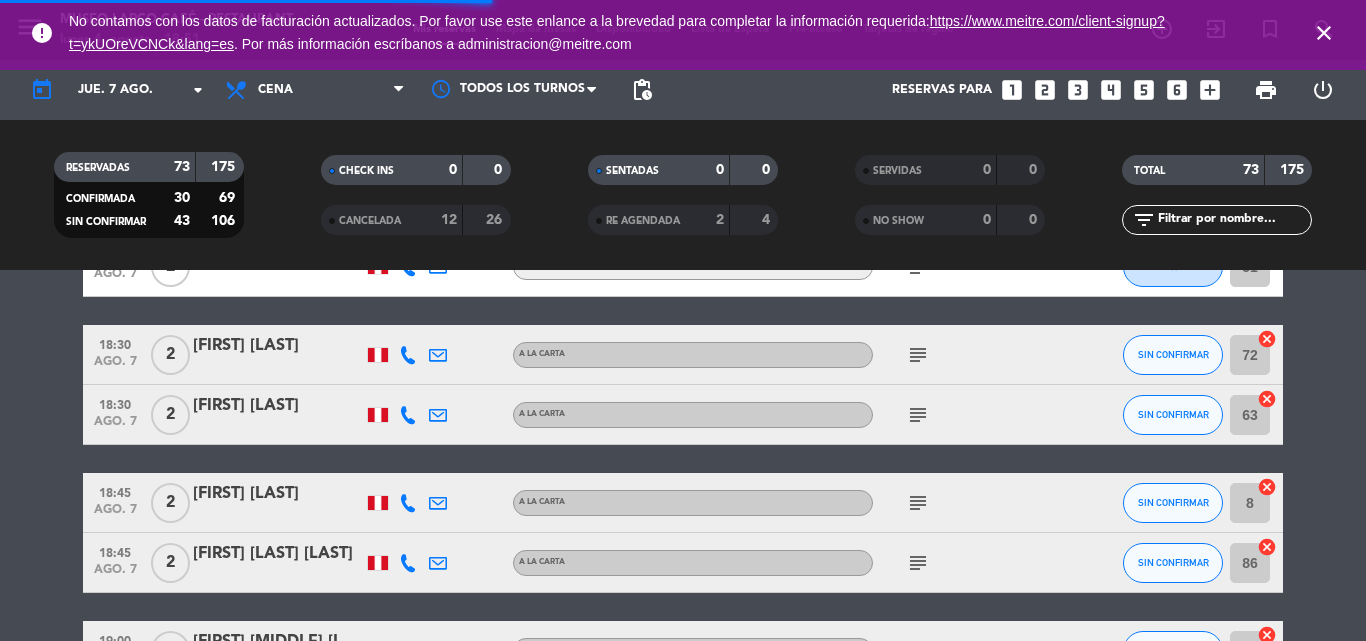 scroll, scrollTop: 789, scrollLeft: 0, axis: vertical 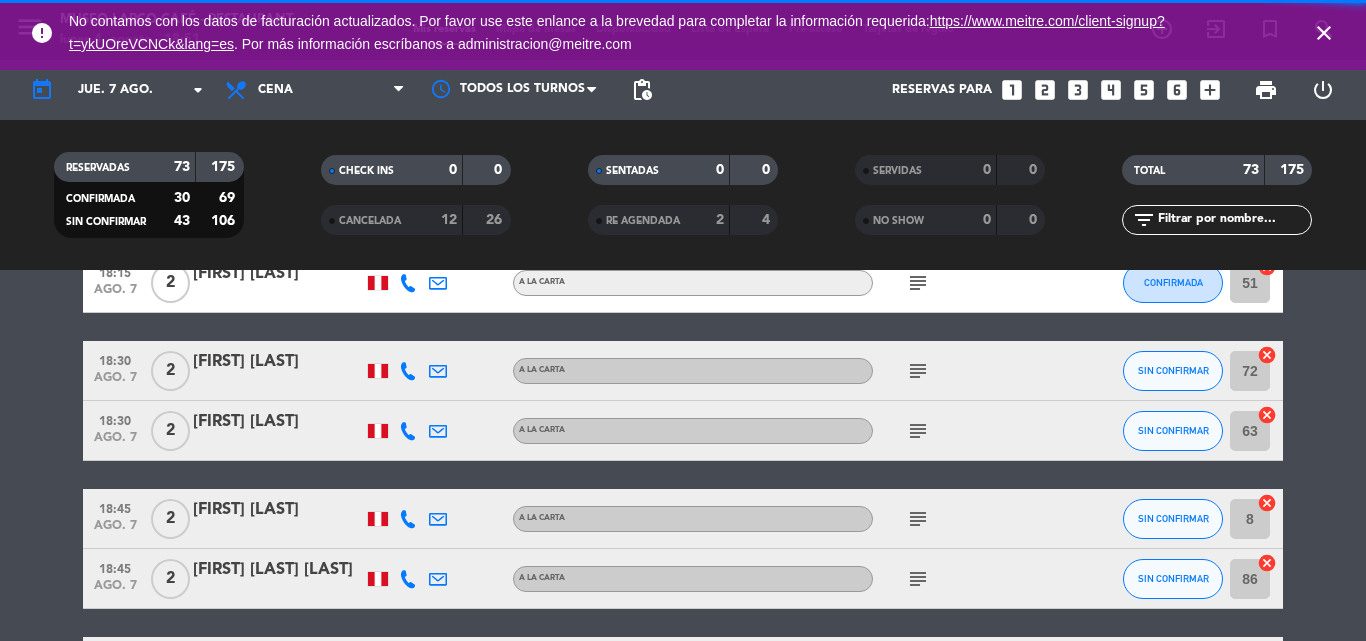 click on "subject" 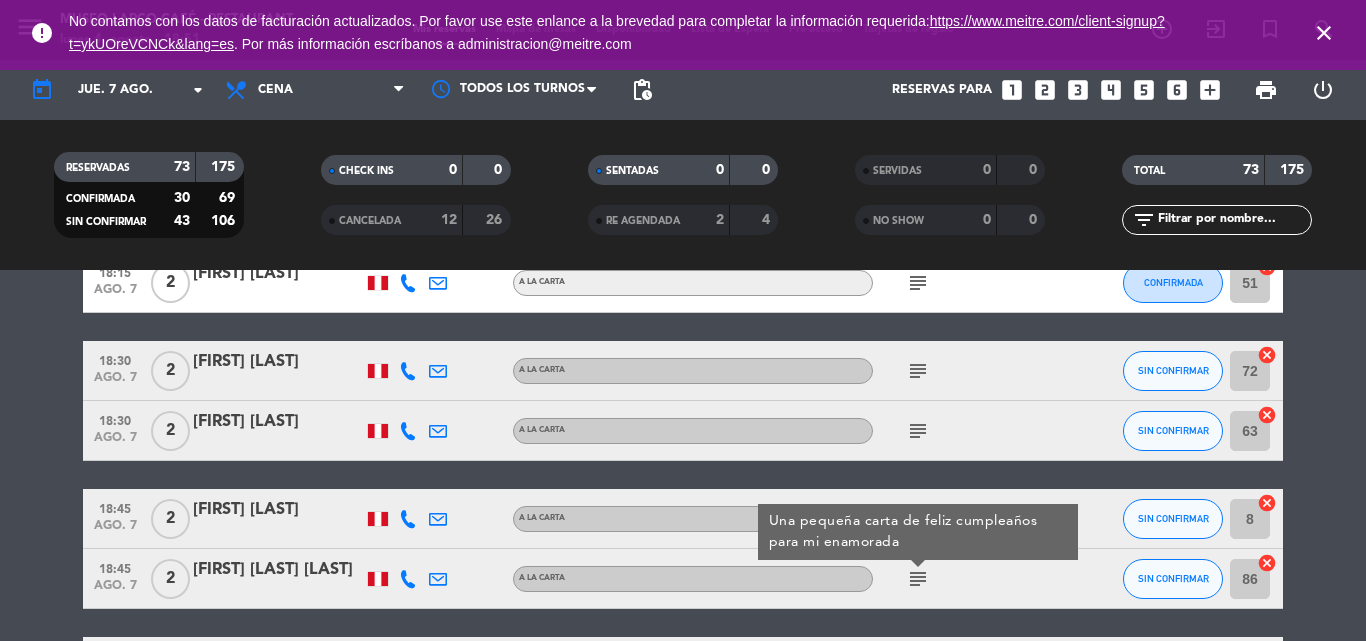 click on "subject" 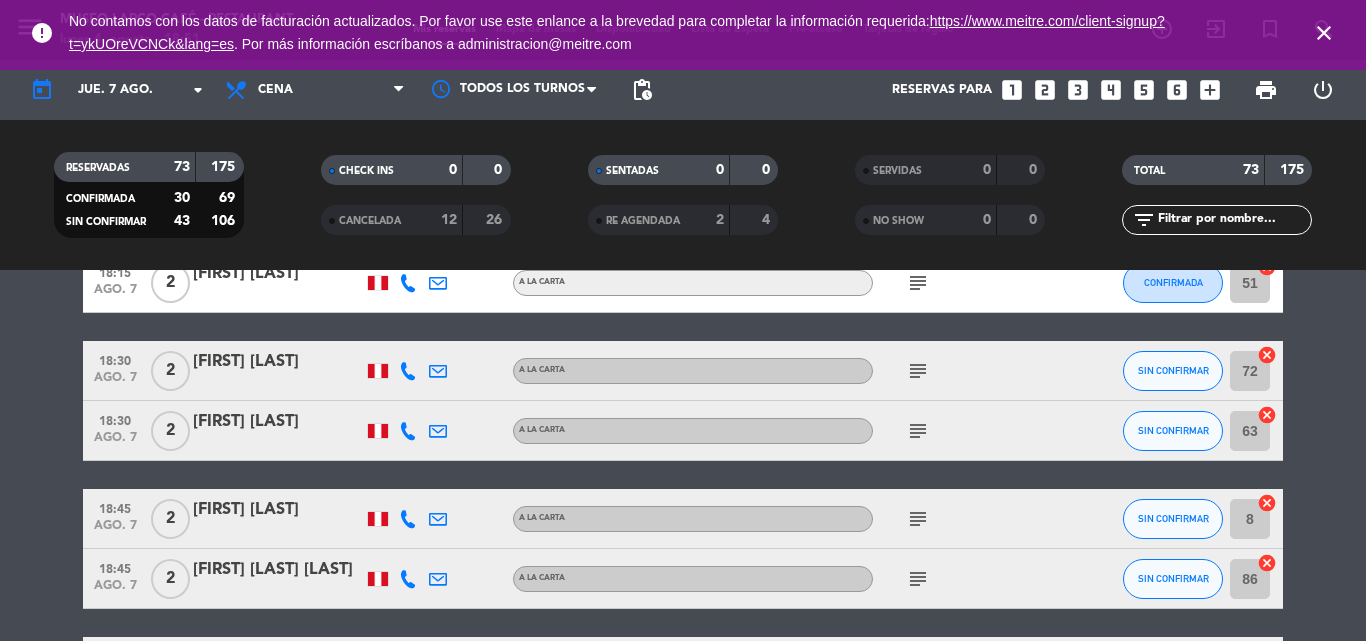 click on "subject" 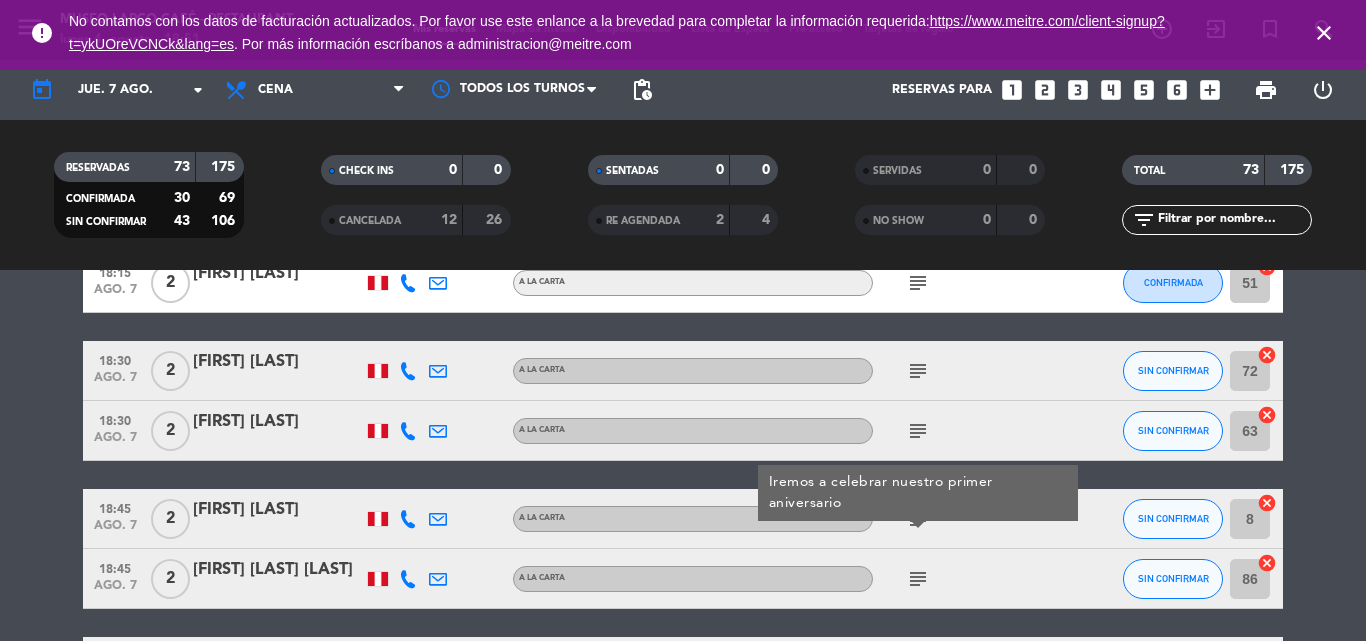 click on "subject" 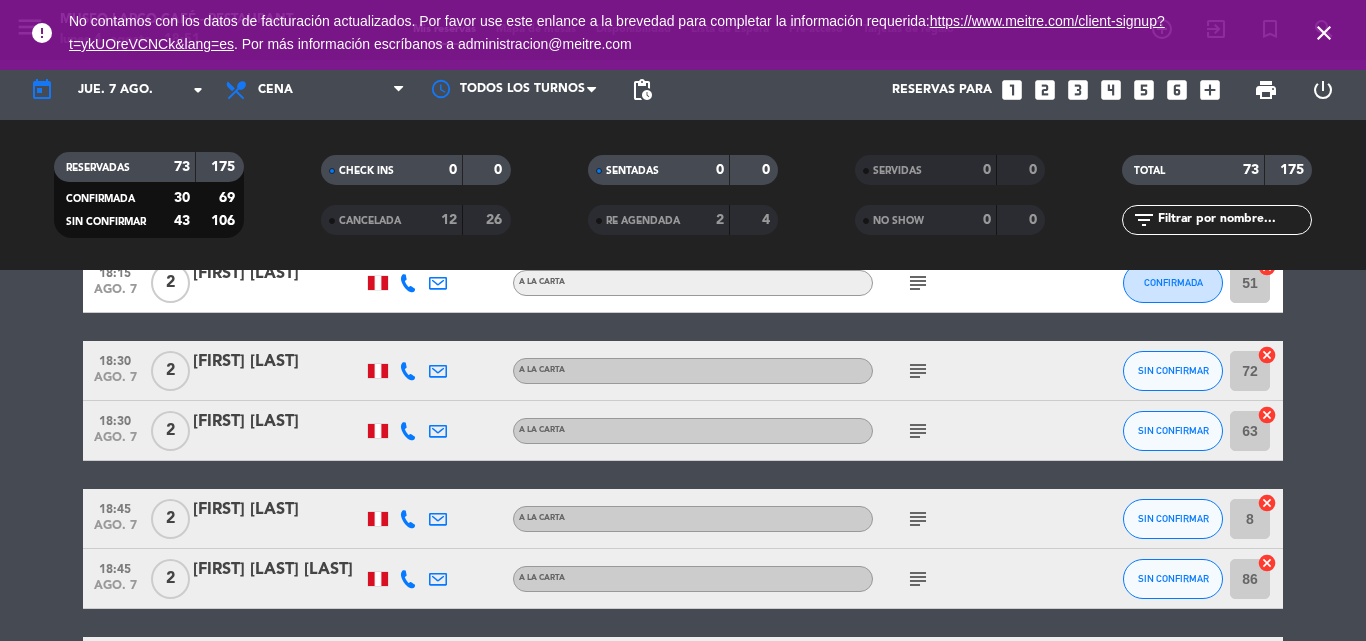 click on "subject" 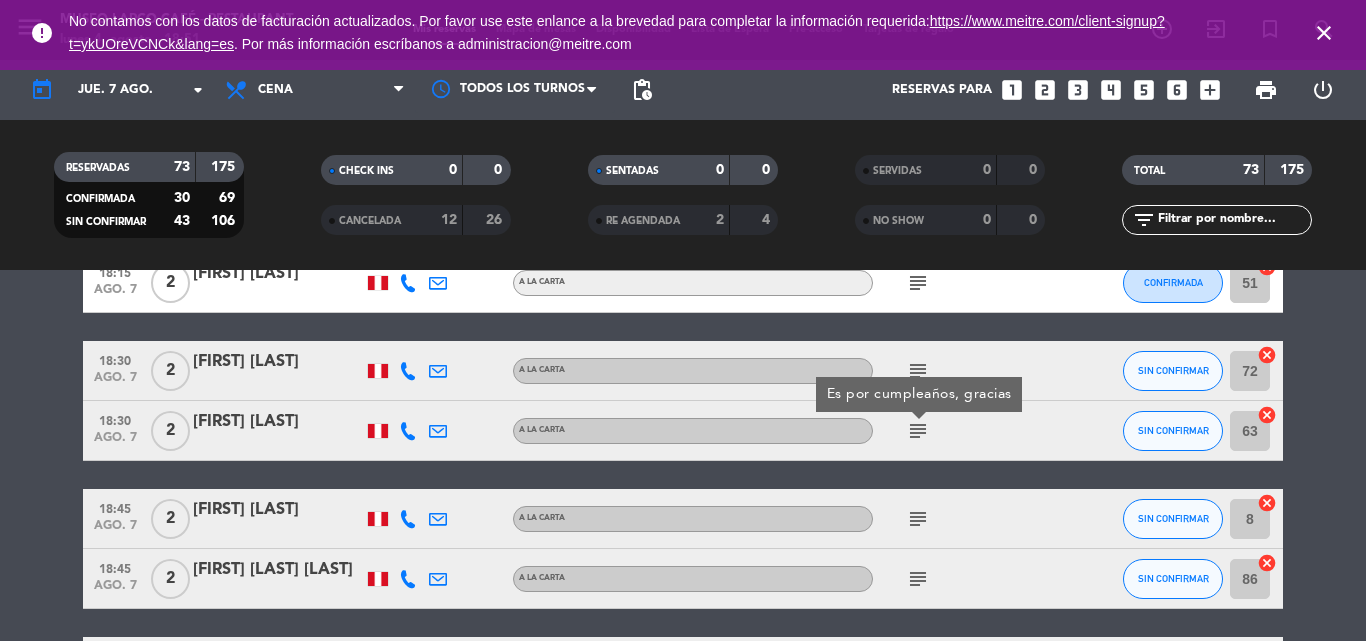 click on "subject" 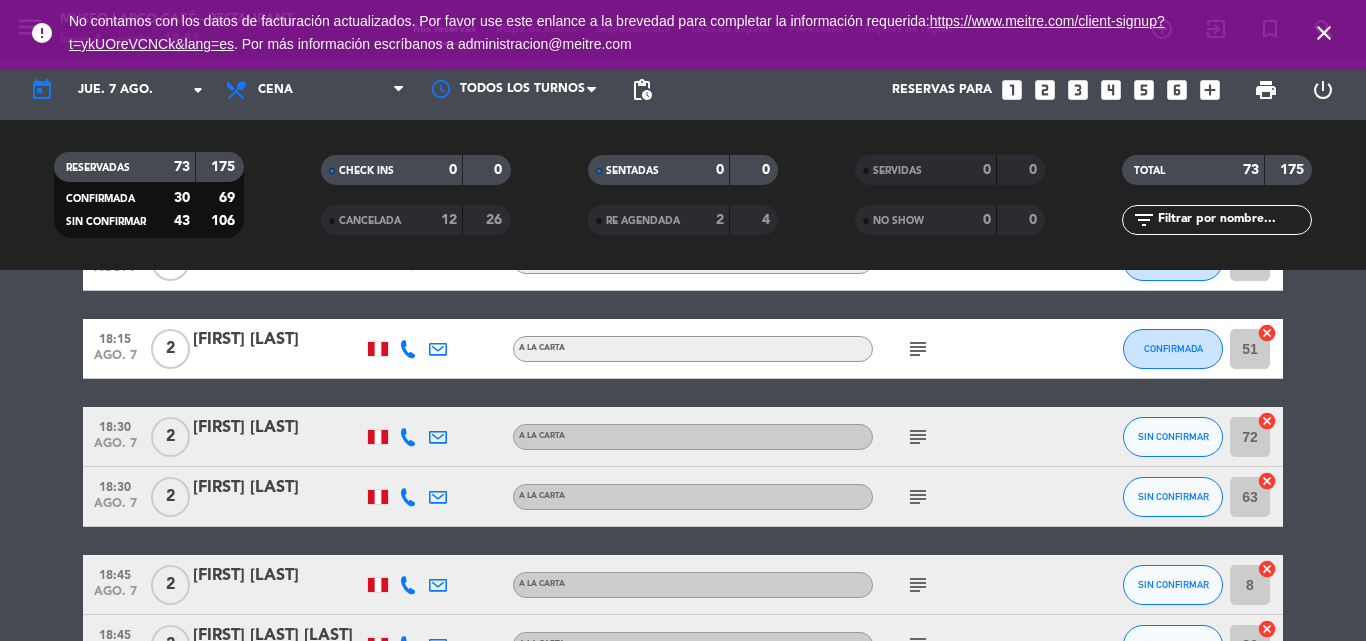 scroll, scrollTop: 689, scrollLeft: 0, axis: vertical 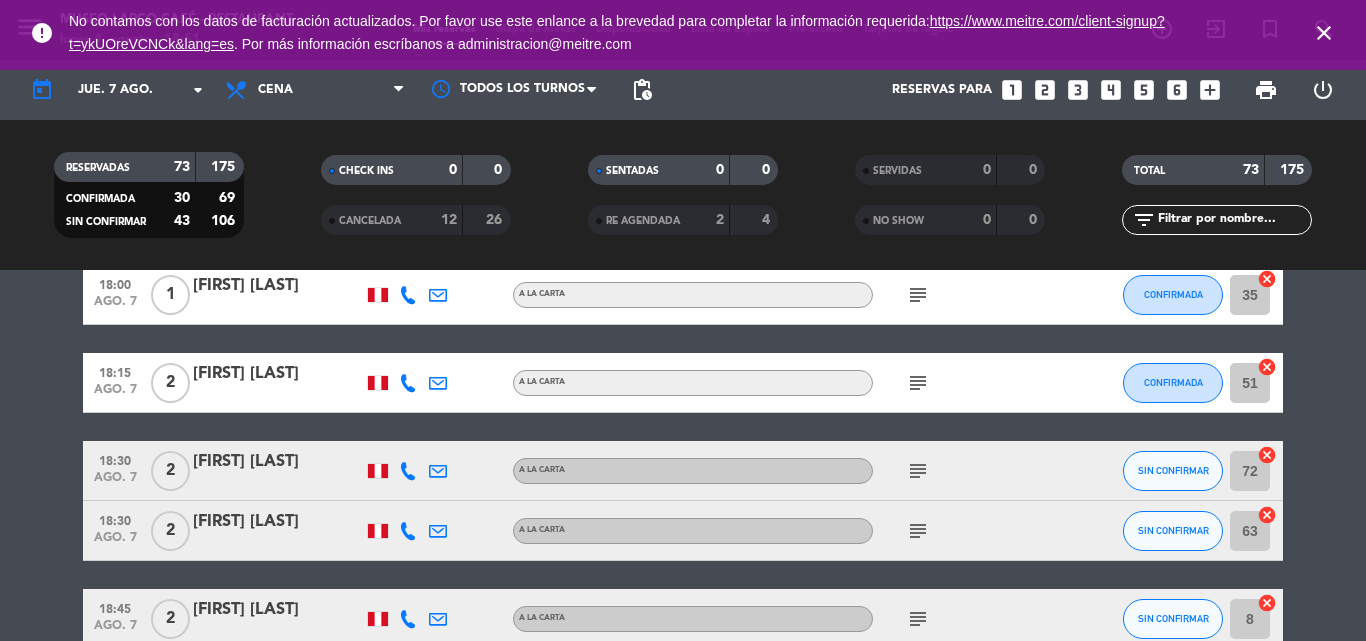 click on "subject" 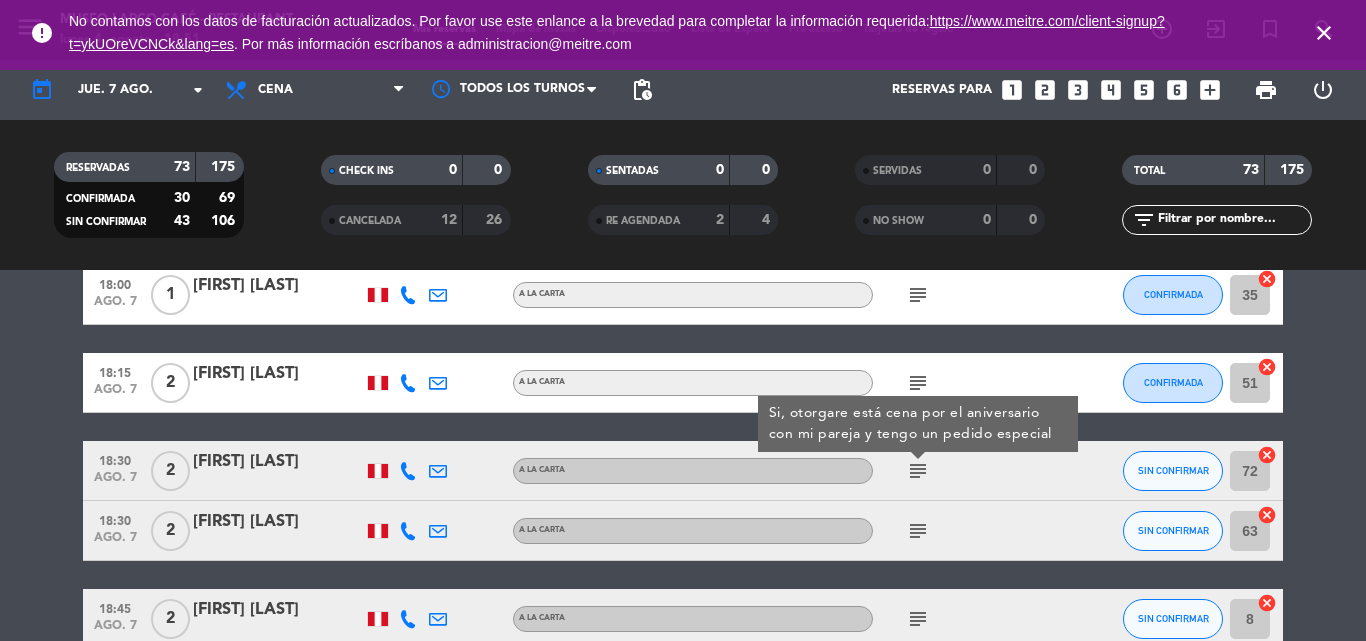 click on "[FIRST] [LAST]" 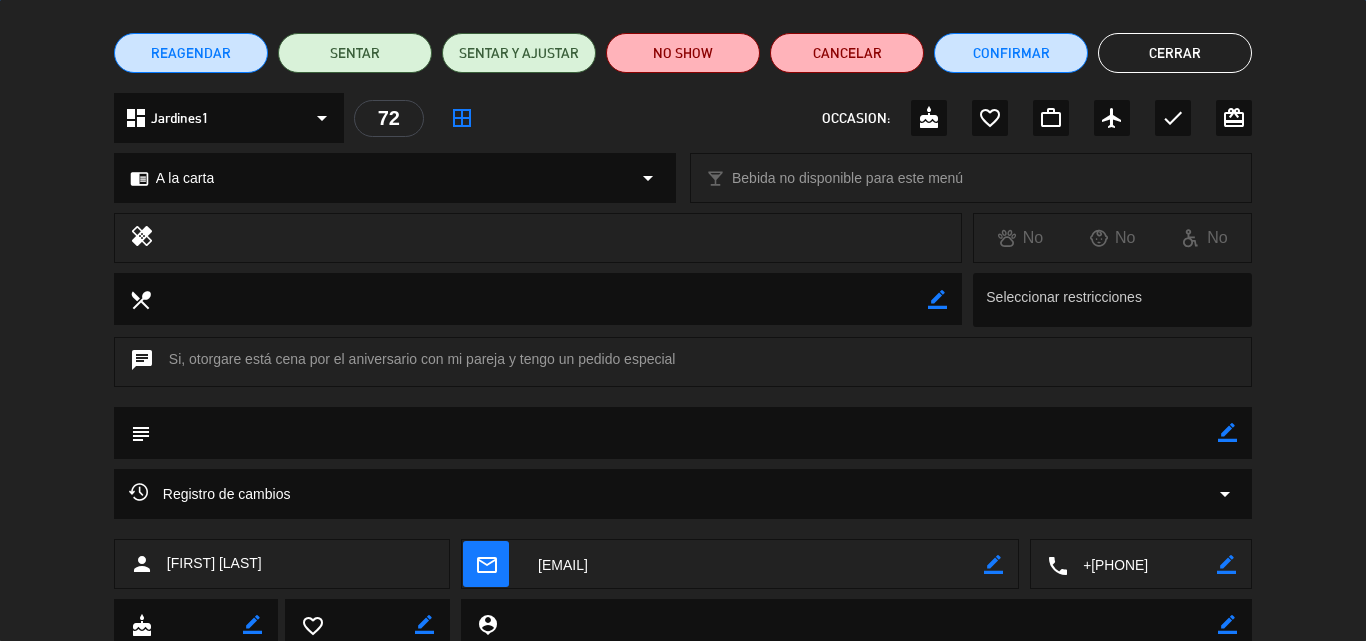 scroll, scrollTop: 216, scrollLeft: 0, axis: vertical 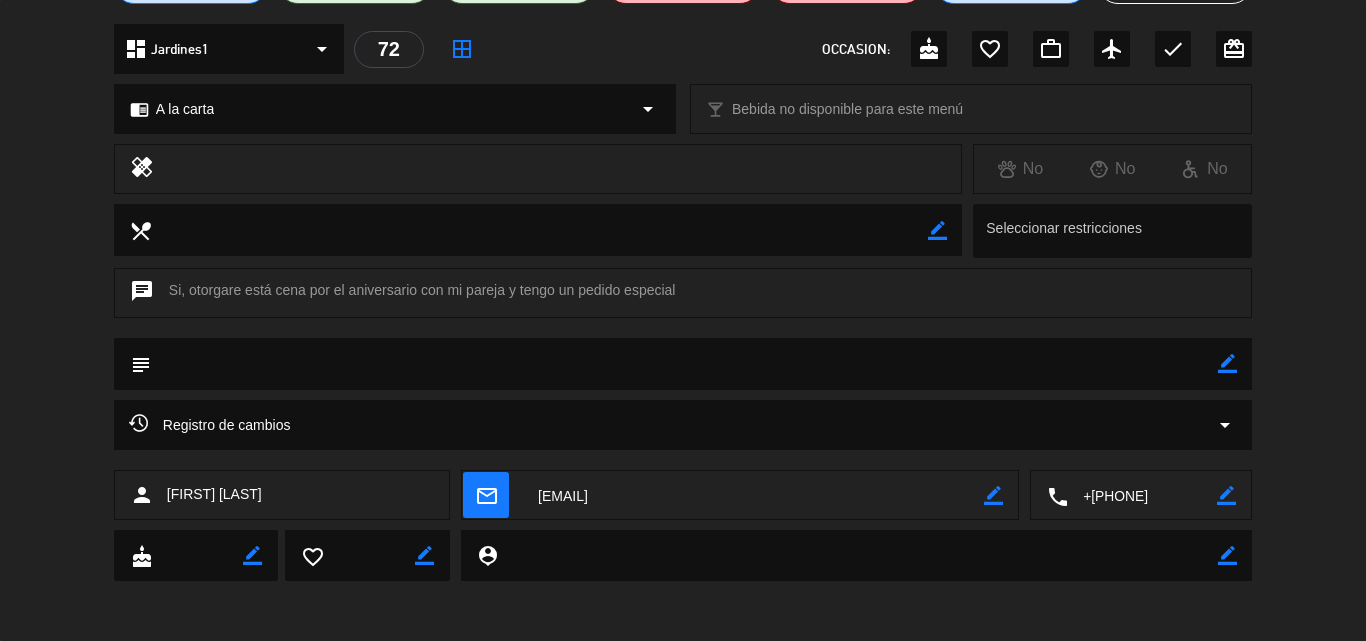click 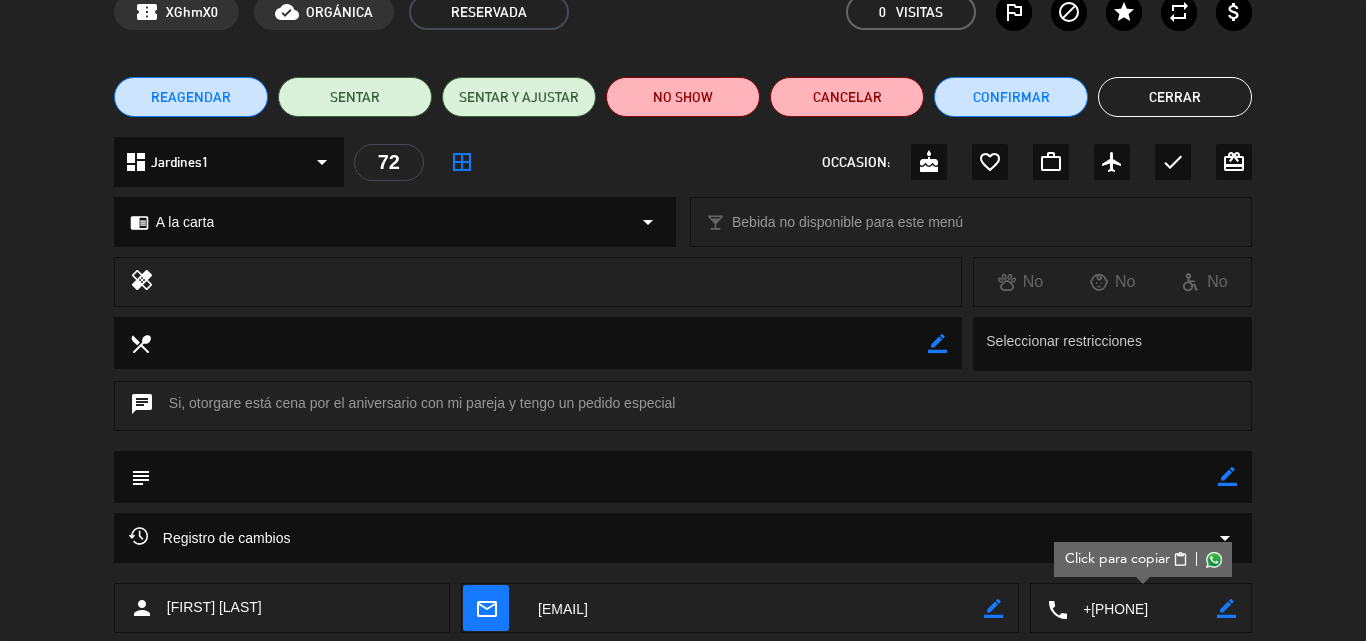 scroll, scrollTop: 0, scrollLeft: 0, axis: both 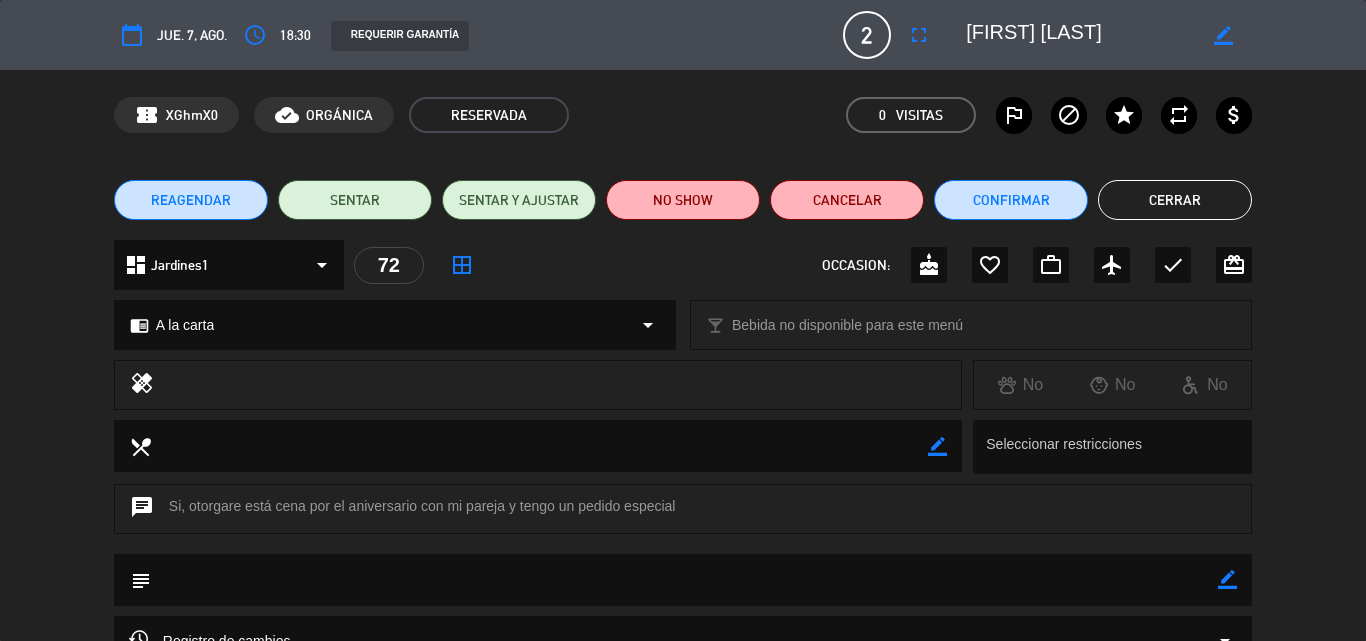 drag, startPoint x: 1125, startPoint y: 37, endPoint x: 954, endPoint y: 38, distance: 171.00293 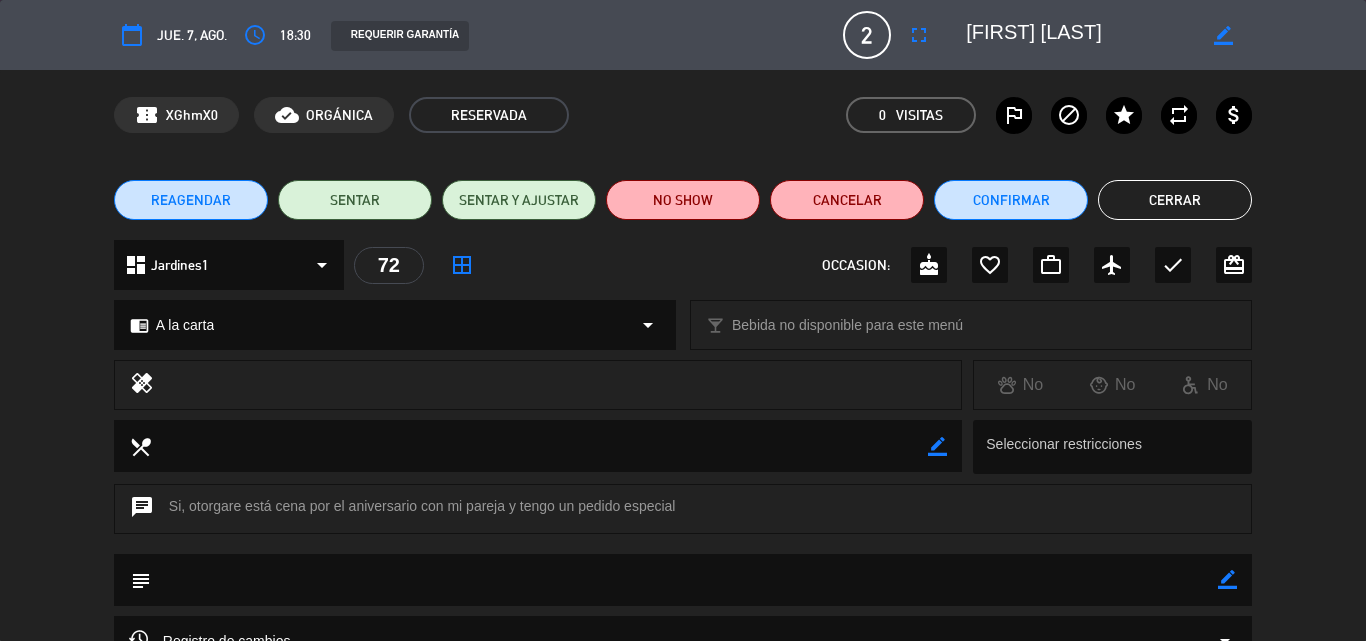 click on "border_color" 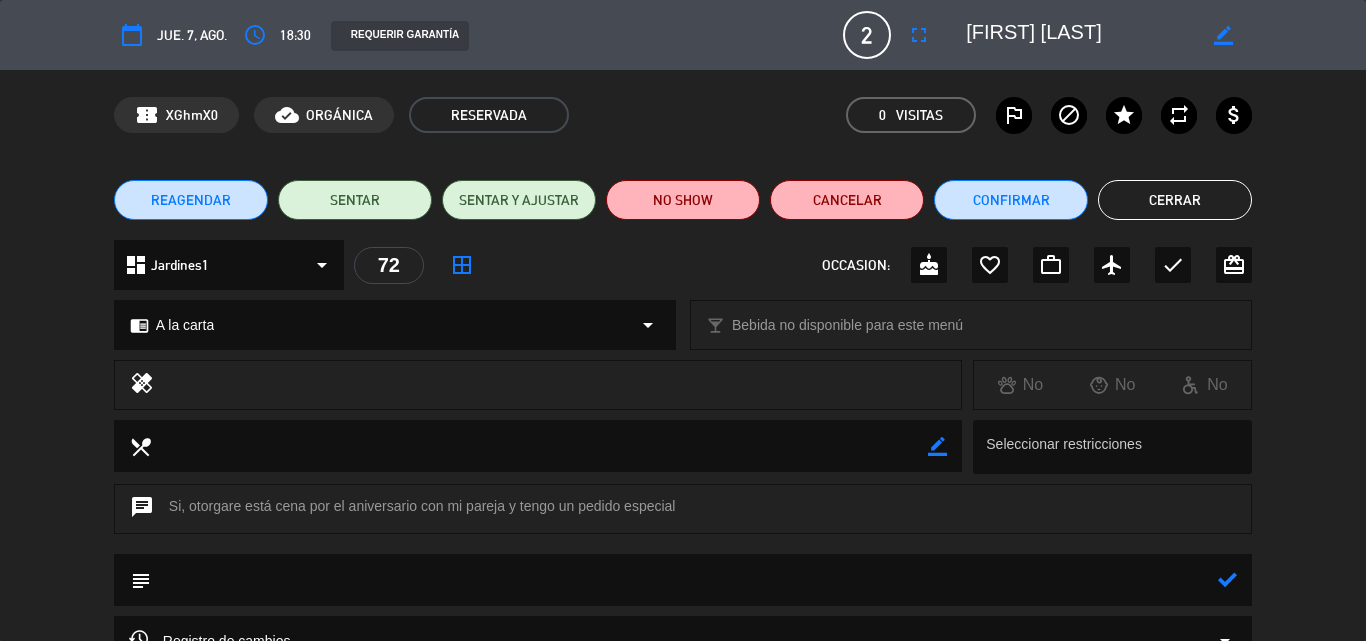 click 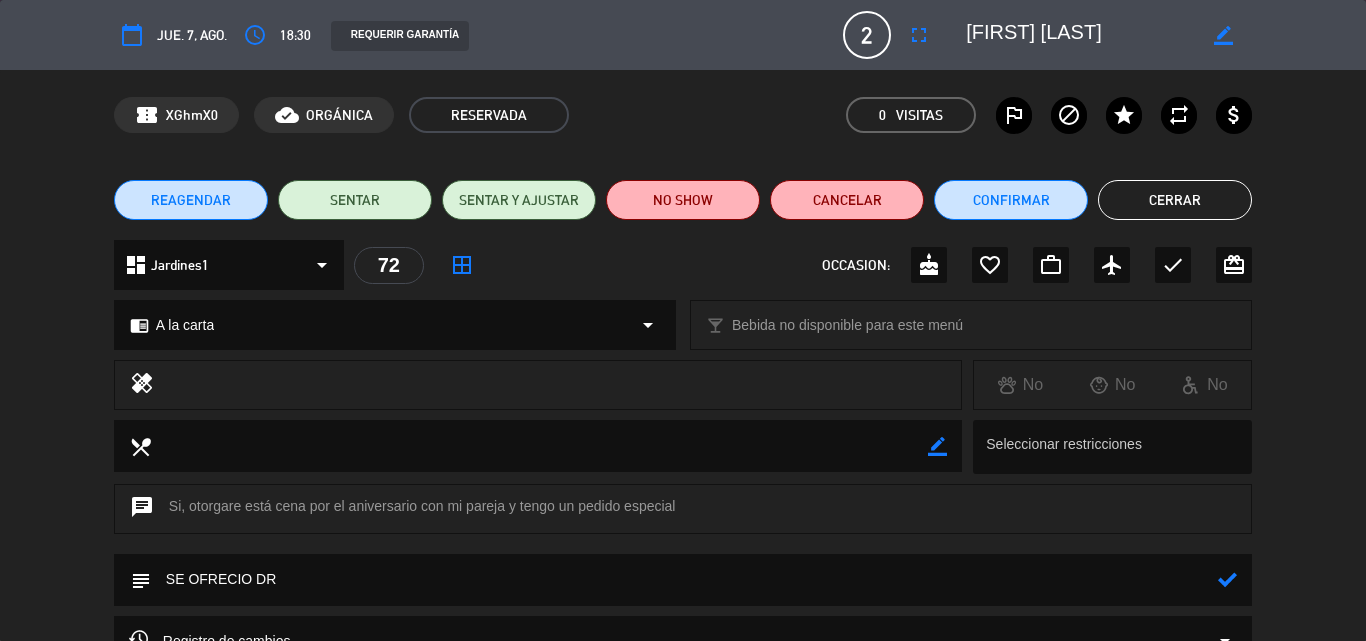 type on "SE OFRECIO DR" 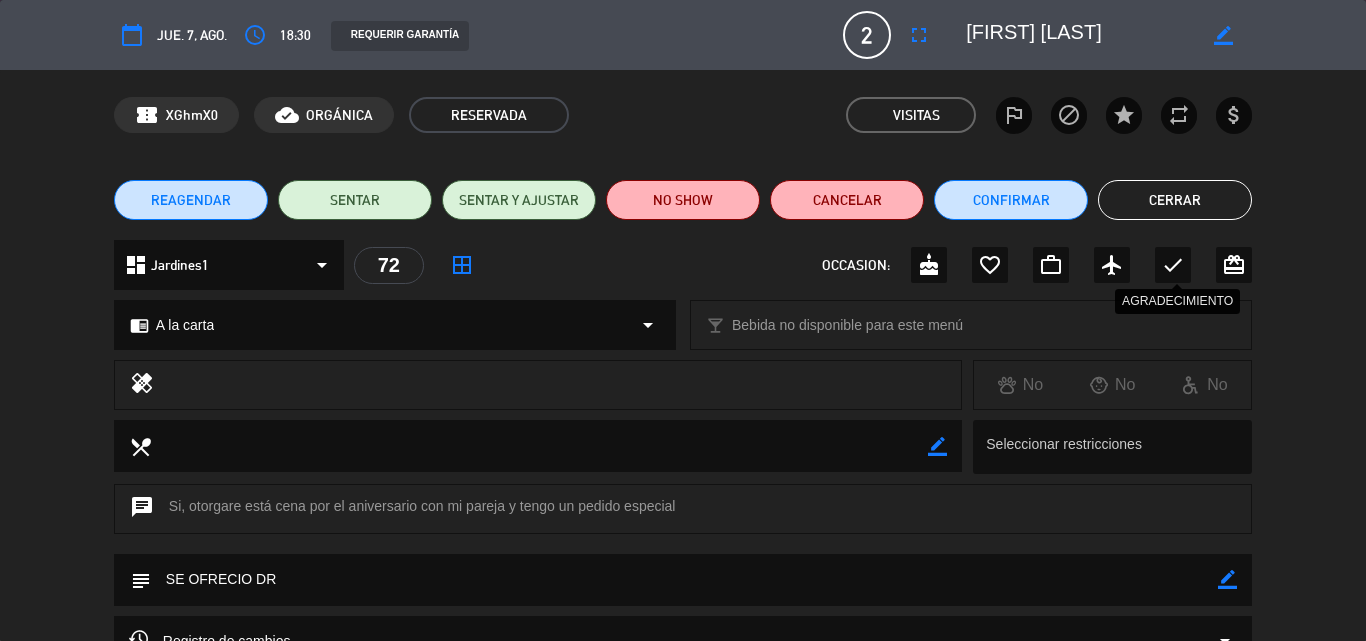 click on "check" 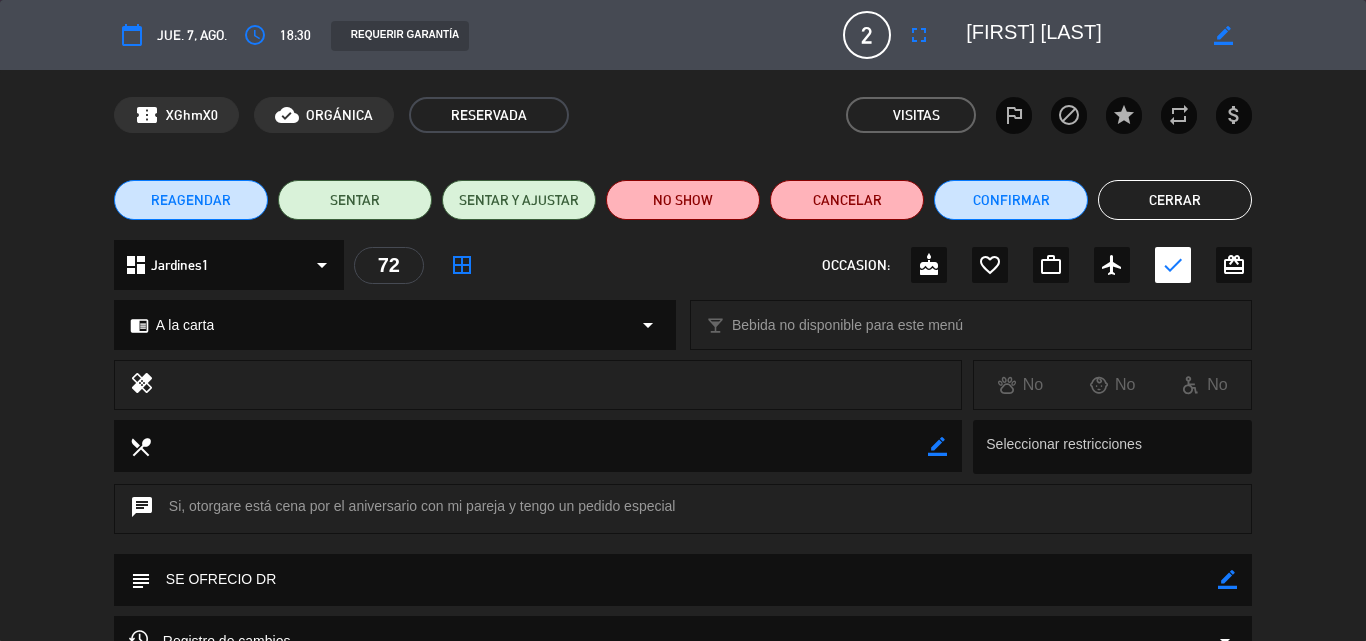 click on "Cerrar" 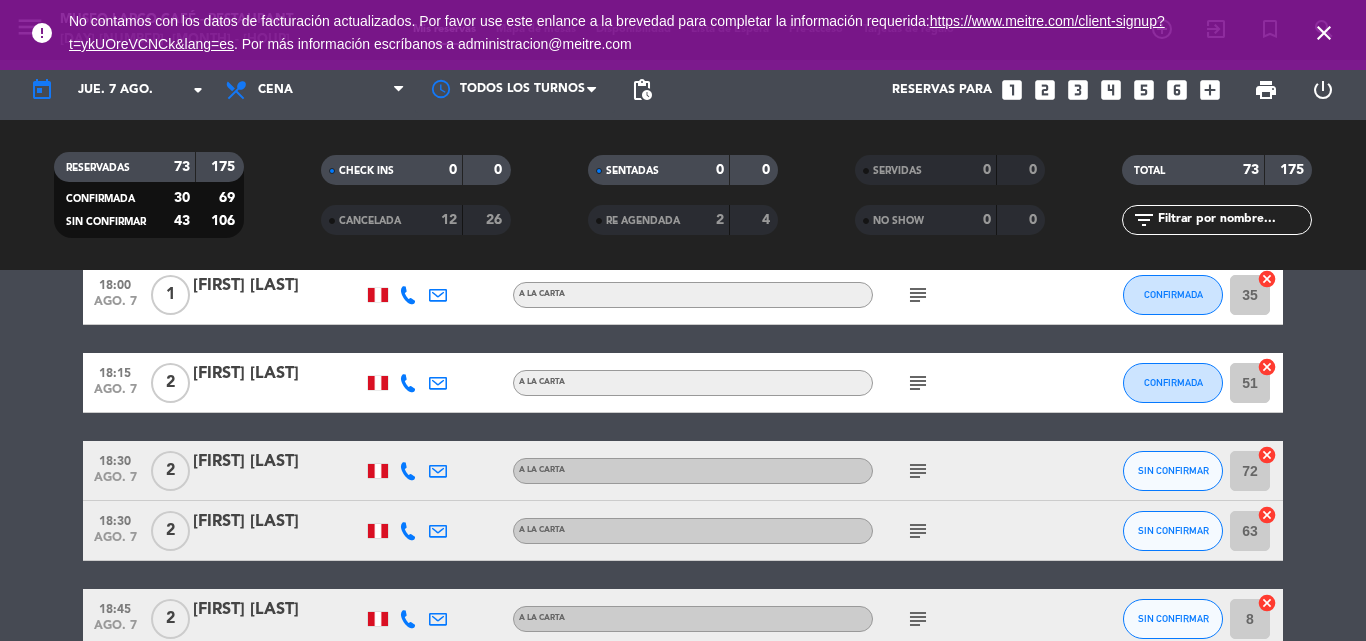 scroll, scrollTop: 589, scrollLeft: 0, axis: vertical 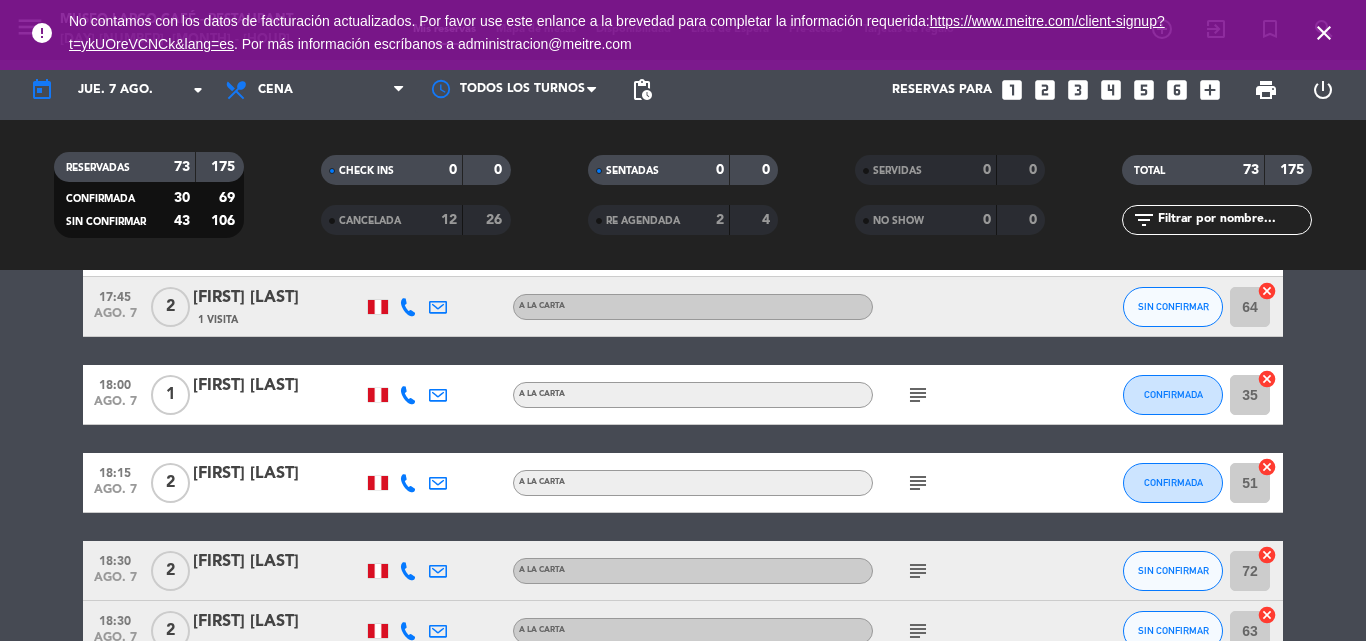 click on "subject" 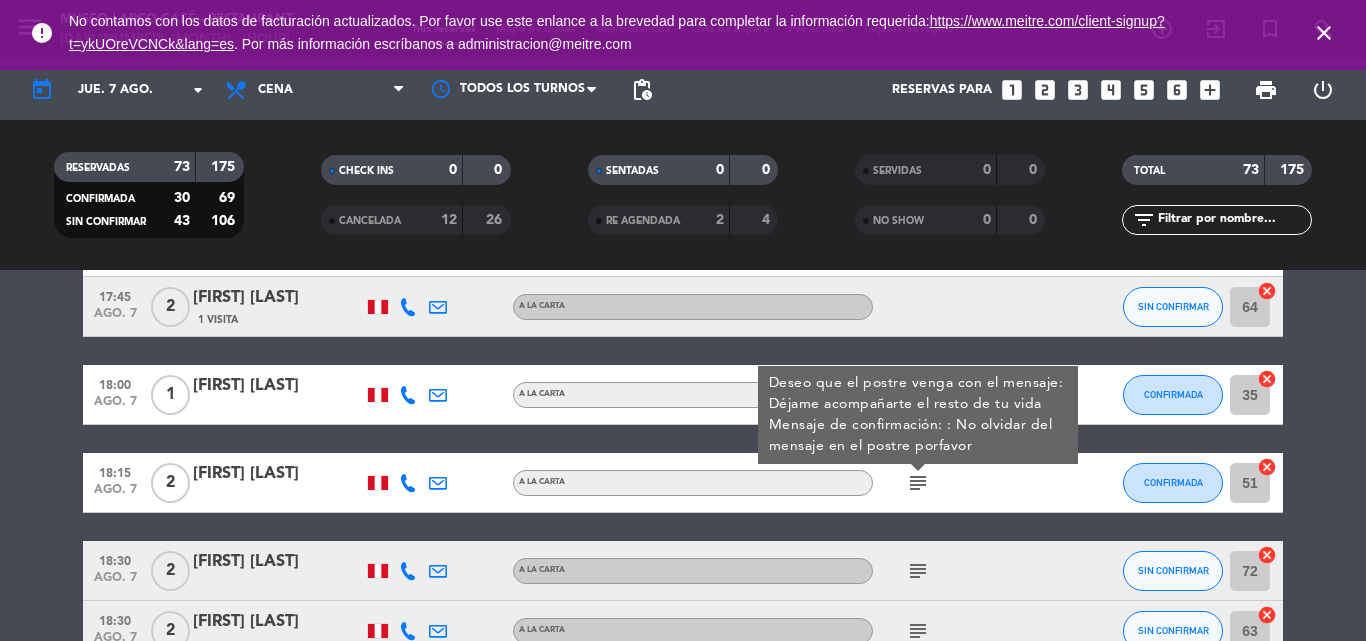 click on "[FIRST] [LAST]" 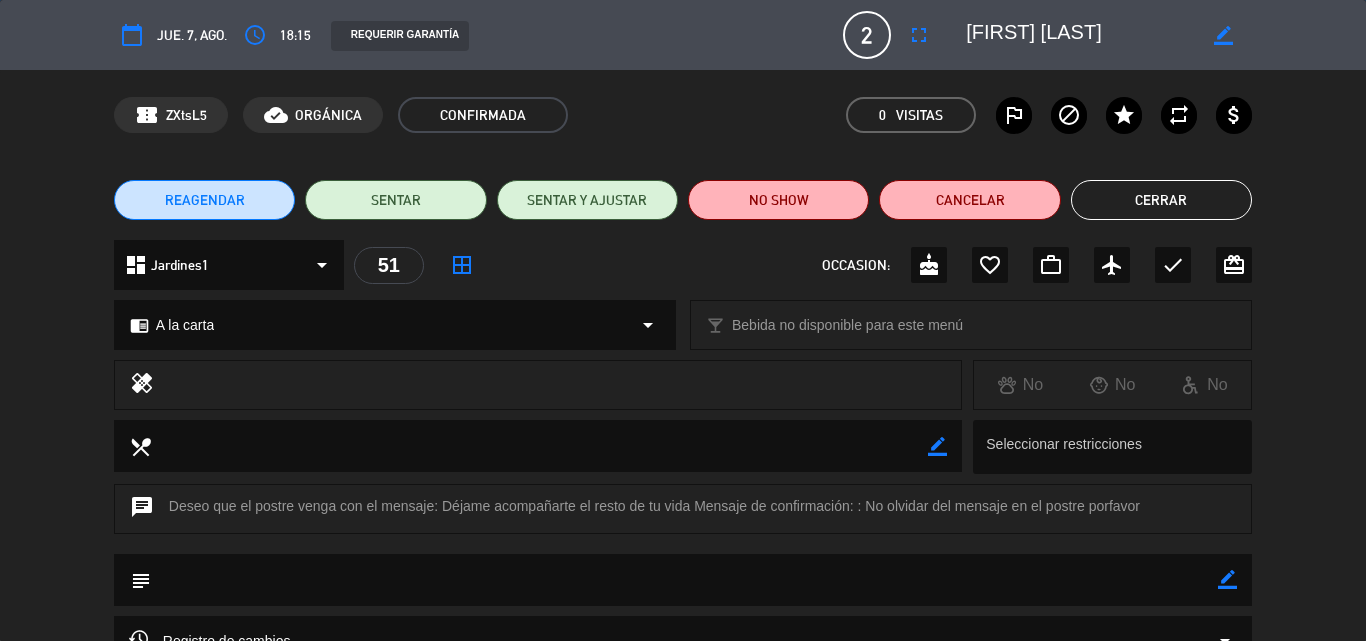 click on "border_color" 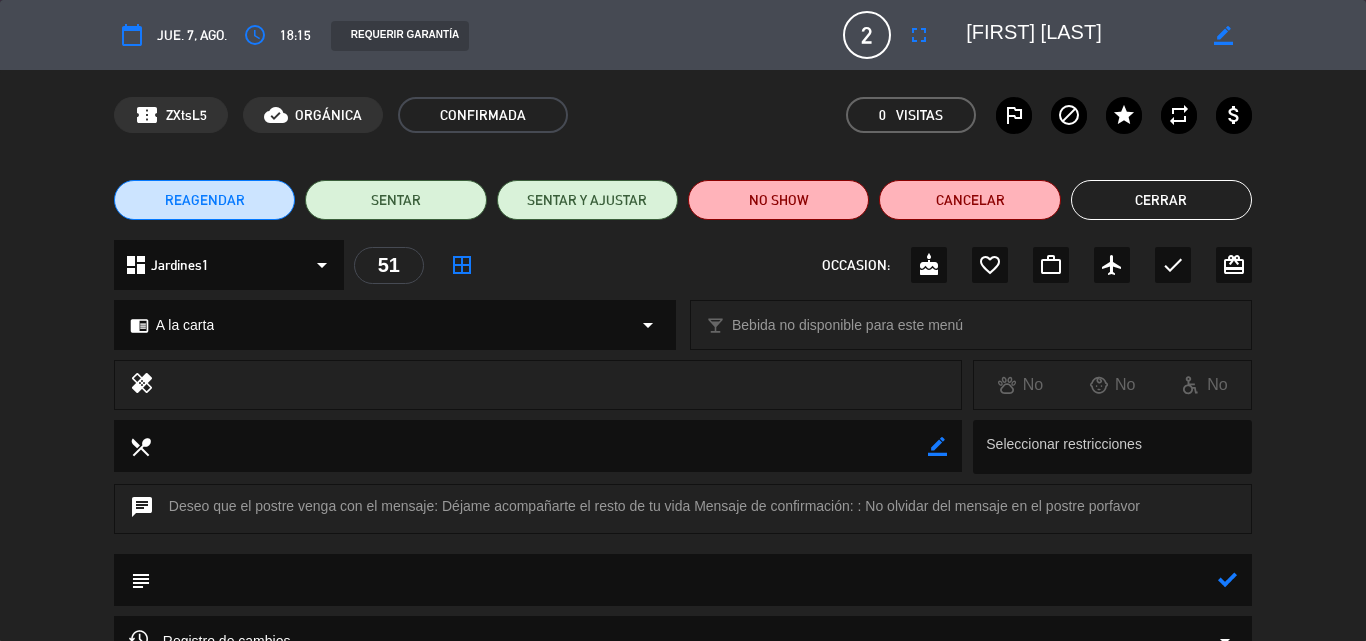 click 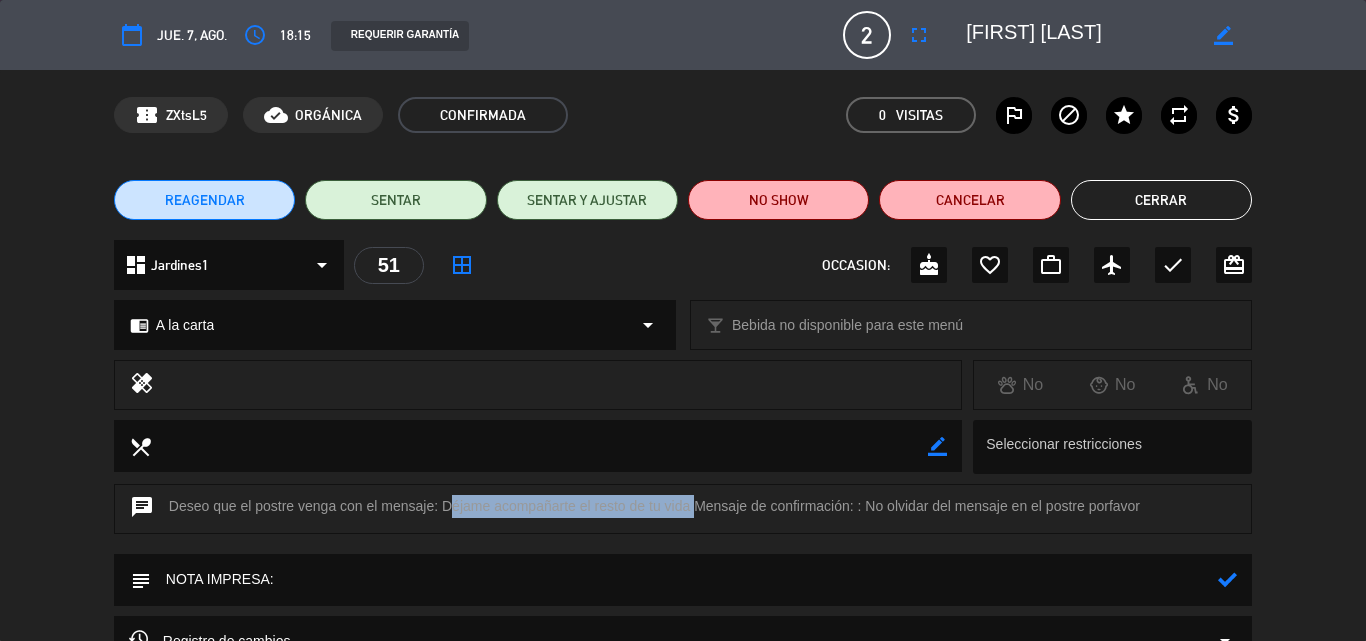 drag, startPoint x: 443, startPoint y: 503, endPoint x: 688, endPoint y: 504, distance: 245.00204 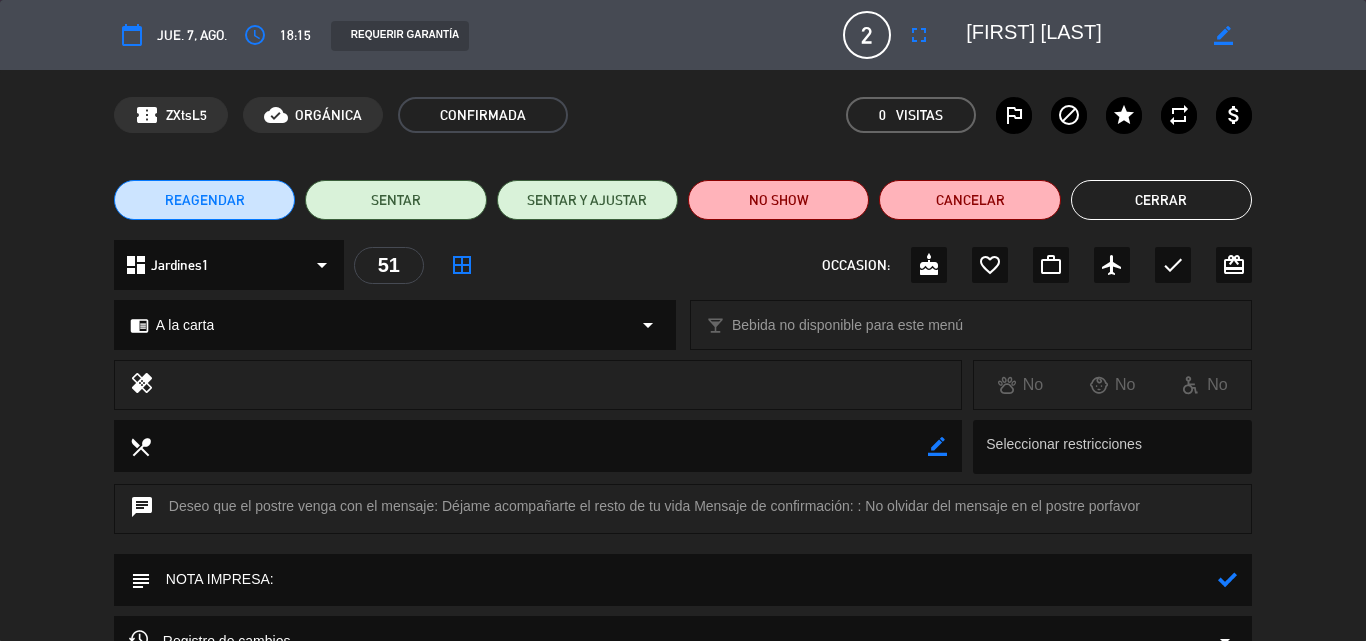 click 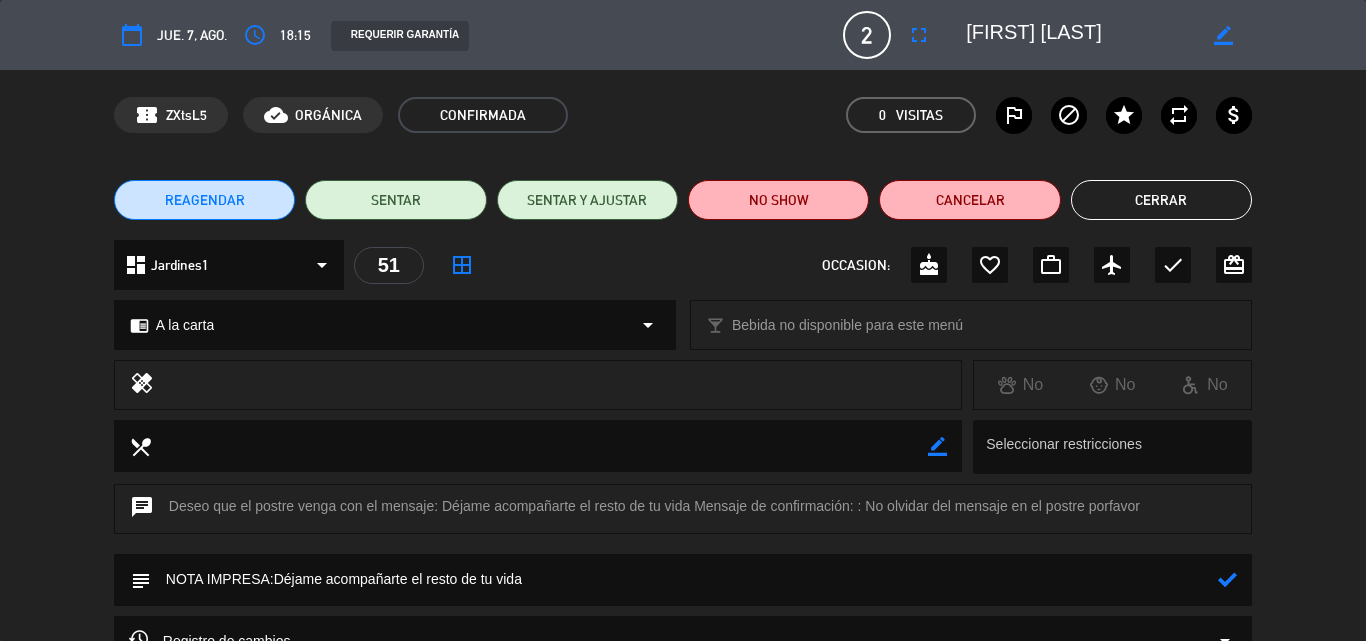 drag, startPoint x: 1187, startPoint y: 578, endPoint x: 1200, endPoint y: 578, distance: 13 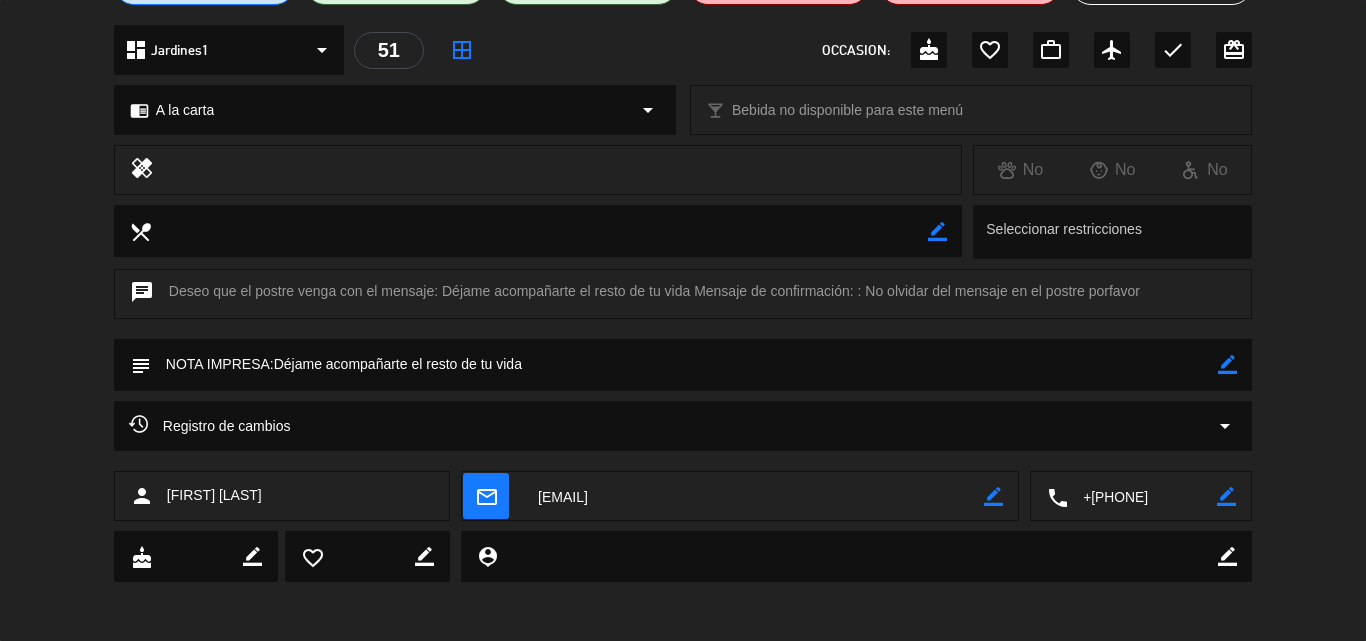 scroll, scrollTop: 216, scrollLeft: 0, axis: vertical 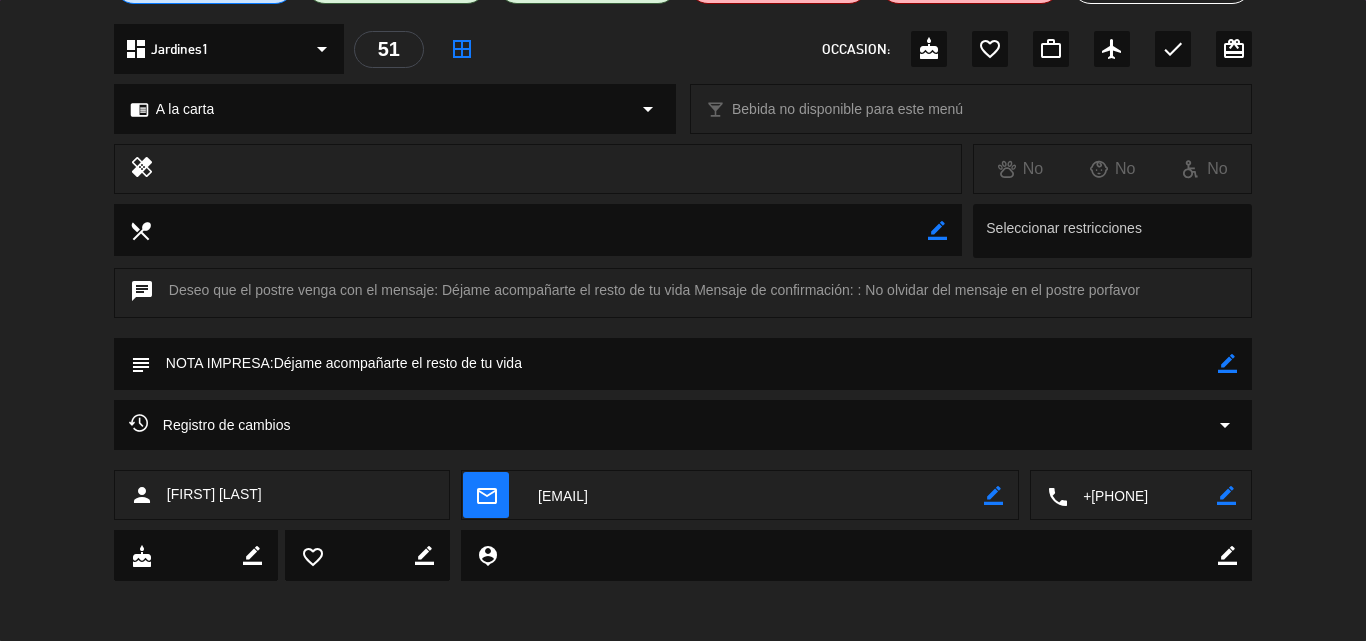 click 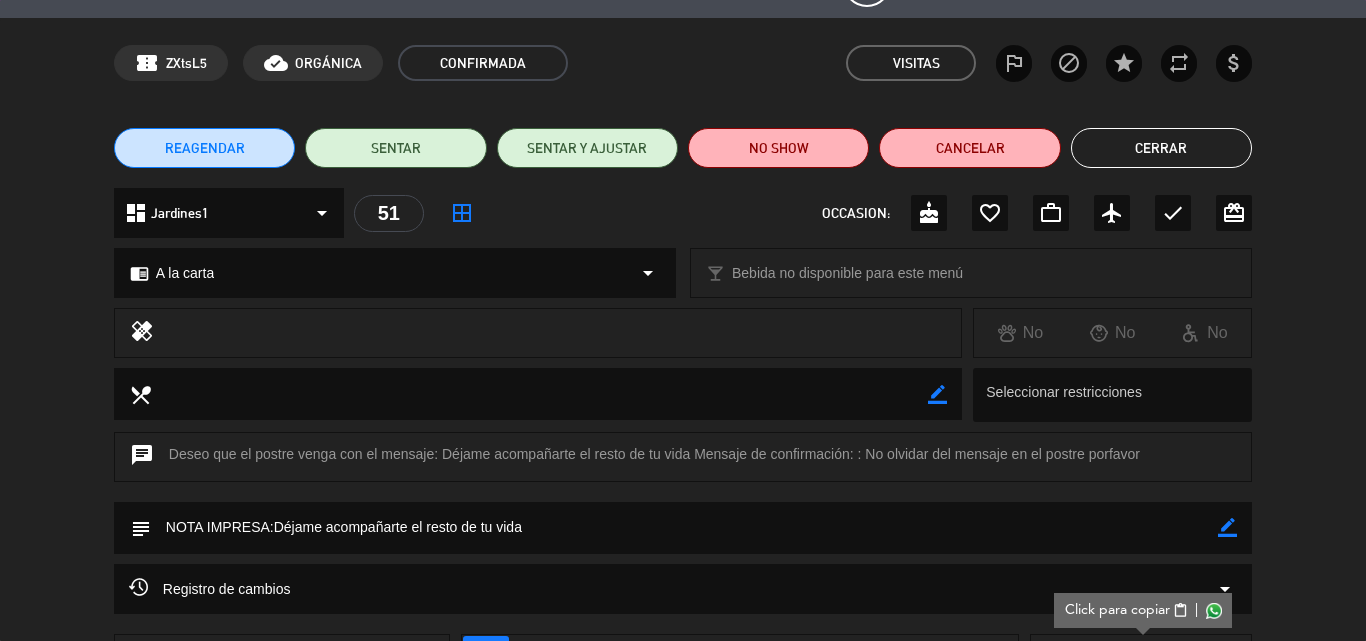 scroll, scrollTop: 0, scrollLeft: 0, axis: both 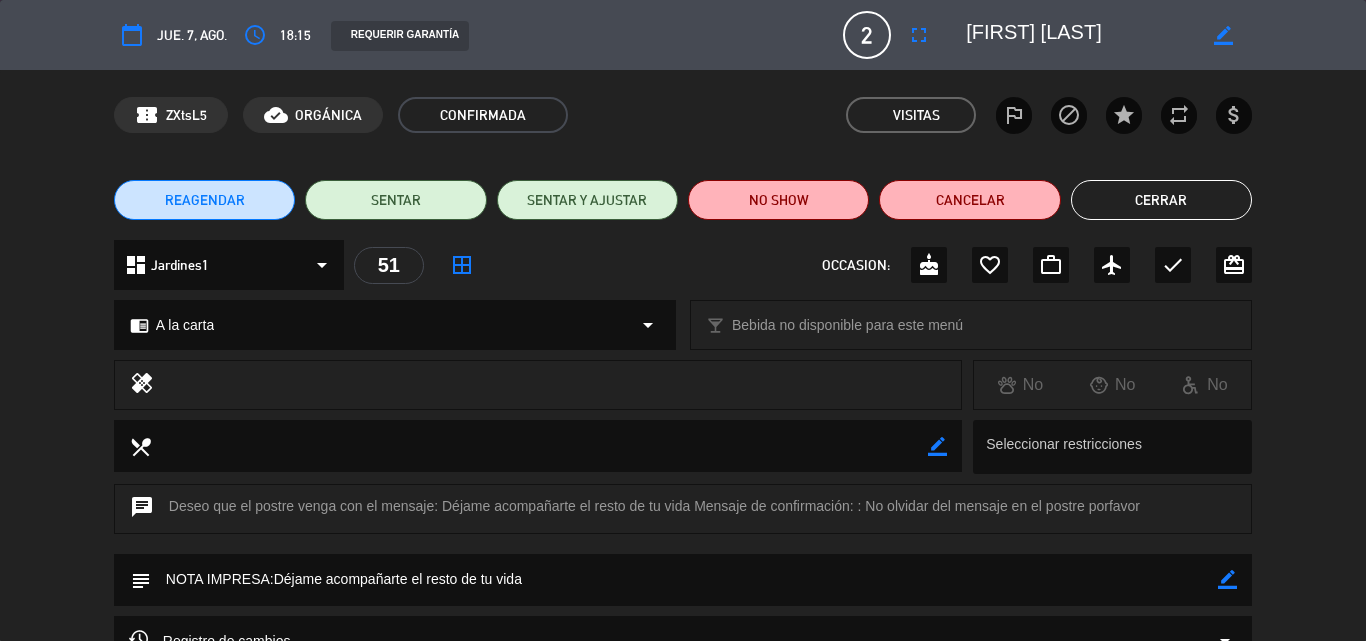 drag, startPoint x: 1120, startPoint y: 29, endPoint x: 961, endPoint y: 31, distance: 159.01257 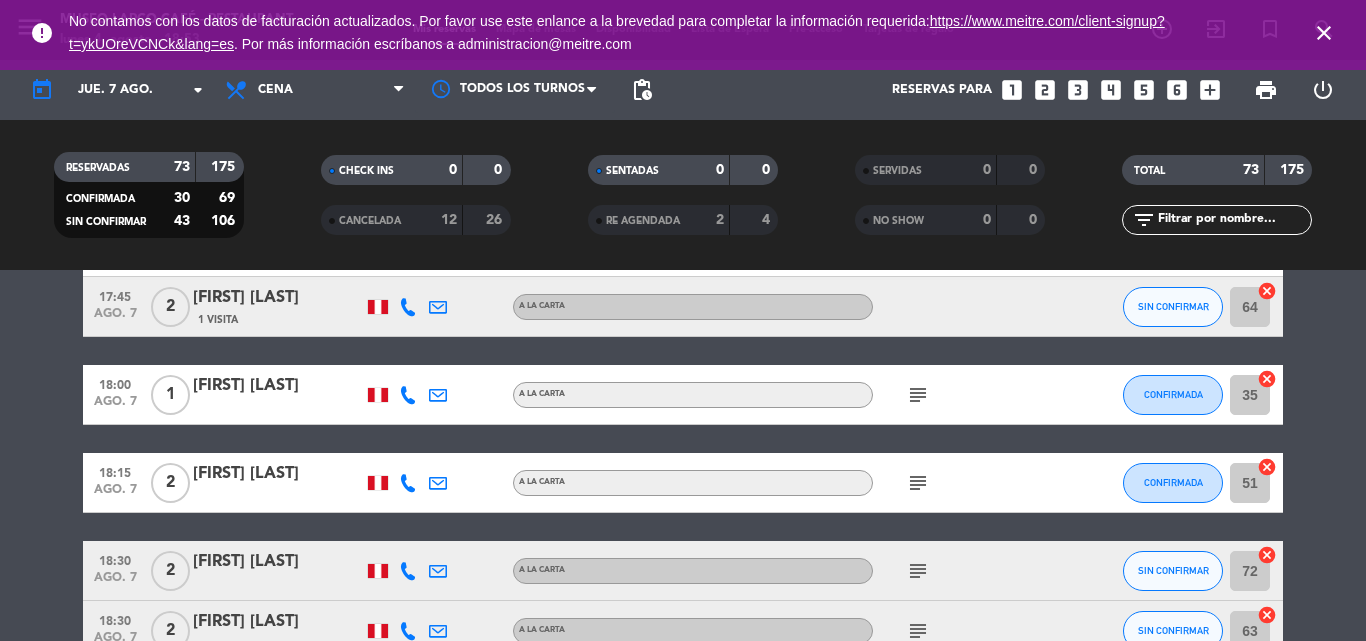 click on "subject" 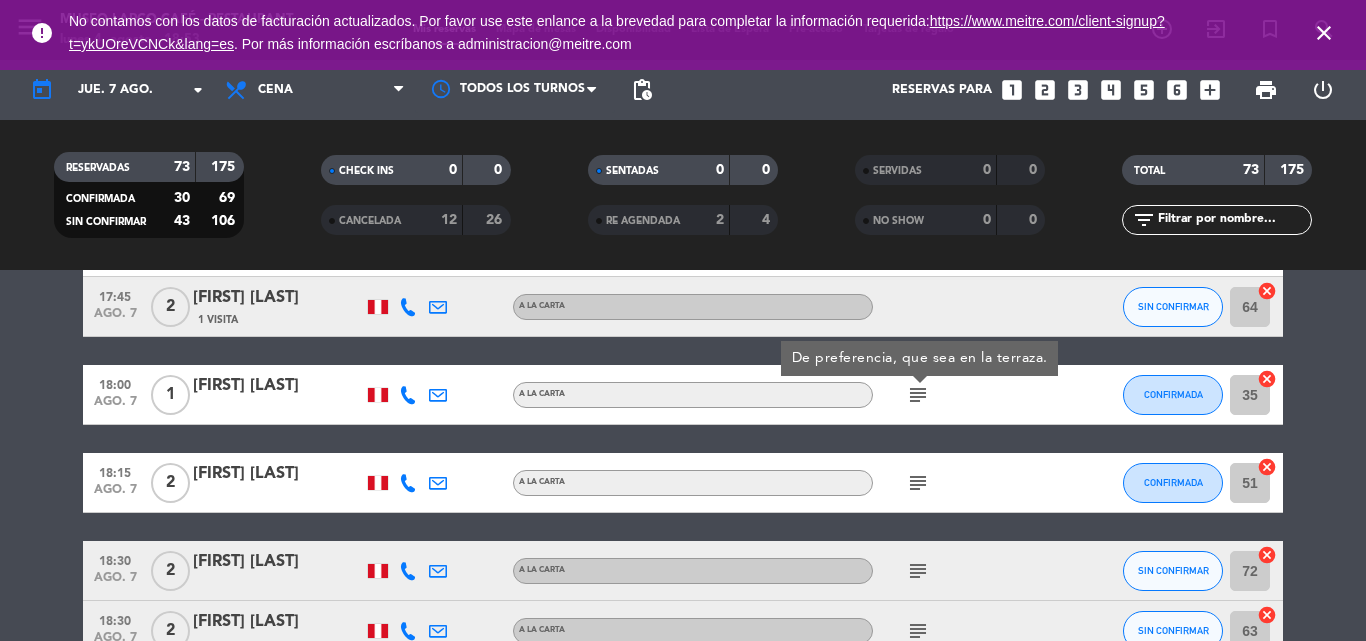 click on "subject" 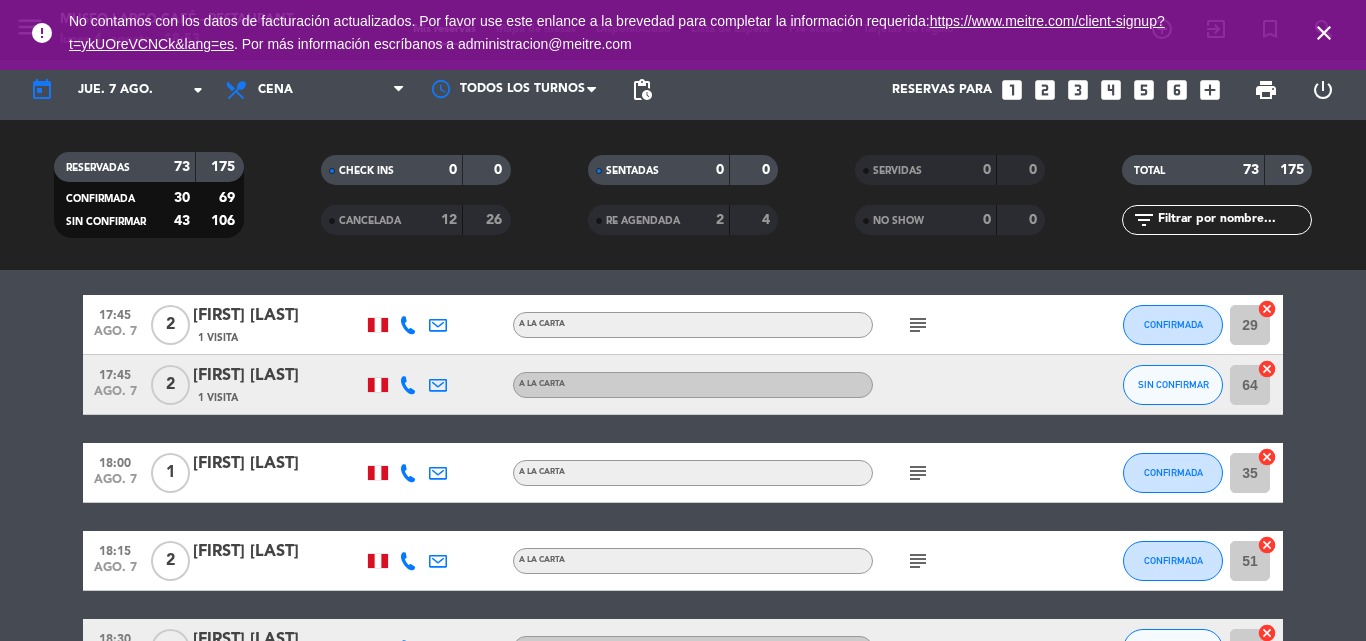 scroll, scrollTop: 389, scrollLeft: 0, axis: vertical 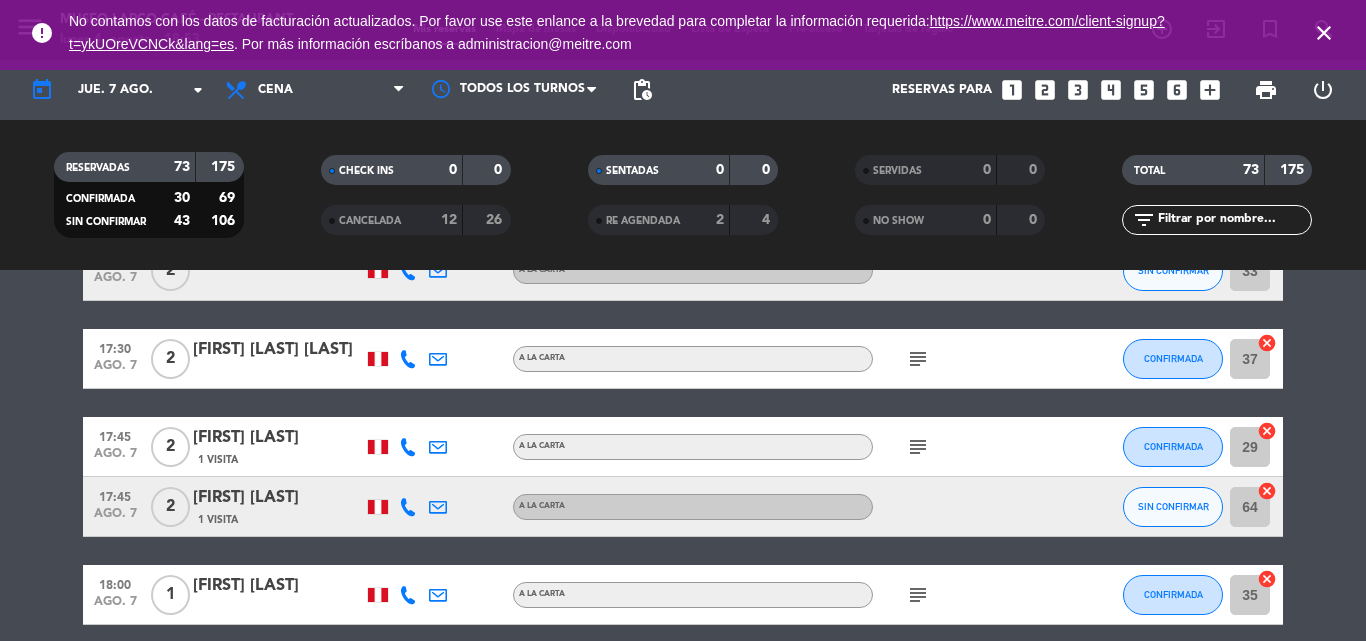 click on "subject" 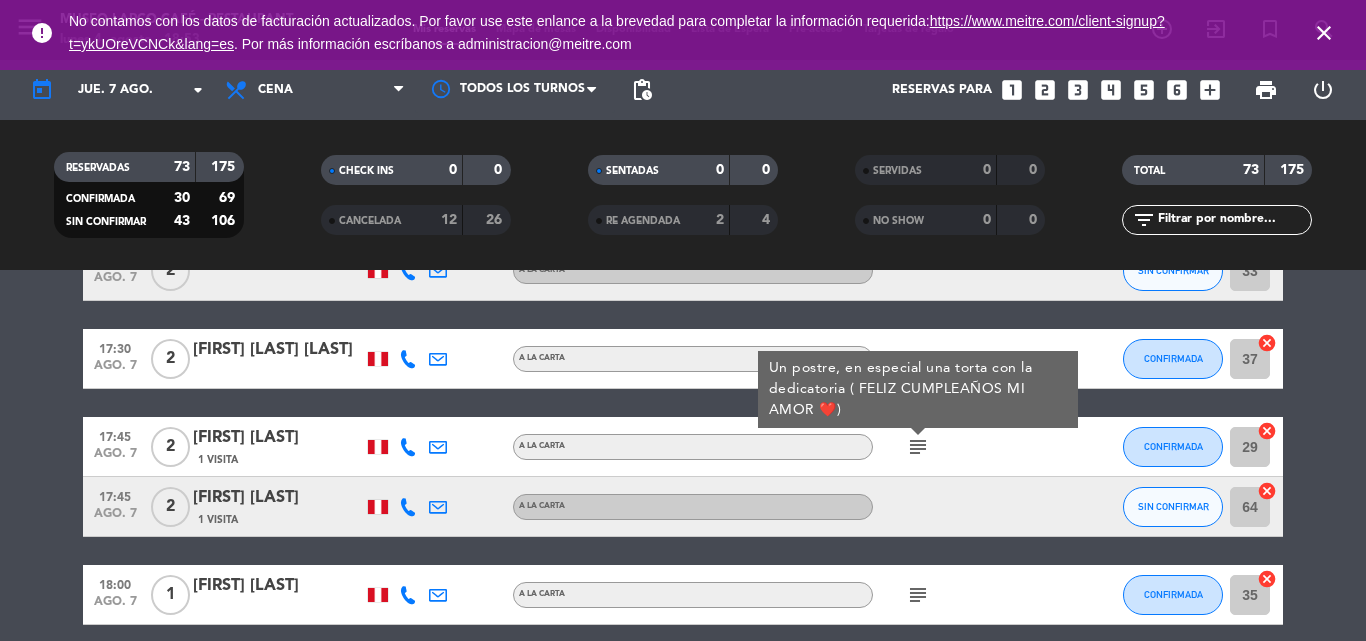 click on "[FIRST] [LAST]" 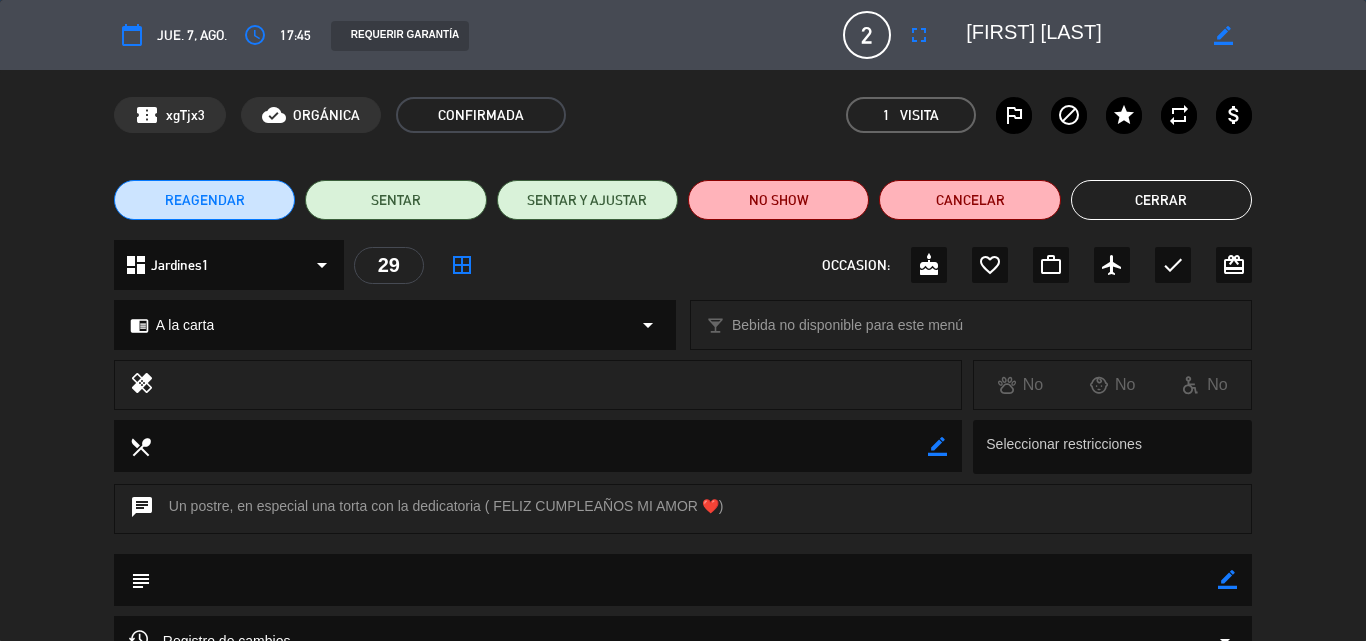 click on "border_color" 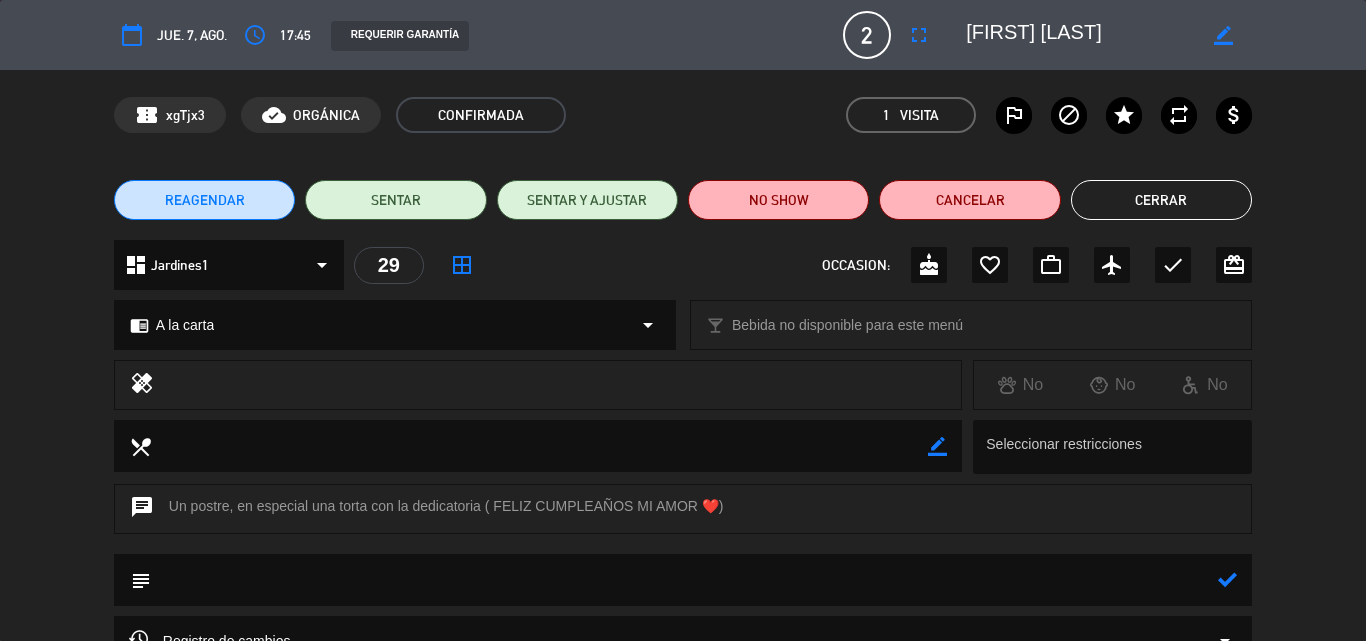 click 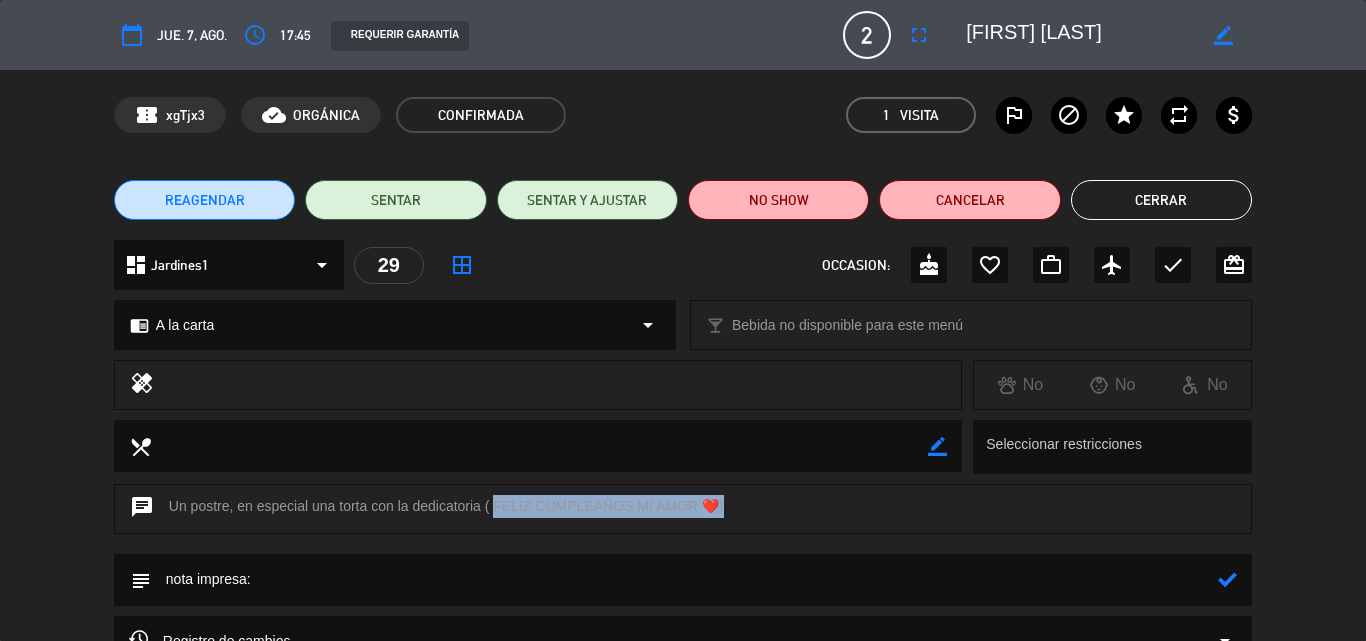 drag, startPoint x: 499, startPoint y: 503, endPoint x: 722, endPoint y: 503, distance: 223 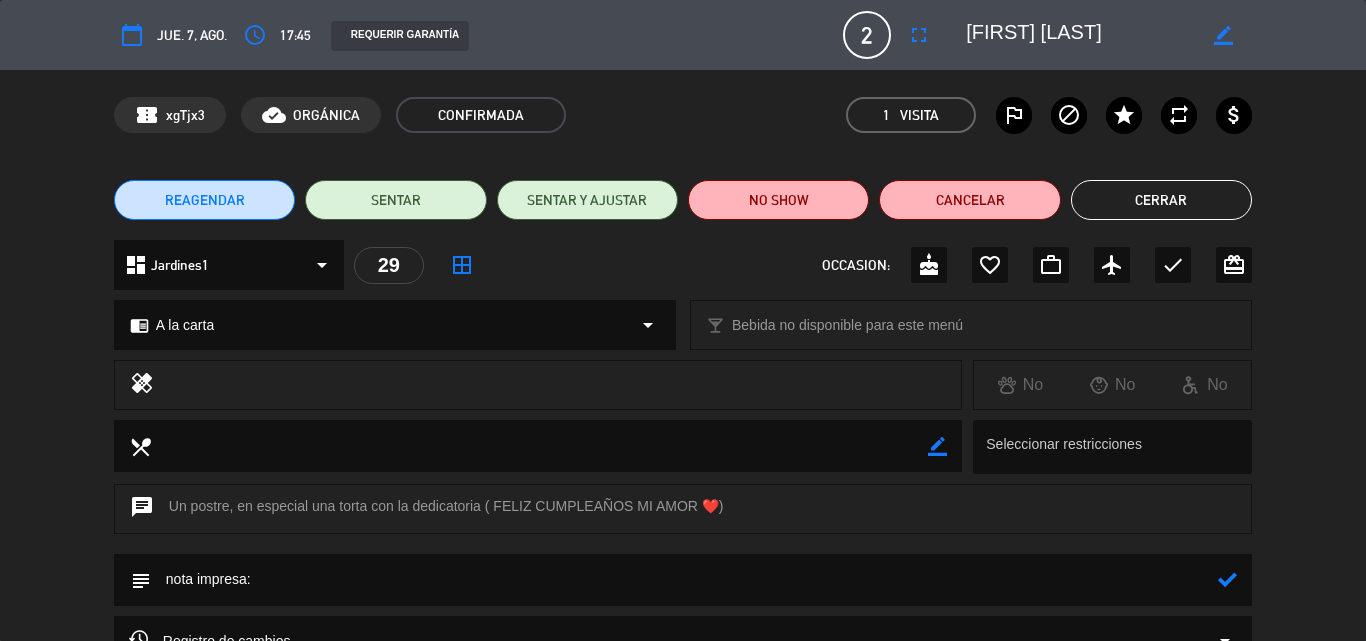click 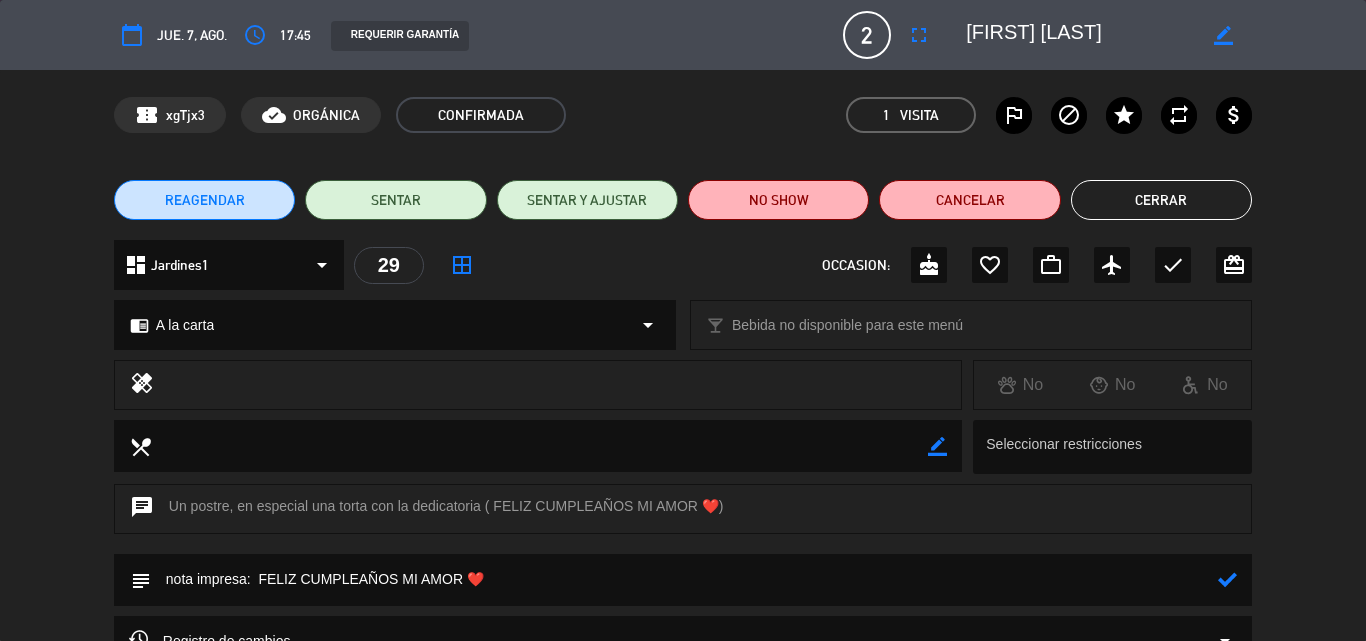 type on "nota impresa:  FELIZ CUMPLEAÑOS MI AMOR ❤️" 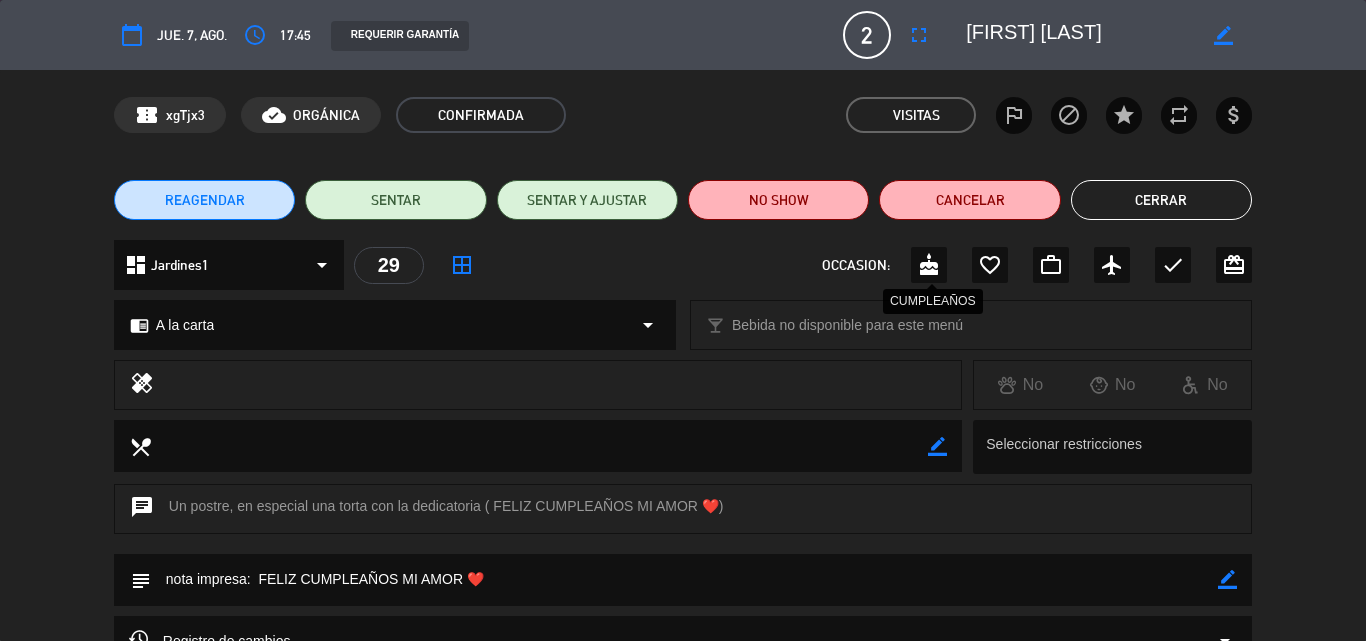 click on "cake" 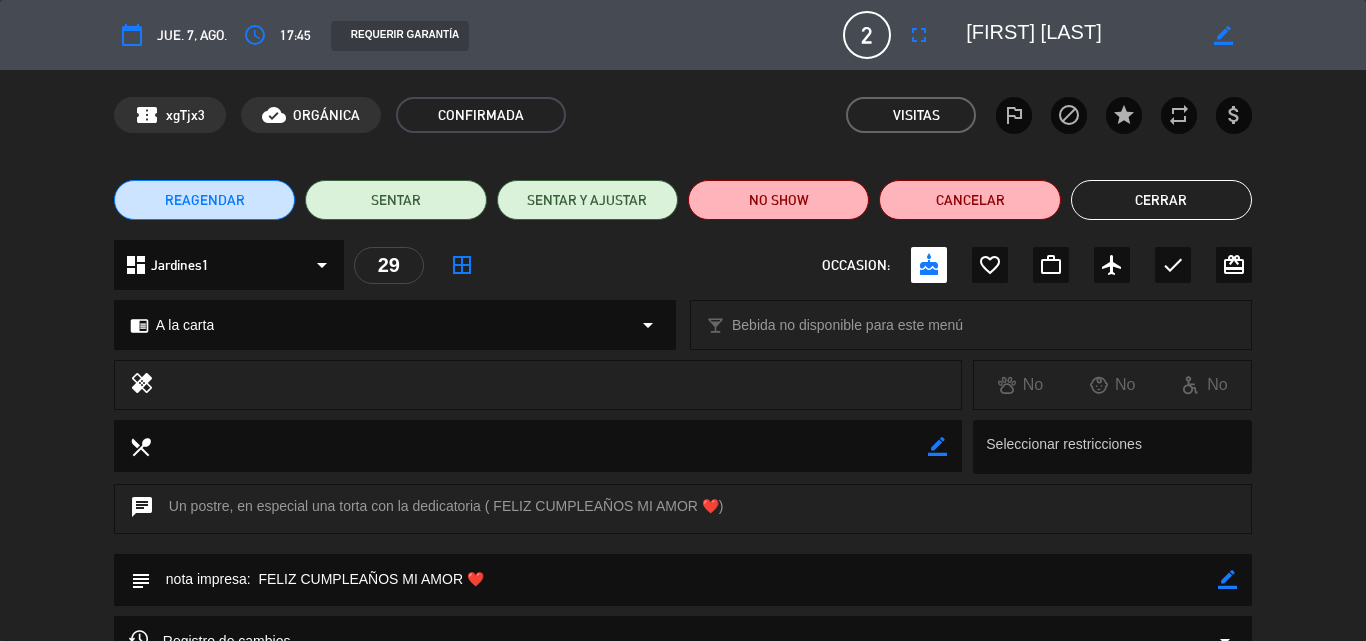 click on "Cerrar" 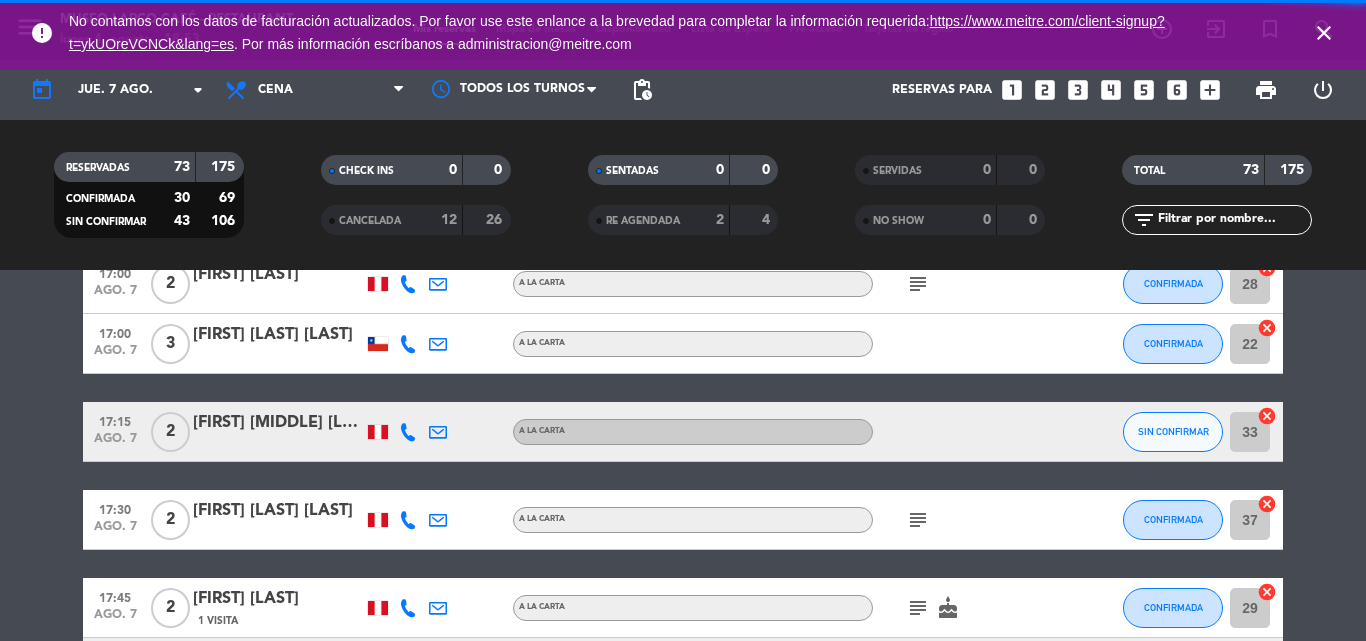 scroll, scrollTop: 189, scrollLeft: 0, axis: vertical 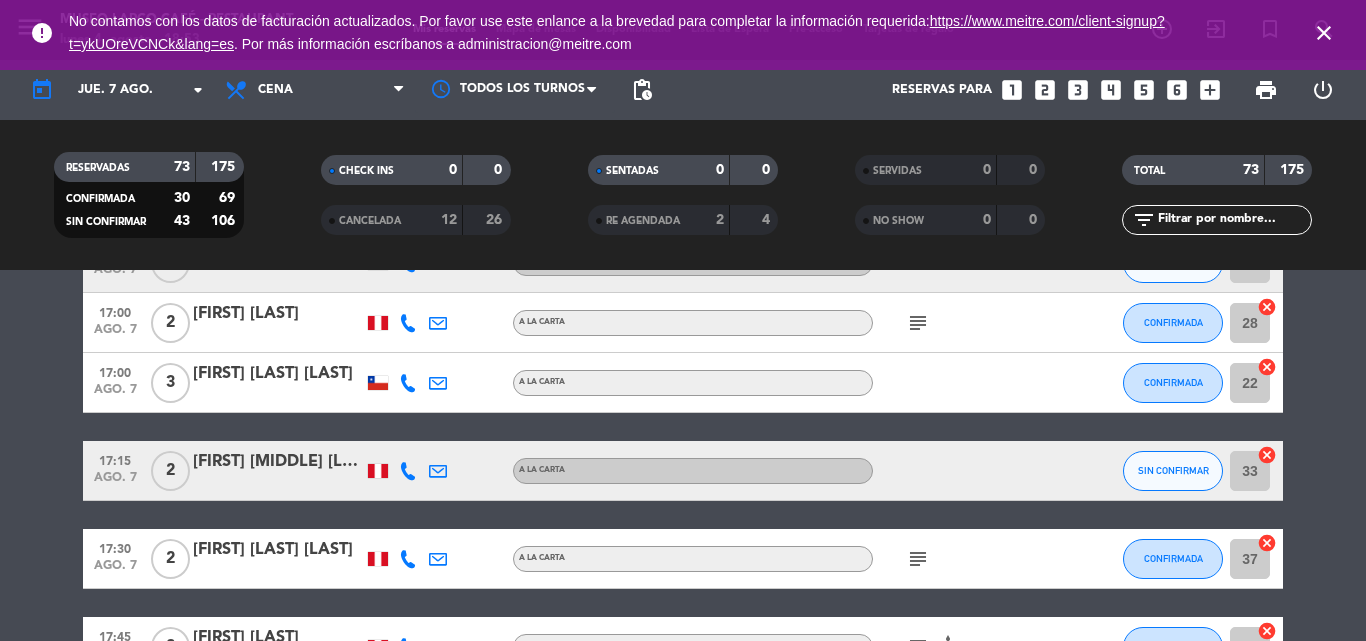 click on "subject" 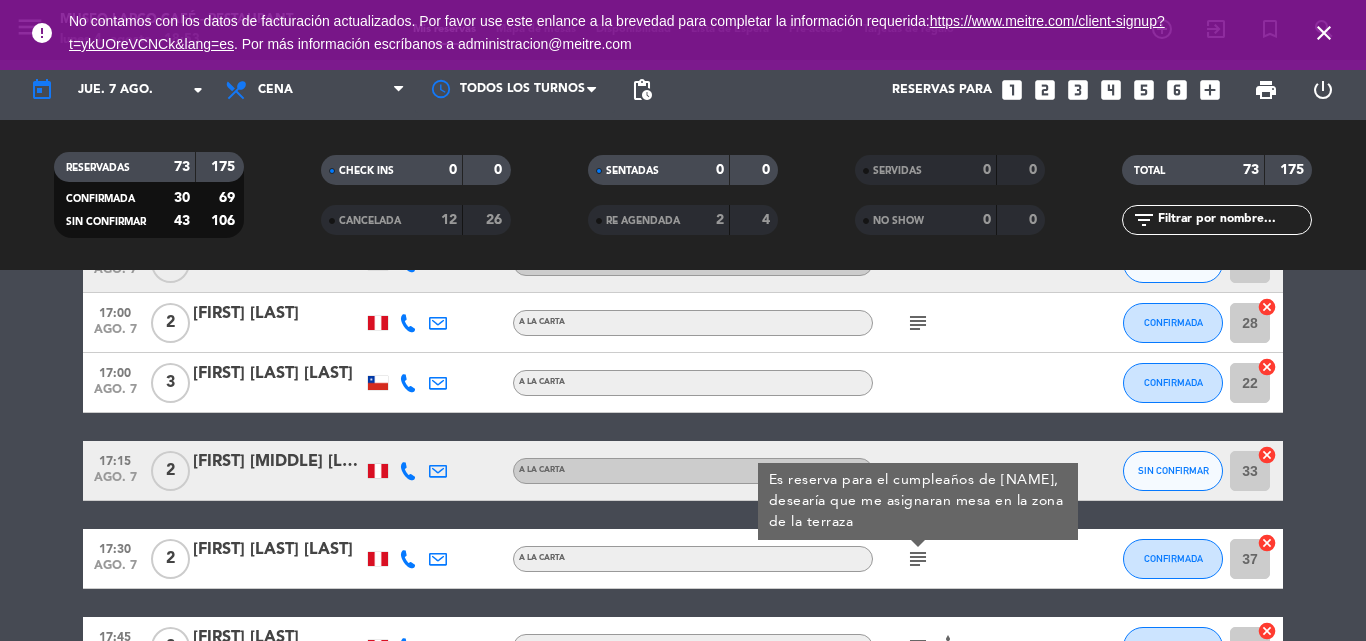 click on "subject" 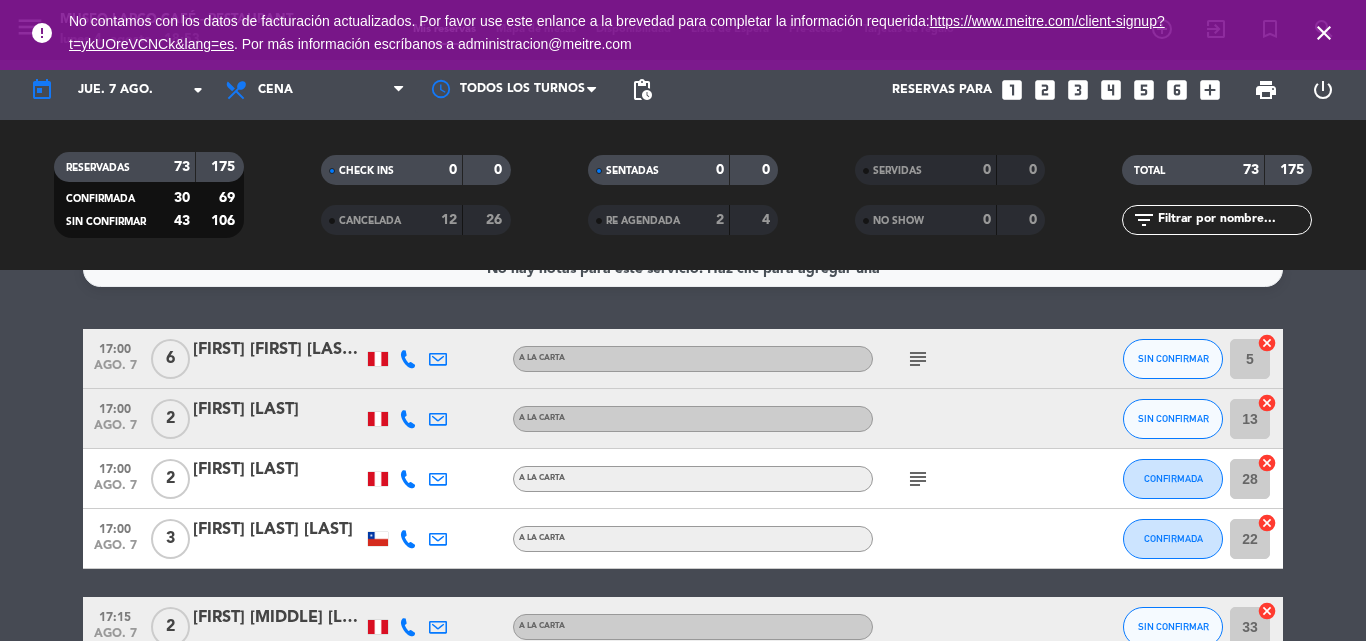 scroll, scrollTop: 0, scrollLeft: 0, axis: both 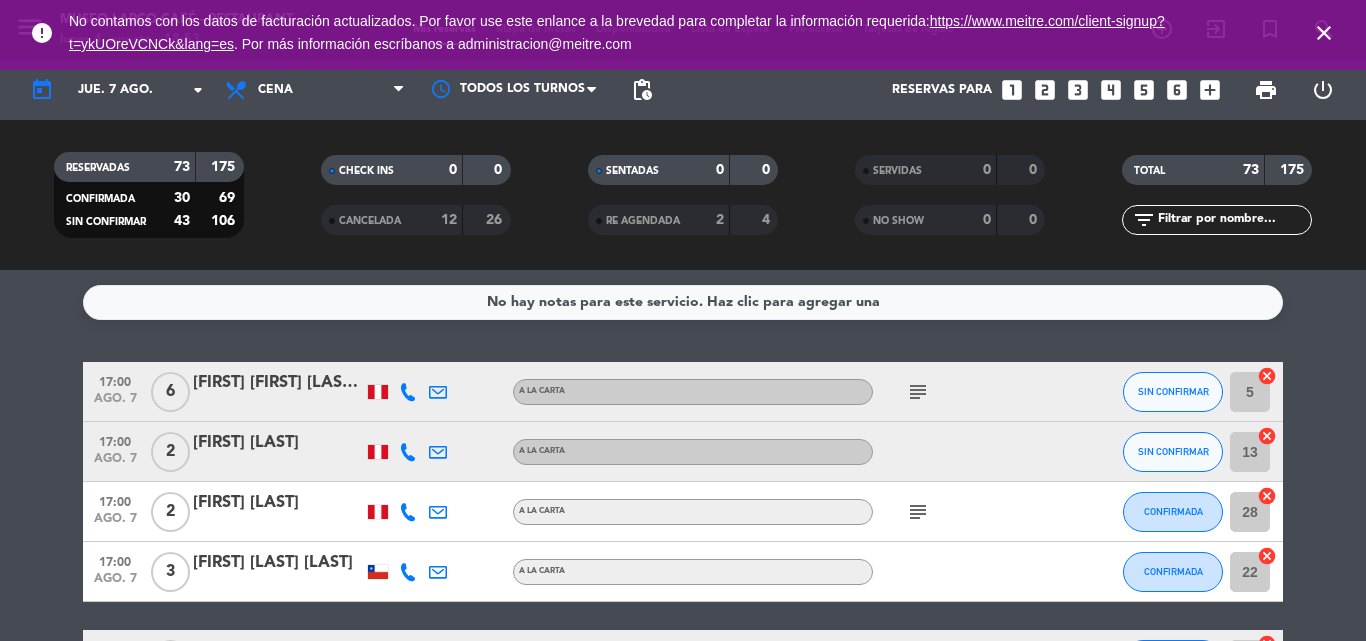 click on "subject" 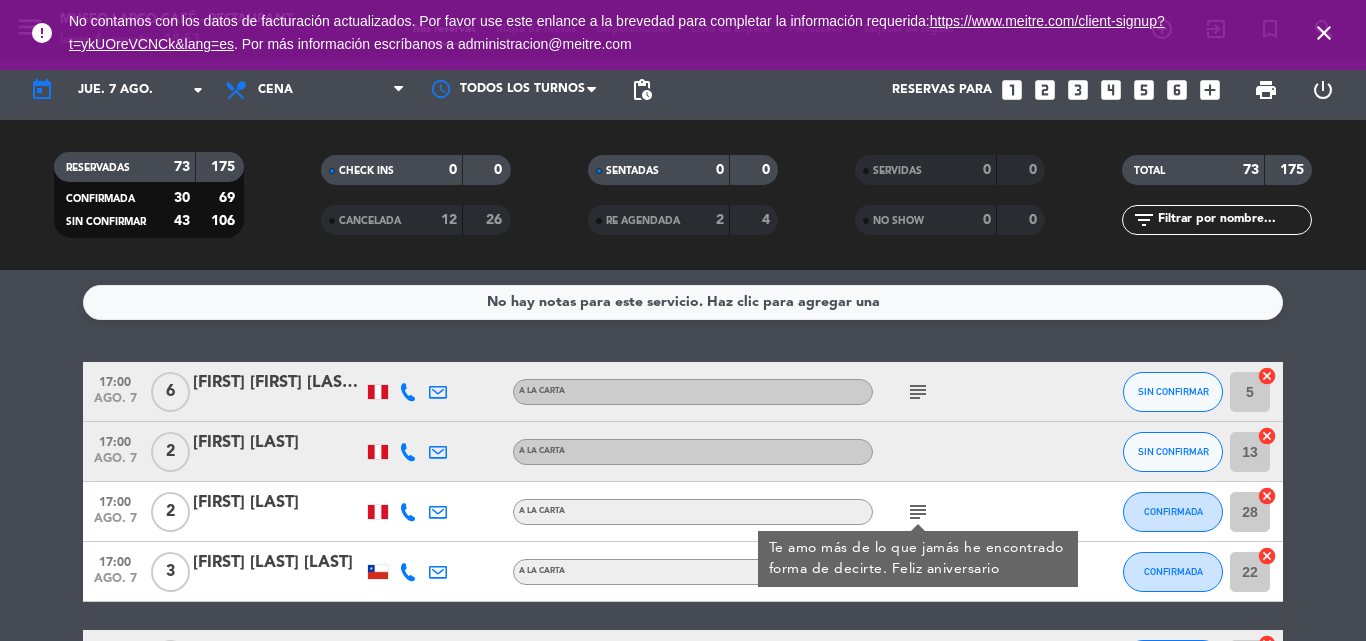 click on "[FIRST] [LAST]" 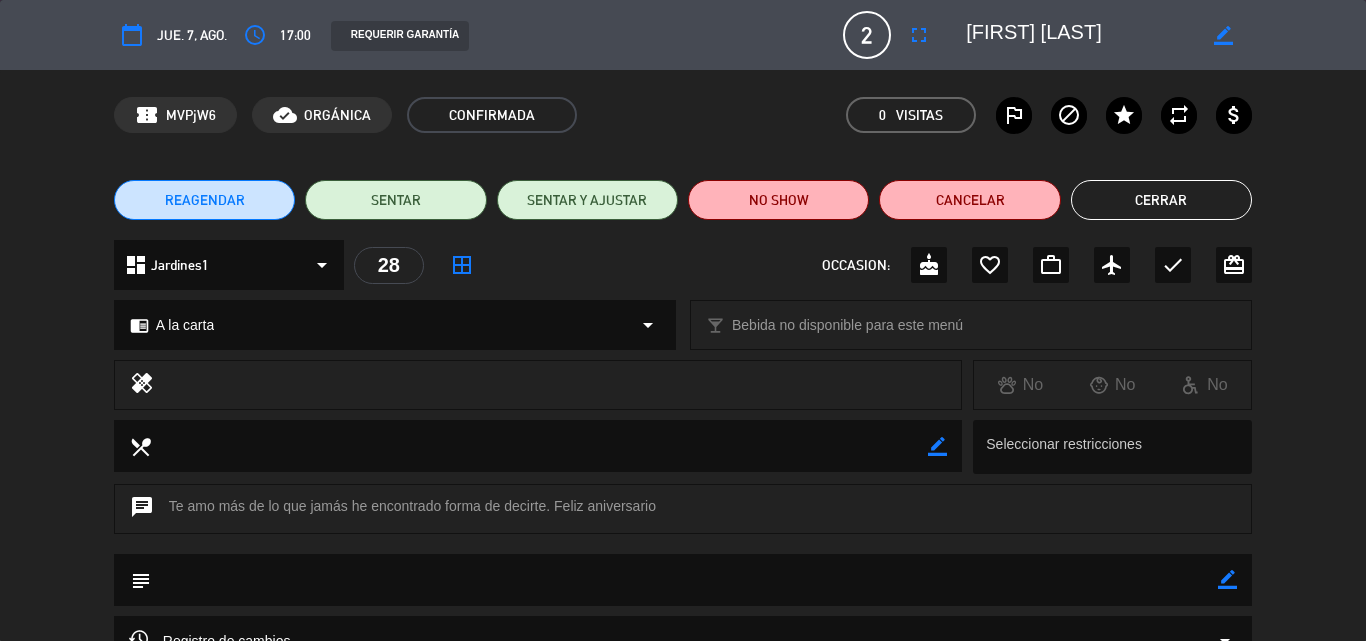 click on "border_color" 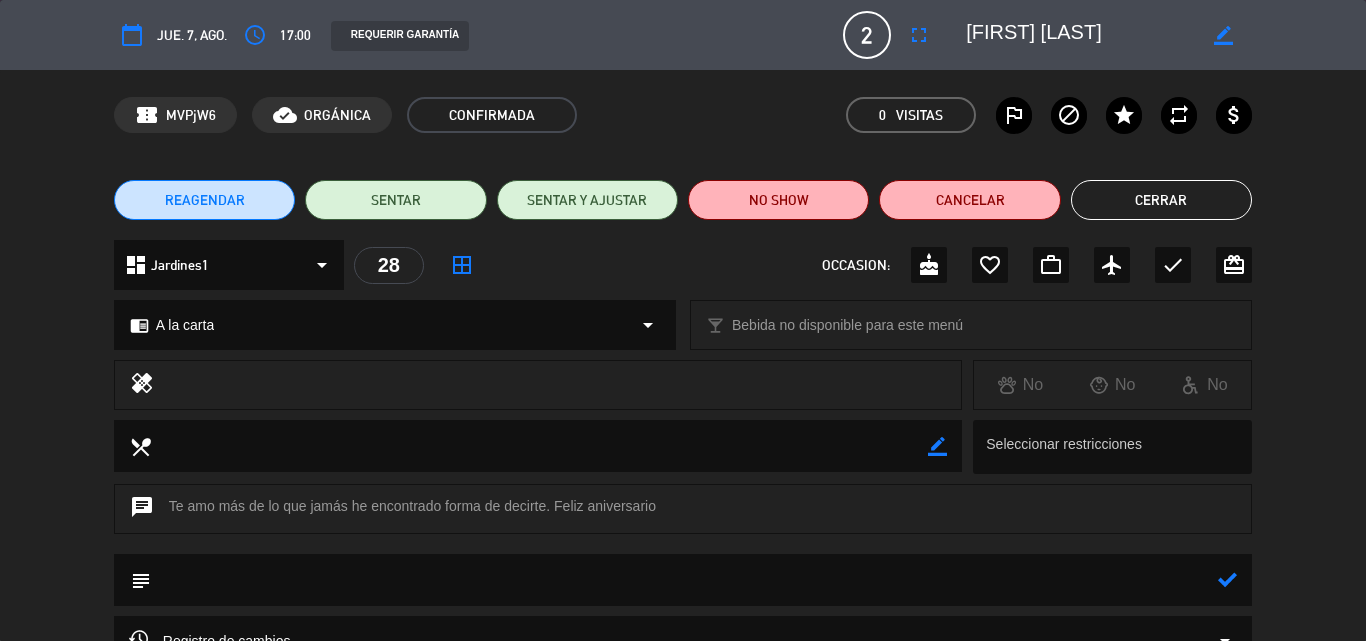 click 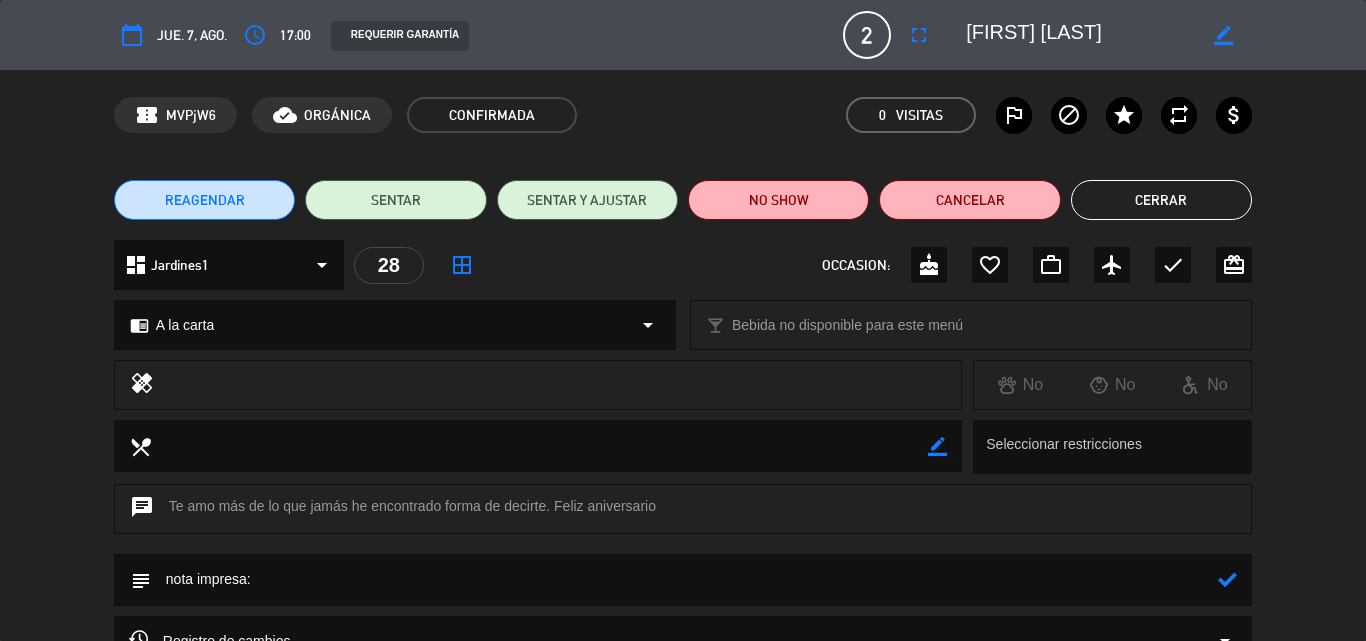 click on "chat  Te amo más de lo que jamás he encontrado forma de decirte.
Feliz aniversario" 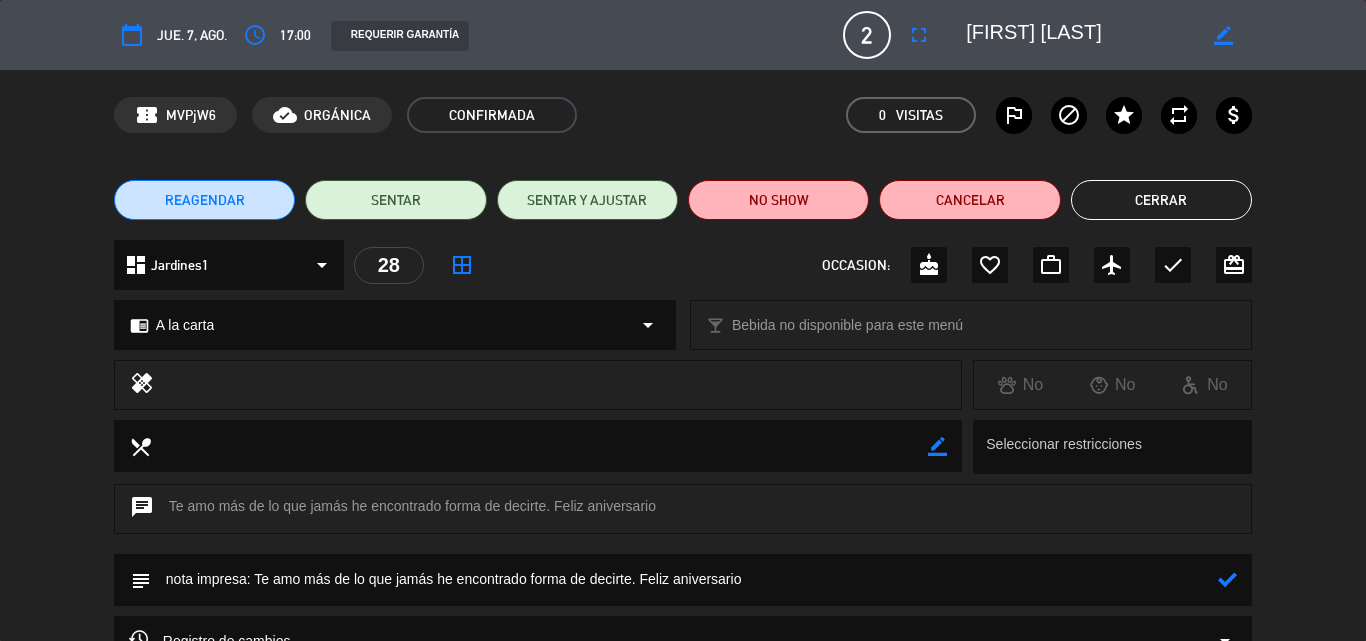 click 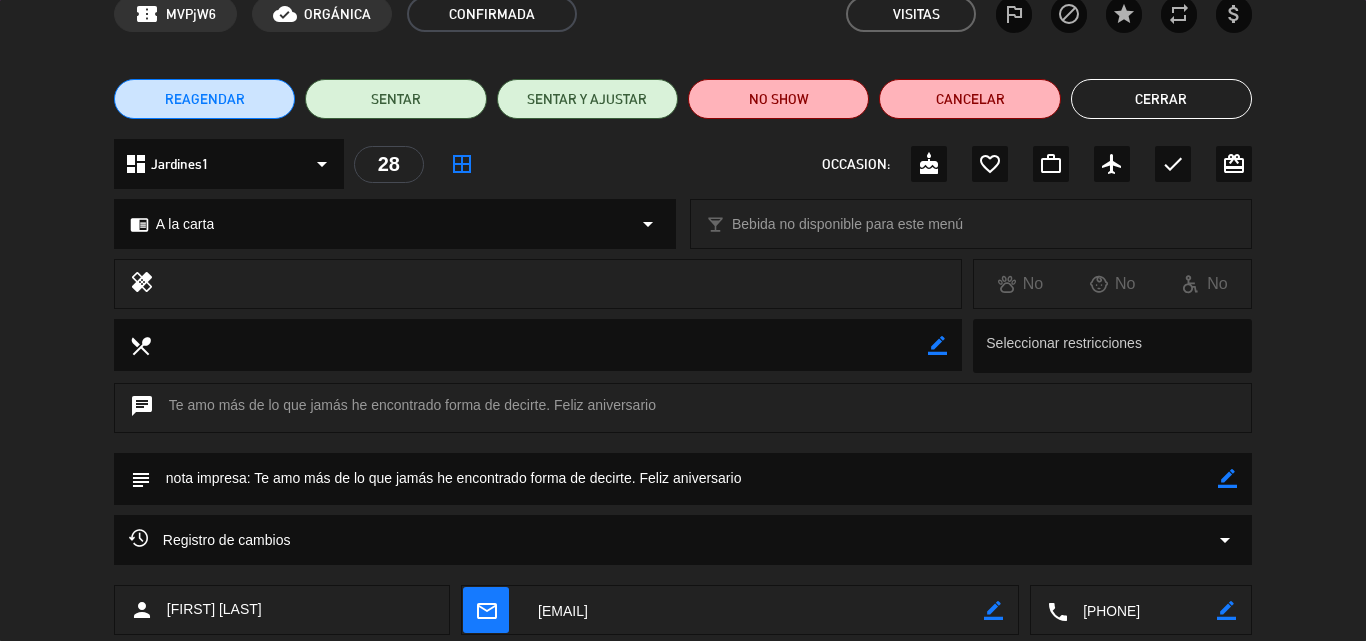 scroll, scrollTop: 216, scrollLeft: 0, axis: vertical 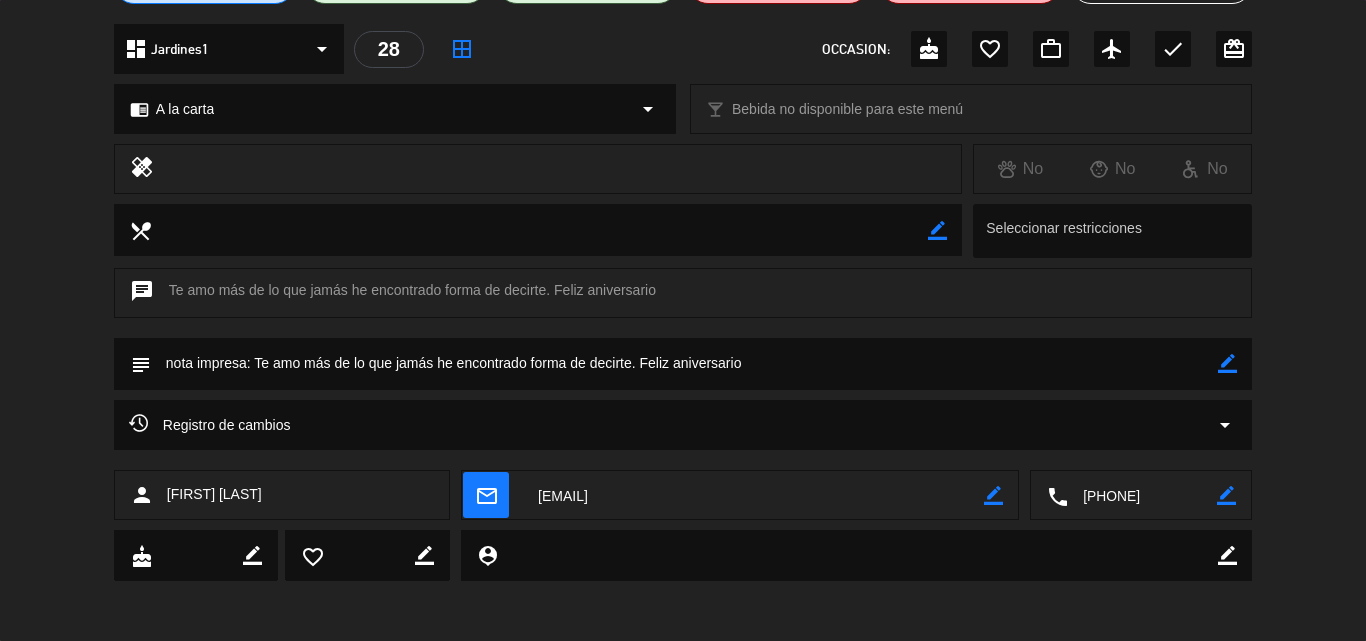 click 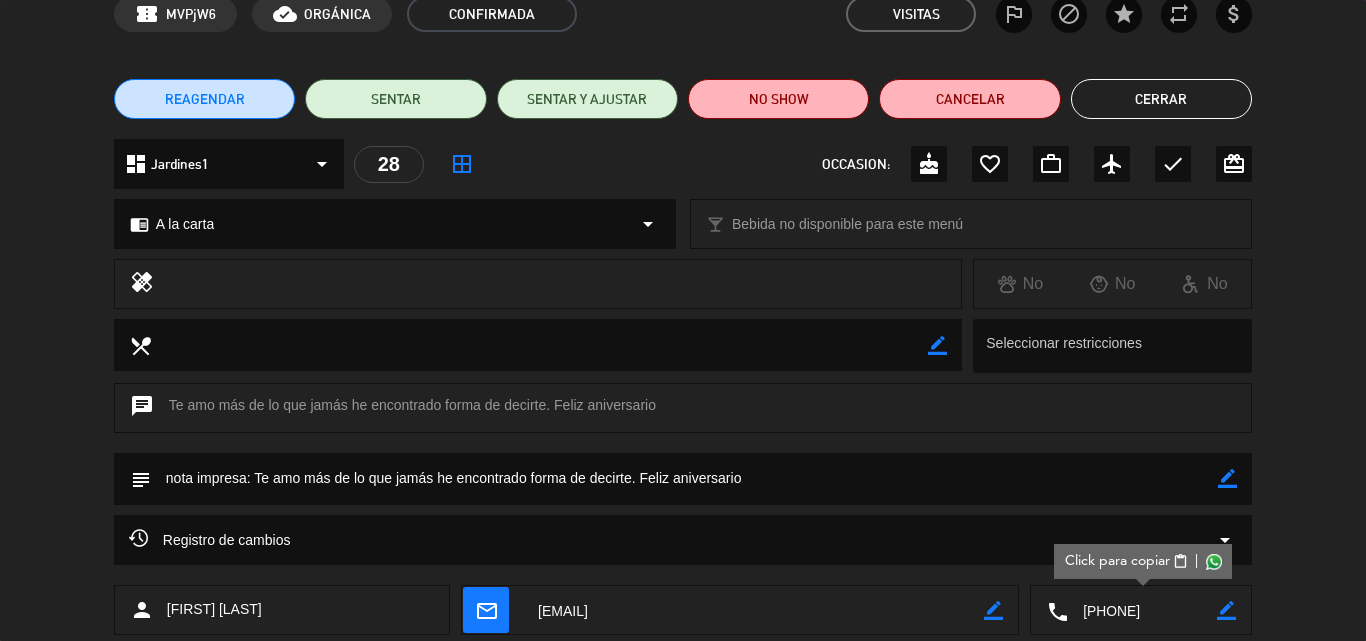 scroll, scrollTop: 0, scrollLeft: 0, axis: both 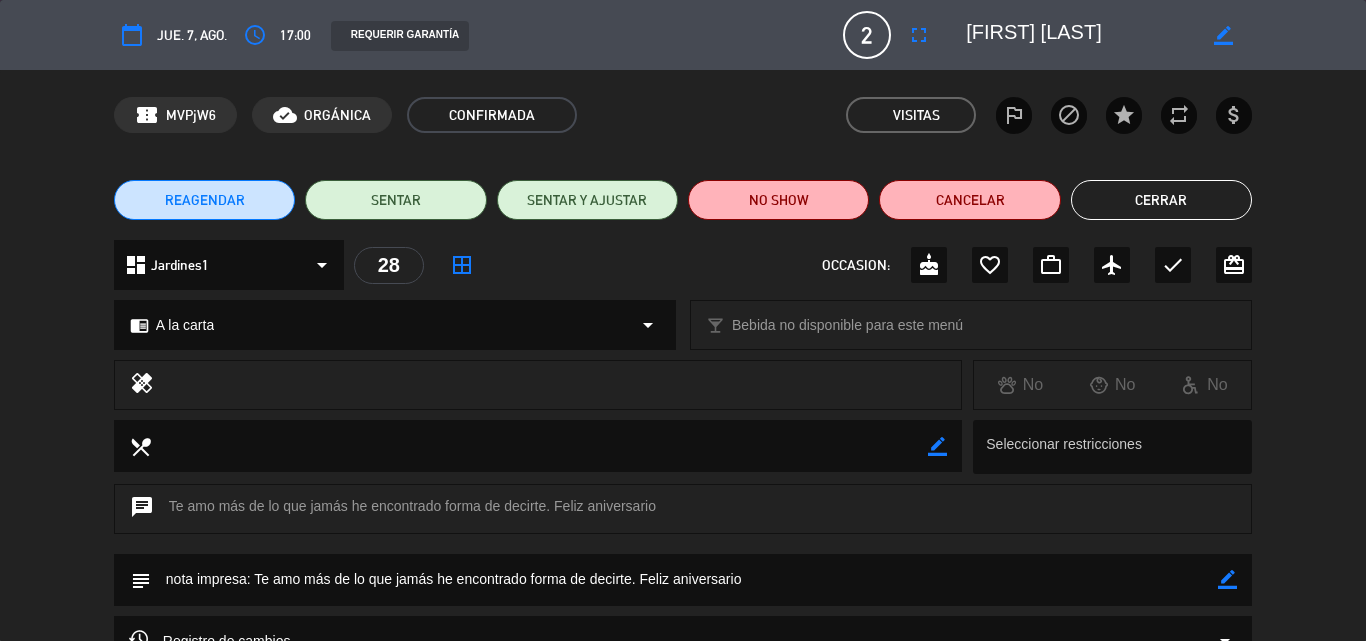 drag, startPoint x: 1143, startPoint y: 33, endPoint x: 949, endPoint y: 37, distance: 194.04123 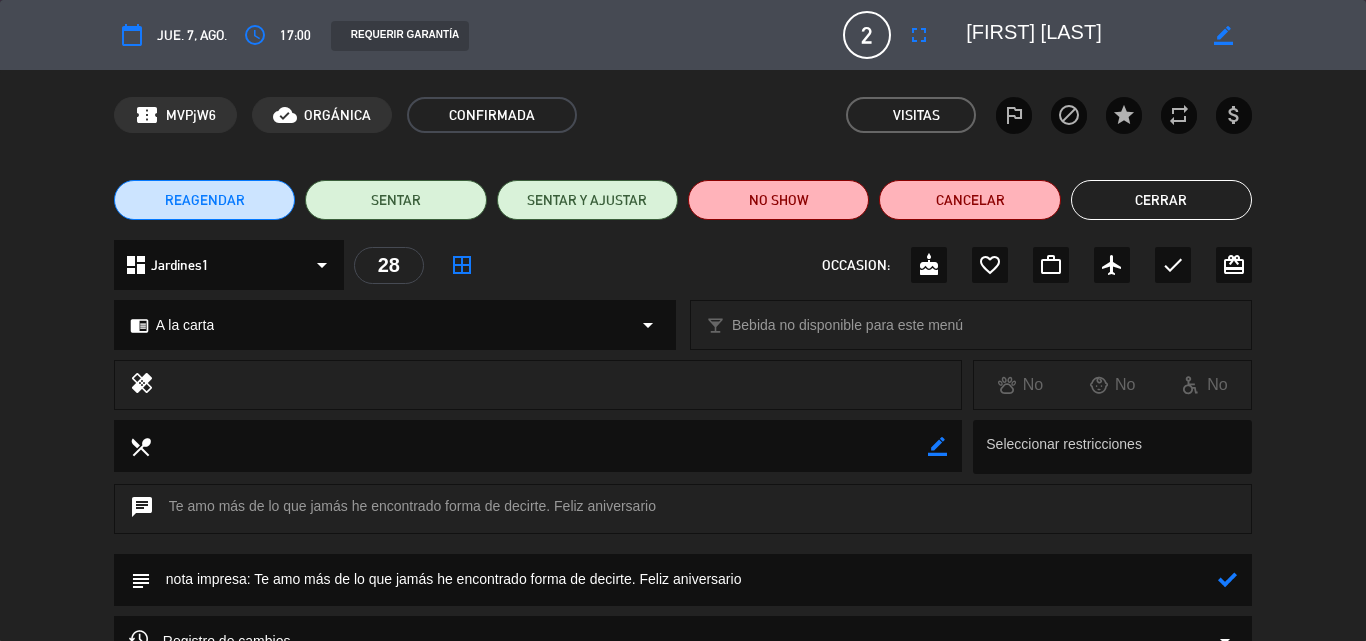 click 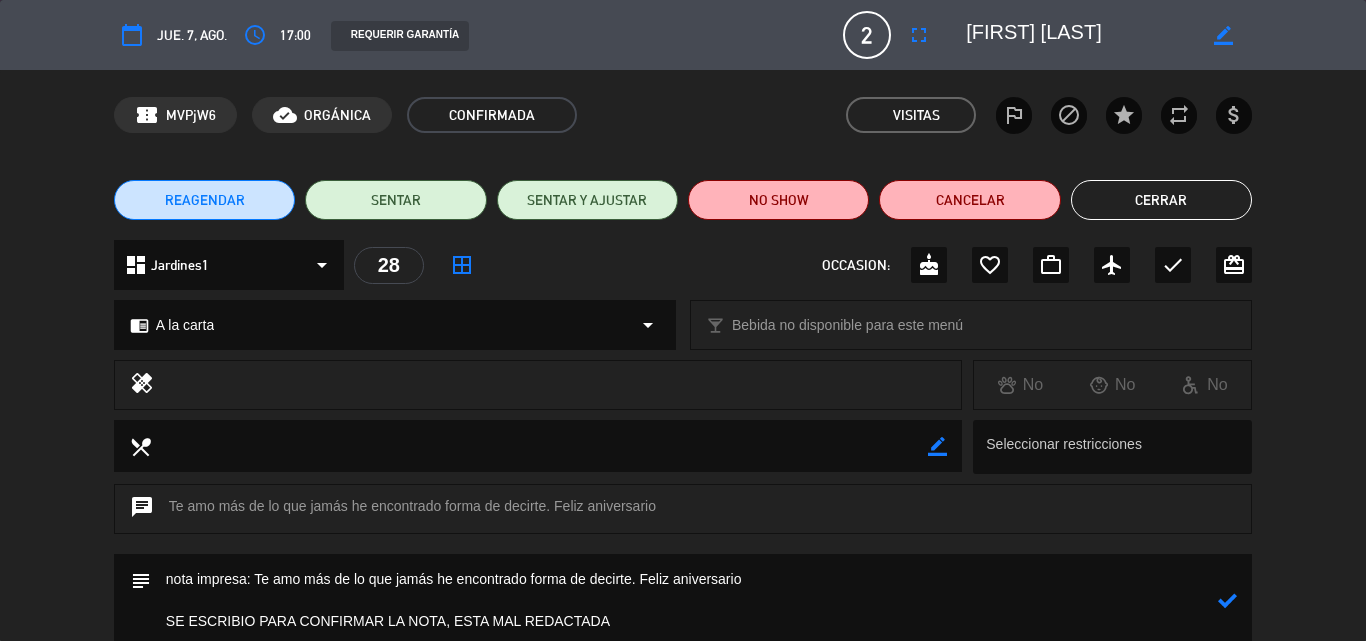 type on "nota impresa: Te amo más de lo que jamás he encontrado forma de decirte. Feliz aniversario
SE ESCRIBIO PARA CONFIRMAR LA NOTA, ESTA MAL REDACTADA" 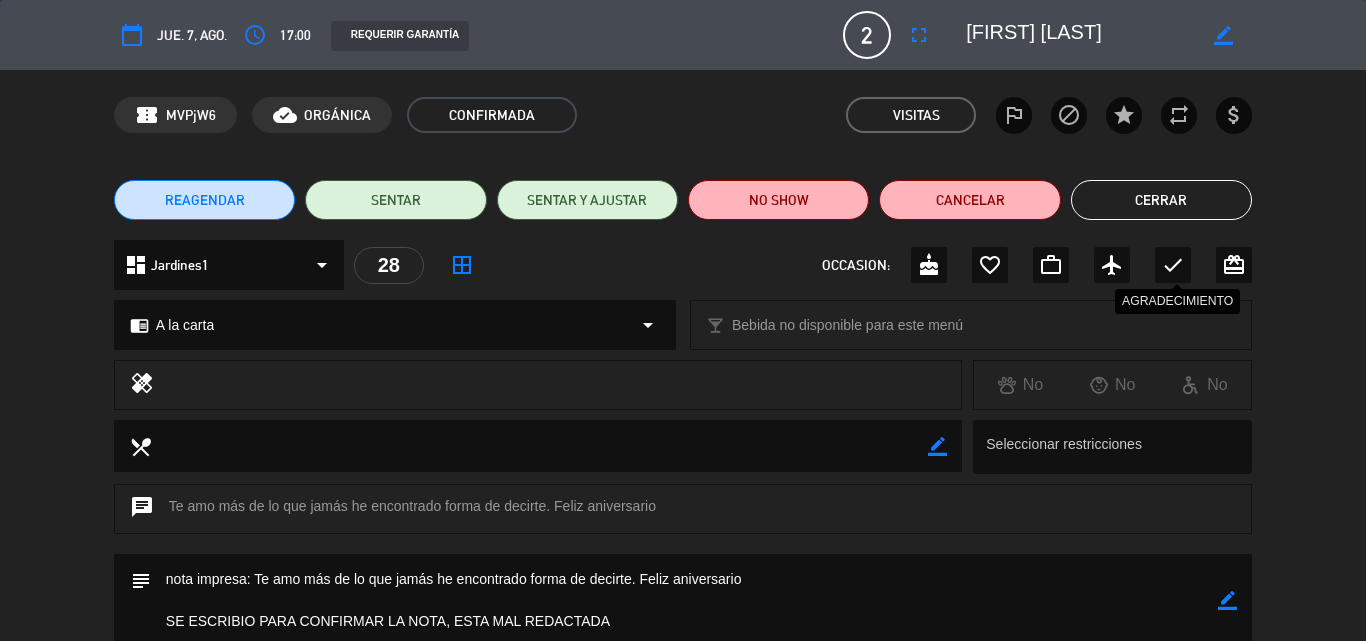 click on "check" 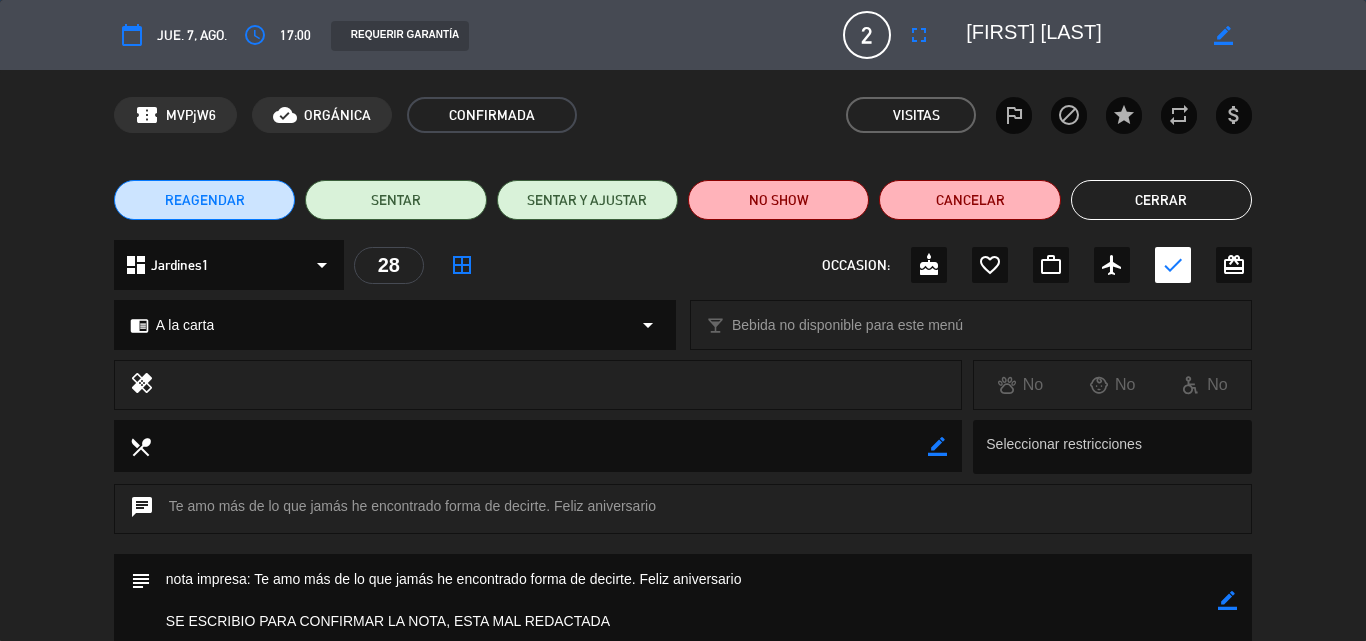 click on "Cerrar" 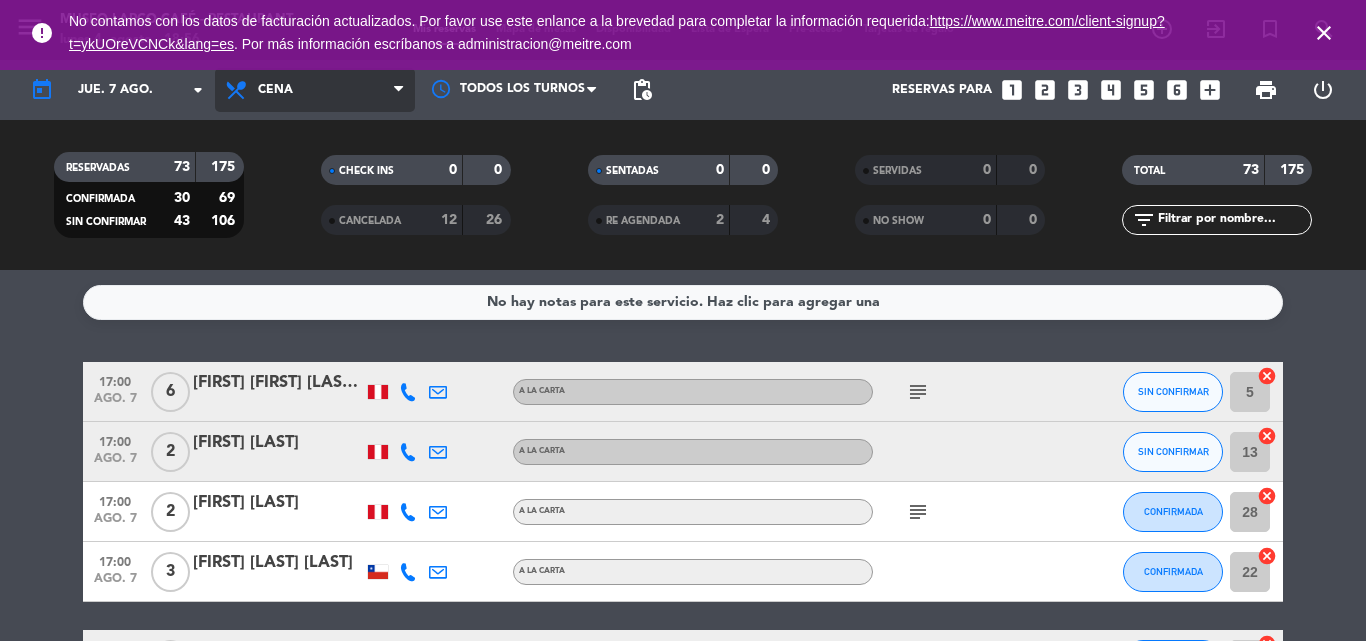 click on "Cena" at bounding box center (315, 90) 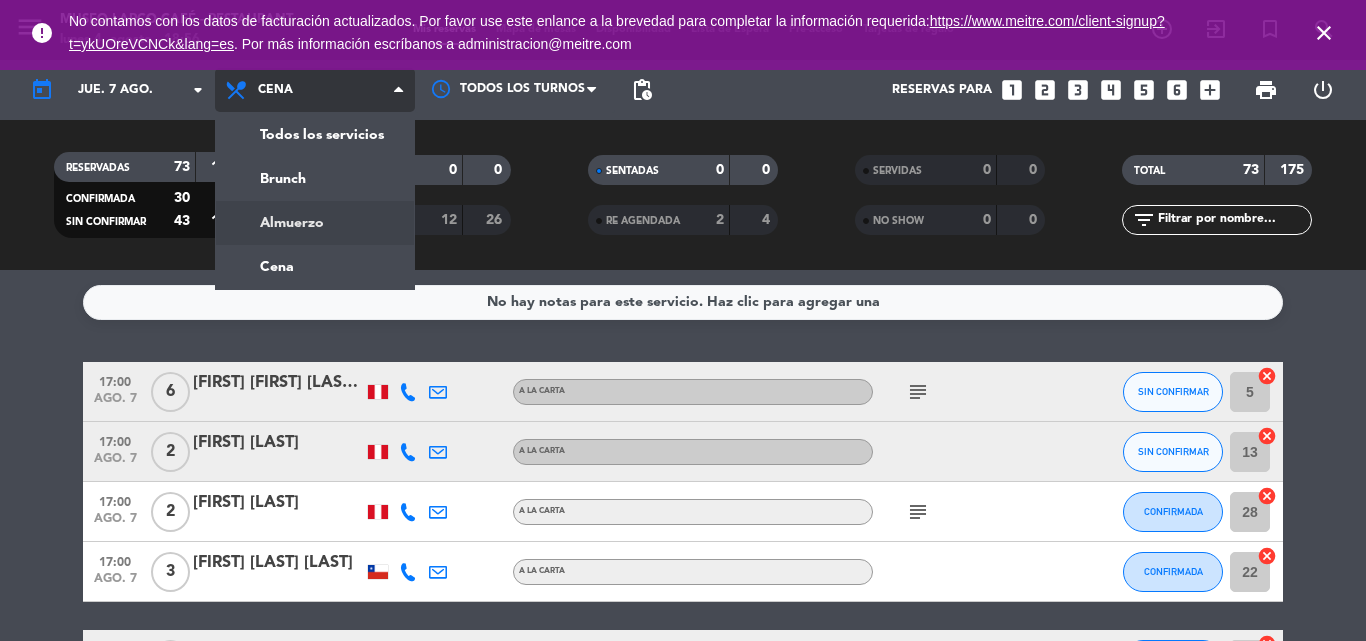 click on "menu  Museo Larco Café - Restaurant   [DAY] [NUMBER]. [MONTH] - [HOUR]   Mis reservas   Mapa de mesas   Disponibilidad   Lista de Espera   Pre-acceso   Tarjetas de regalo  add_circle_outline exit_to_app turned_in_not search today    jue. [NUMBER] ago. arrow_drop_down  Todos los servicios  Brunch  Almuerzo  Cena  Cena  Todos los servicios  Brunch  Almuerzo  Cena Todos los turnos pending_actions  Reservas para   looks_one   looks_two   looks_3   looks_4   looks_5   looks_6   add_box  print  power_settings_new   RESERVADAS   73   175   CONFIRMADA   30   69   SIN CONFIRMAR   43   106   CHECK INS   0   0   CANCELADA   12   26   SENTADAS   0   0   RE AGENDADA   2   4   SERVIDAS   0   0   NO SHOW   0   0   TOTAL   73   175  filter_list" 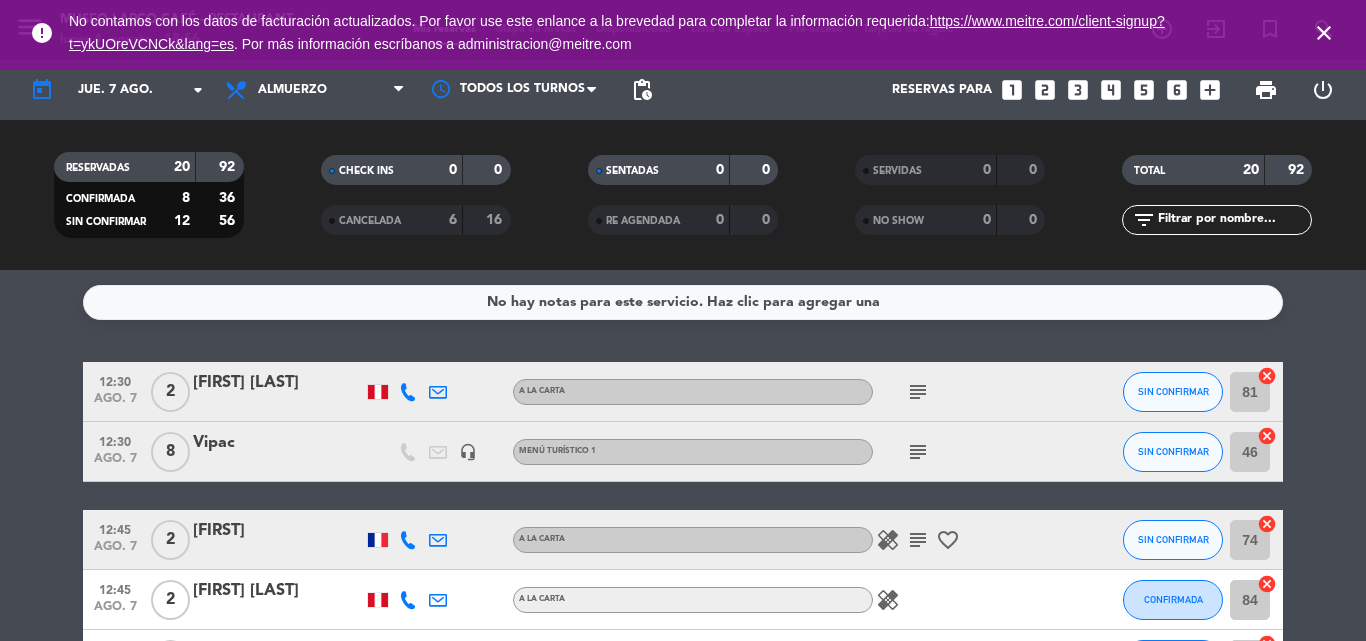 click on "subject" 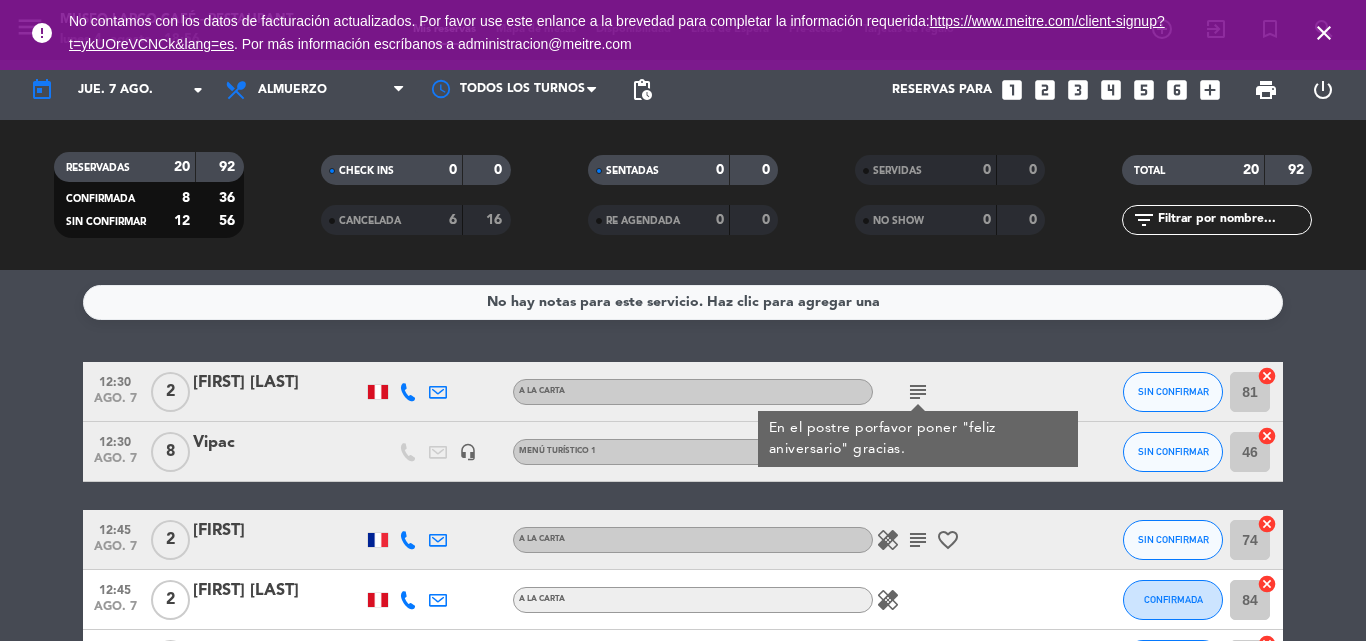 click on "subject" 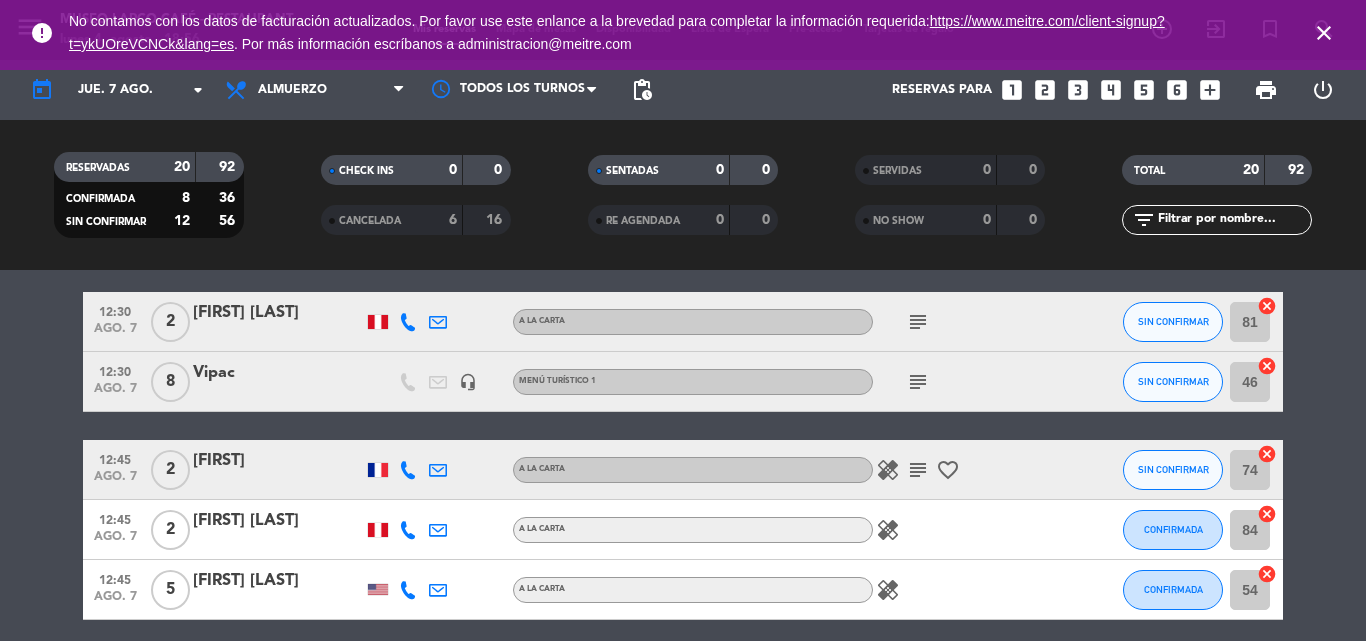 scroll, scrollTop: 200, scrollLeft: 0, axis: vertical 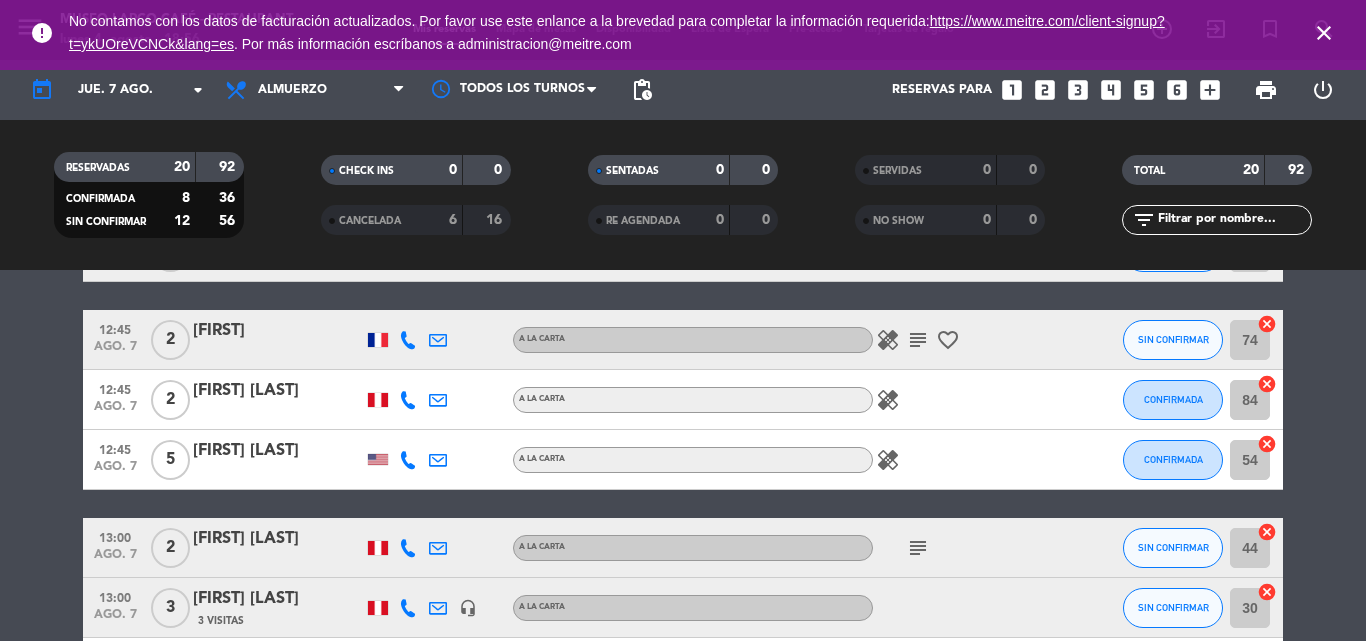 click on "subject" 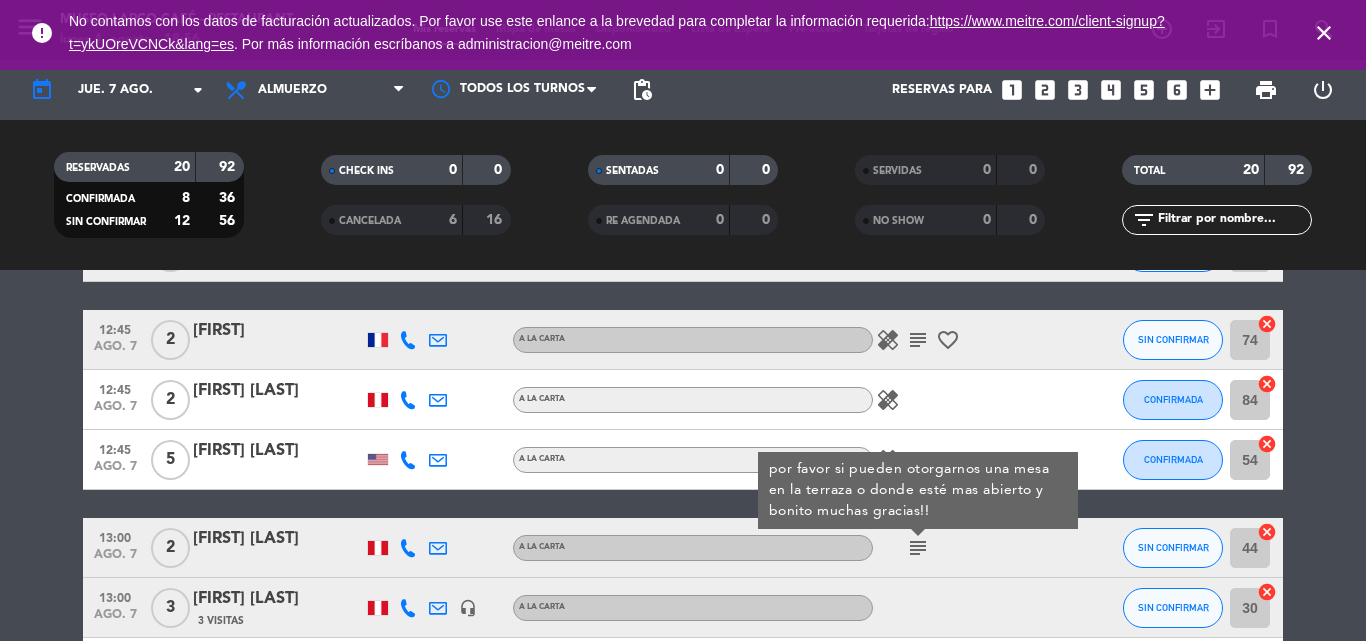 click on "subject" 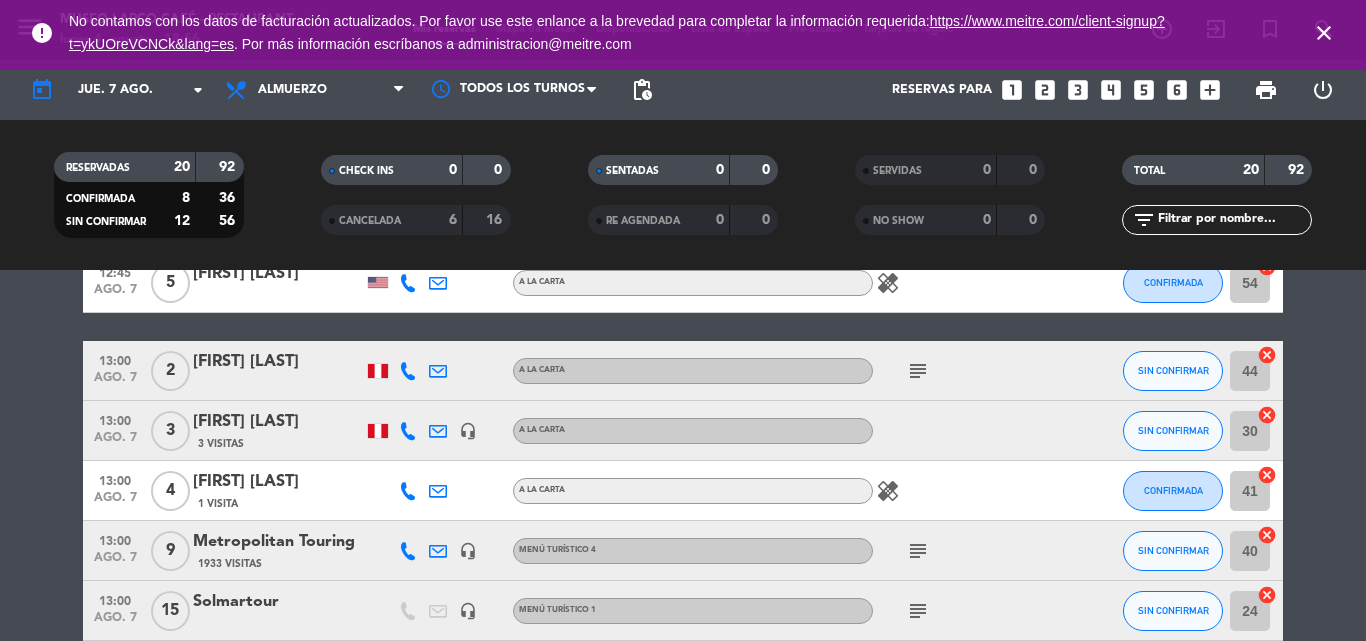 scroll, scrollTop: 400, scrollLeft: 0, axis: vertical 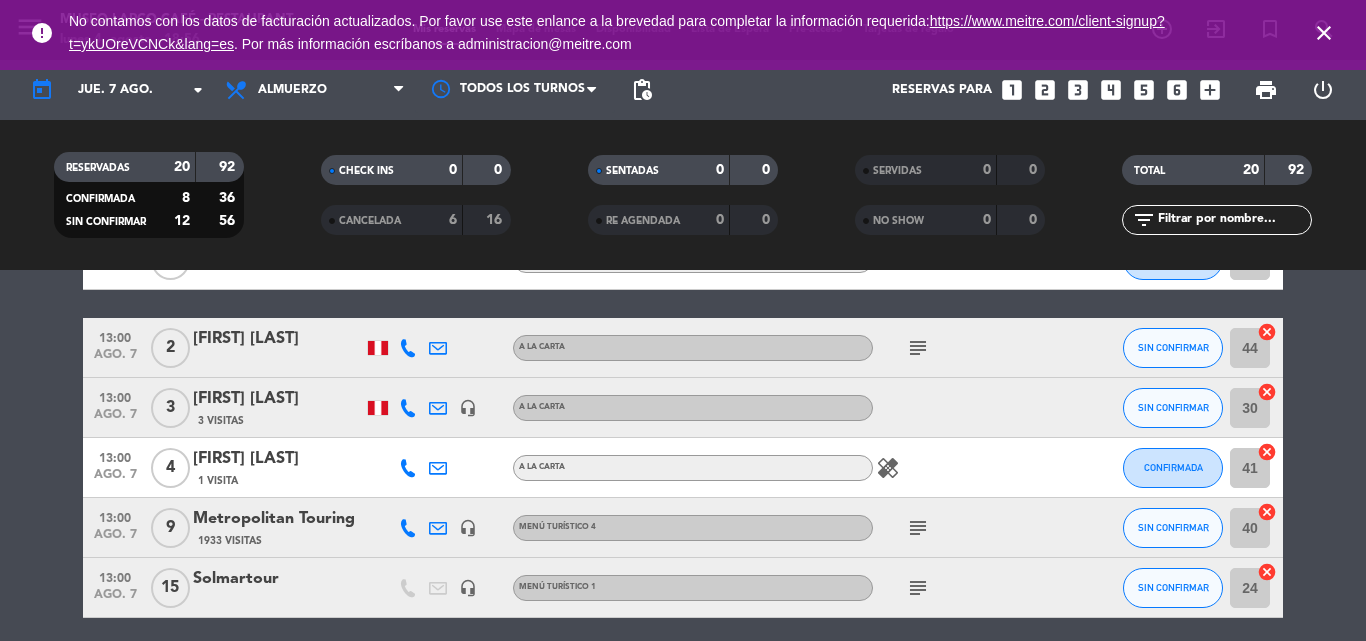 click on "subject" 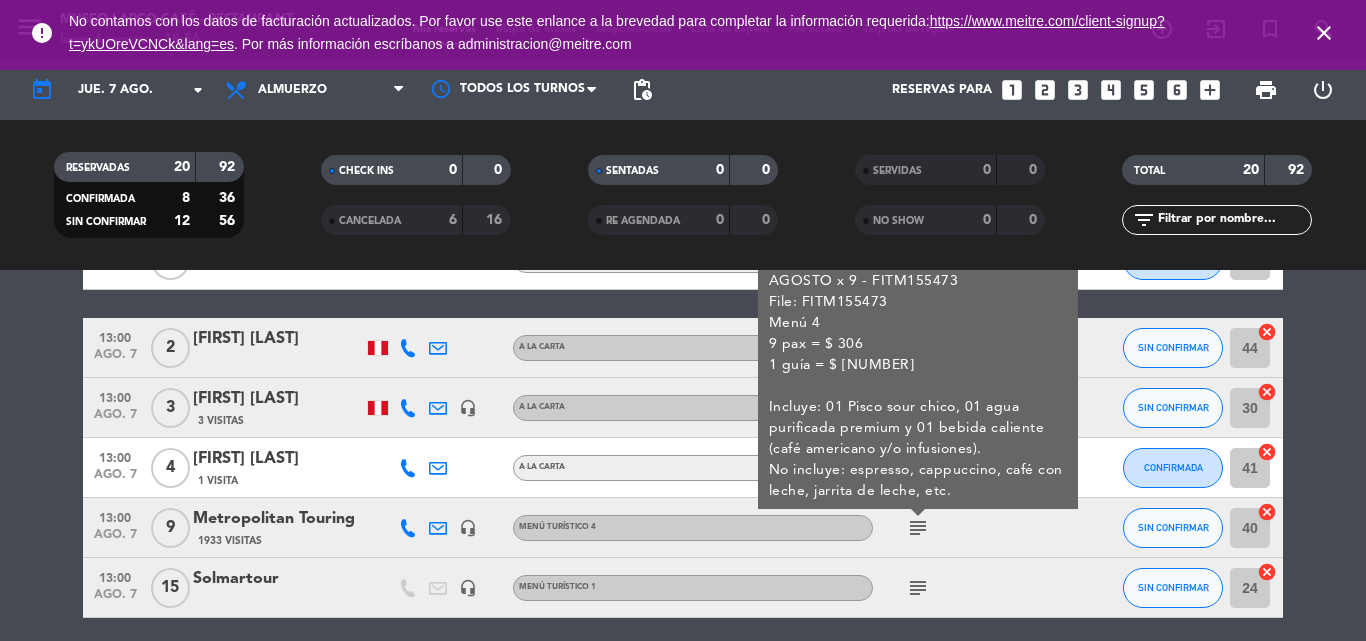 click on "subject" 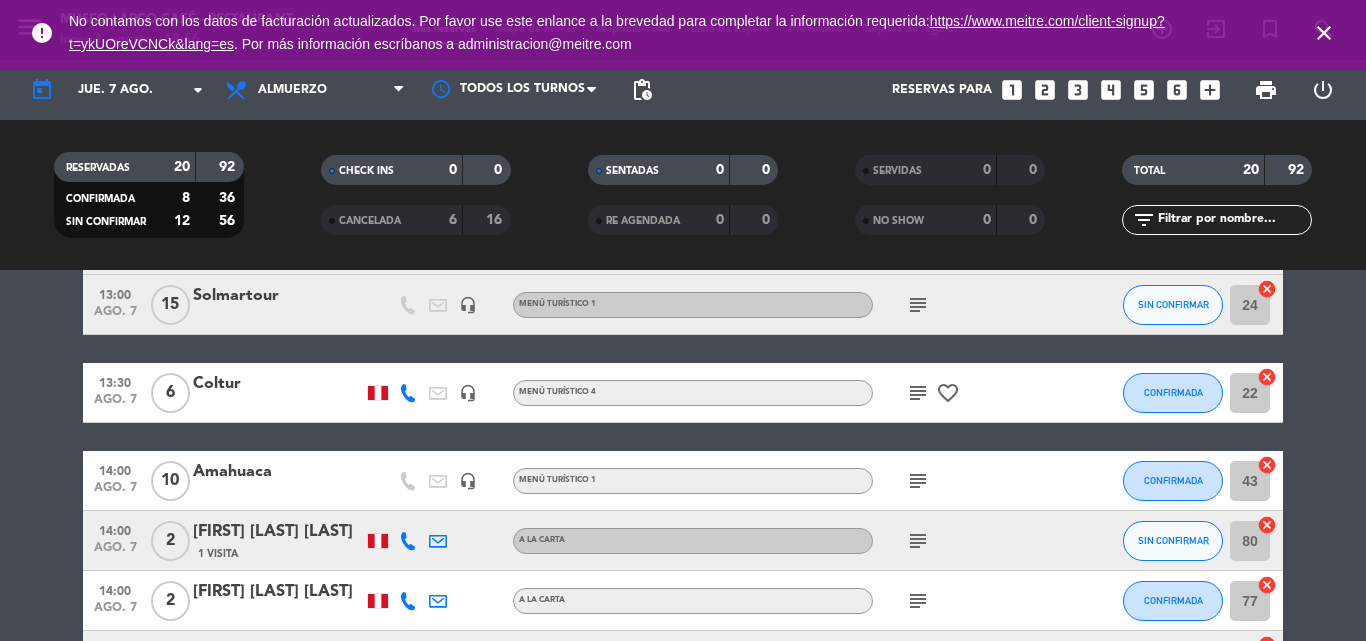 scroll, scrollTop: 700, scrollLeft: 0, axis: vertical 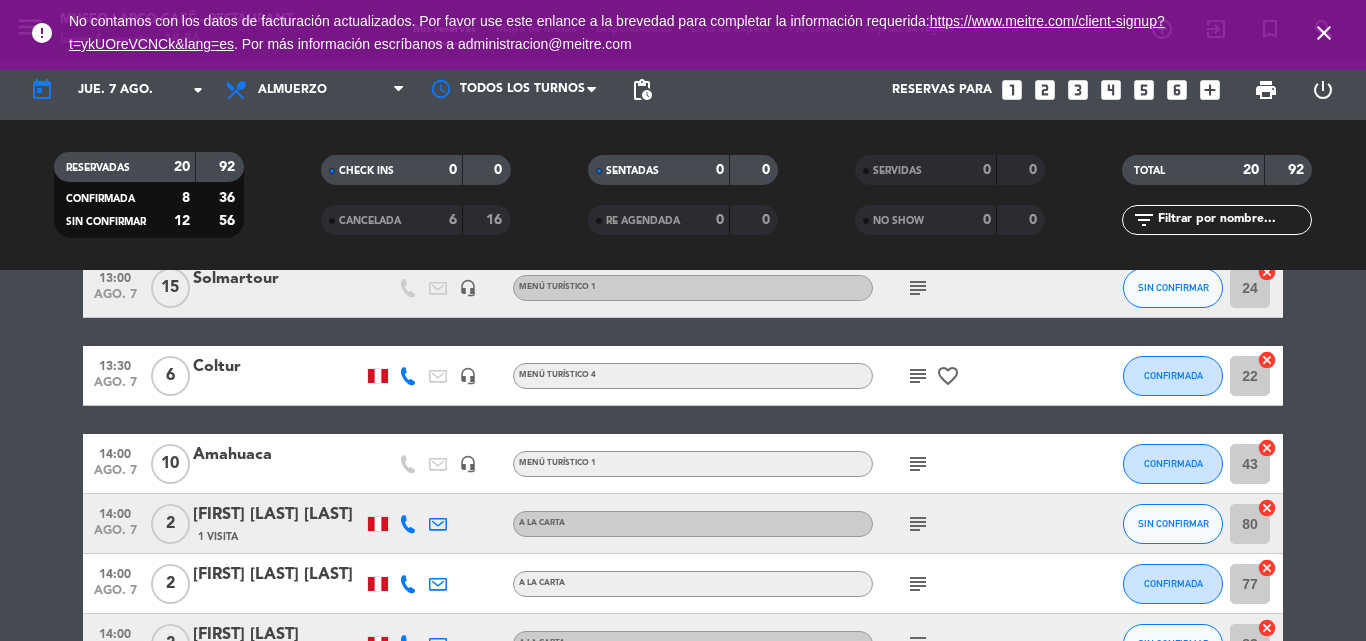 click on "subject" 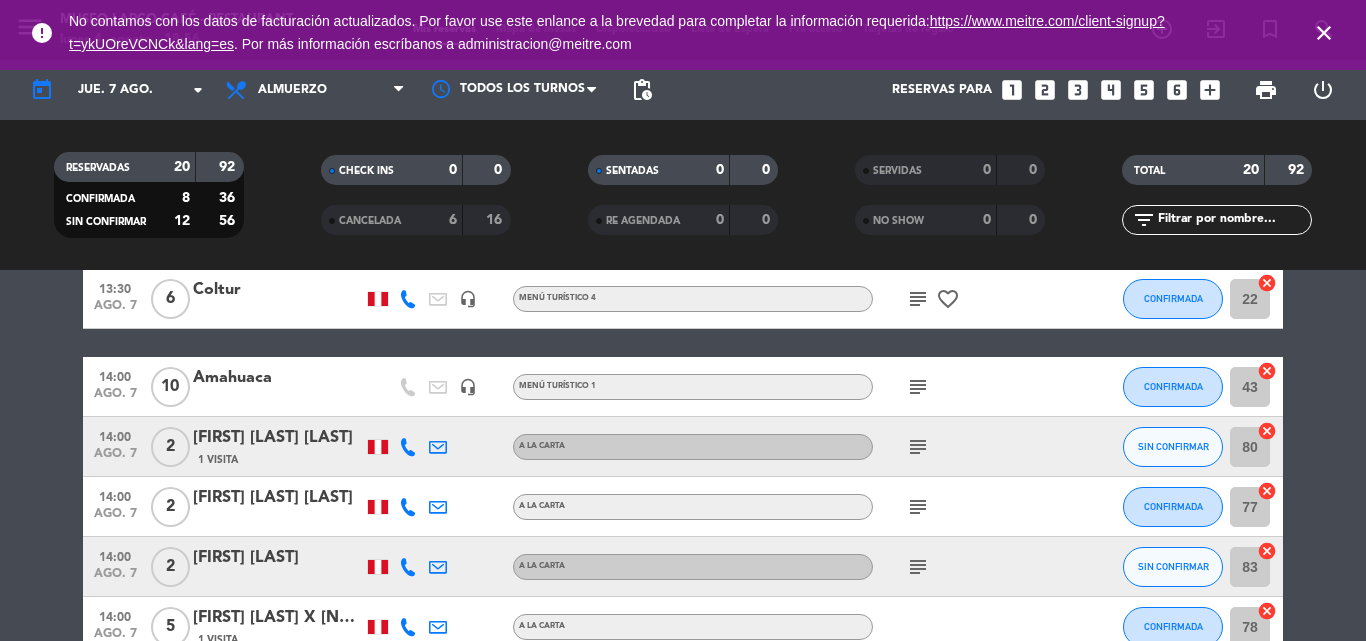 scroll, scrollTop: 800, scrollLeft: 0, axis: vertical 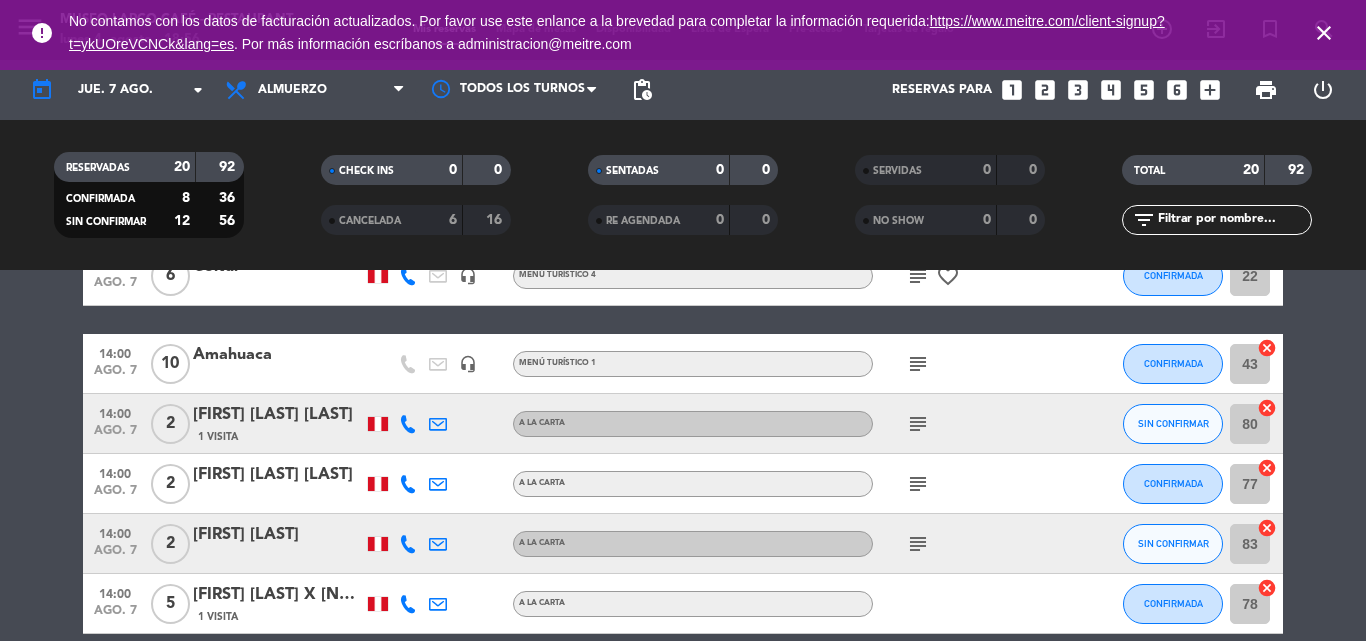 click on "subject" 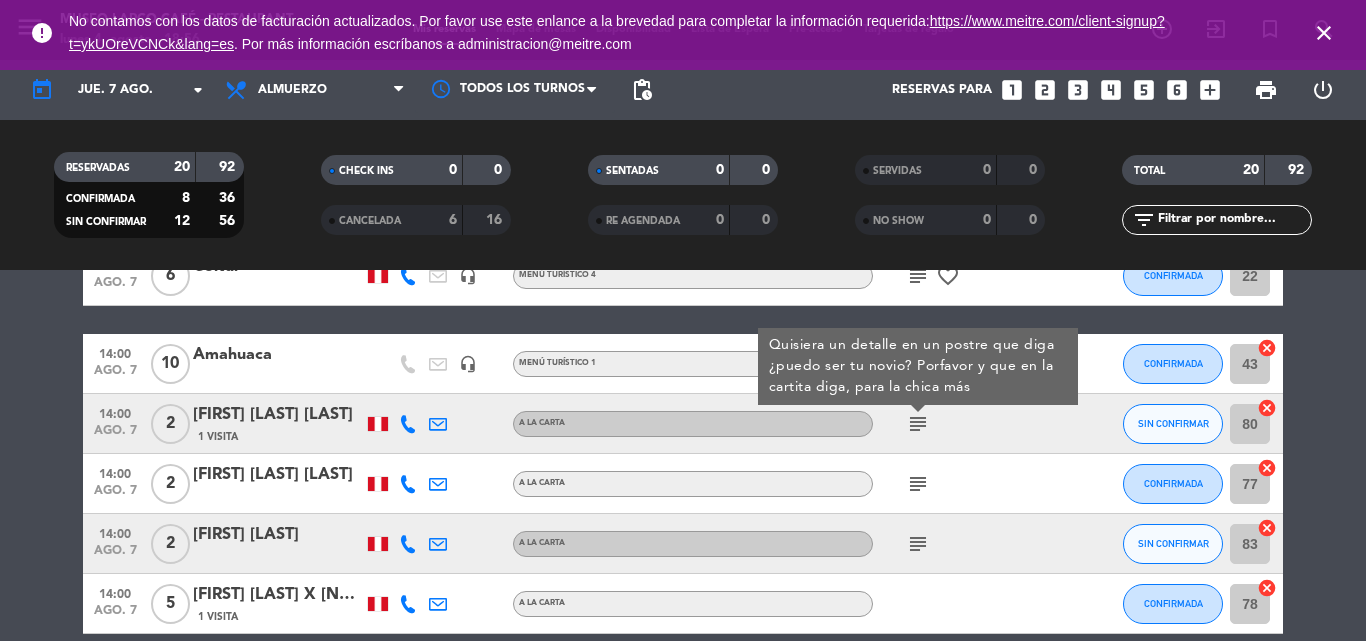 click on "[FIRST] [LAST] [LAST]" 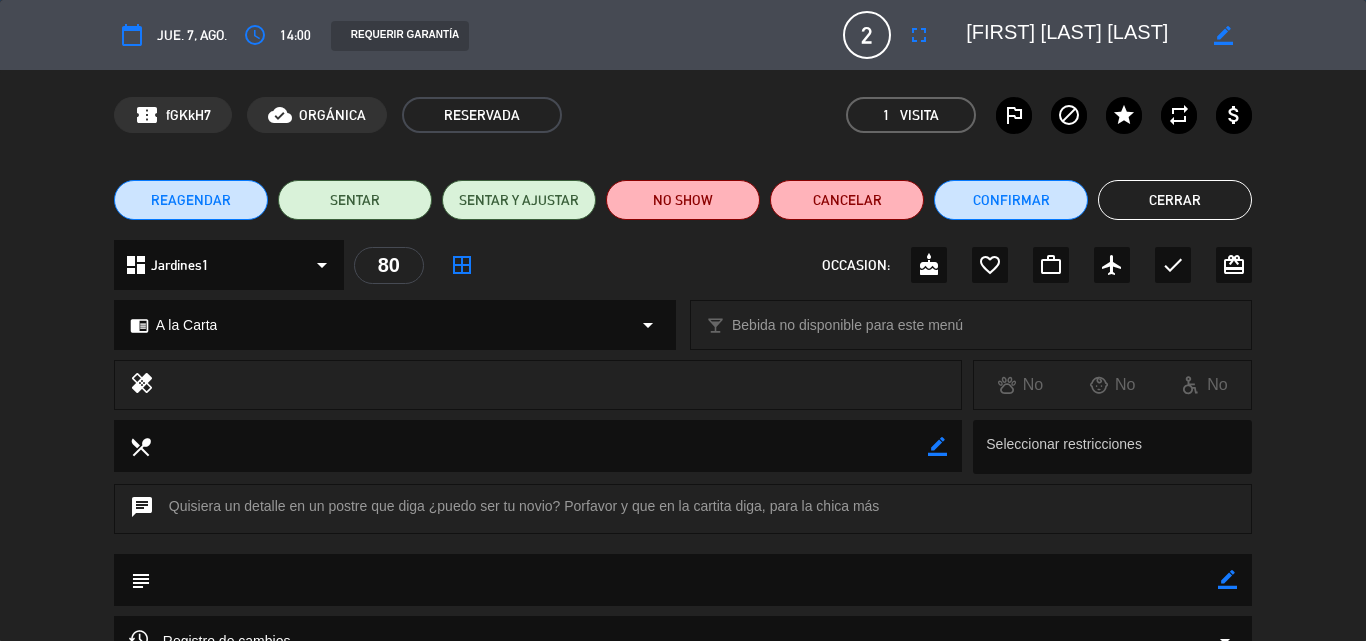 scroll, scrollTop: 276, scrollLeft: 0, axis: vertical 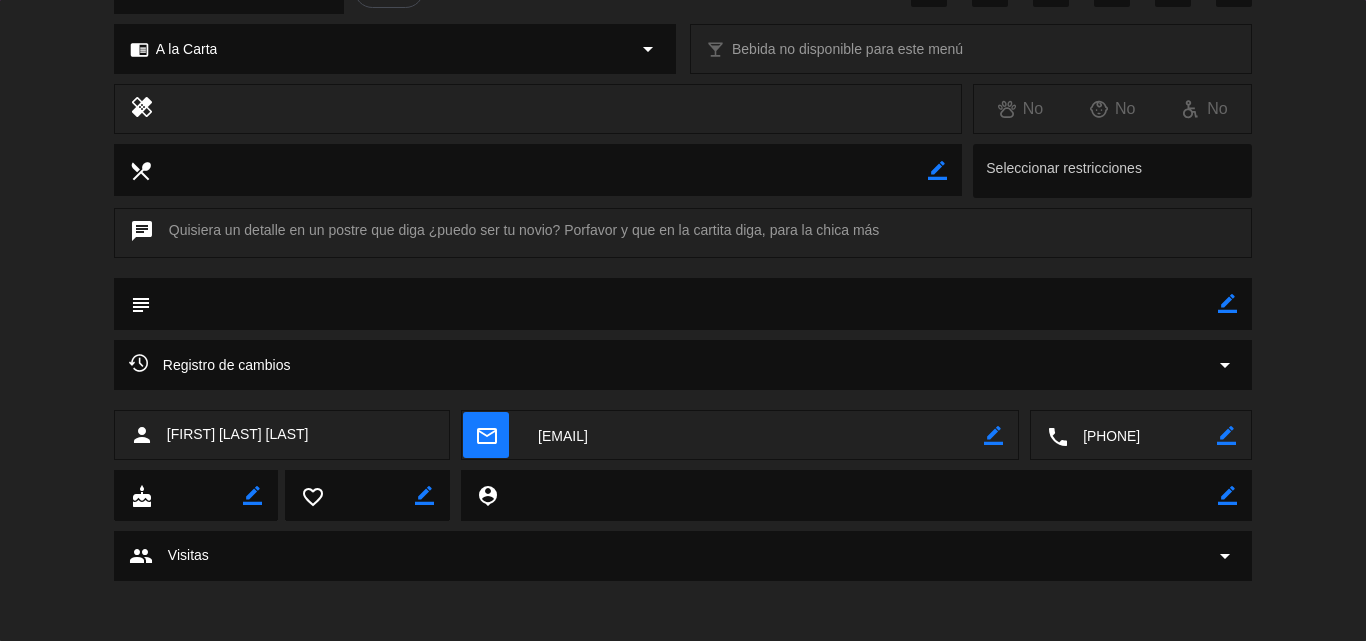 click 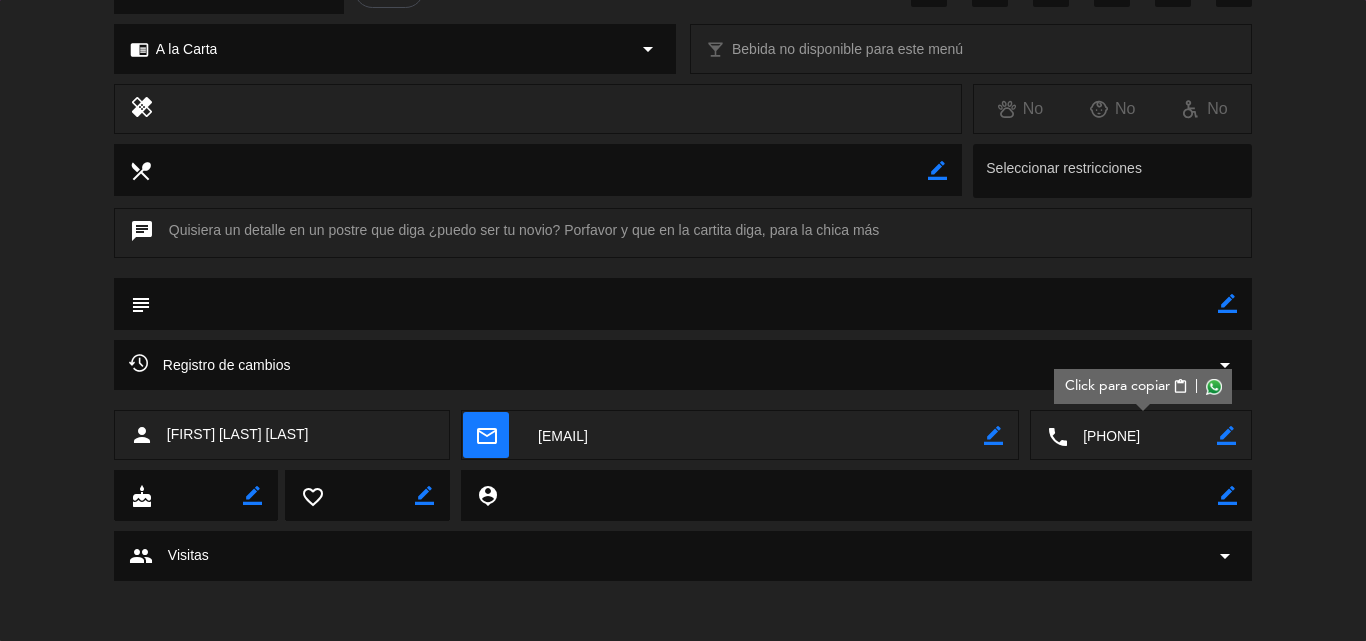 scroll, scrollTop: 0, scrollLeft: 0, axis: both 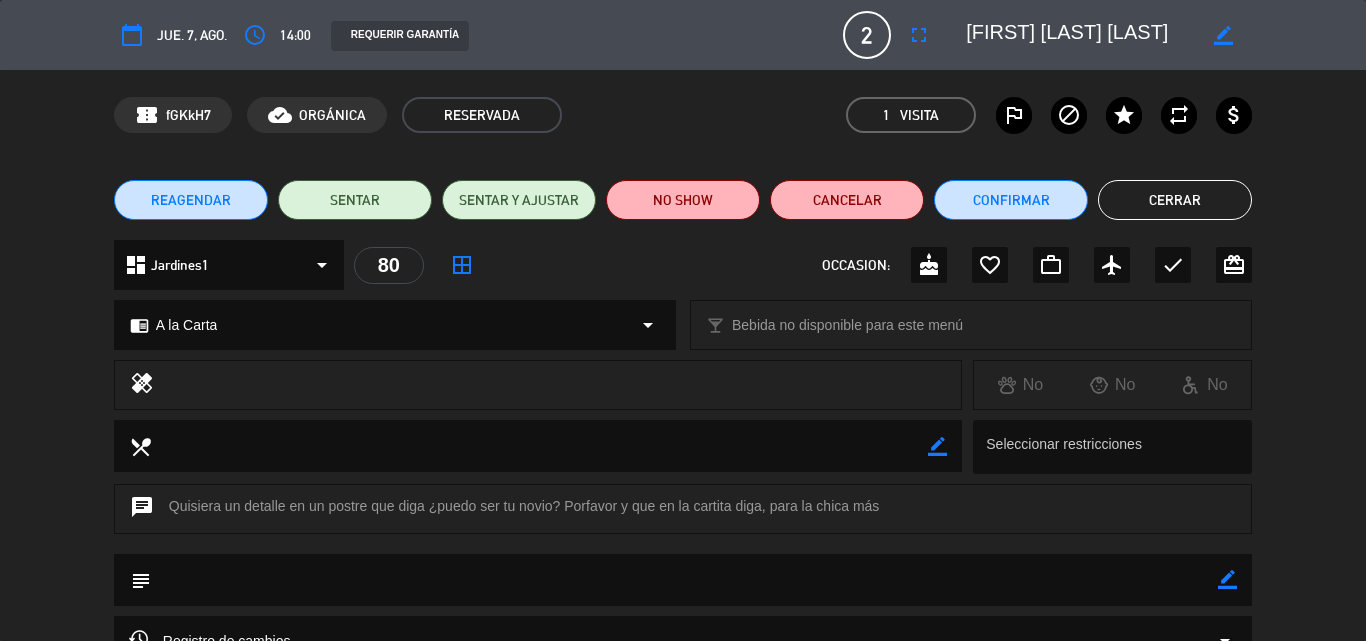 drag, startPoint x: 1131, startPoint y: 39, endPoint x: 945, endPoint y: 38, distance: 186.00269 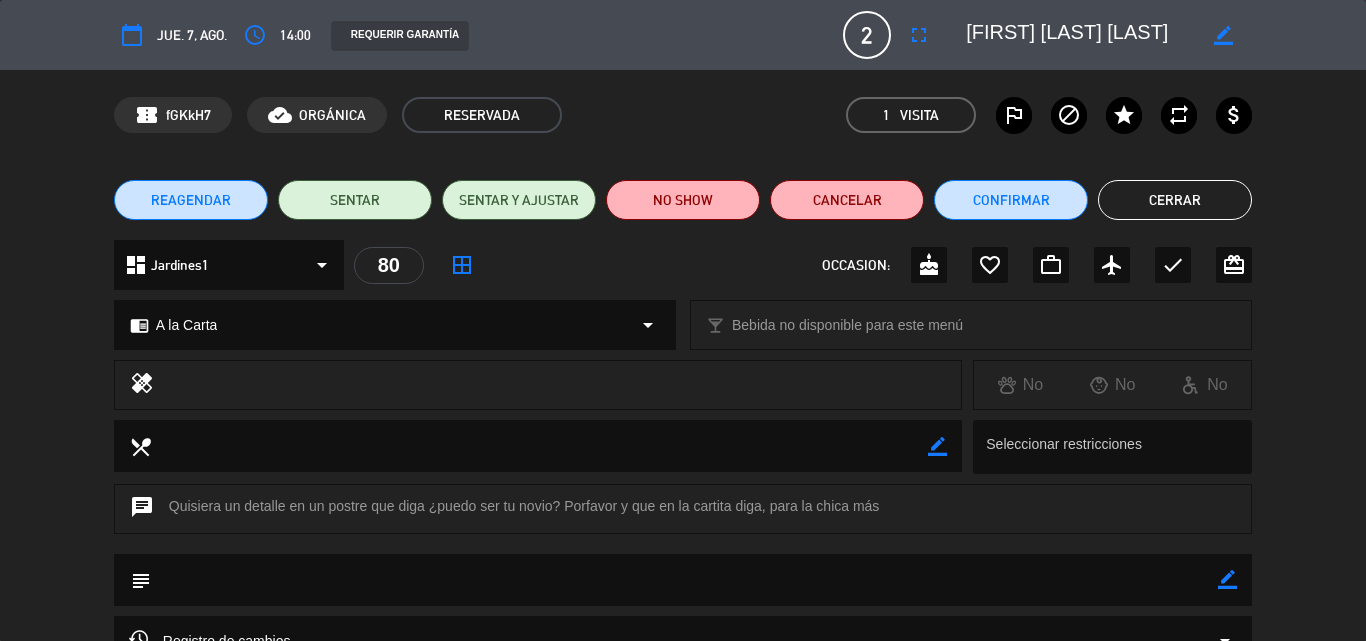 click on "border_color" 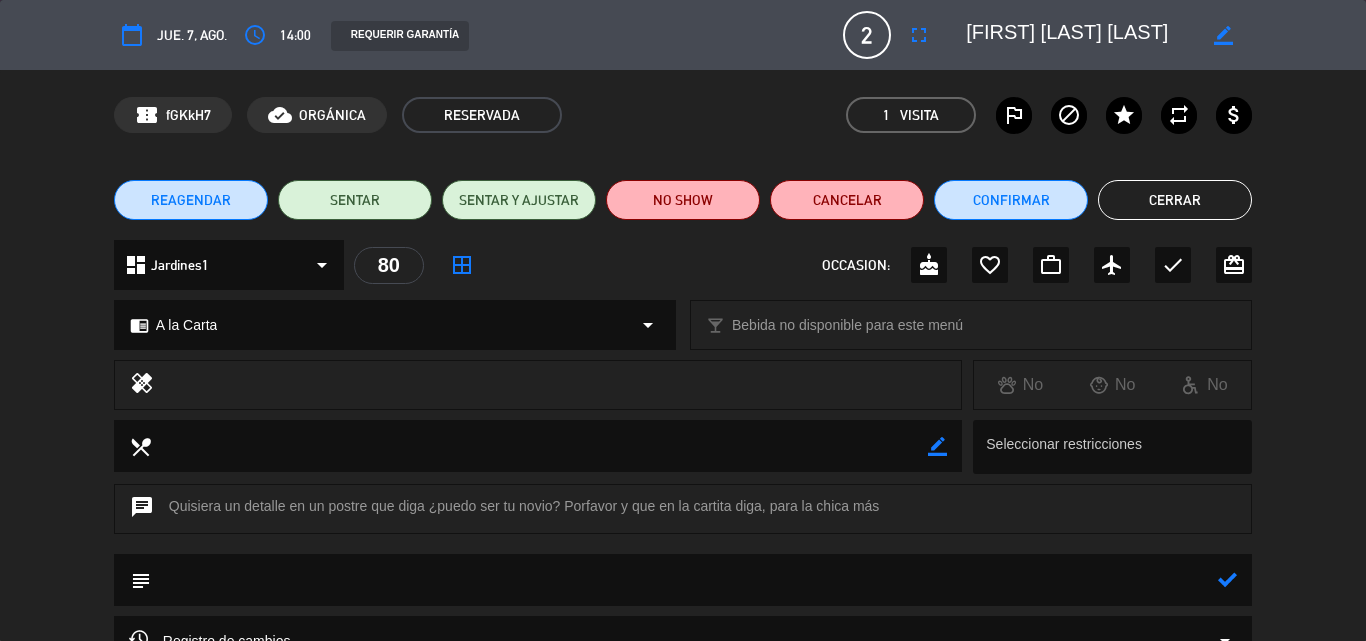 click 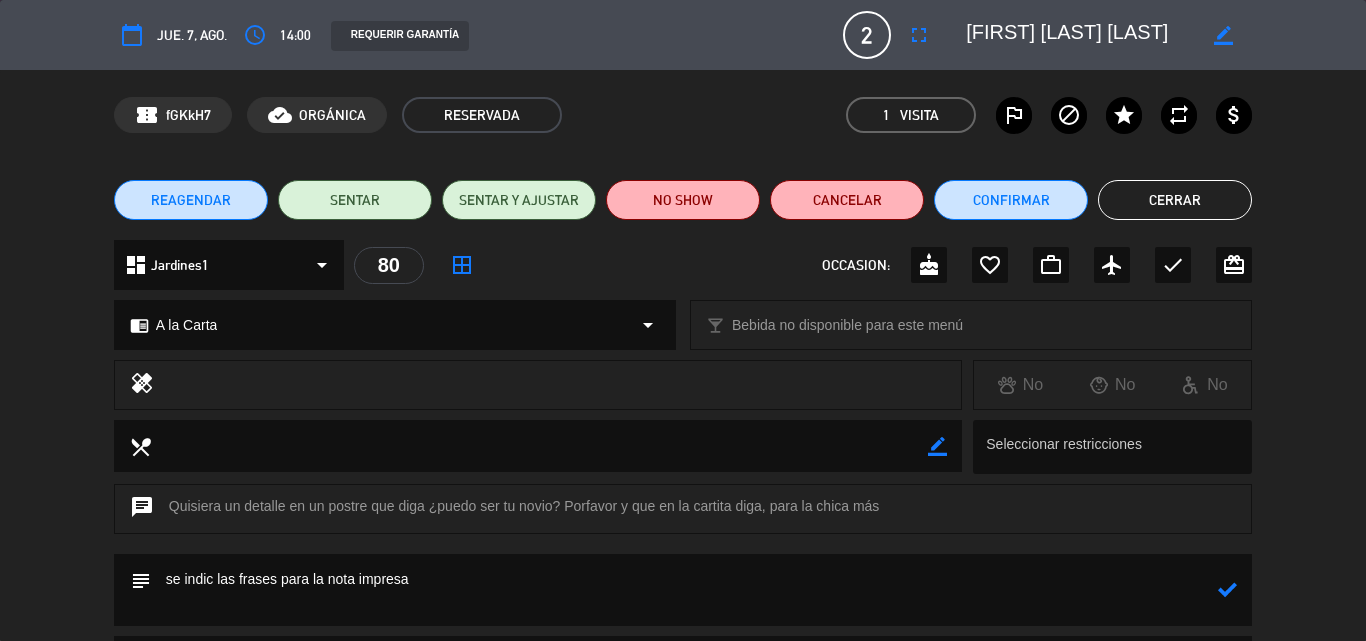 click 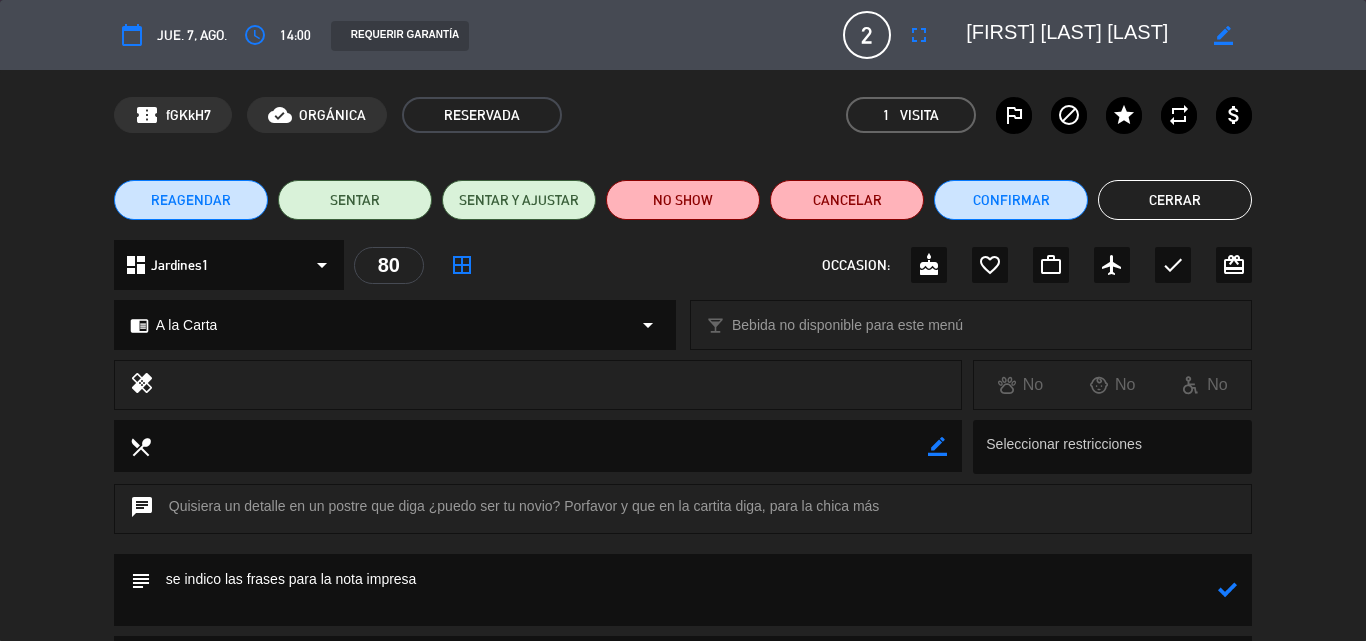 click 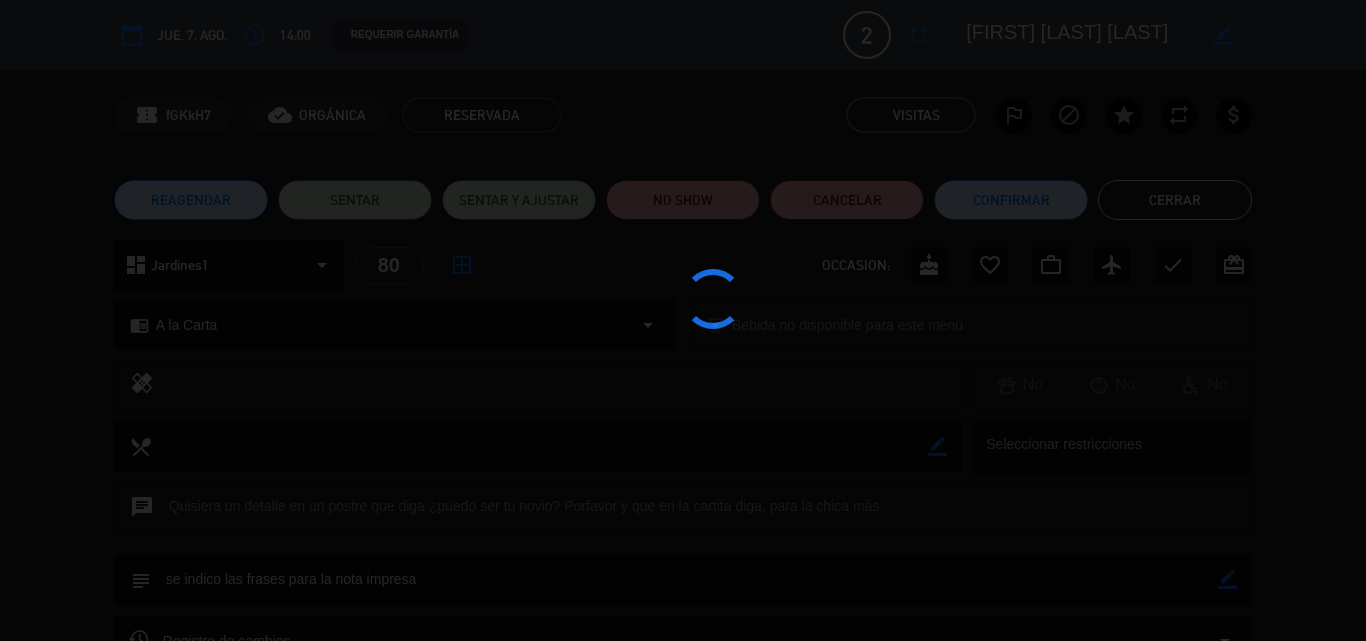 type on "se indico las frases para la nota impresa" 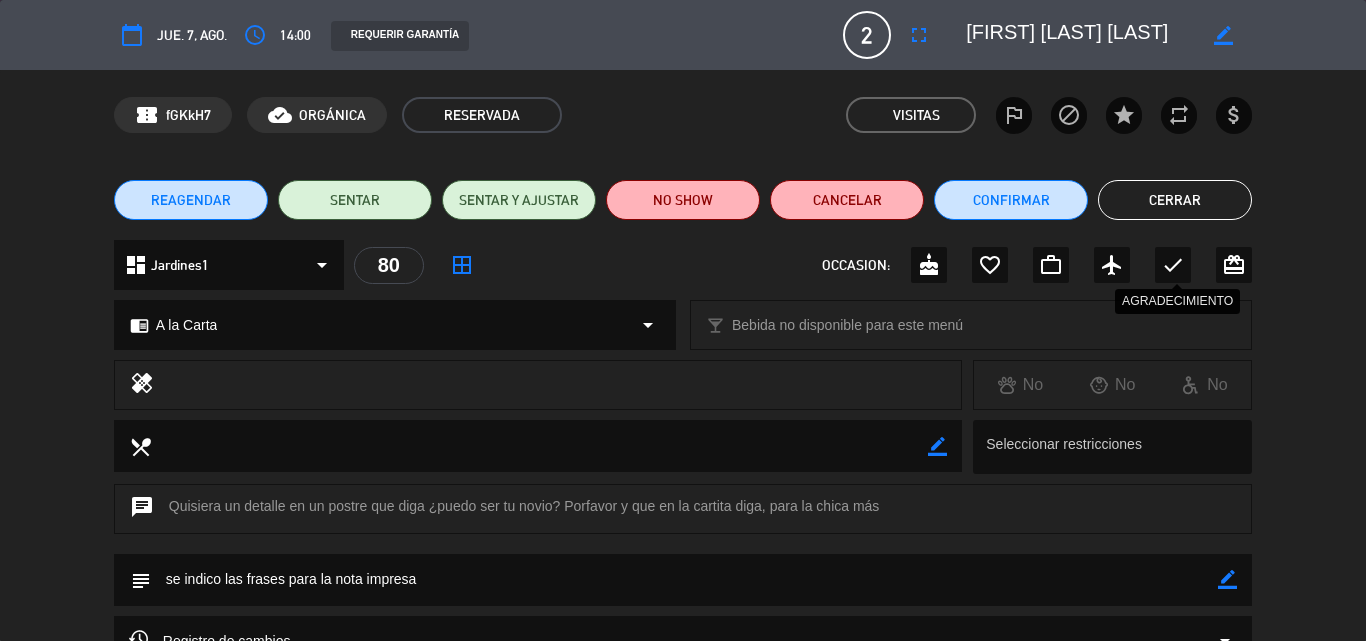 click on "check" 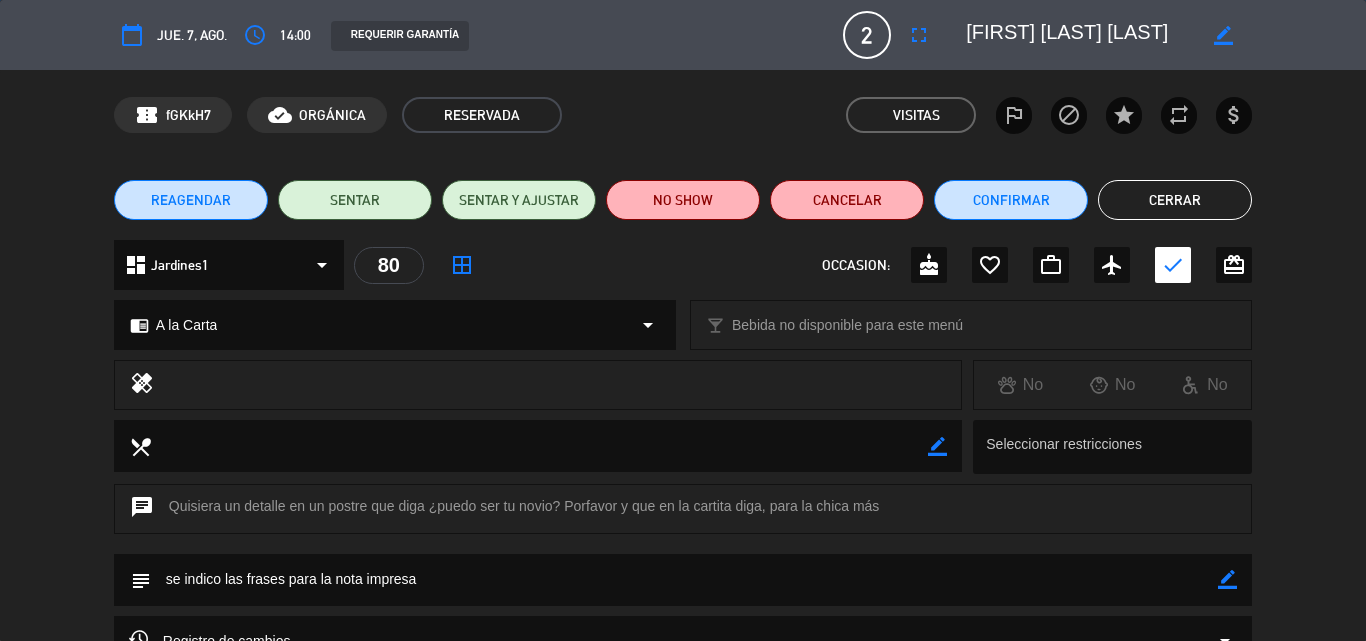 click on "Cerrar" 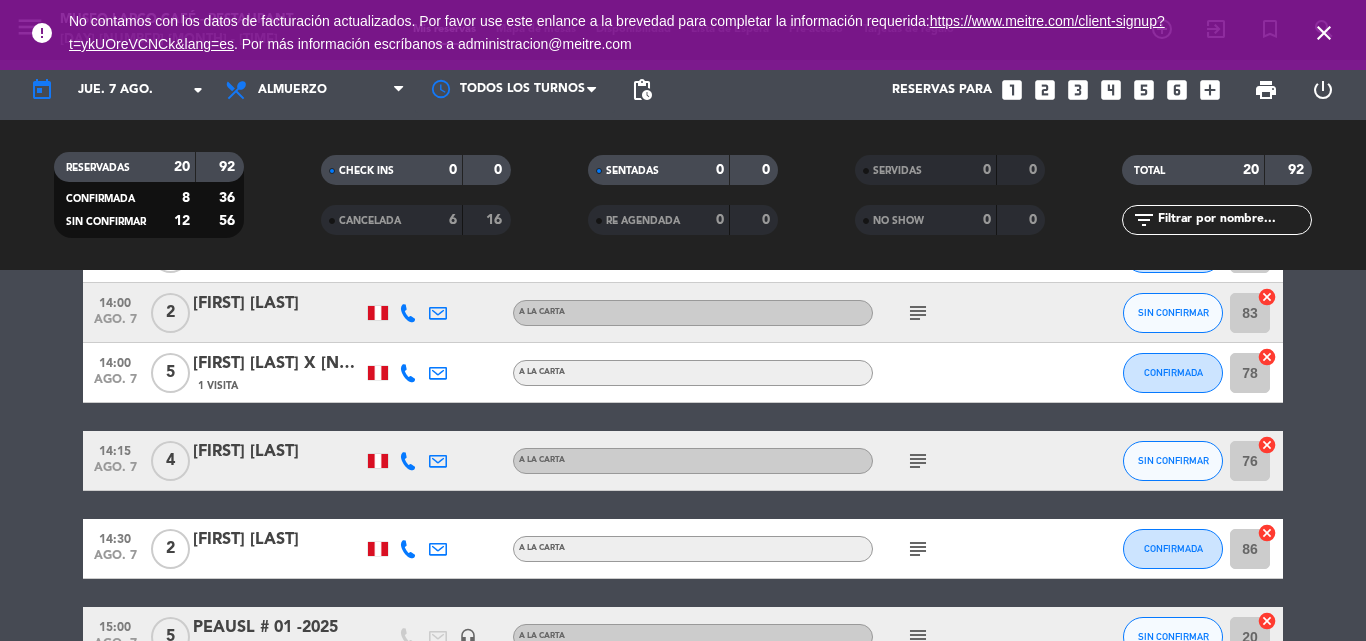 scroll, scrollTop: 1000, scrollLeft: 0, axis: vertical 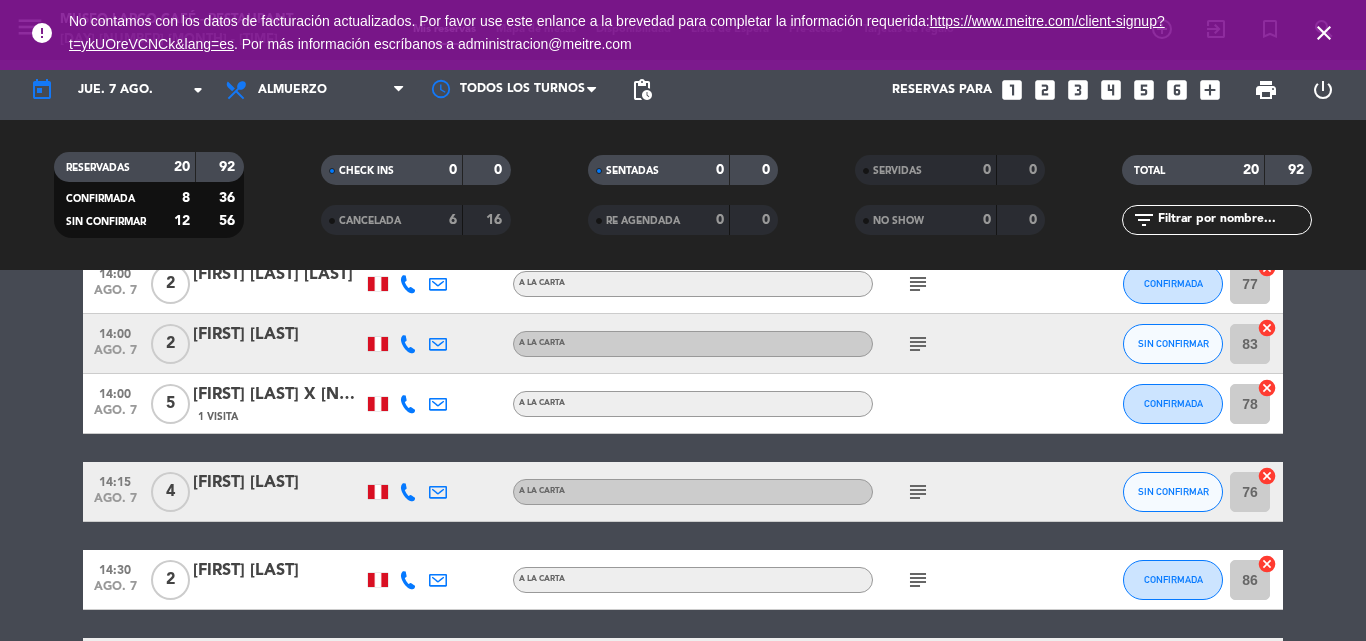 click on "subject" 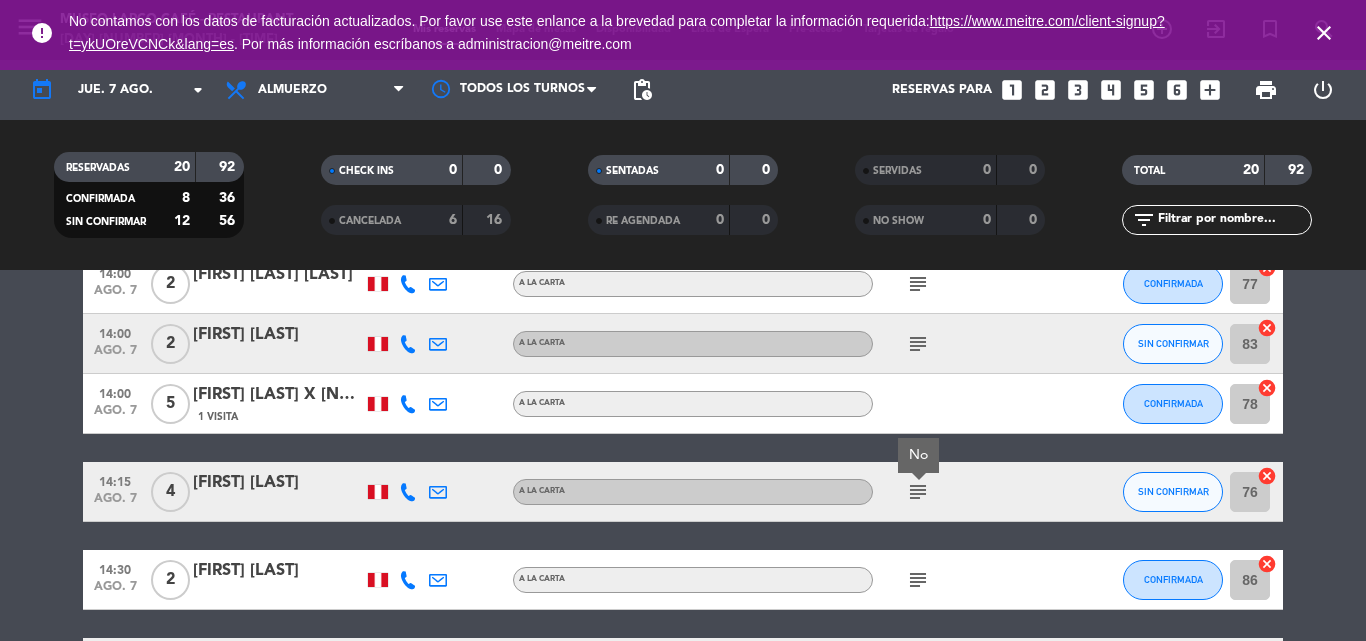 click on "subject" 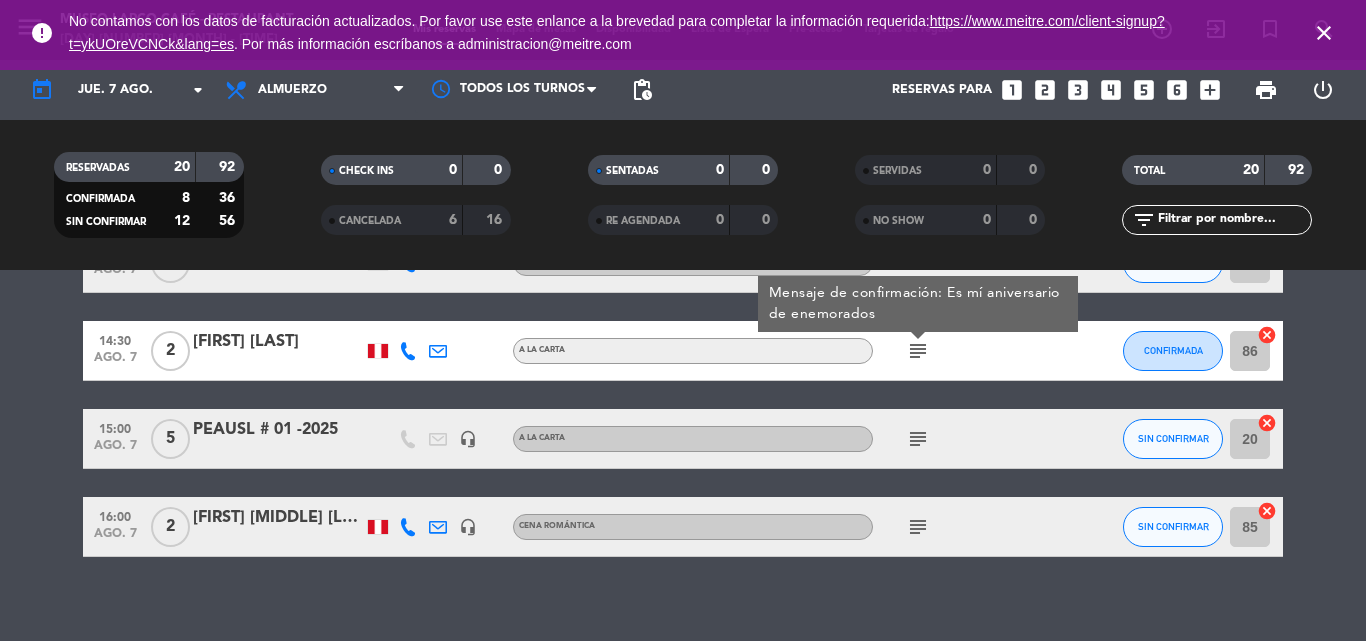 scroll, scrollTop: 1245, scrollLeft: 0, axis: vertical 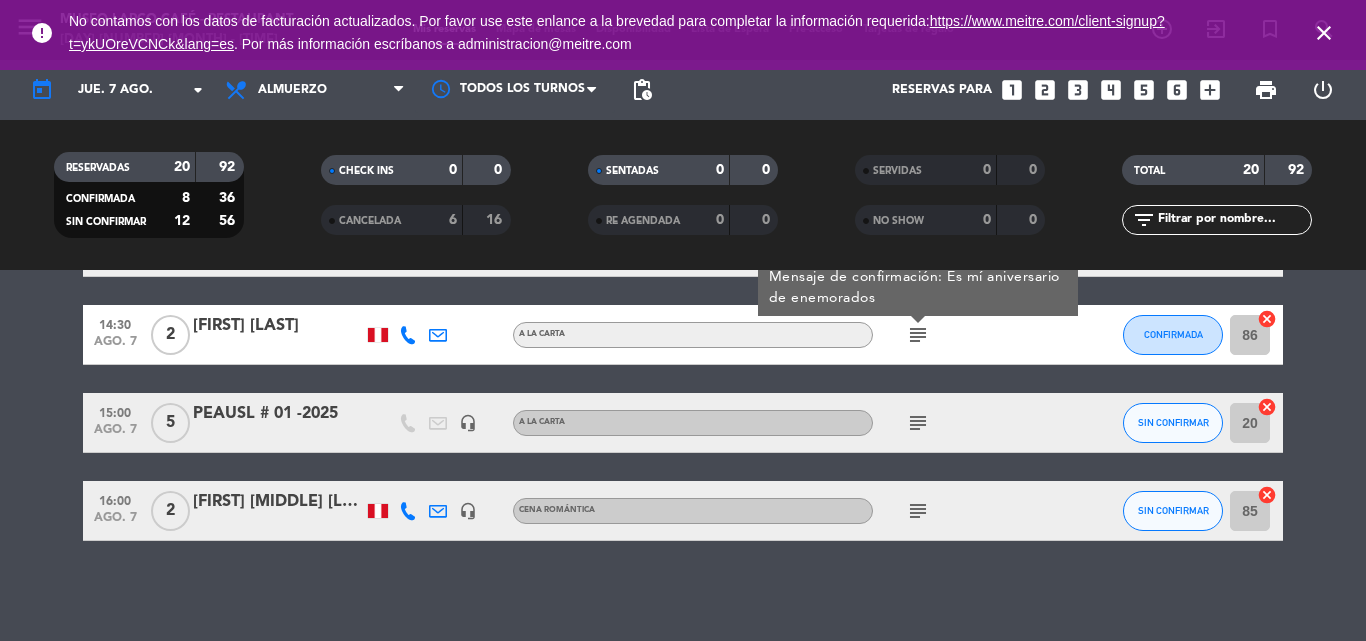 click on "subject" 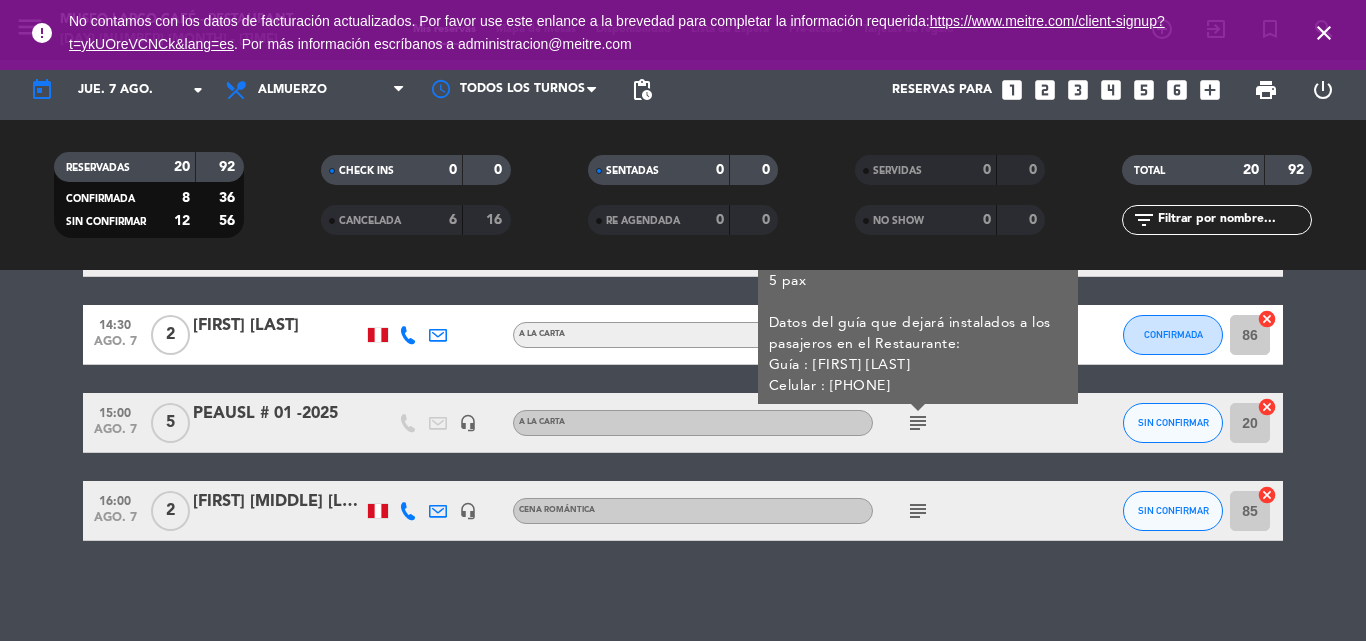 click on "subject" 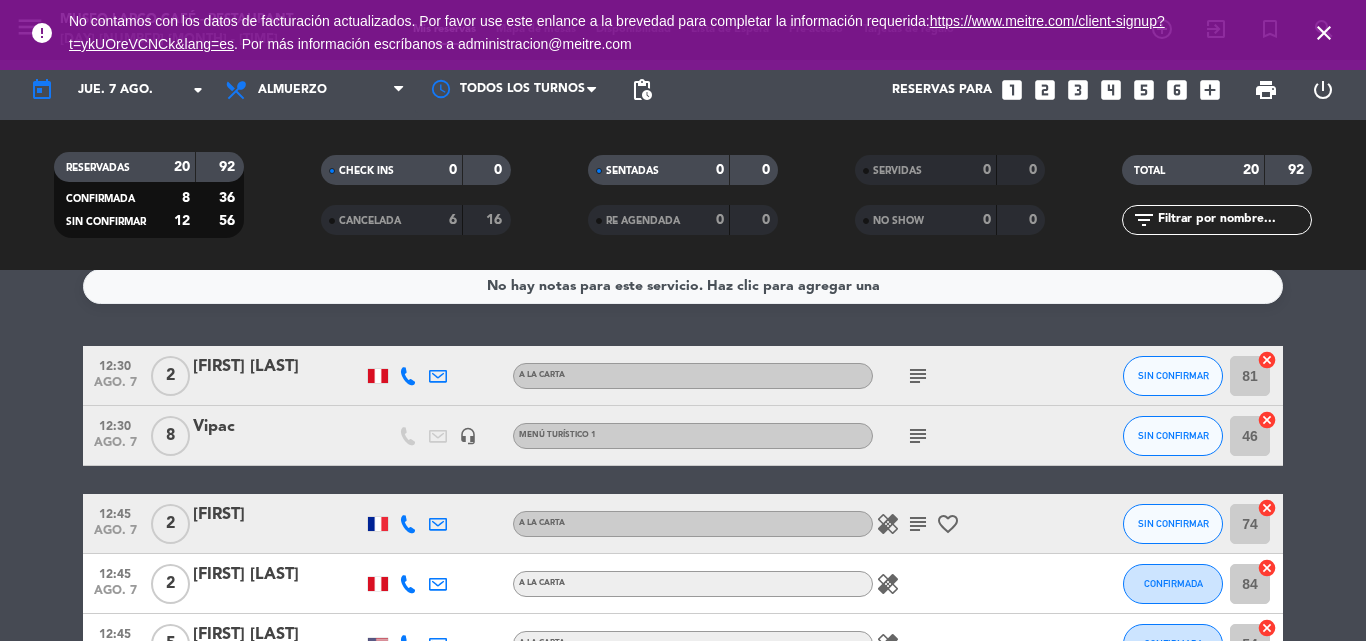 scroll, scrollTop: 0, scrollLeft: 0, axis: both 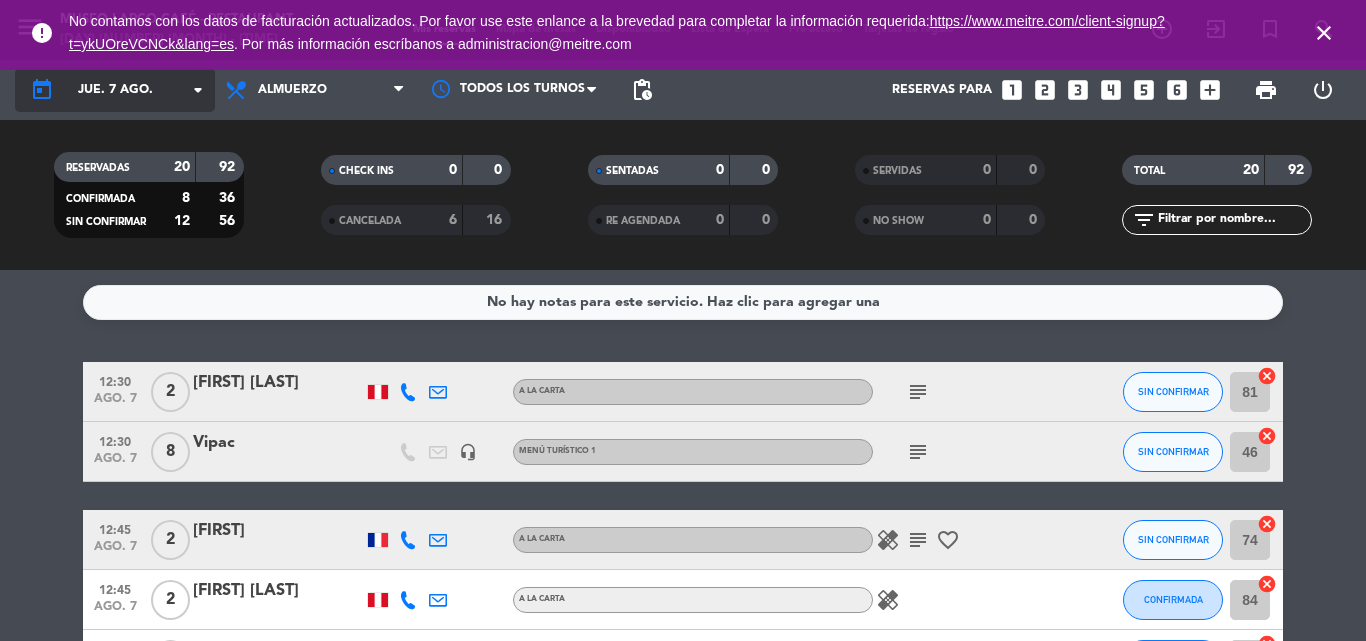 click on "jue. 7 ago." 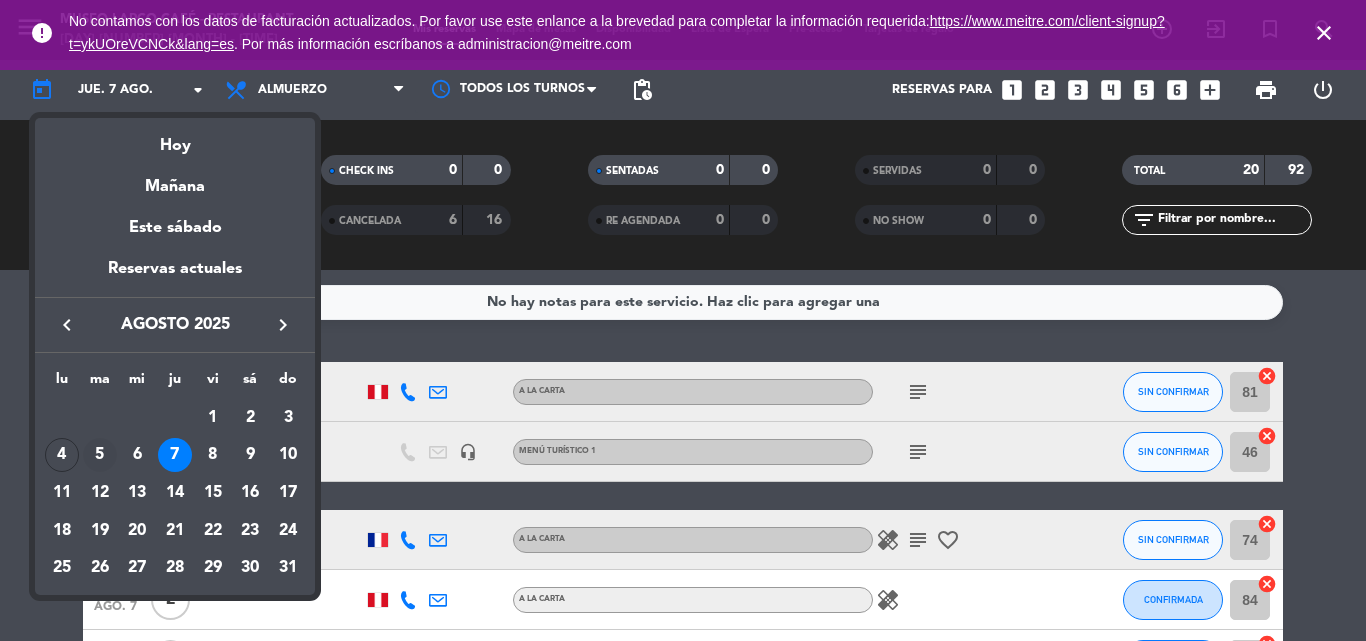 click on "5" at bounding box center [100, 455] 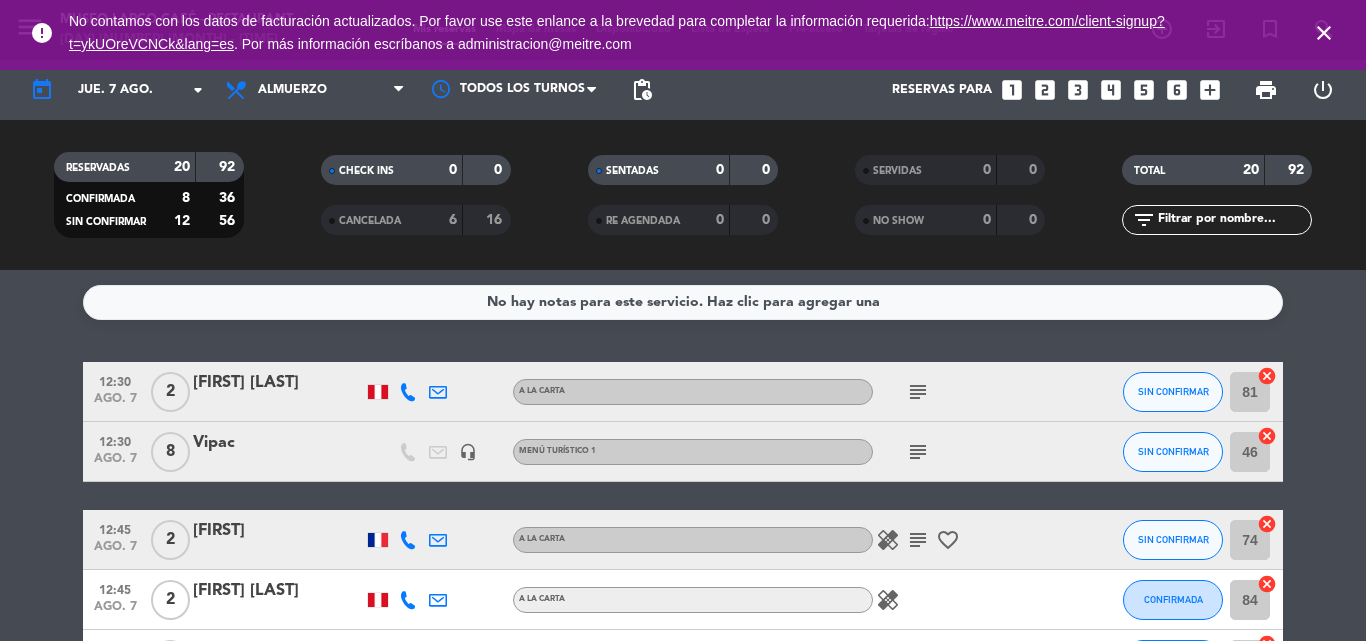 type on "mar. 5 ago." 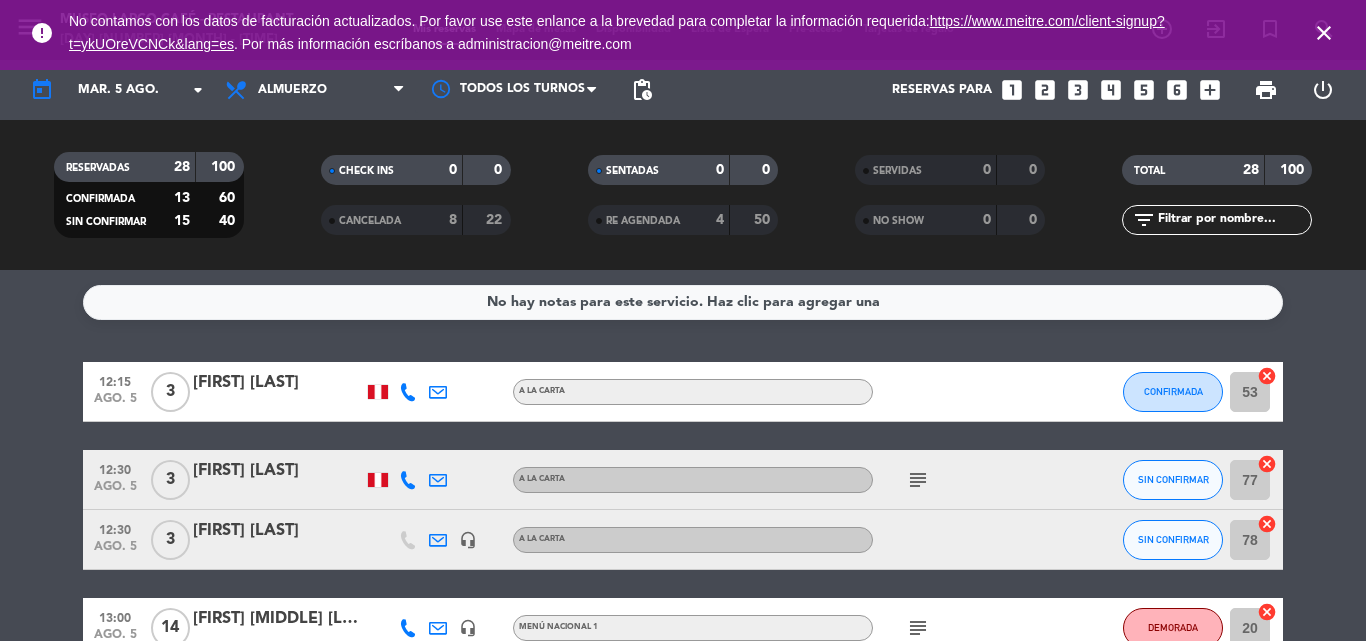 click on "subject" 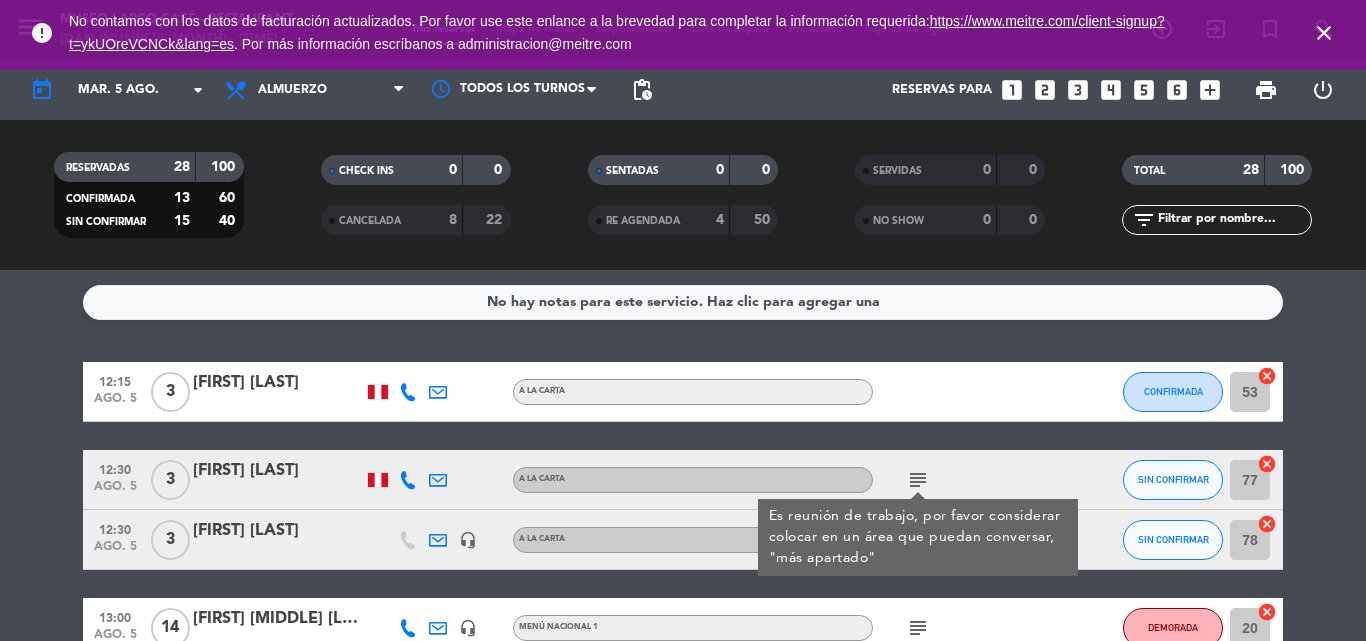 click on "12:15   ago. 5   3   [FIRST] [LAST]   A la Carta CONFIRMADA 53  cancel   12:30   ago. 5   3   [FIRST] [LAST]   A la Carta  subject  Es reunión de trabajo, por favor considerar colocar en un área que puedan conversar, "más apartado" SIN CONFIRMAR 77  cancel   12:30   ago. 5   3   [FIRST] [LAST]   headset_mic   A la Carta SIN CONFIRMAR 78  cancel   13:00   ago. 5   14    [FIRST] [LAST] [LAST]   headset_mic   Menú Nacional 1  subject  DEMORADA 20  cancel   13:00   ago. 5   5   [FIRST]   headset_mic   Menú turístico 4  subject  DEMORADA 54  cancel   13:00   ago. 5   2   [FIRST] [LAST] [LAST]   A la Carta CONFIRMADA 62  cancel   13:00   ago. 5   2   [FIRST] [LAST] [LAST]   A la Carta SIN CONFIRMAR 41  cancel   13:00   ago. 5   2   [FIRST] [LAST]   headset_mic   A la Carta  subject   check  CONFIRMADA 64  cancel   13:00   ago. 5   6   [FIRST] [LAST] x06/Perú Exploring   headset_mic   Menú turístico 3  subject  SIN CONFIRMAR 46  cancel   13:00   ago. 5   2   [FIRST] [LAST] [LAST]   A la Carta  subject  86  cancel" 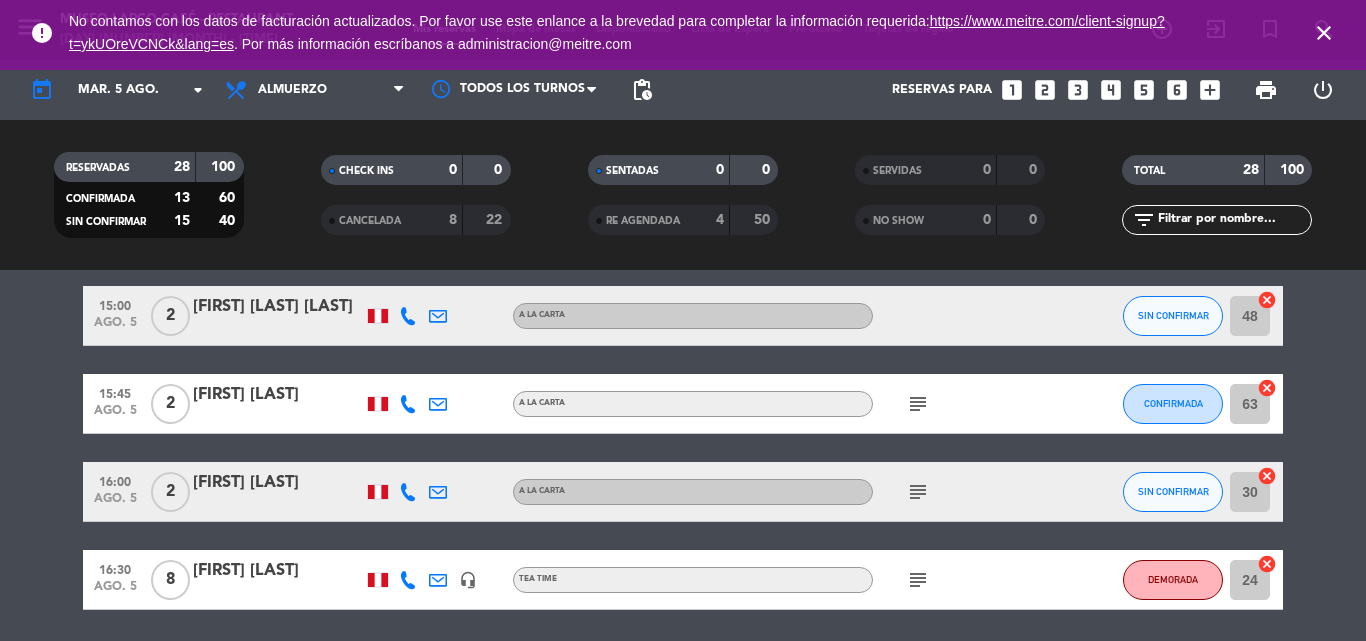 scroll, scrollTop: 1709, scrollLeft: 0, axis: vertical 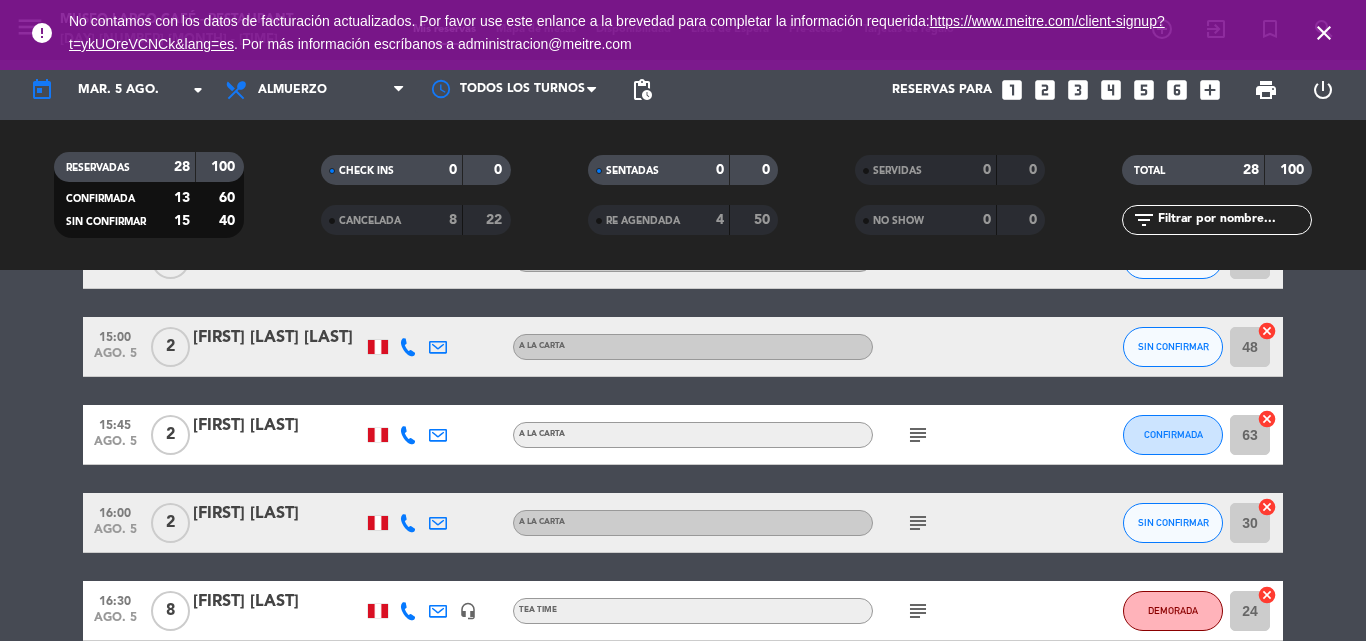 click on "subject" 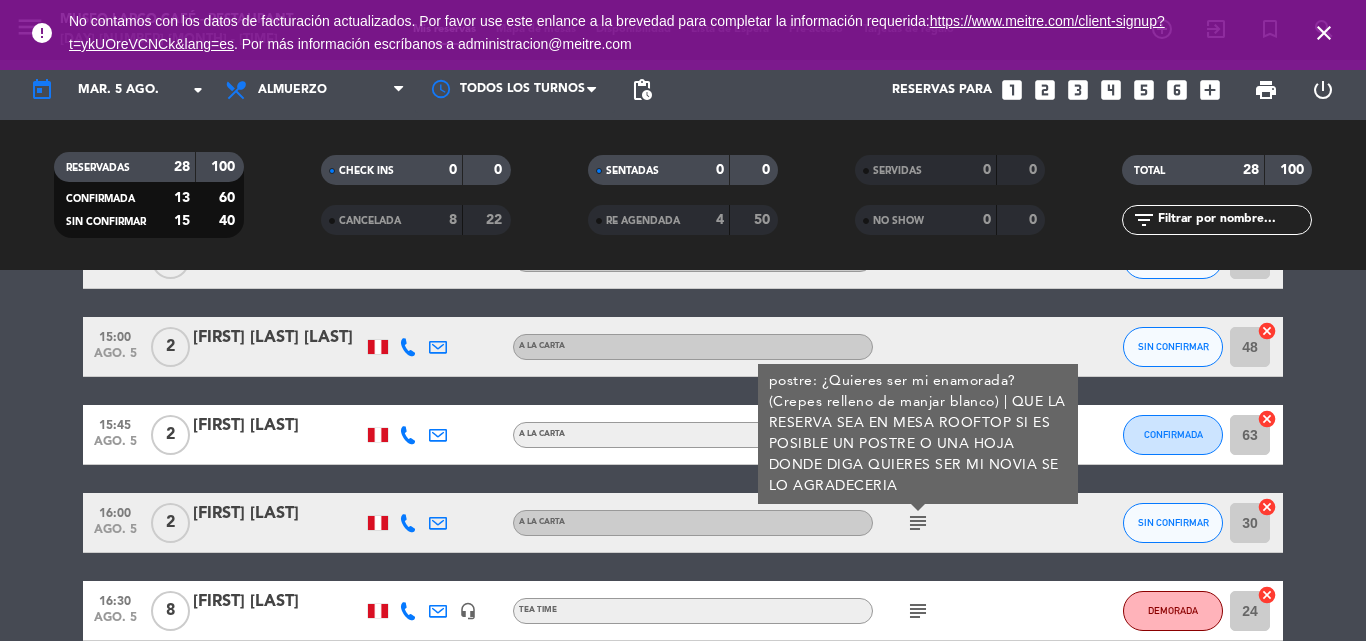 click on "subject" 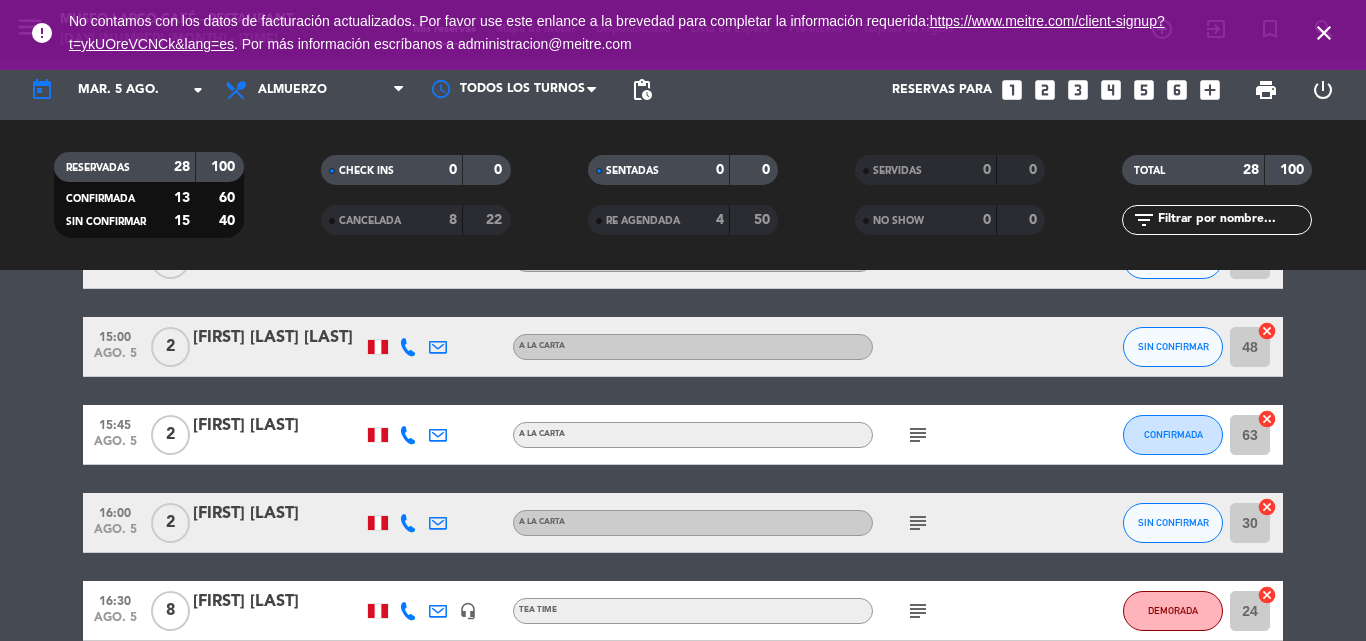 click on "subject" 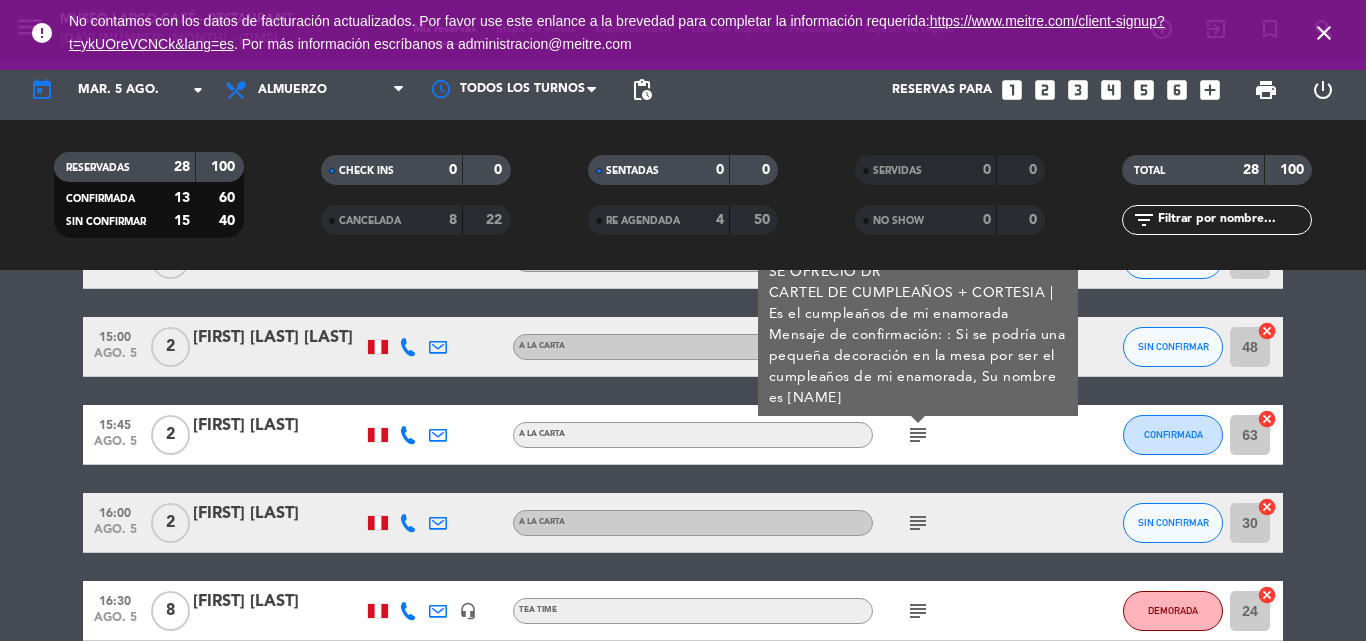 click on "subject" 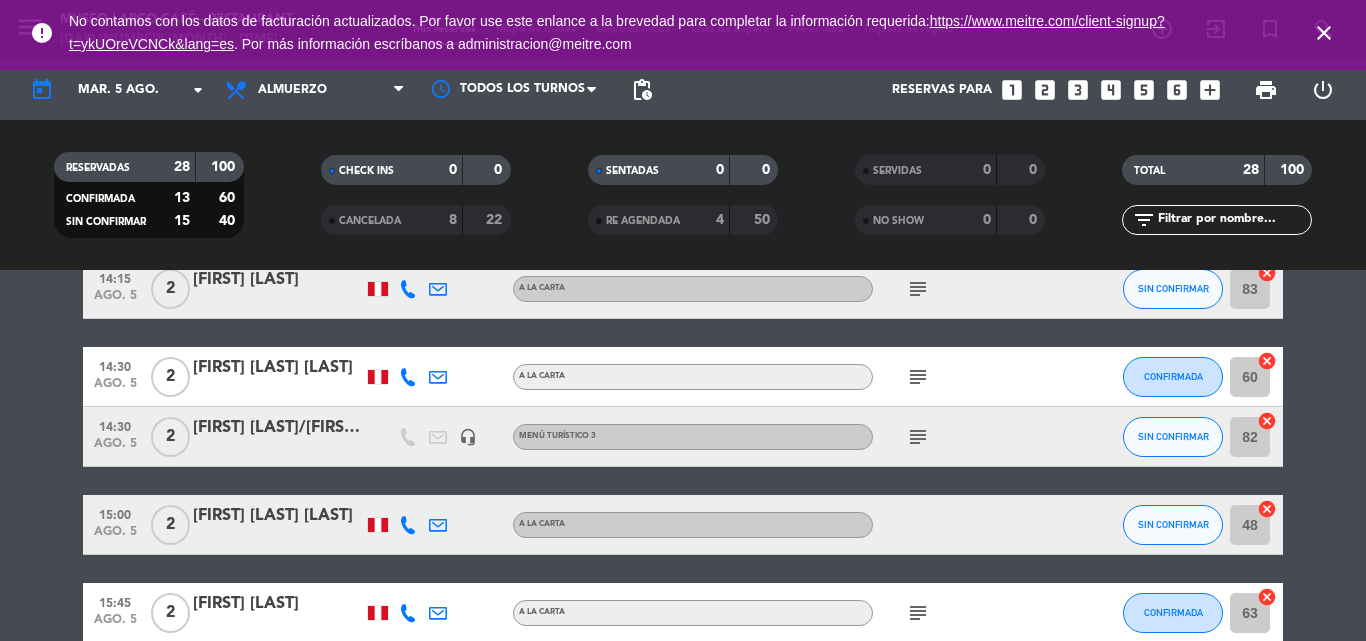 scroll, scrollTop: 1509, scrollLeft: 0, axis: vertical 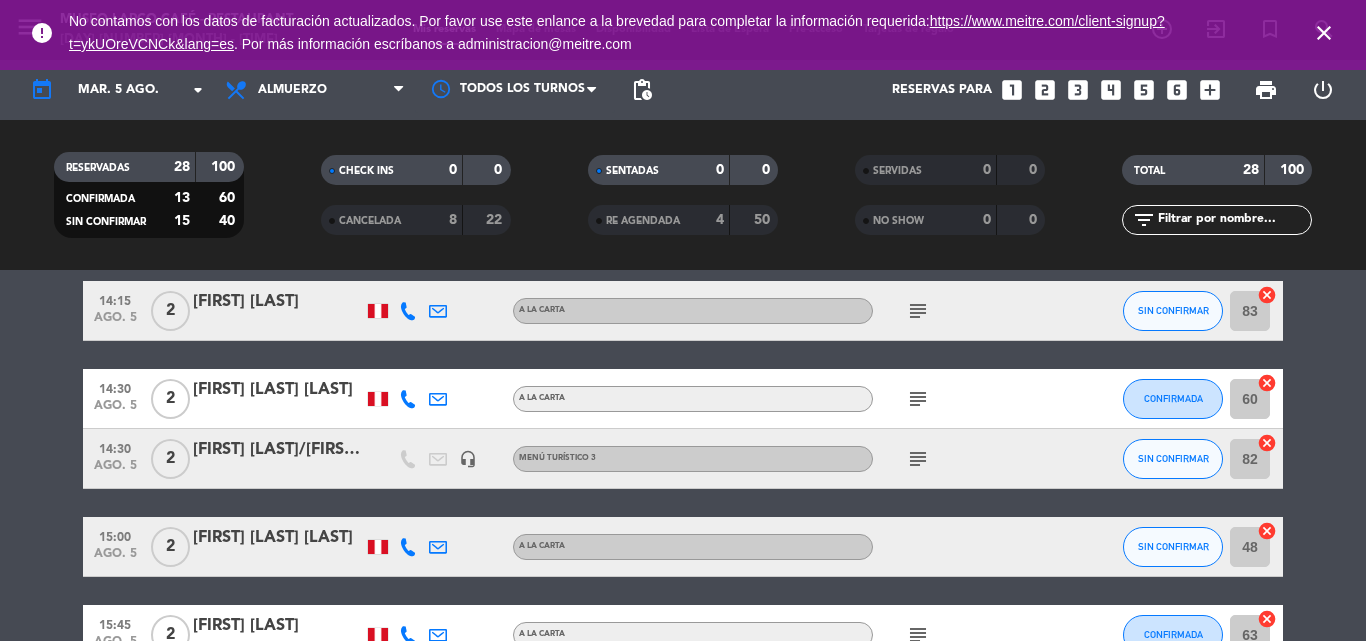 click on "subject" 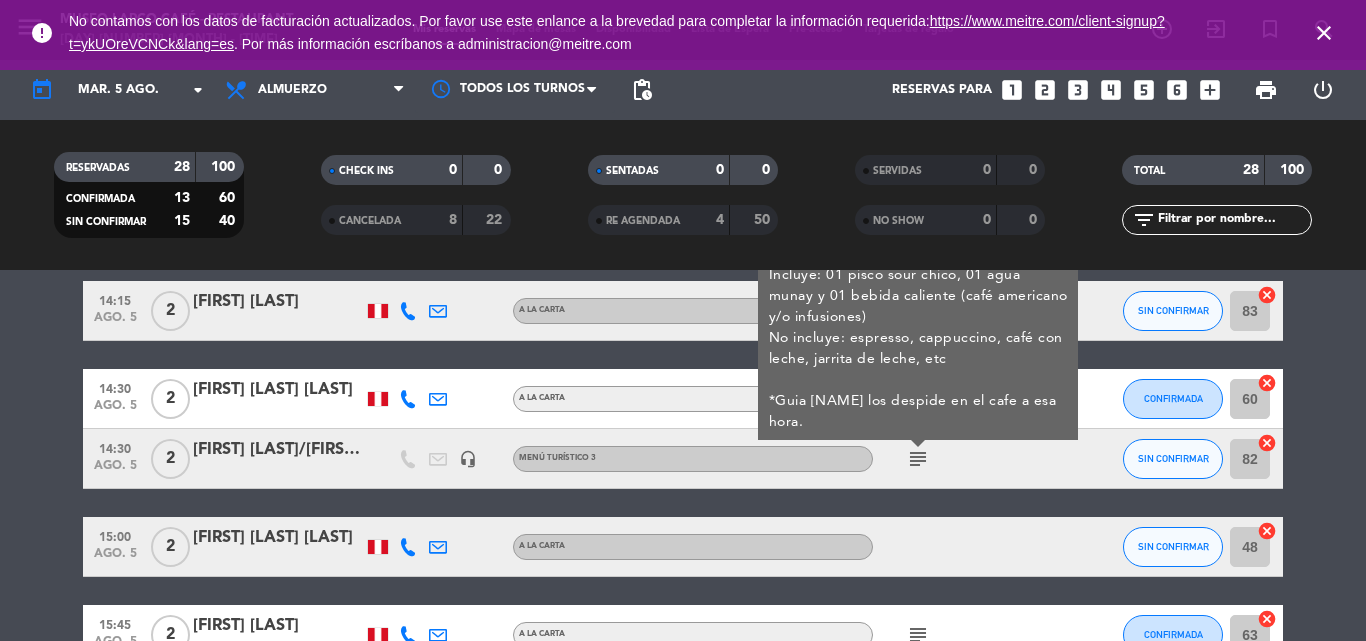 click on "subject" 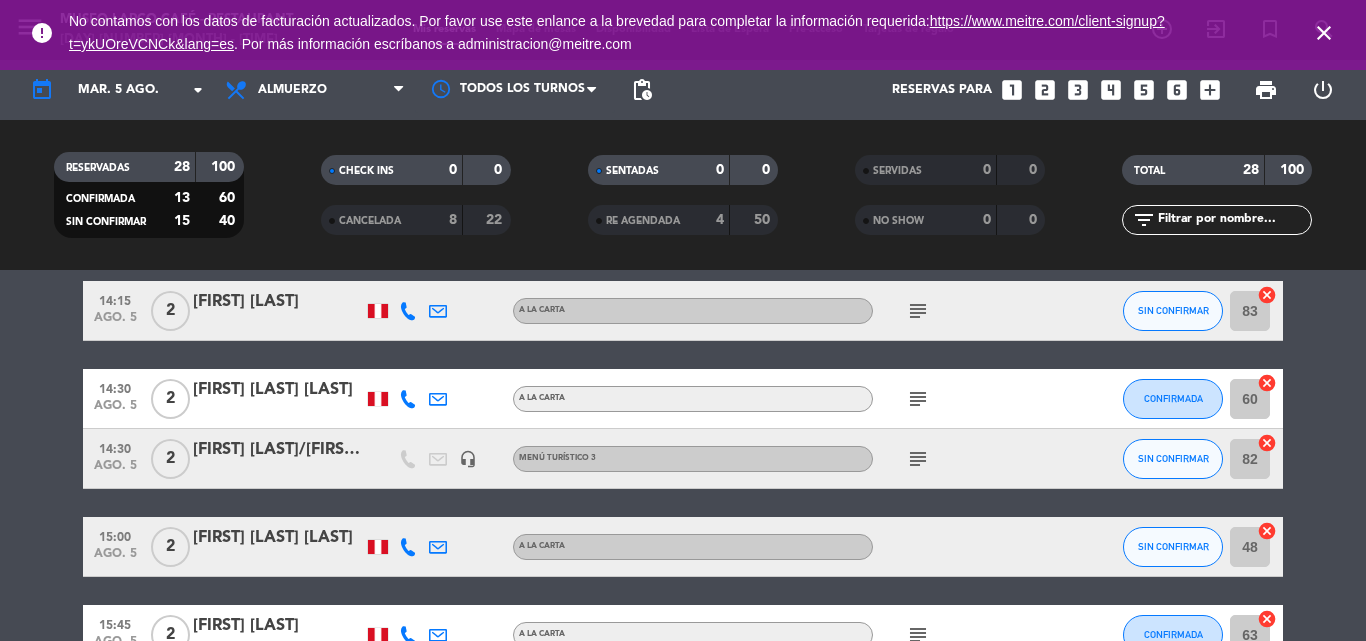 scroll, scrollTop: 1409, scrollLeft: 0, axis: vertical 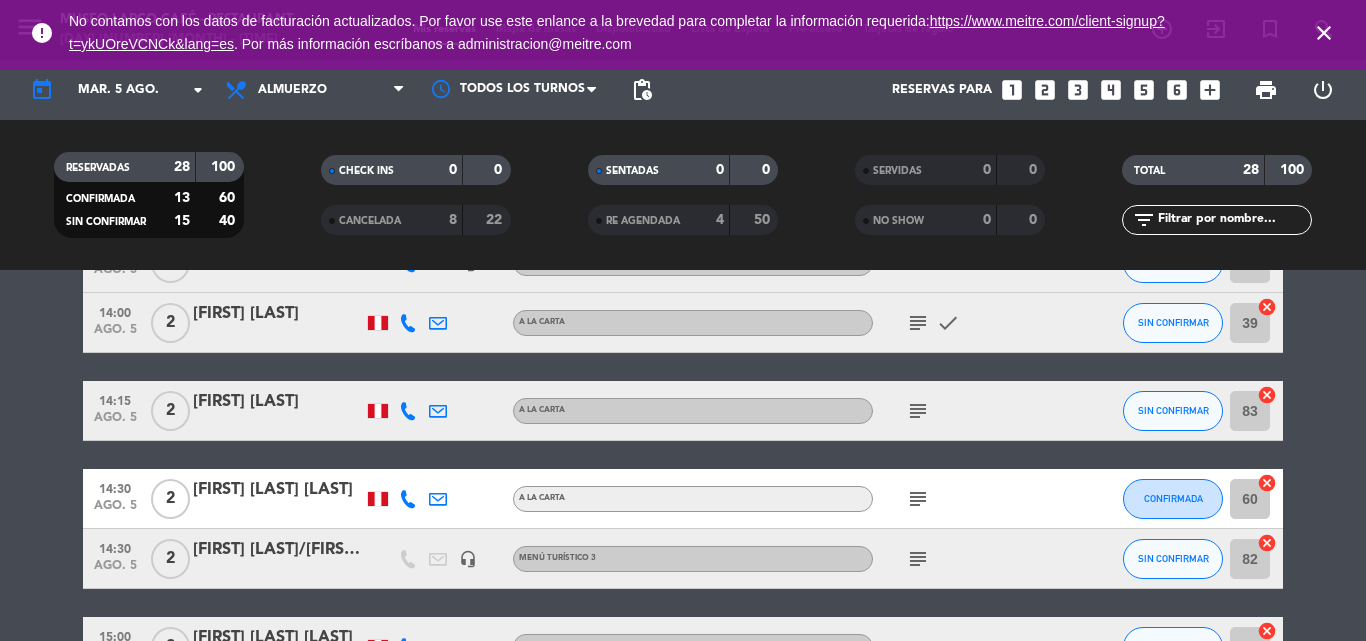 click on "subject" 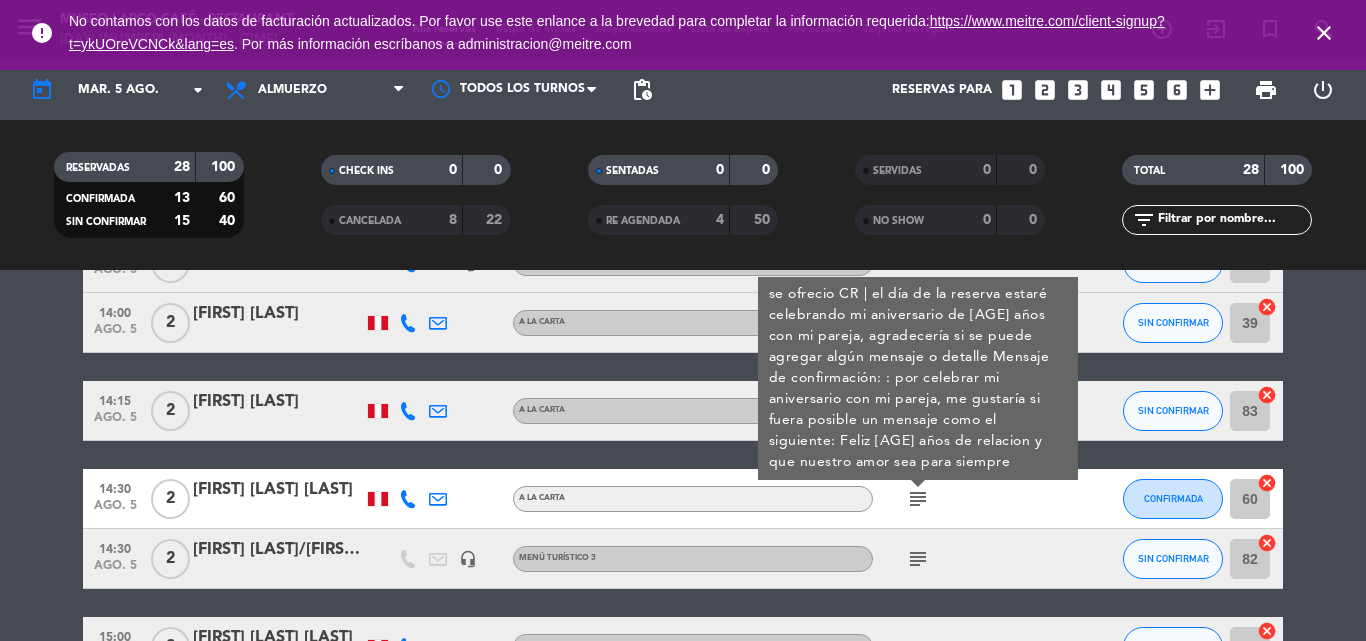 click on "subject" 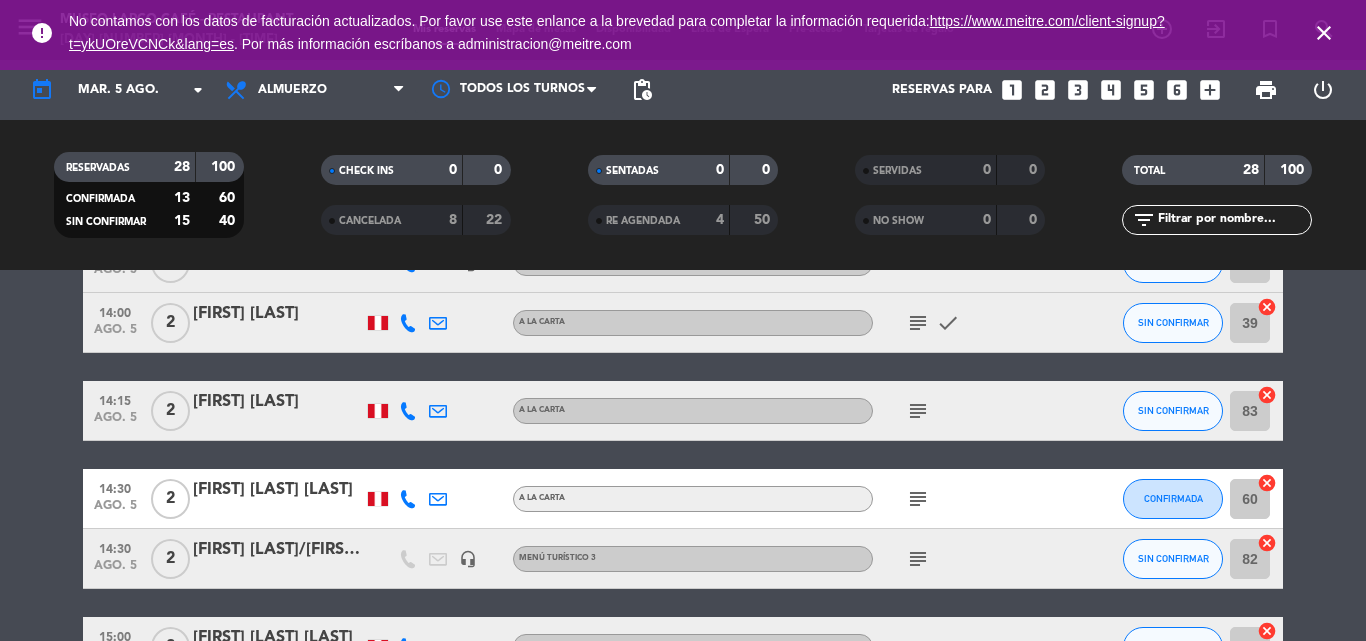 click on "subject" 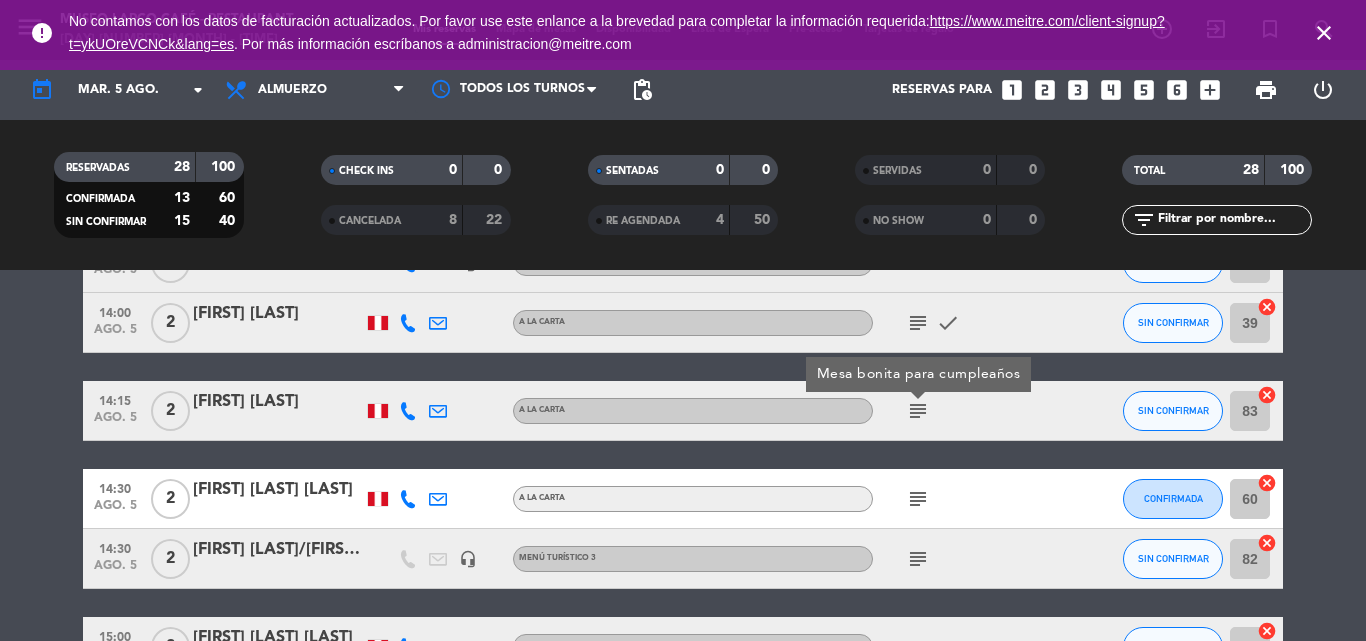 click on "subject" 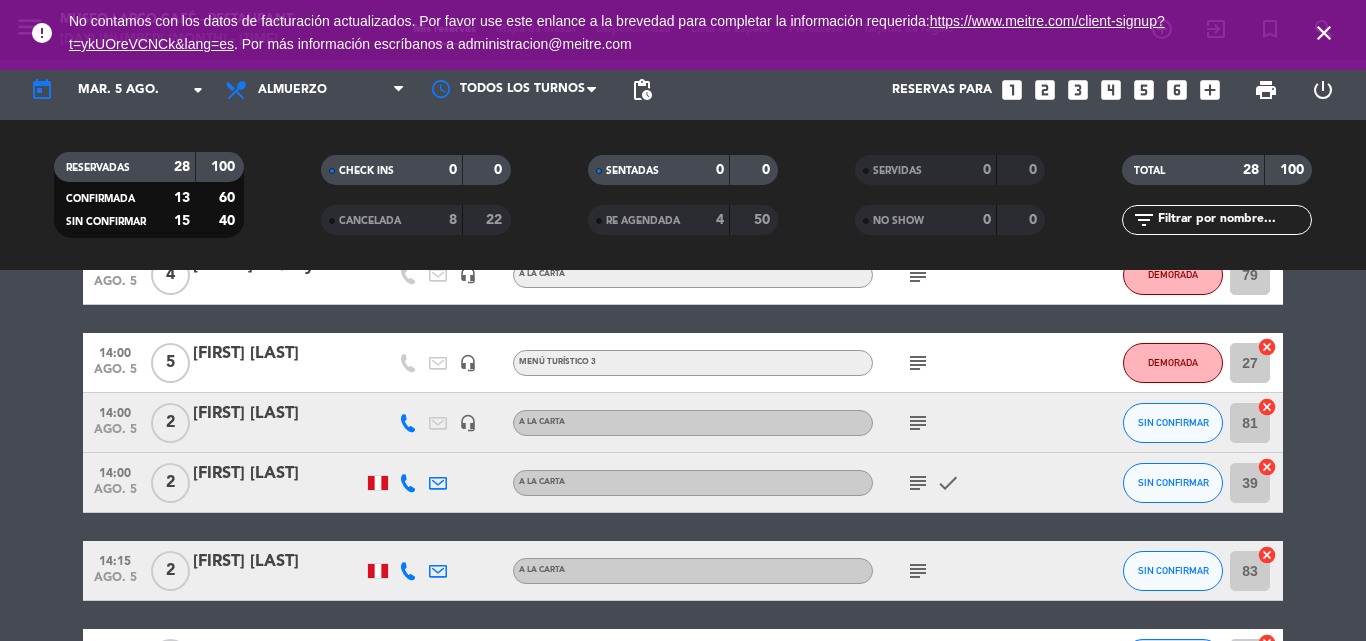 scroll, scrollTop: 1209, scrollLeft: 0, axis: vertical 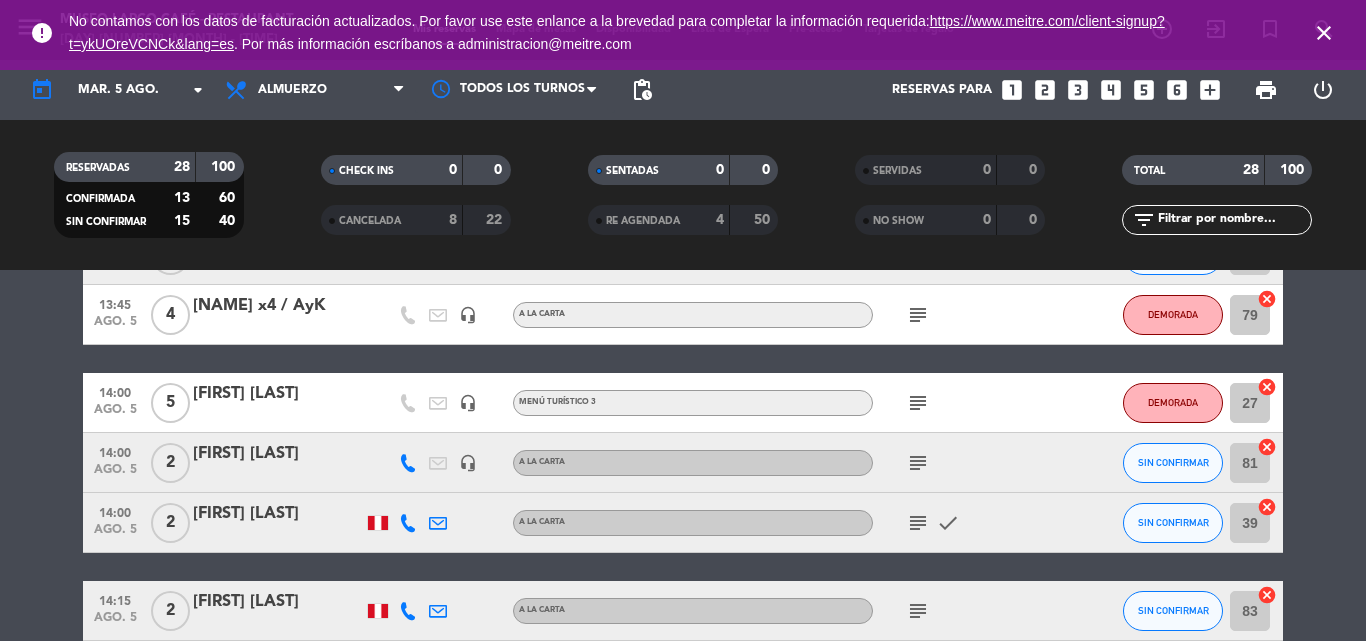 click on "subject" 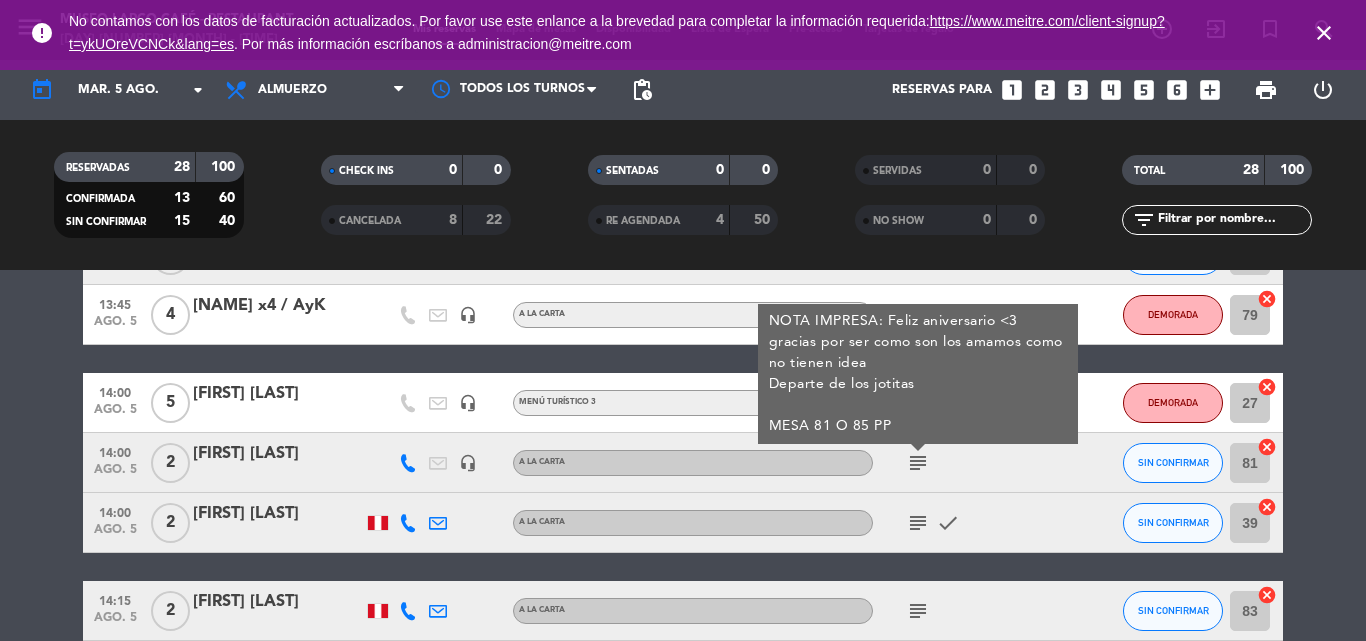 click on "subject" 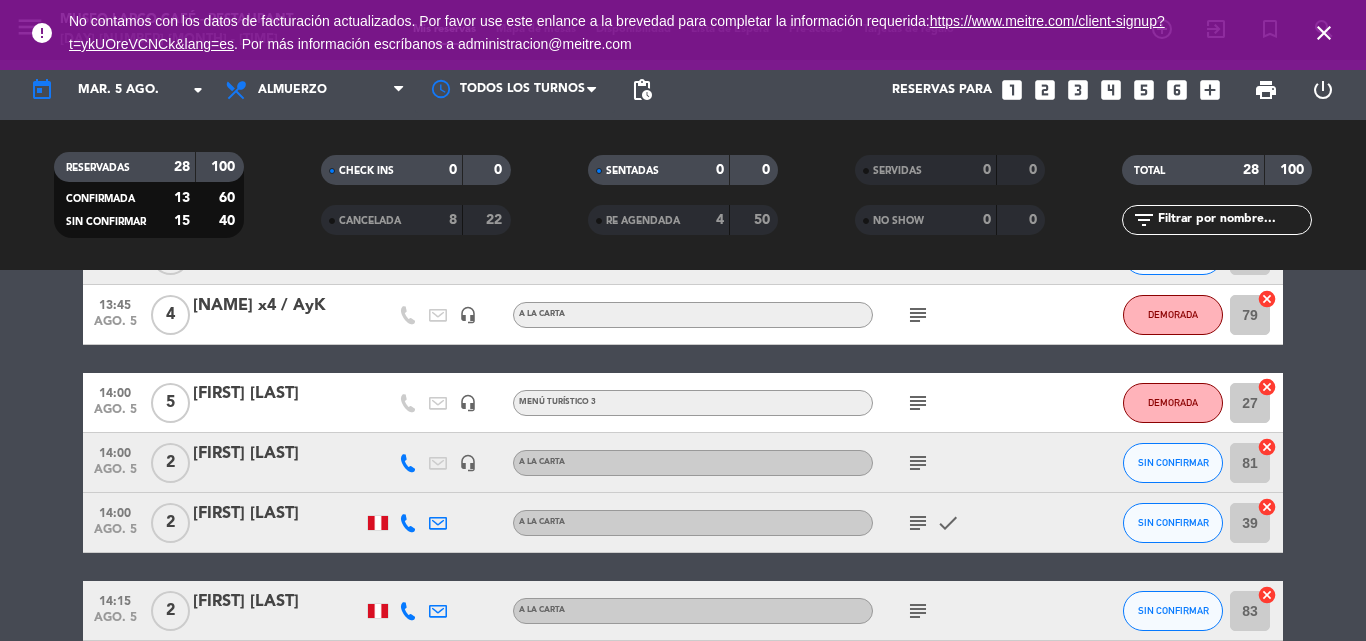 click on "subject" 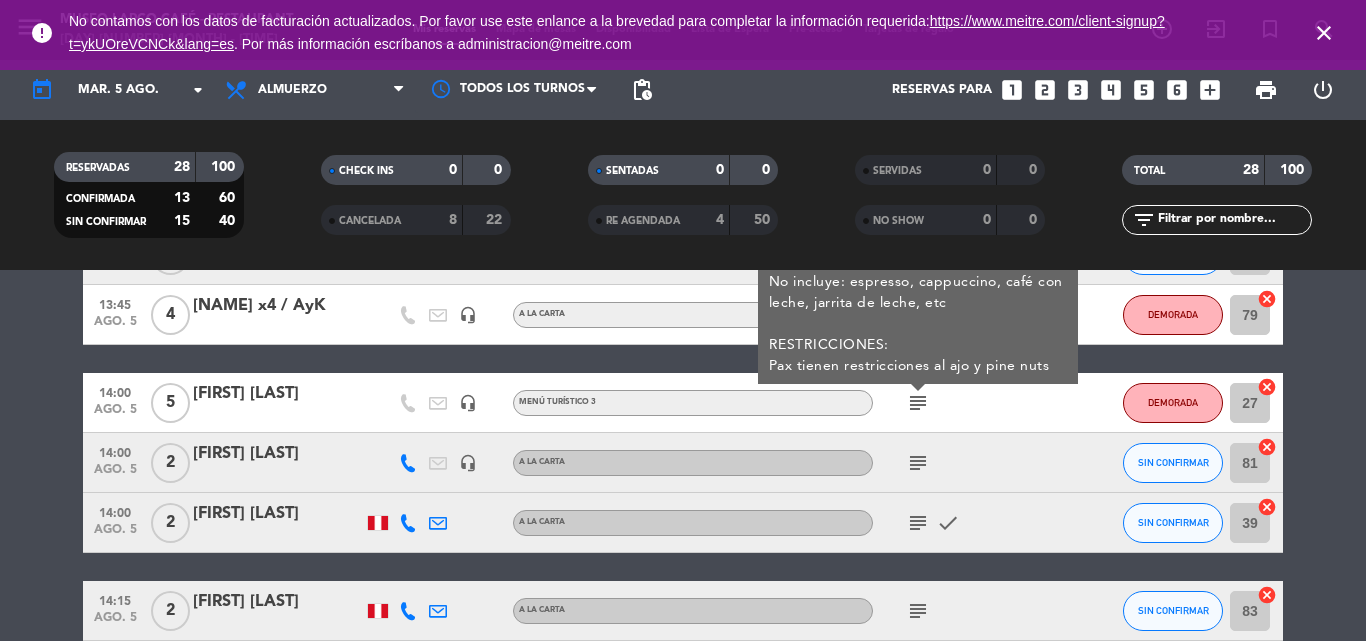 click on "subject" 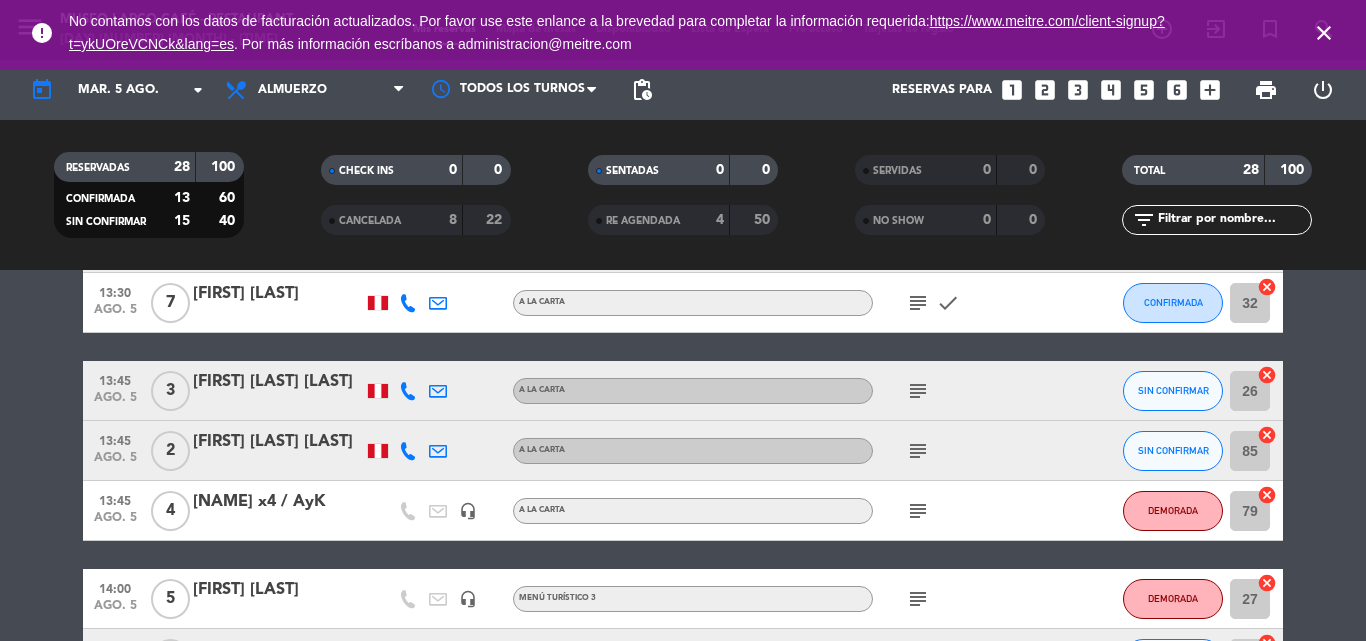 scroll, scrollTop: 1009, scrollLeft: 0, axis: vertical 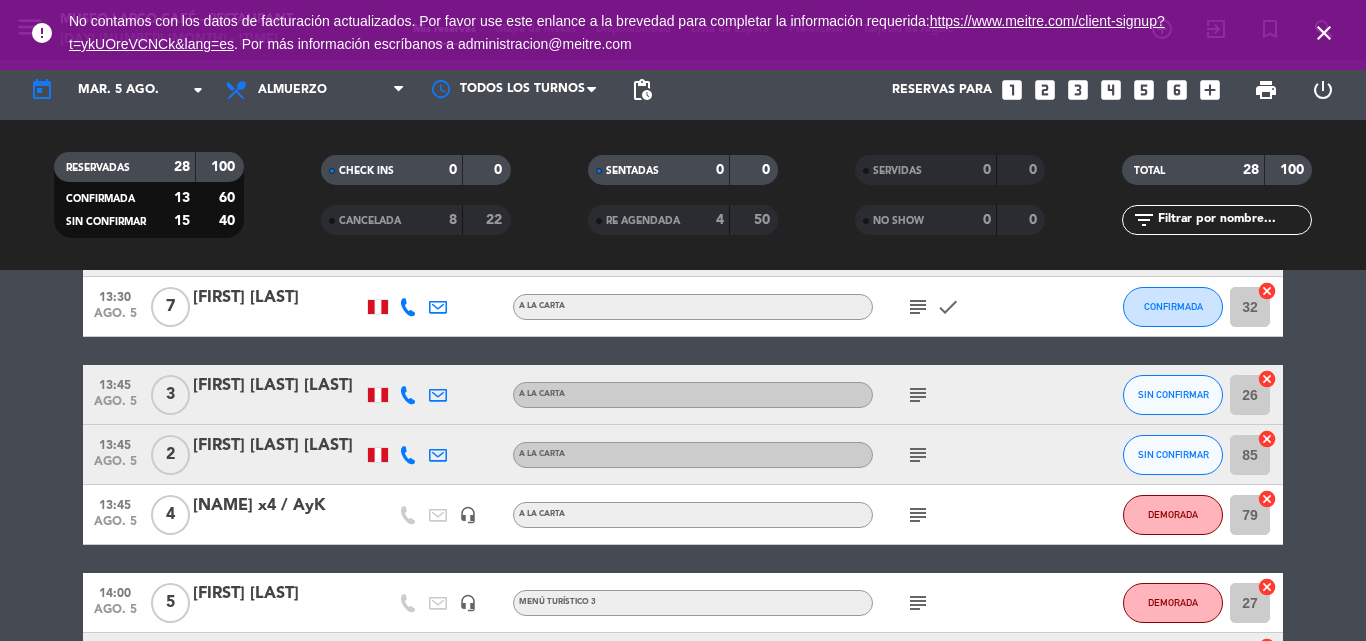 click on "subject" 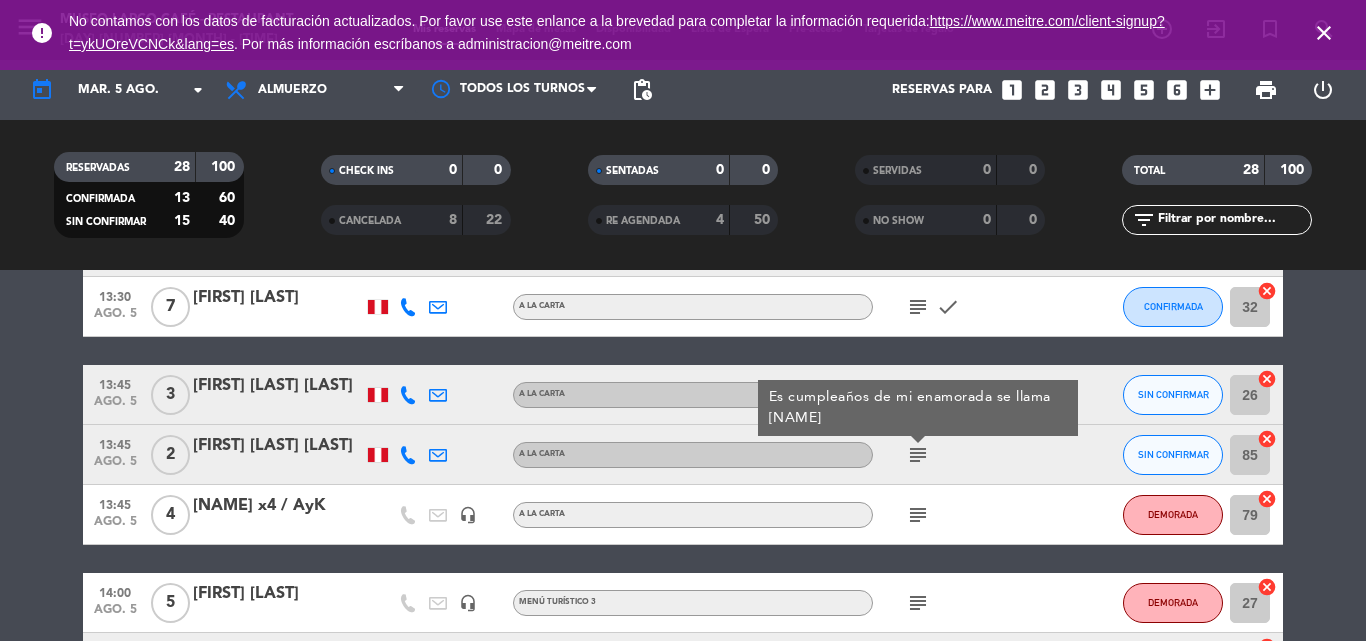 click on "subject" 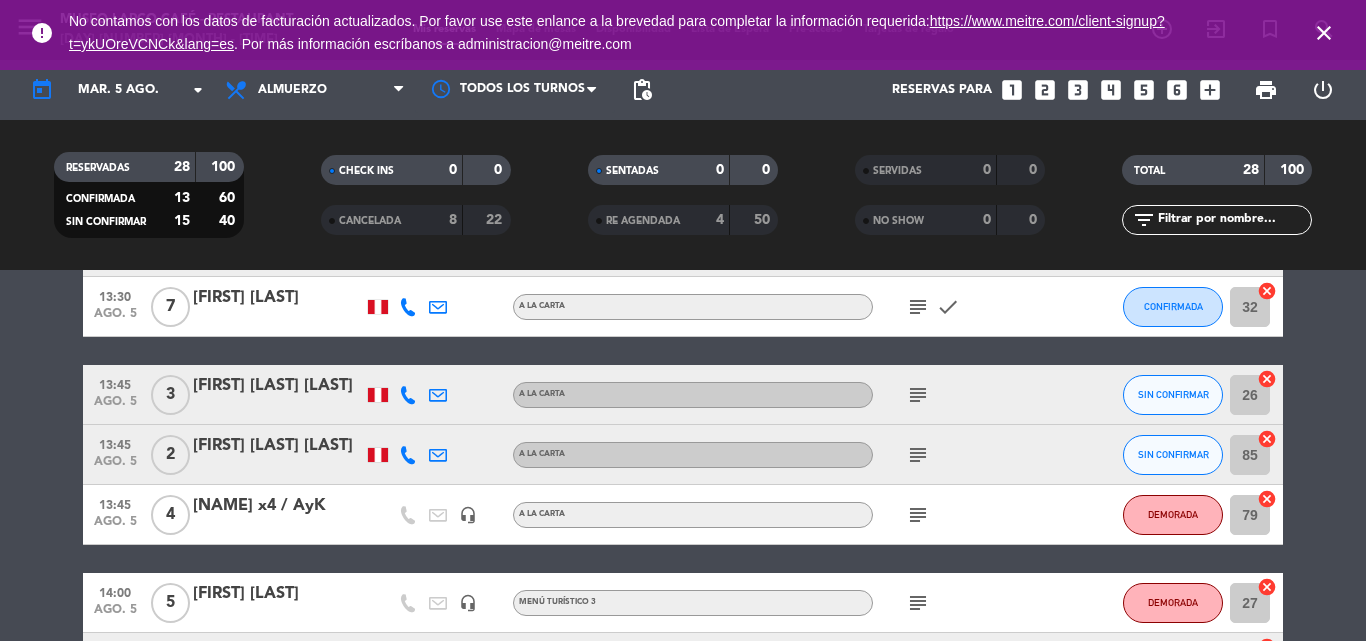 click on "subject" 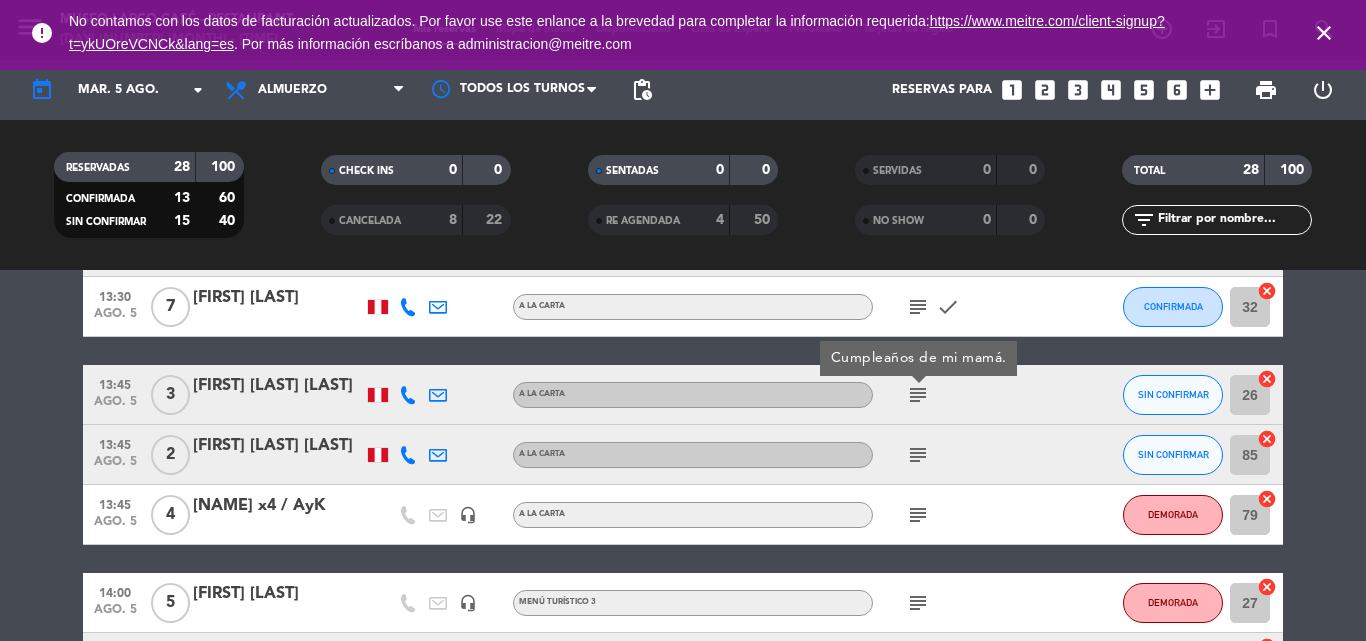 click on "subject" 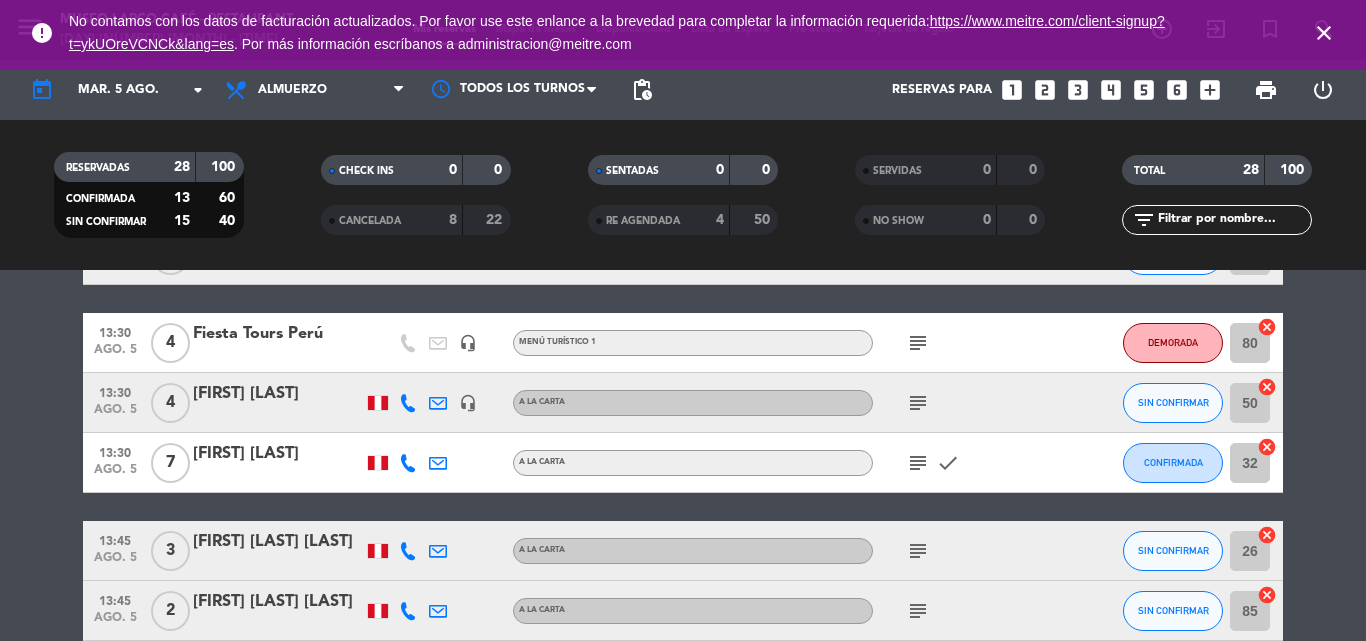 scroll, scrollTop: 809, scrollLeft: 0, axis: vertical 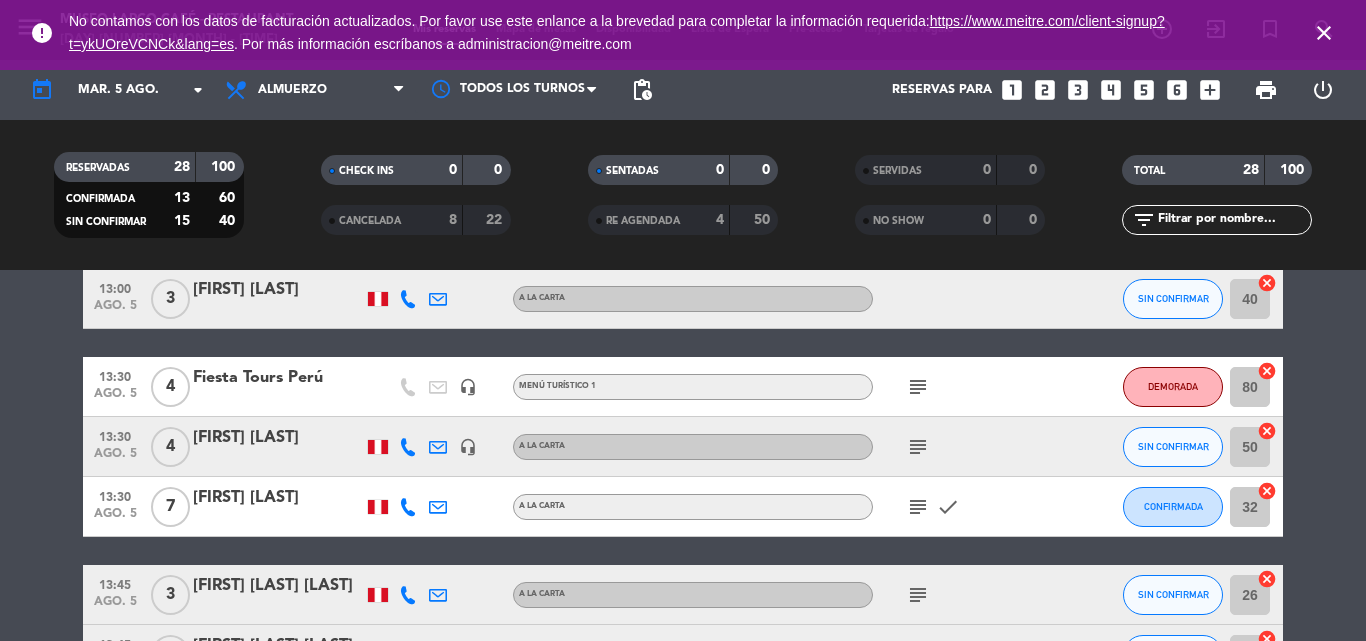 click on "subject" 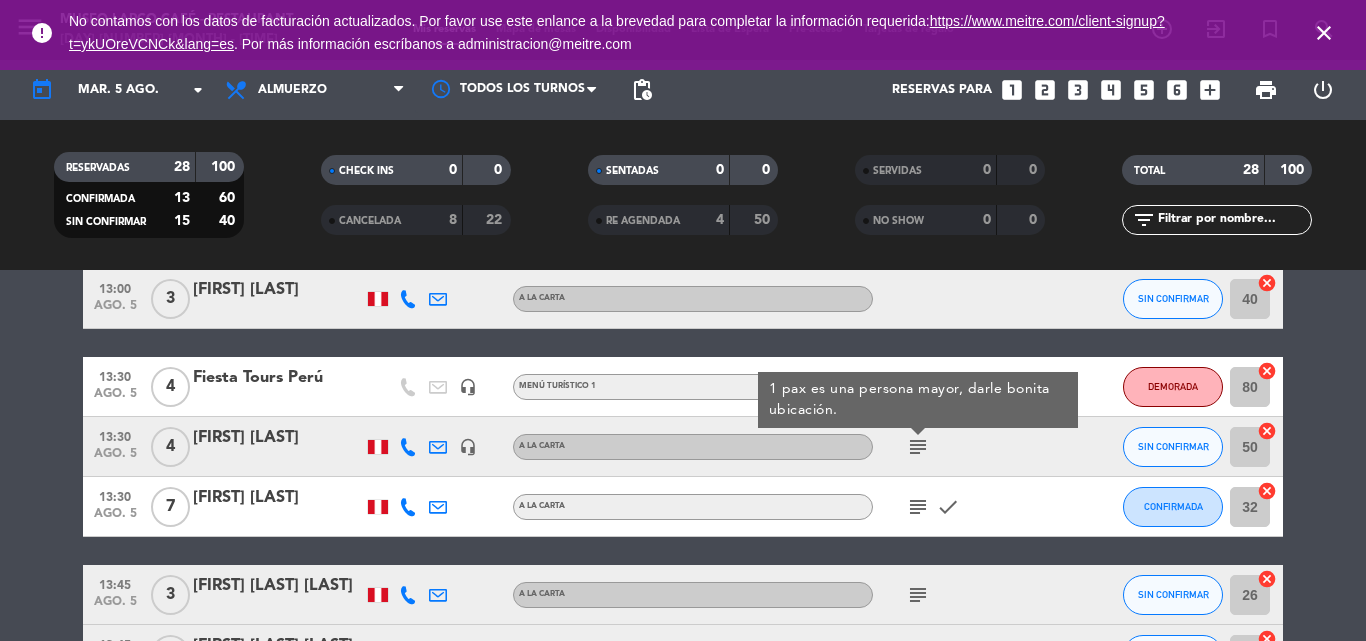 click on "subject" 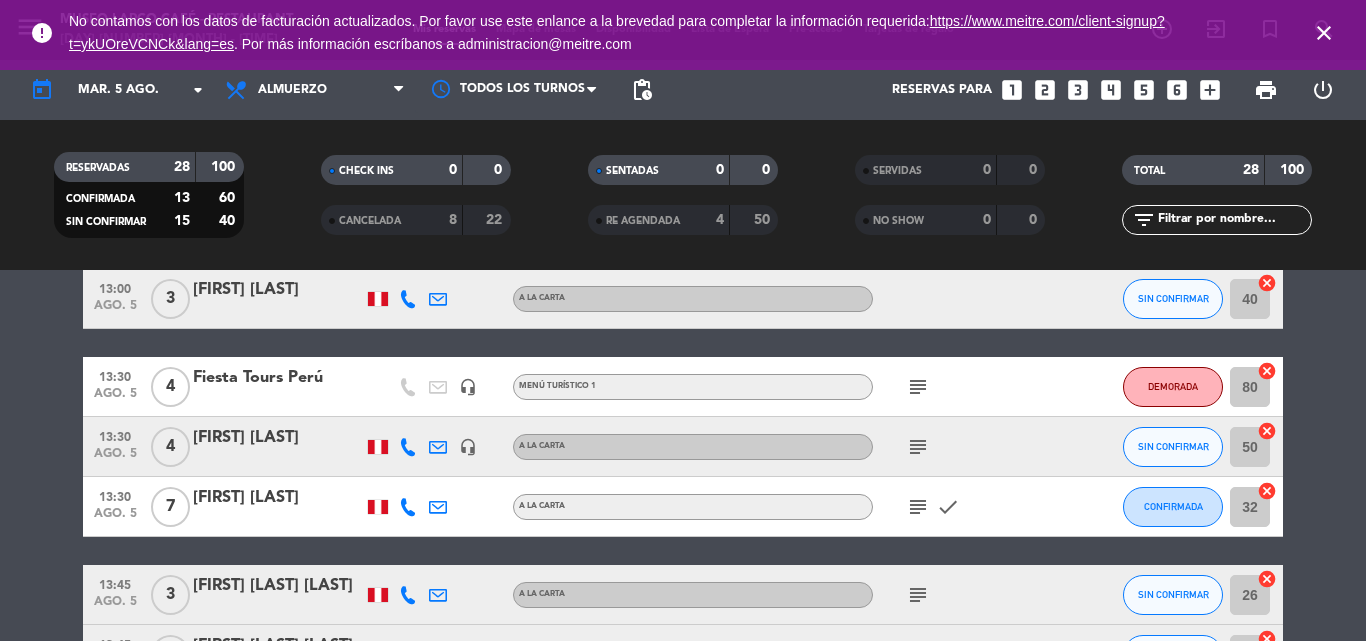 click on "subject" 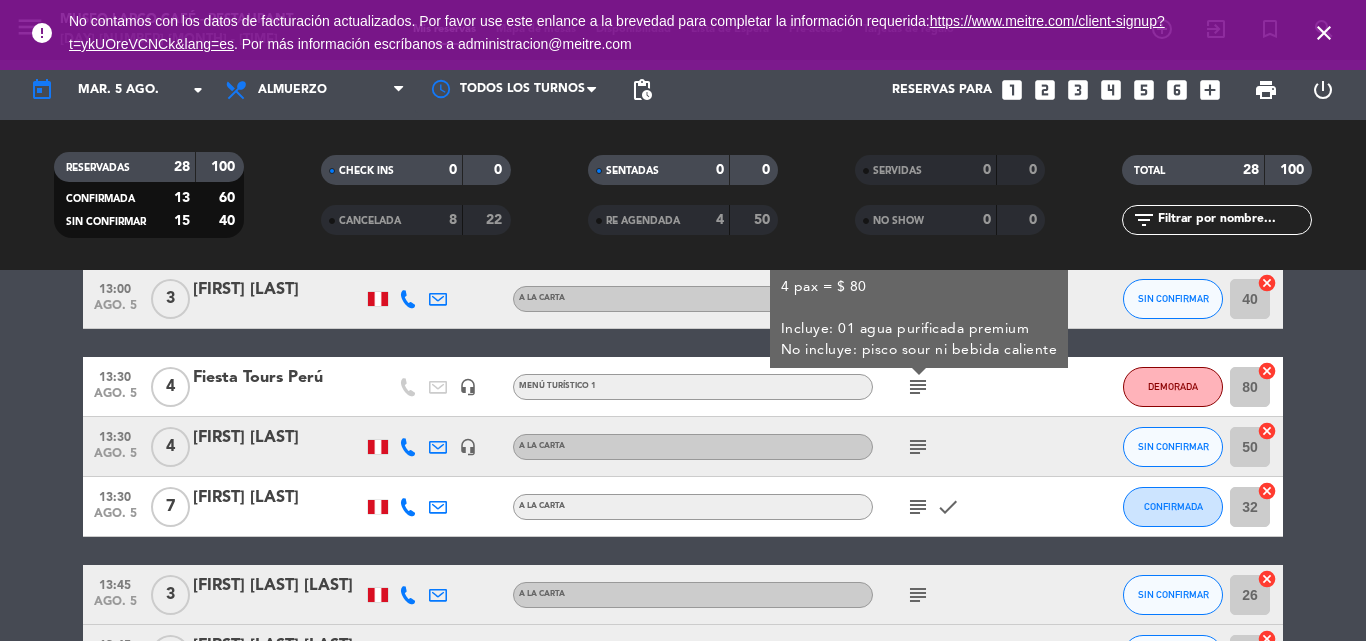 click on "subject" 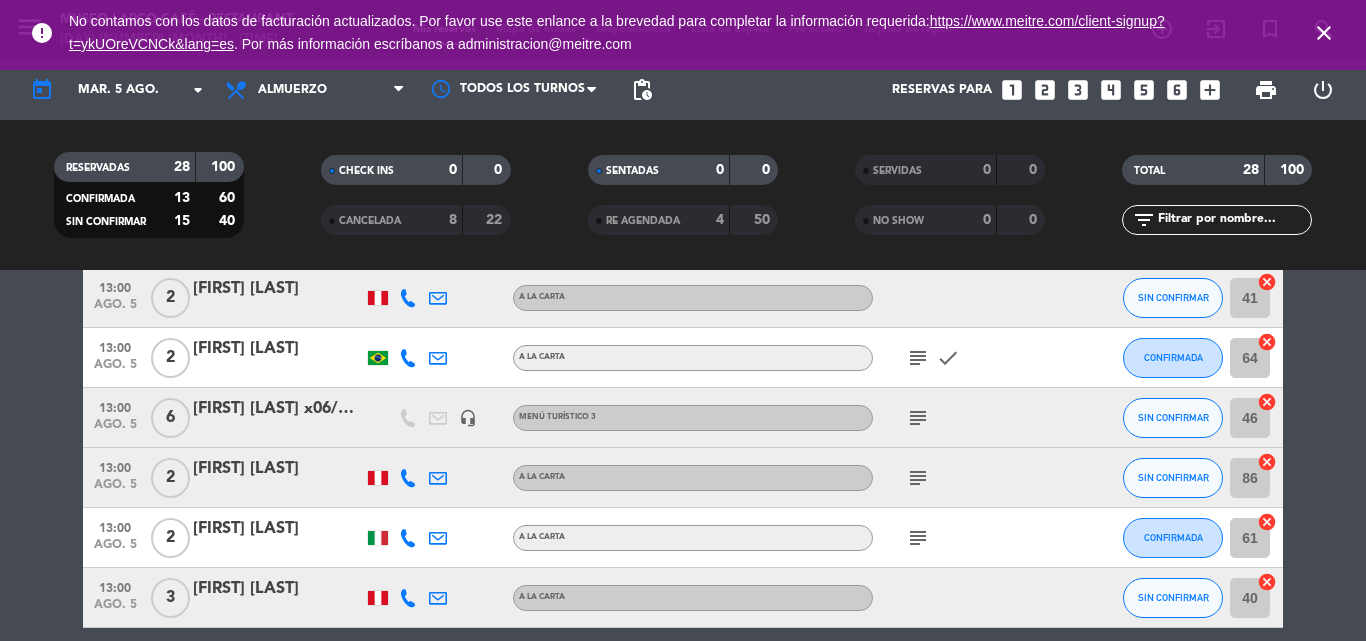 scroll, scrollTop: 509, scrollLeft: 0, axis: vertical 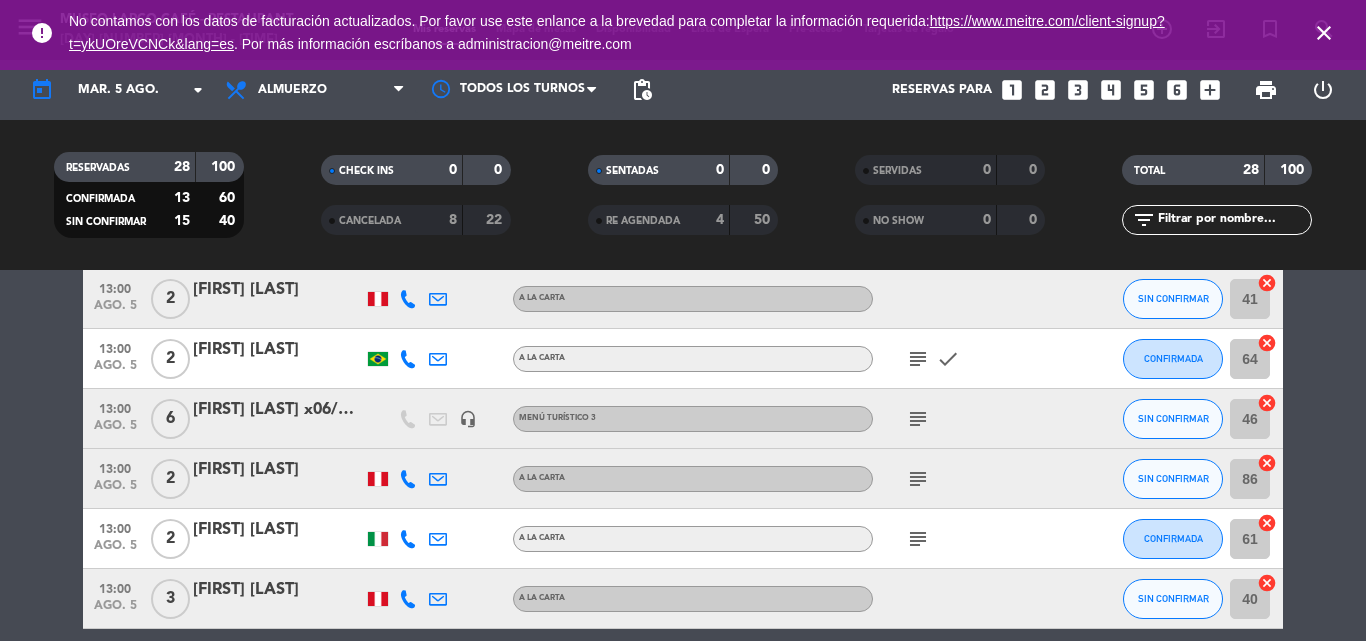 click on "subject" 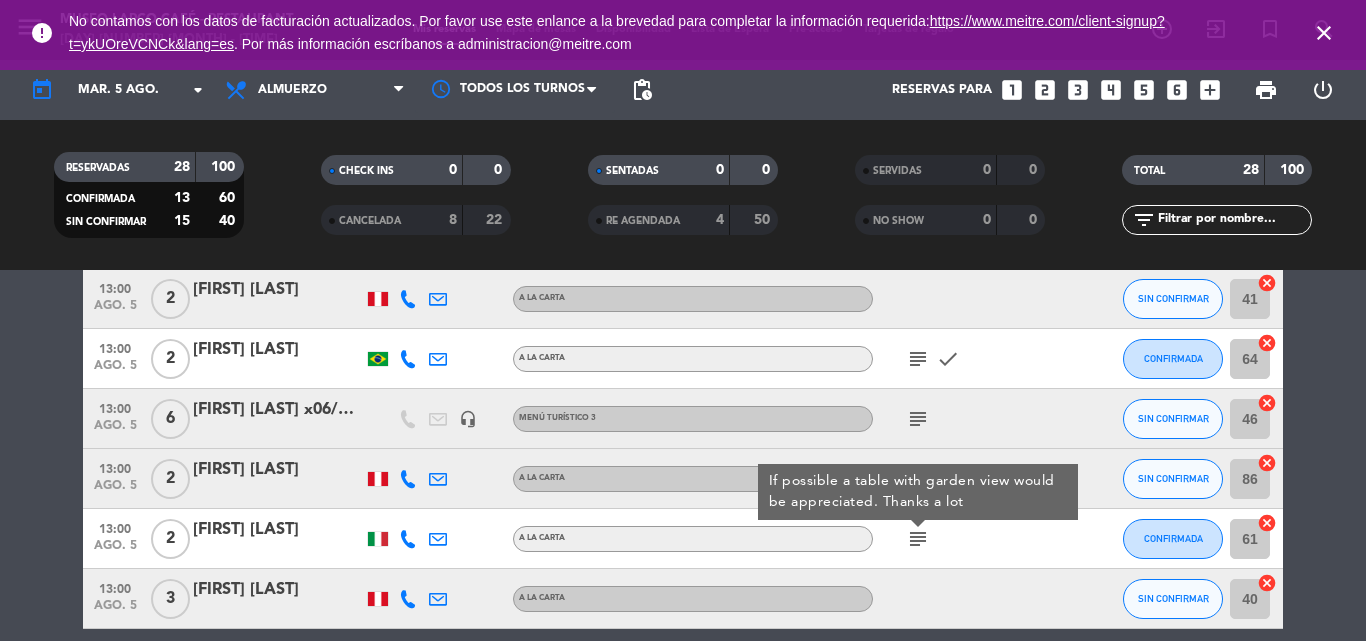 click on "subject" 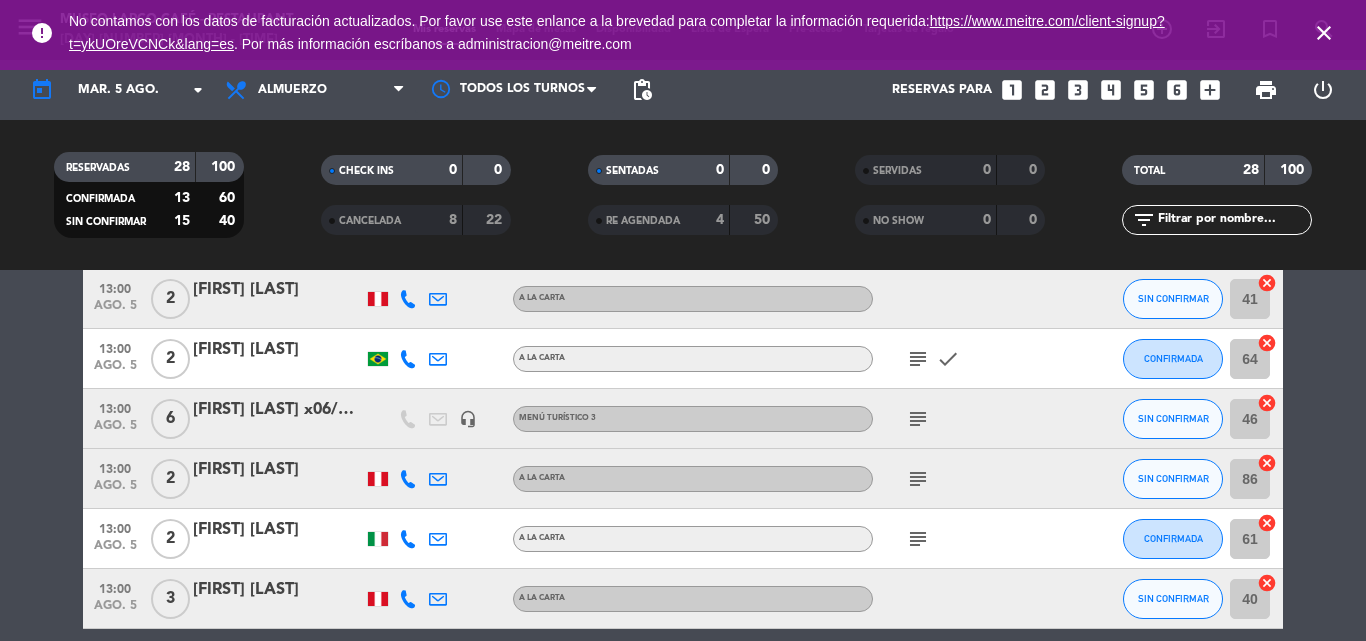 click on "subject" 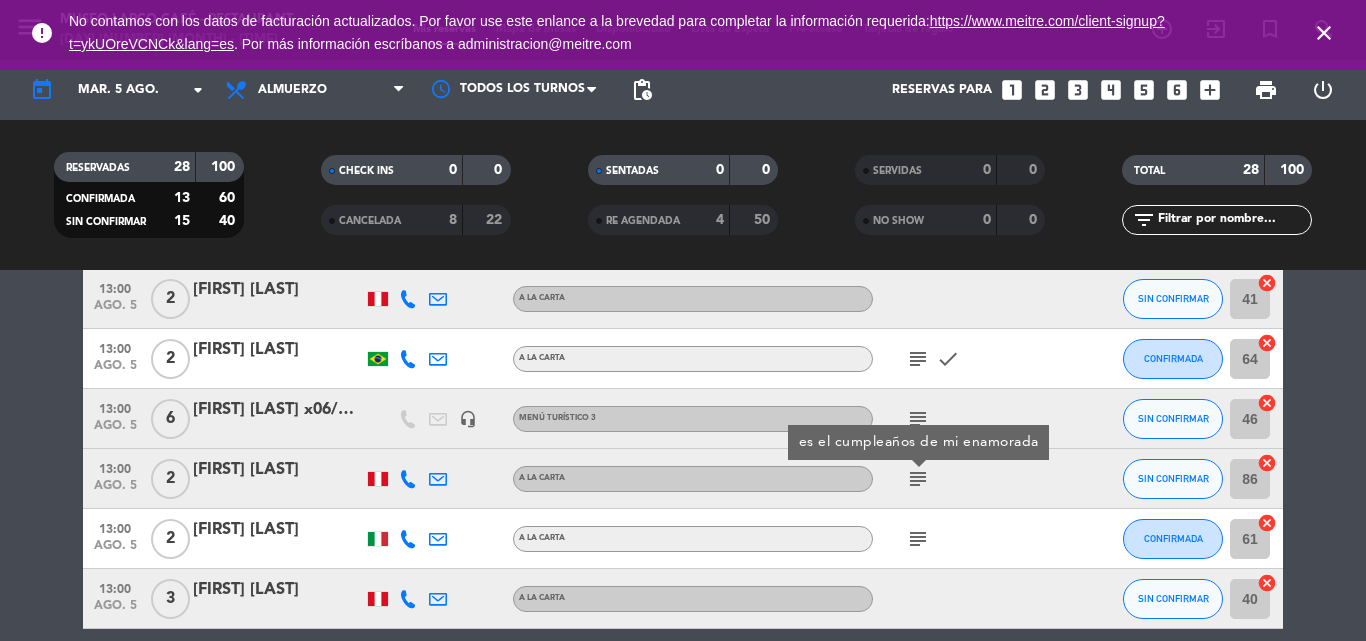 click on "subject" 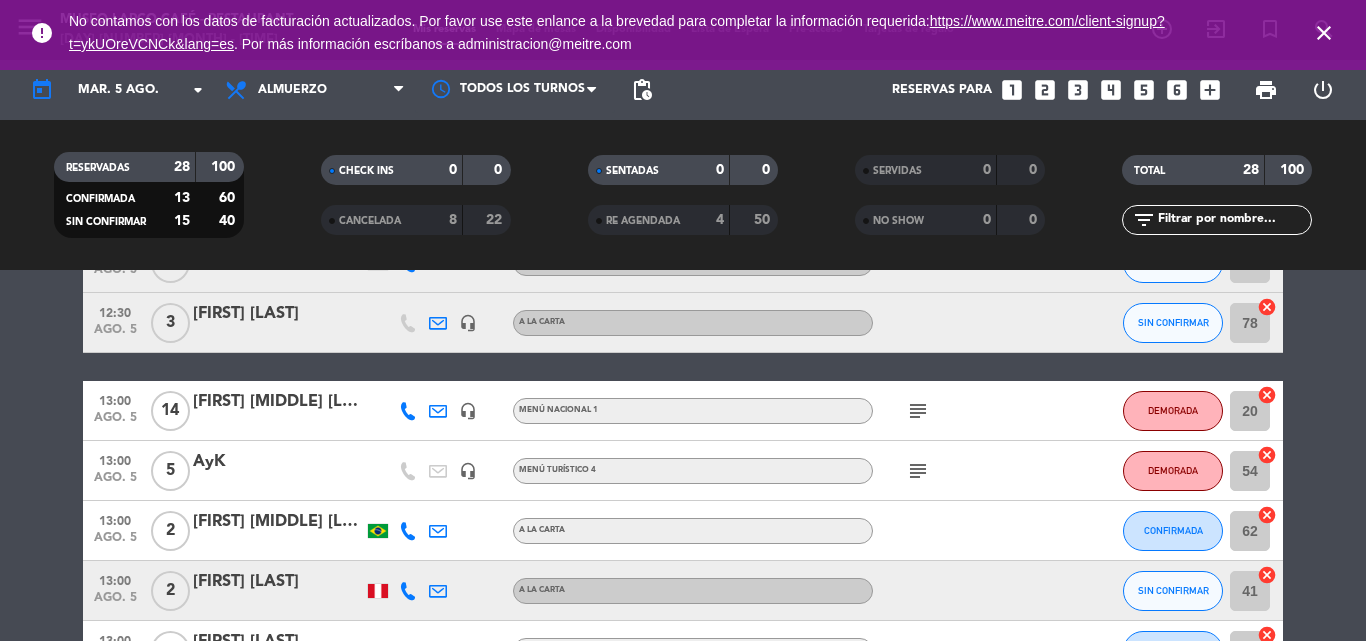 scroll, scrollTop: 209, scrollLeft: 0, axis: vertical 